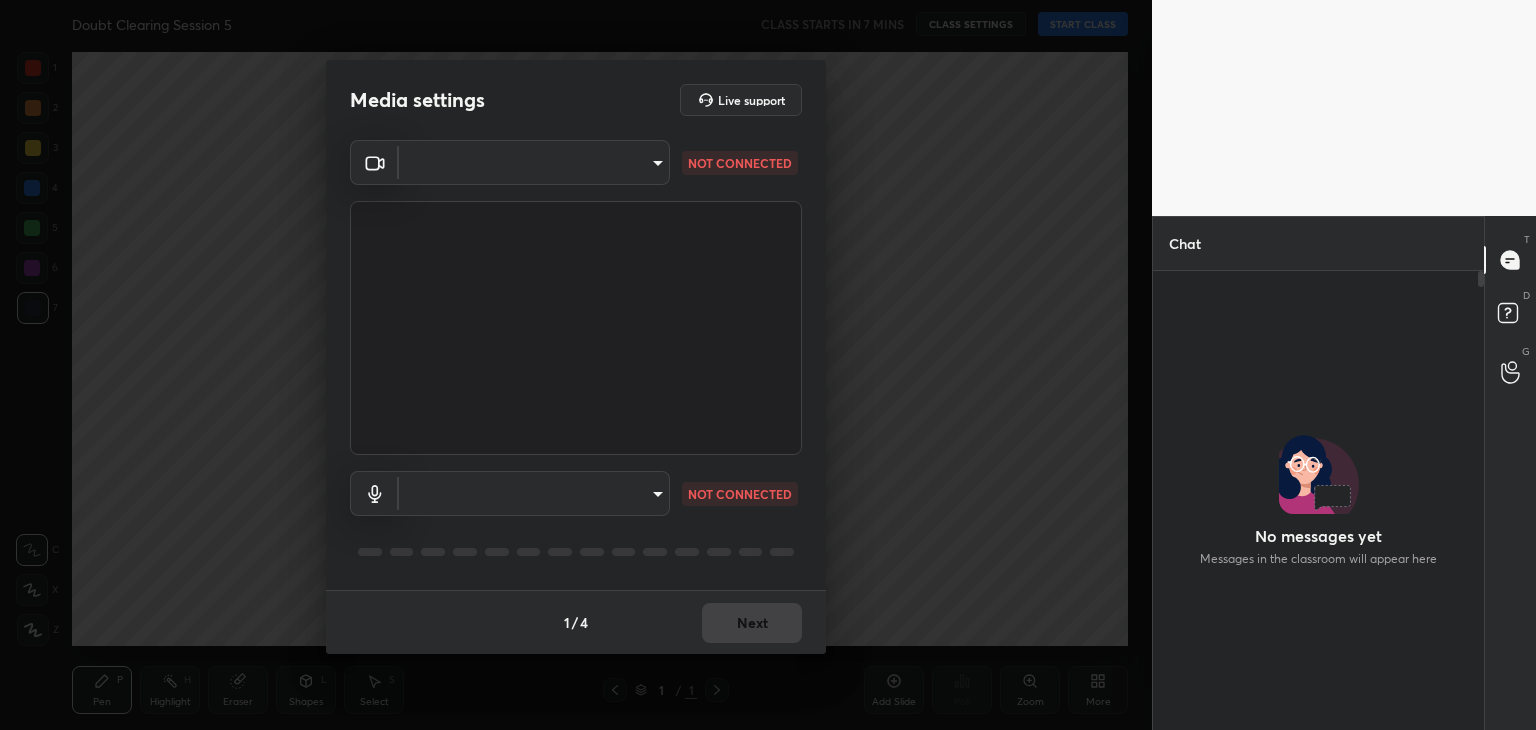 scroll, scrollTop: 0, scrollLeft: 0, axis: both 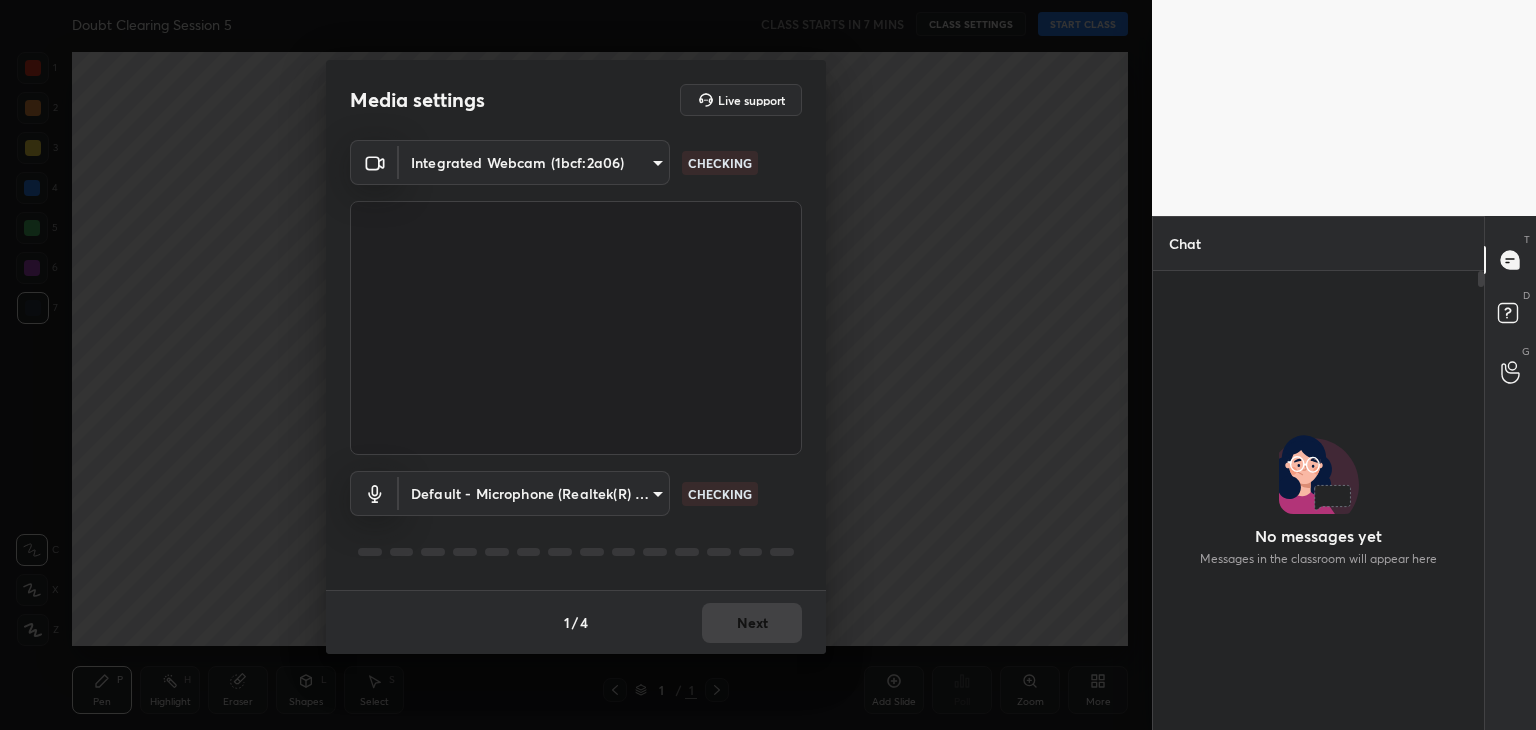 type on "02dd9cb3388743340b13d4c8e6a76adf750daa766c605dd93a56fd4781e30386" 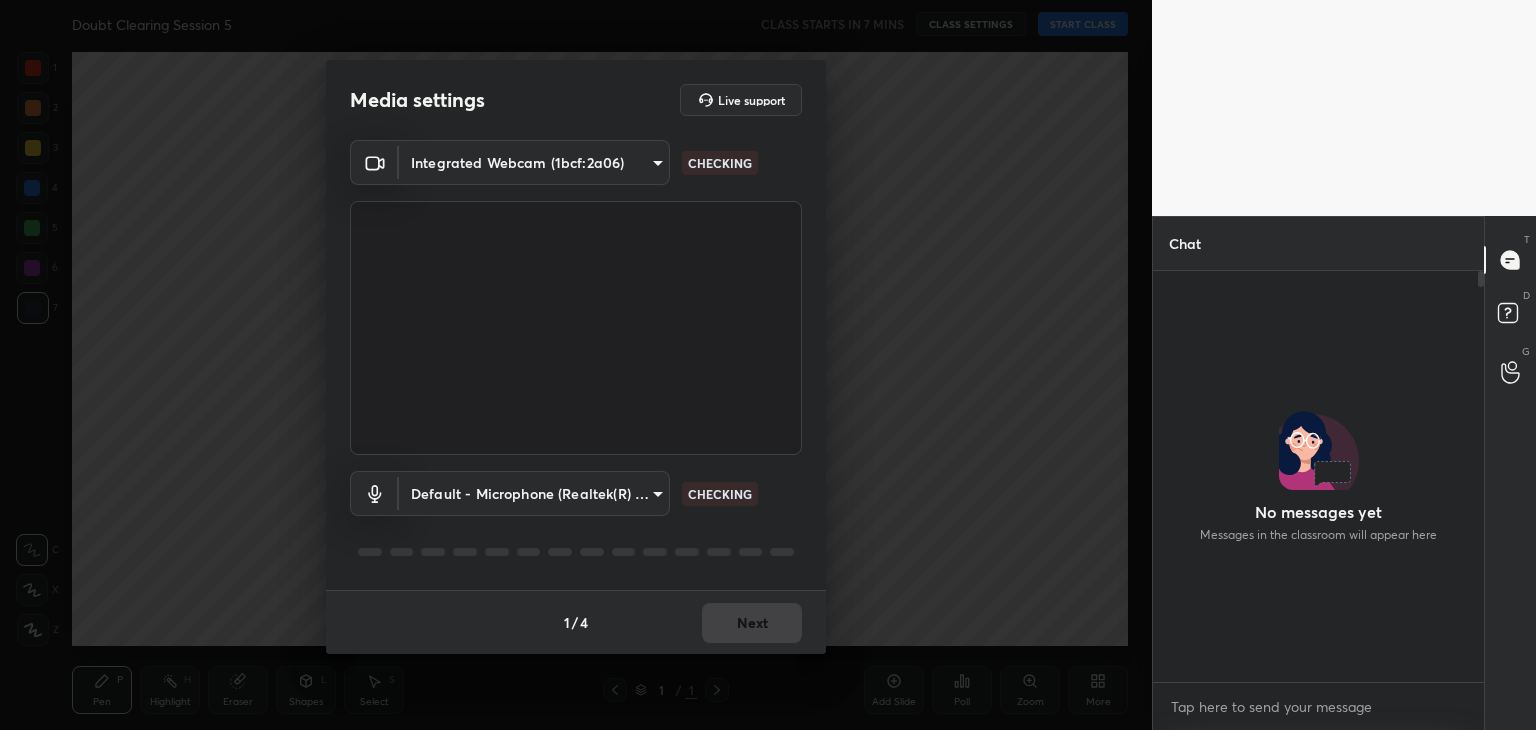 scroll, scrollTop: 405, scrollLeft: 325, axis: both 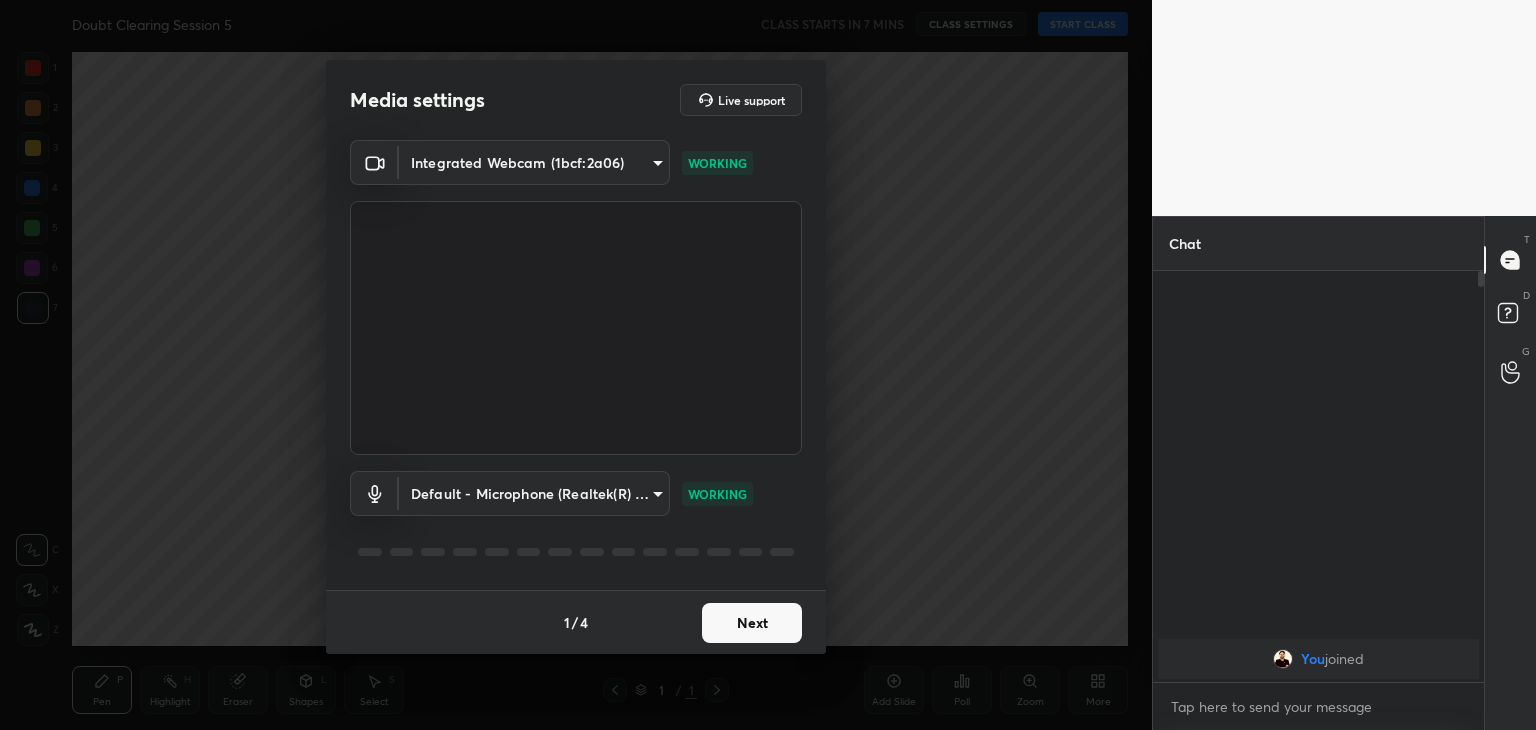click on "Next" at bounding box center [752, 623] 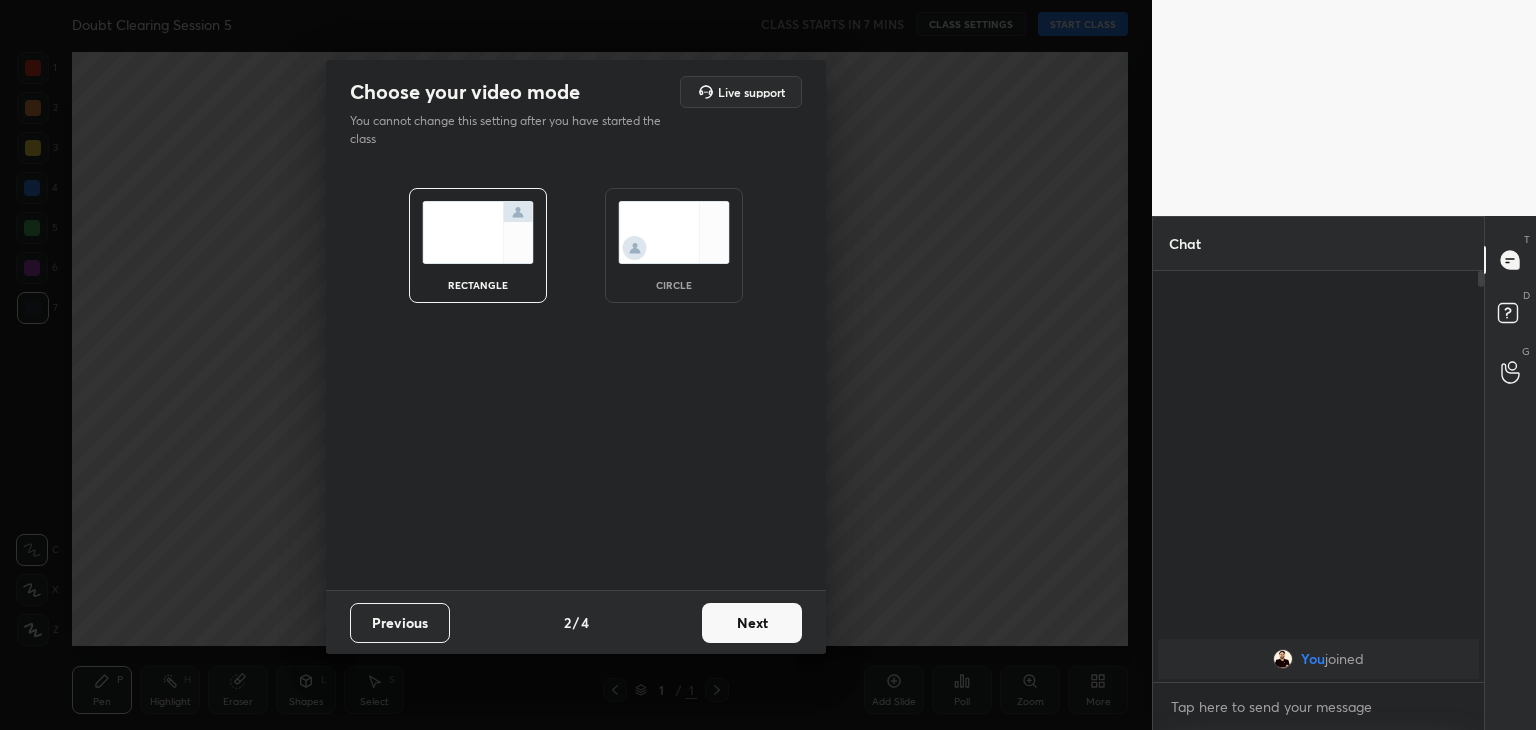 click on "Next" at bounding box center [752, 623] 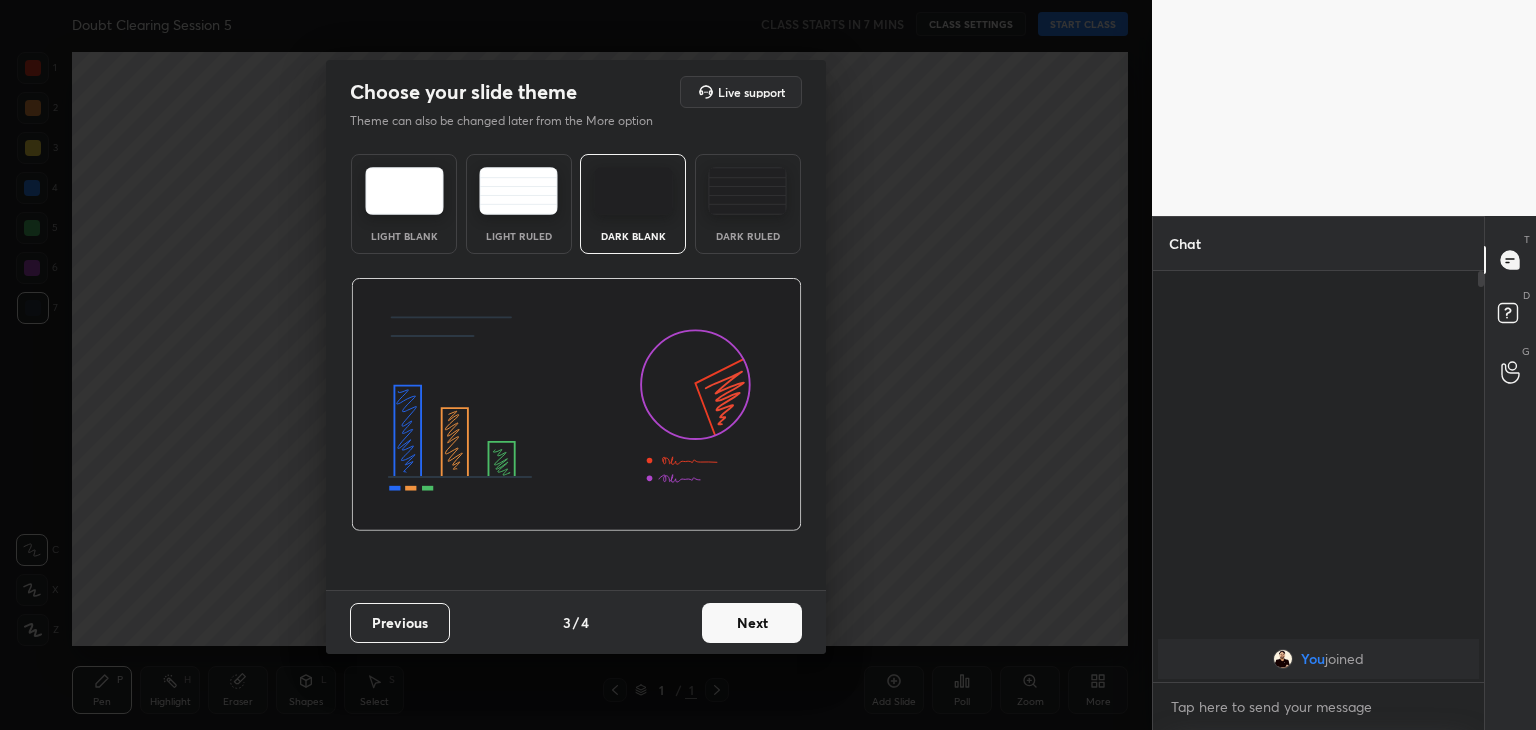click on "Previous" at bounding box center [400, 623] 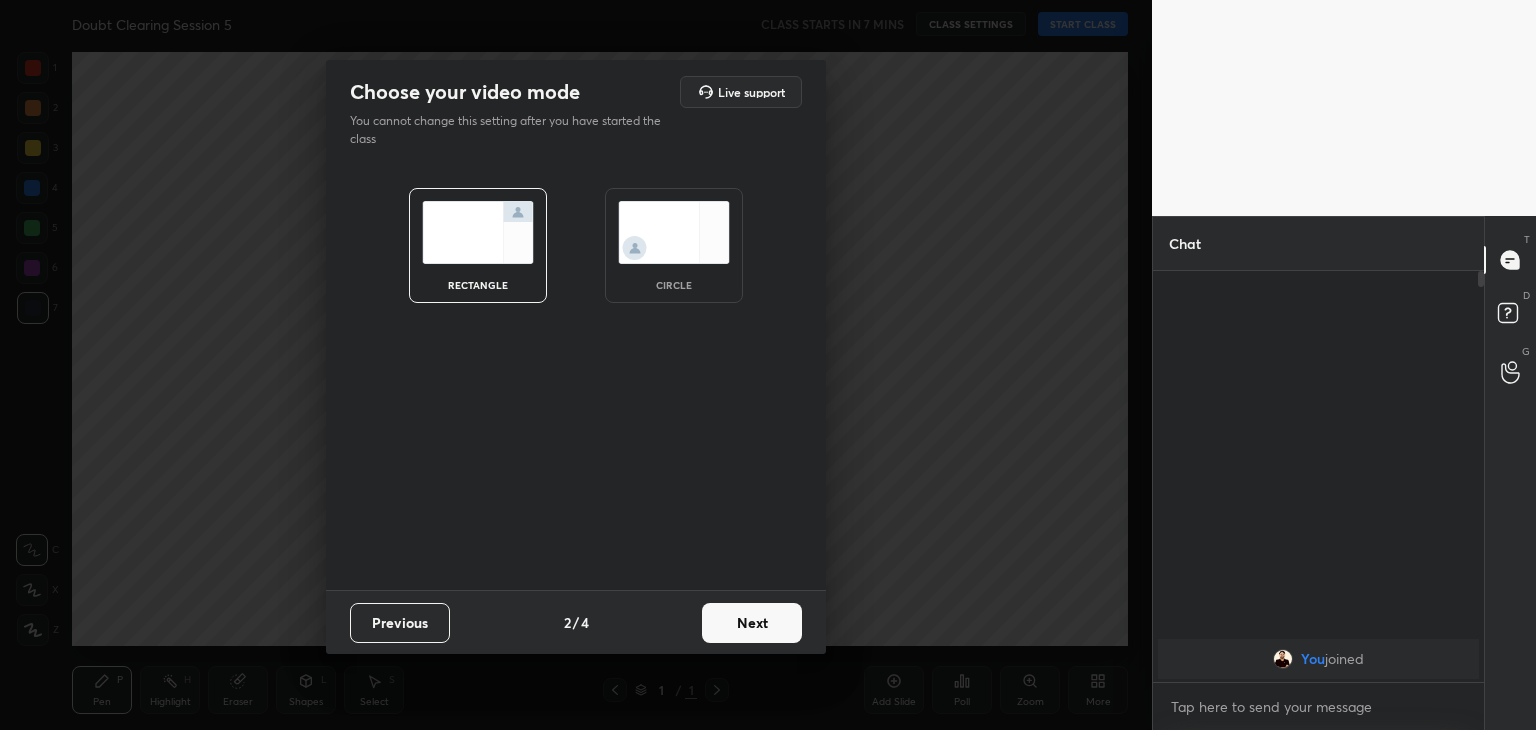 click on "circle" at bounding box center (674, 245) 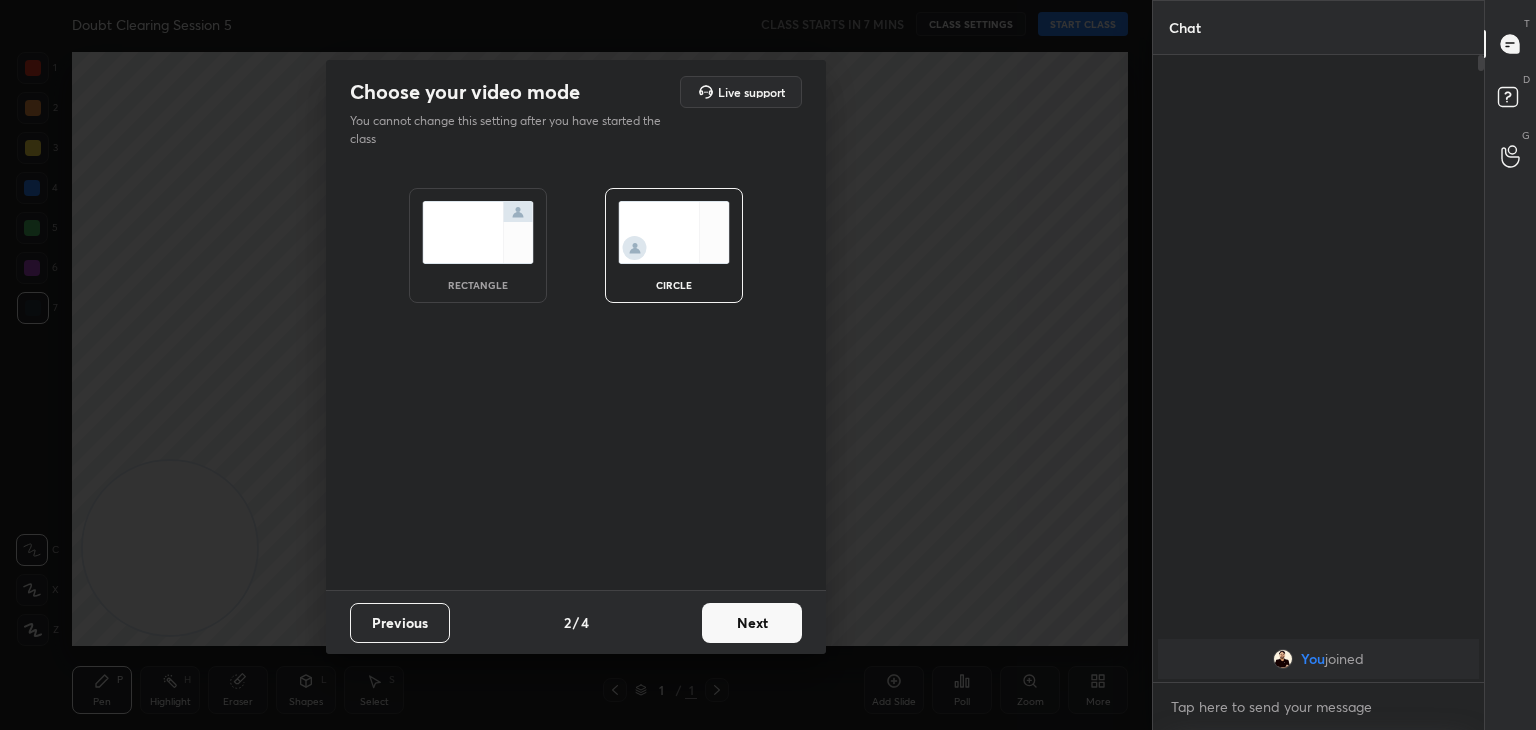 click on "Next" at bounding box center [752, 623] 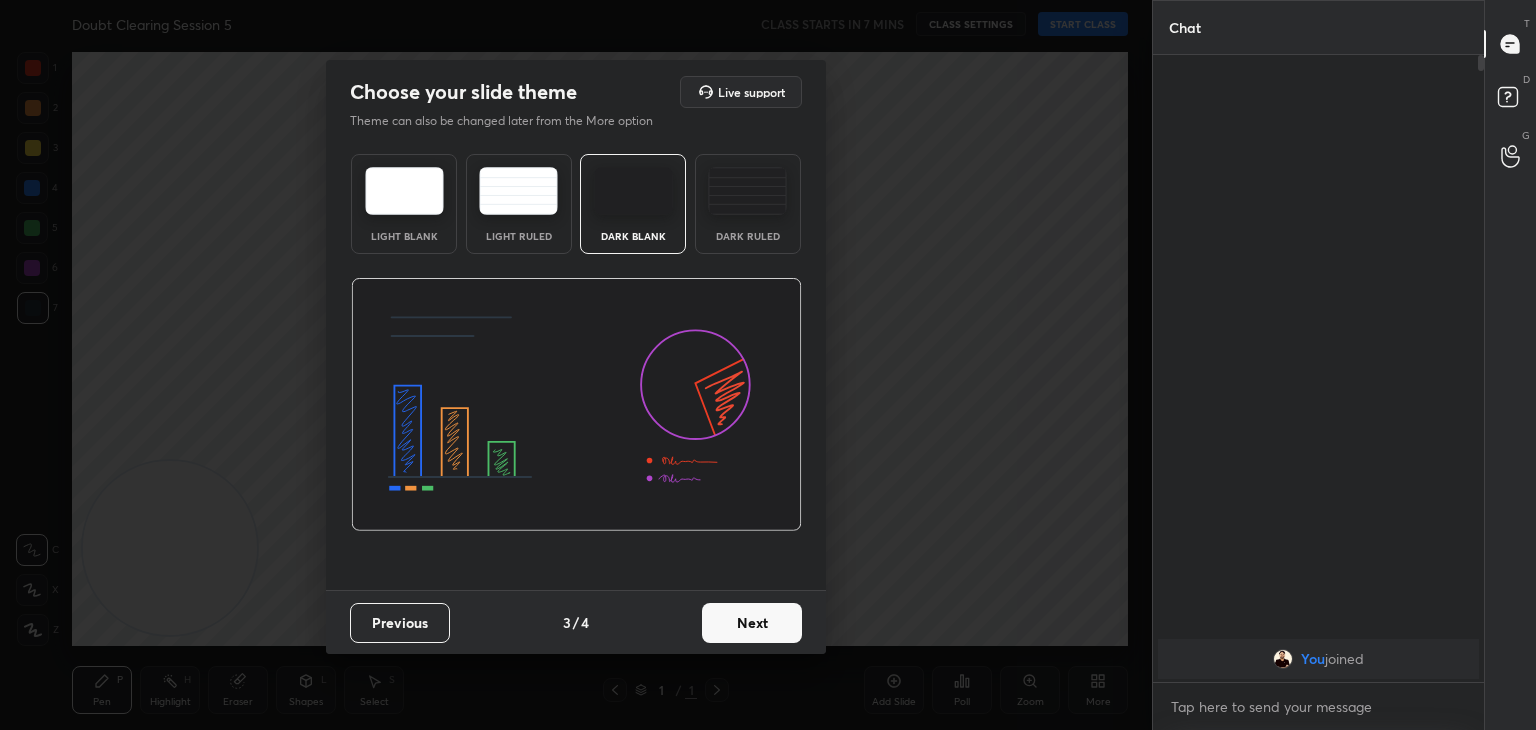 click on "Next" at bounding box center (752, 623) 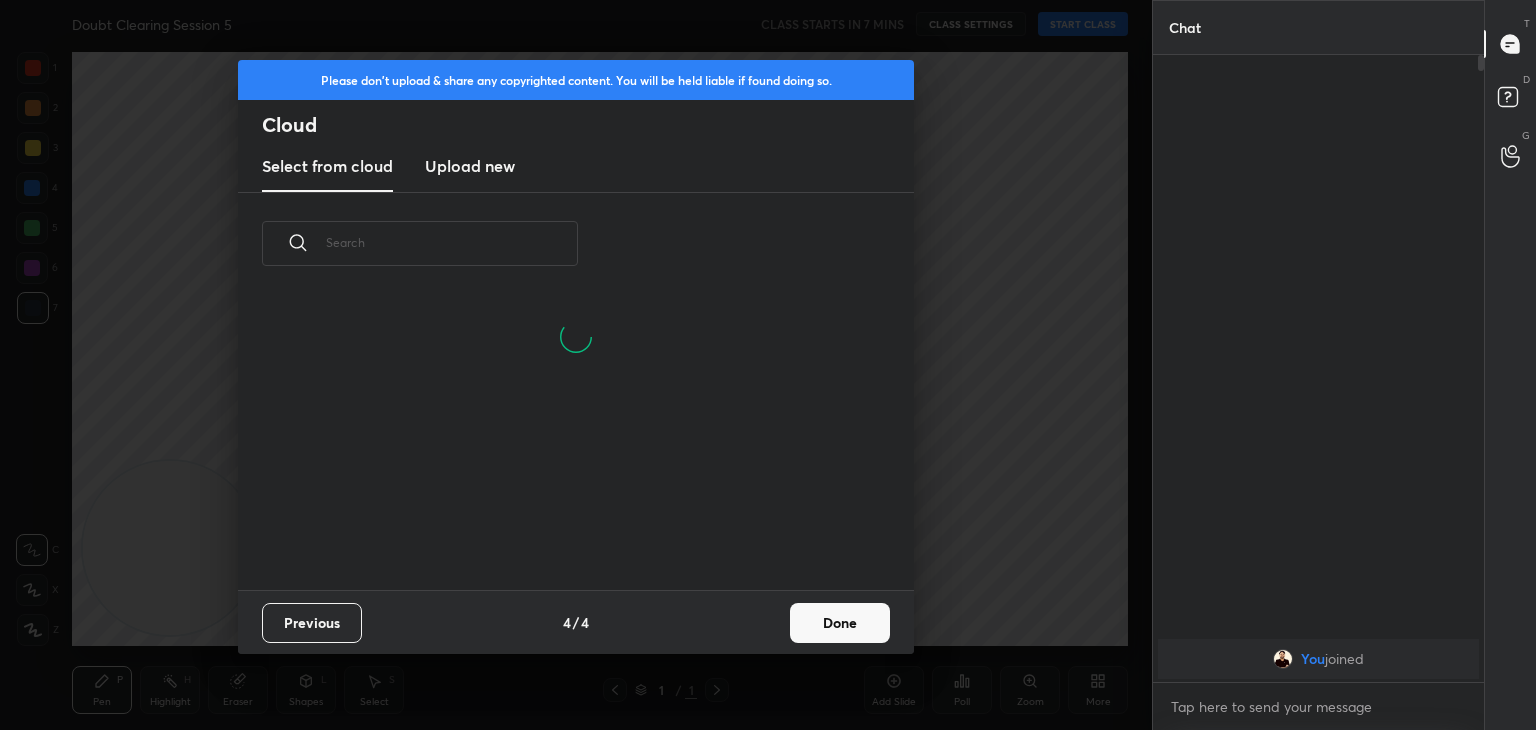 click on "Done" at bounding box center [840, 623] 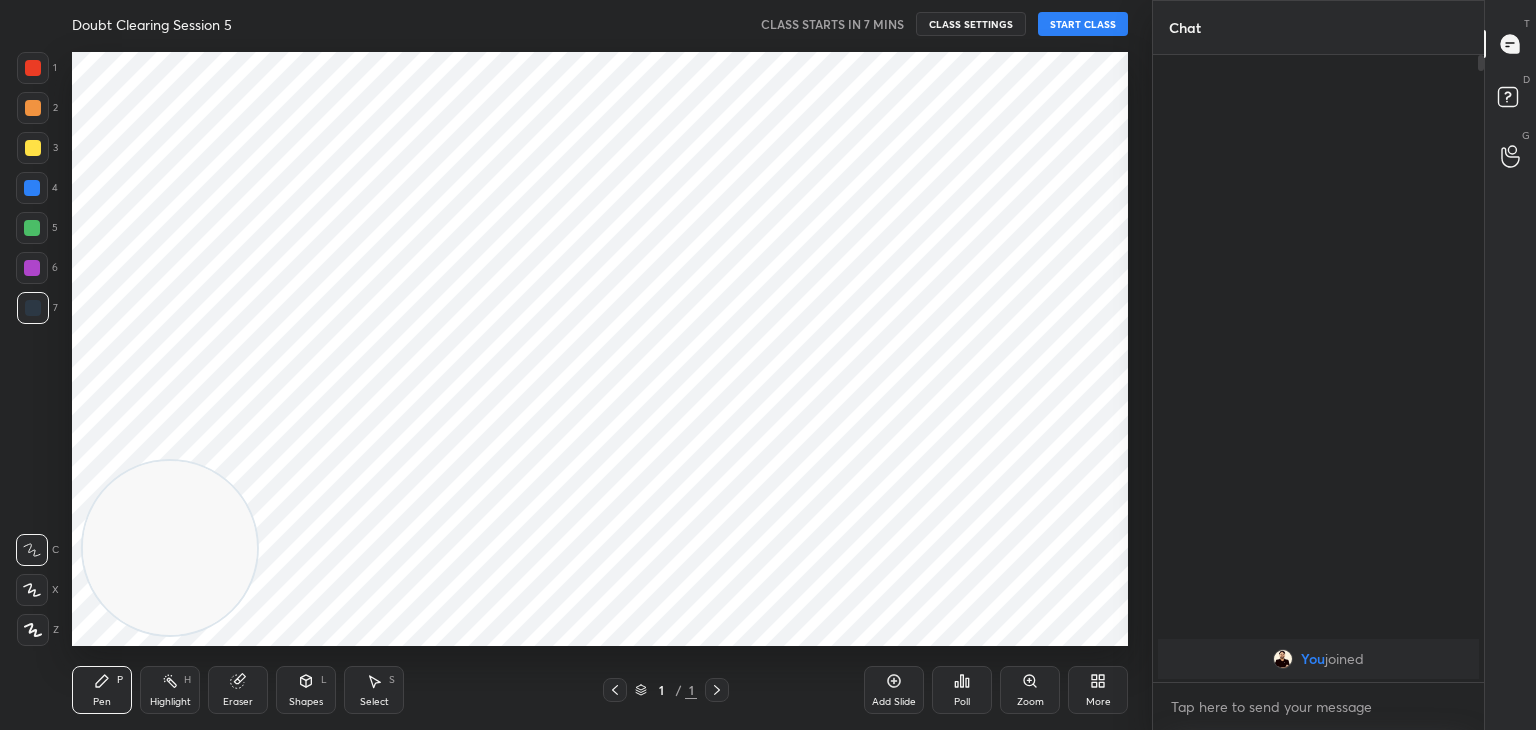 scroll, scrollTop: 6, scrollLeft: 10, axis: both 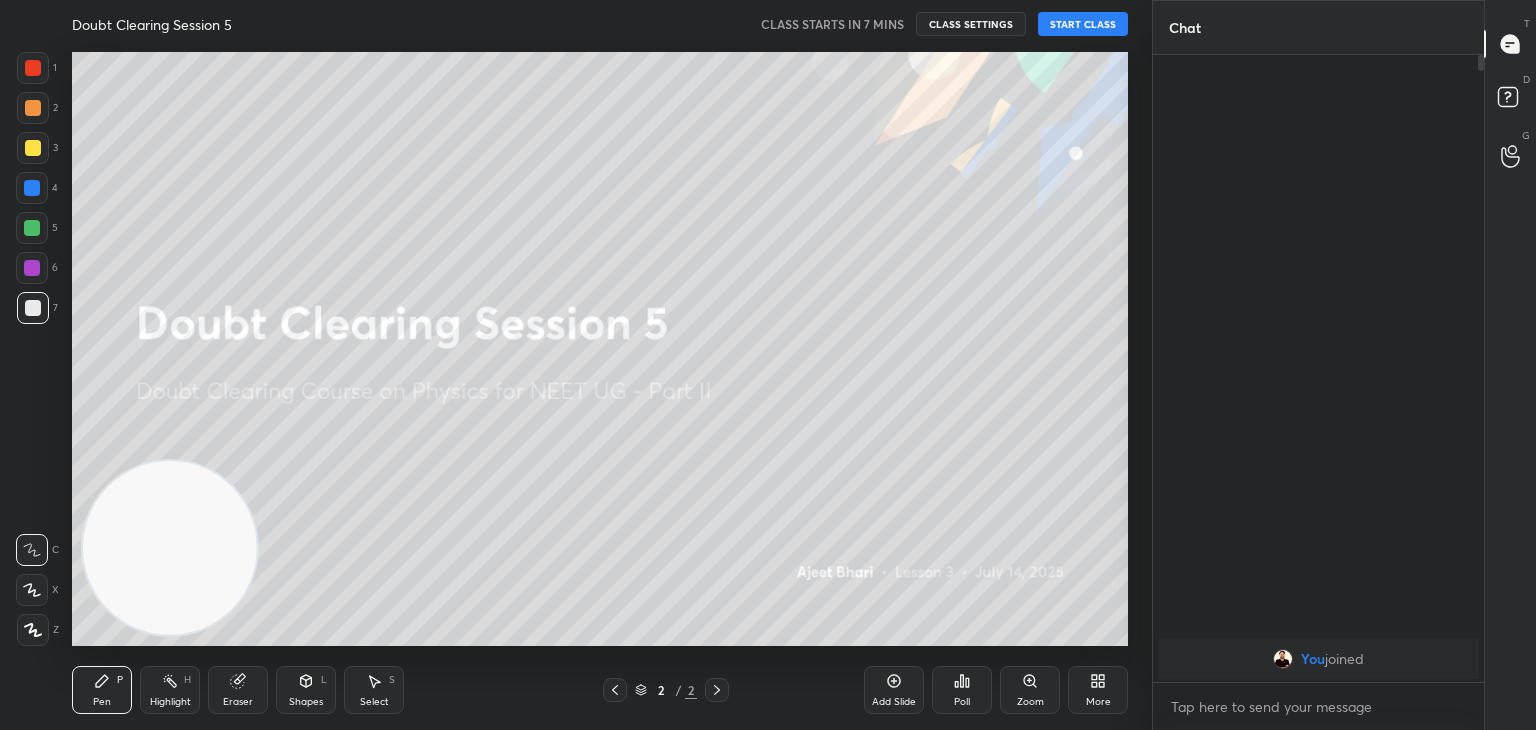 click on "START CLASS" at bounding box center (1083, 24) 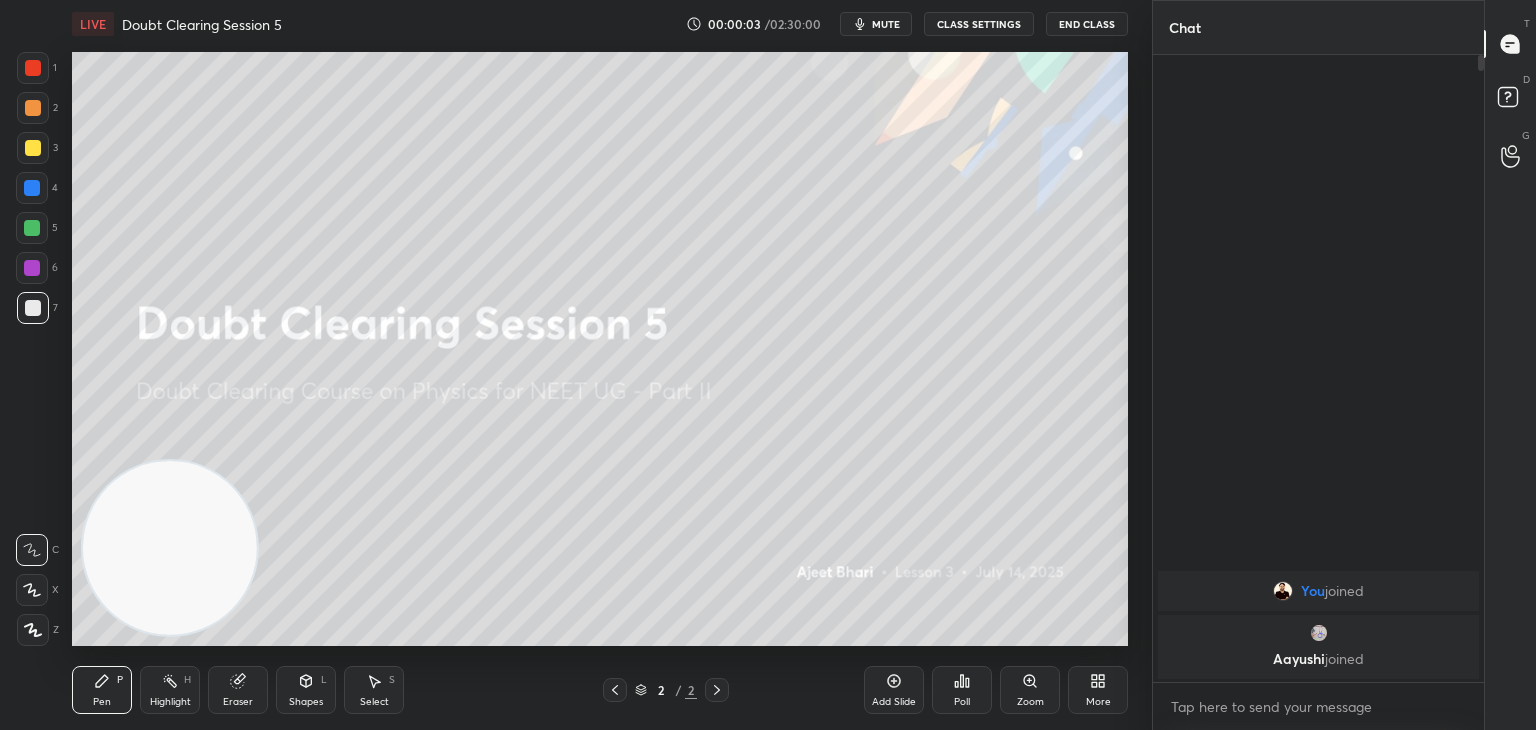 click on "mute" at bounding box center (886, 24) 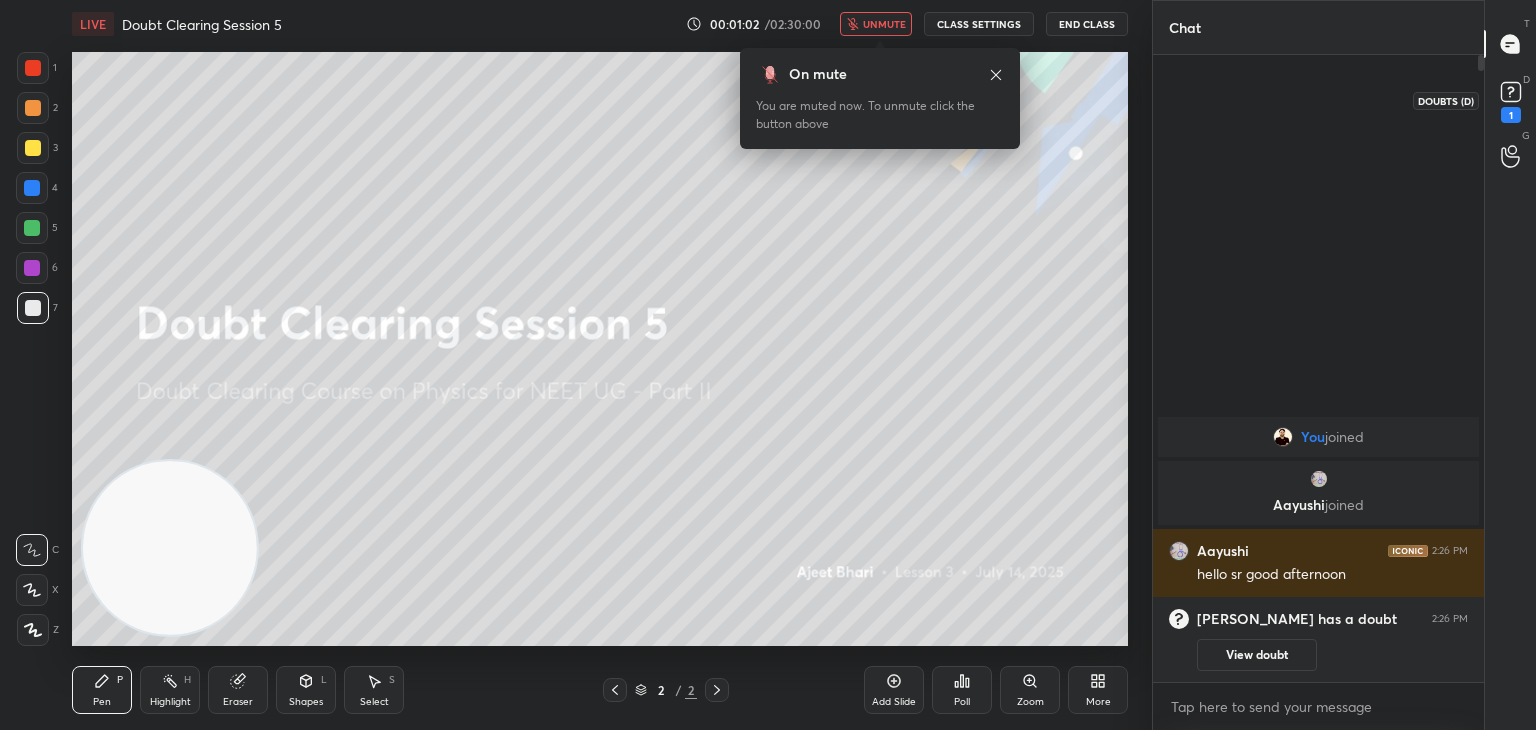 click 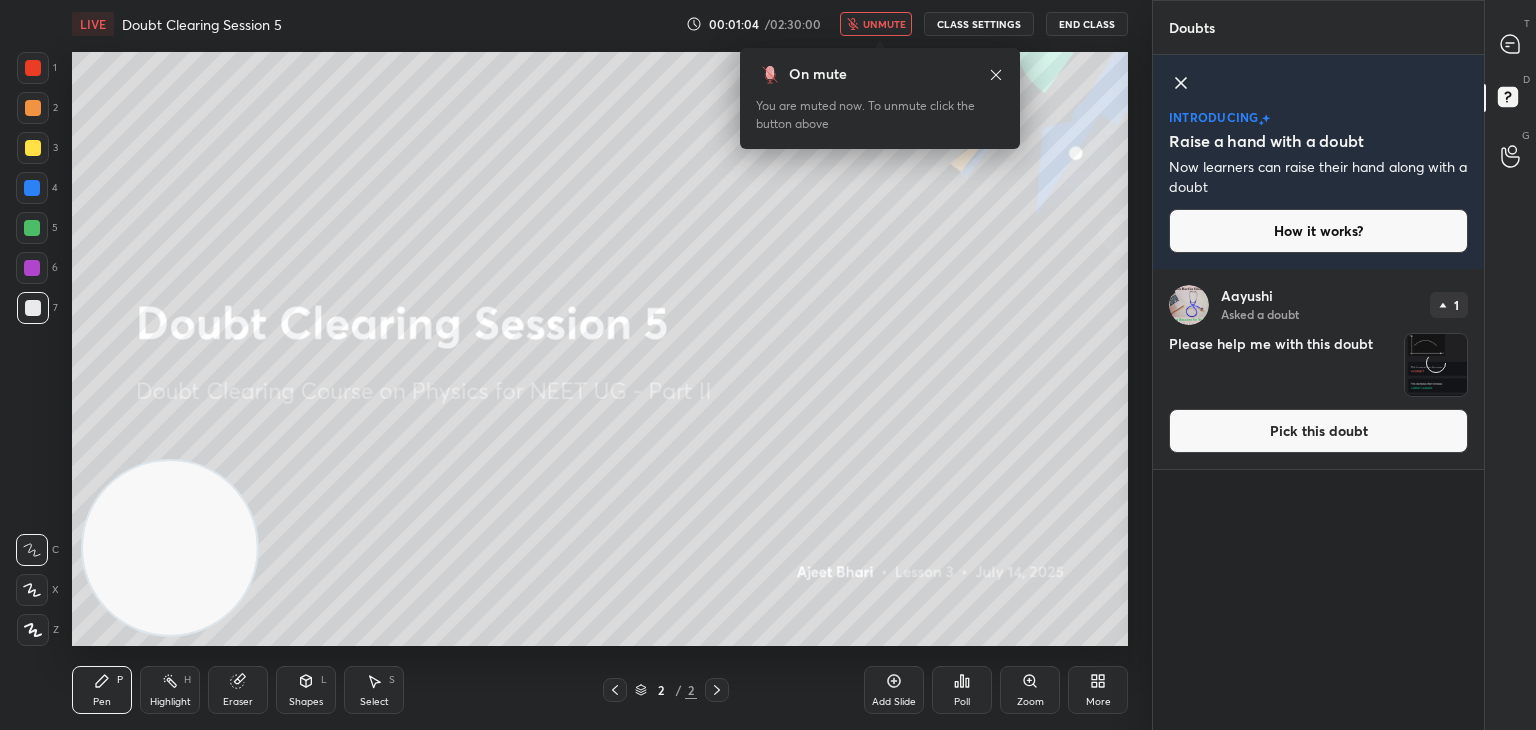 click at bounding box center (1511, 44) 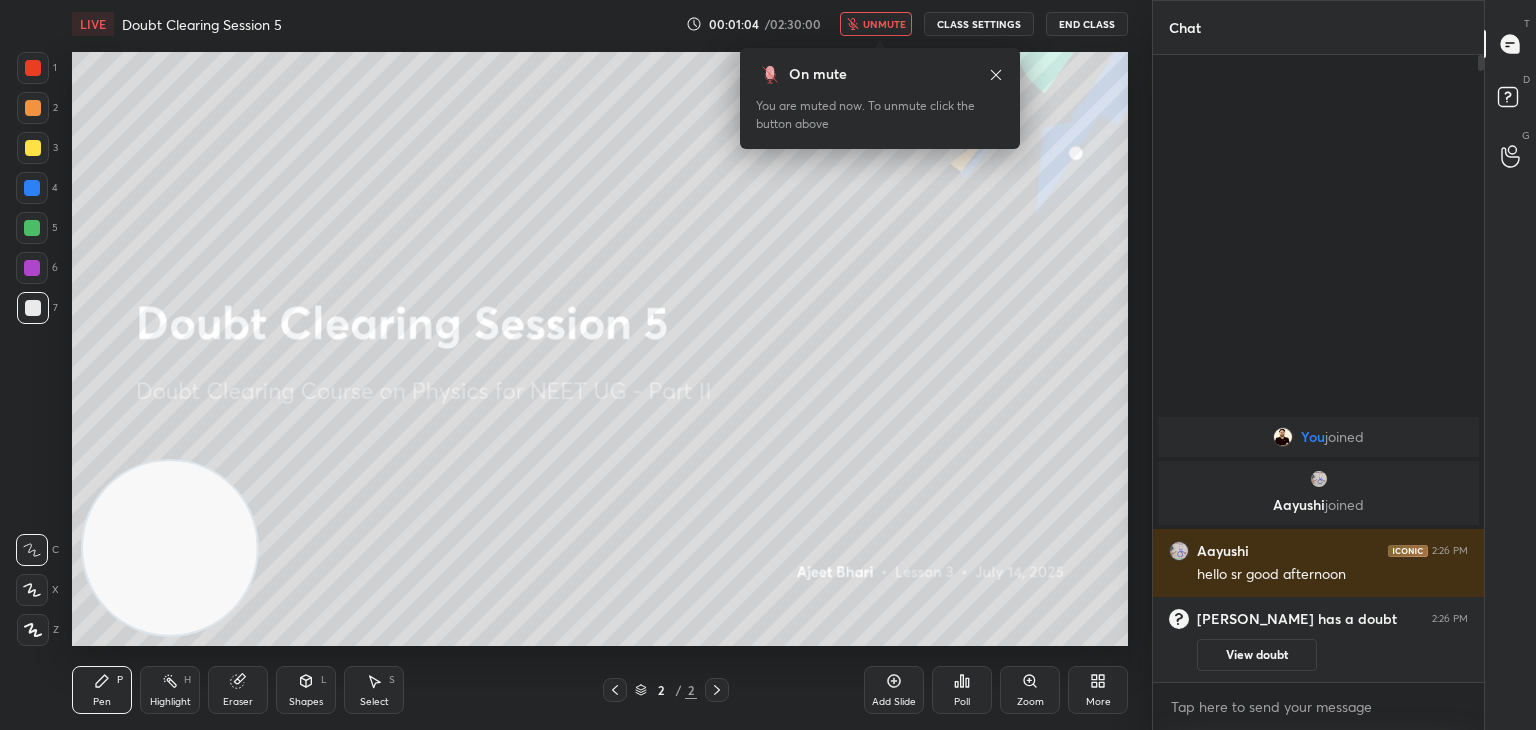scroll, scrollTop: 6, scrollLeft: 6, axis: both 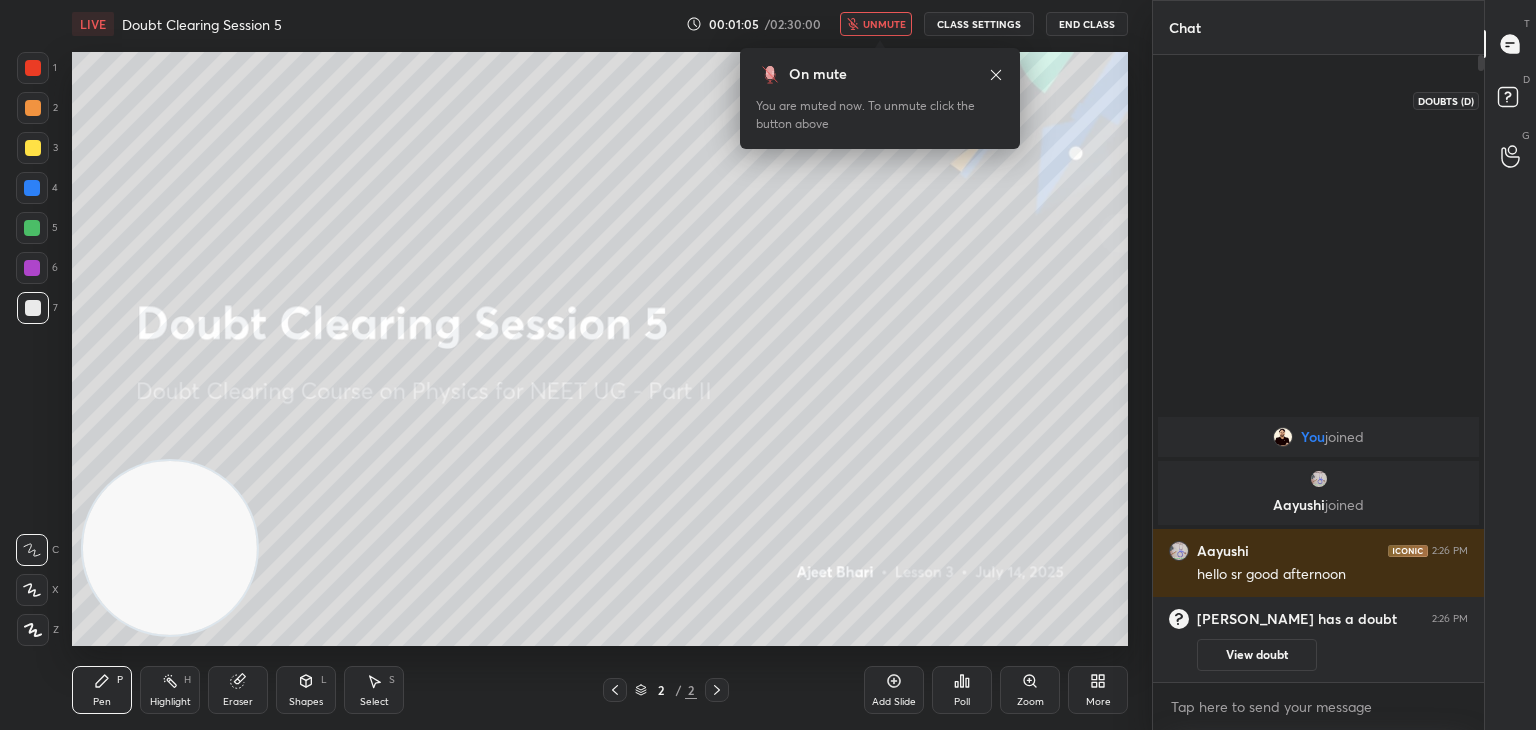 click 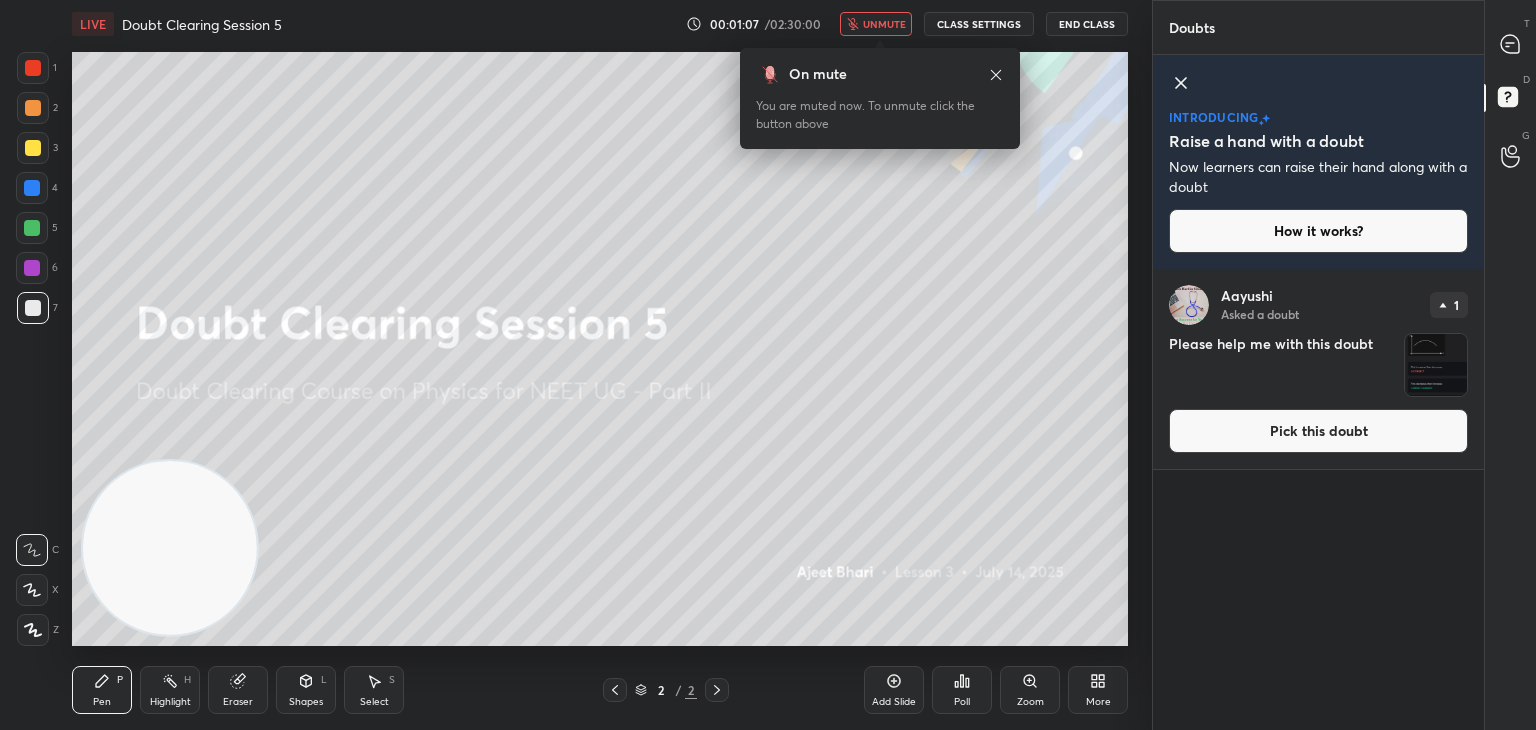 click at bounding box center [1436, 365] 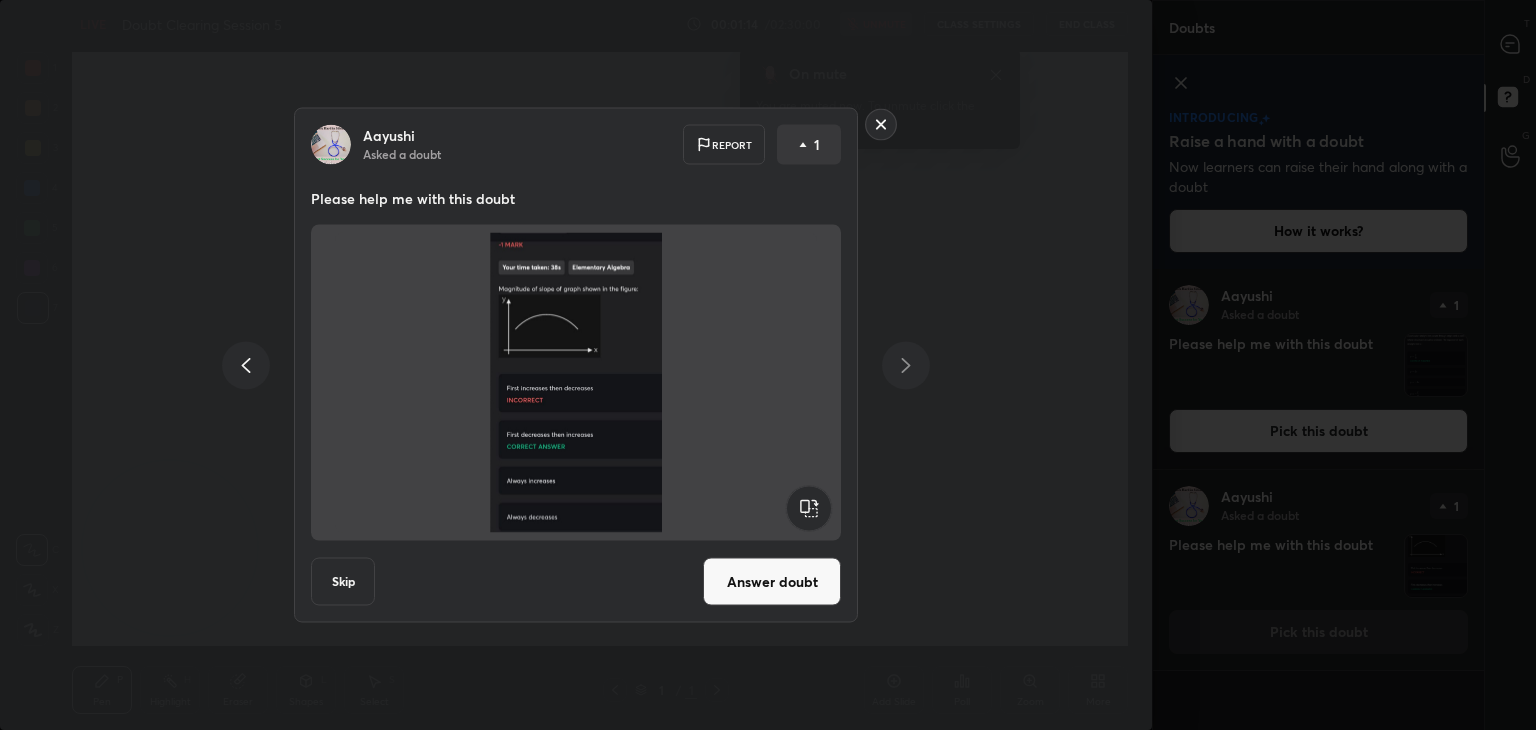 click 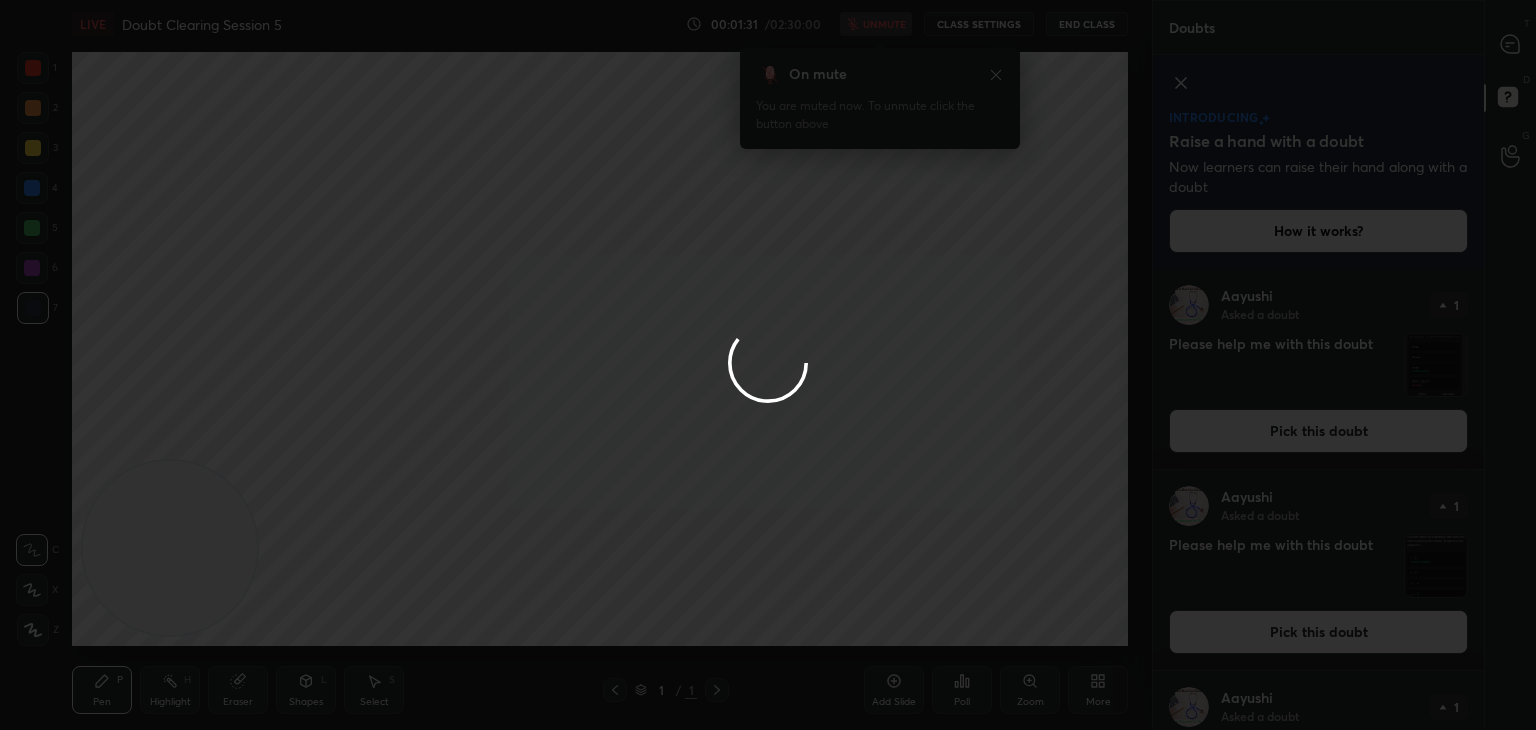 click at bounding box center [768, 365] 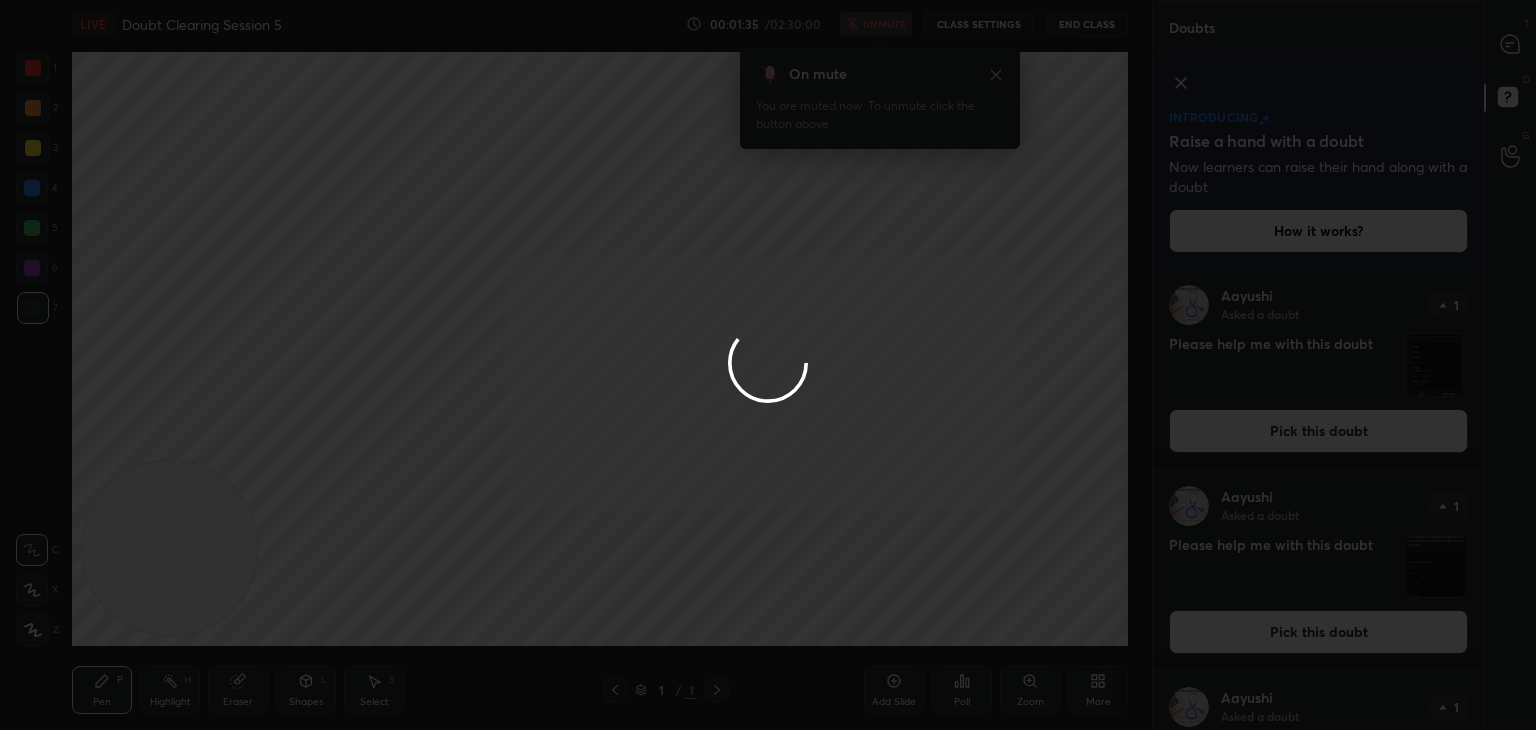 click at bounding box center [768, 365] 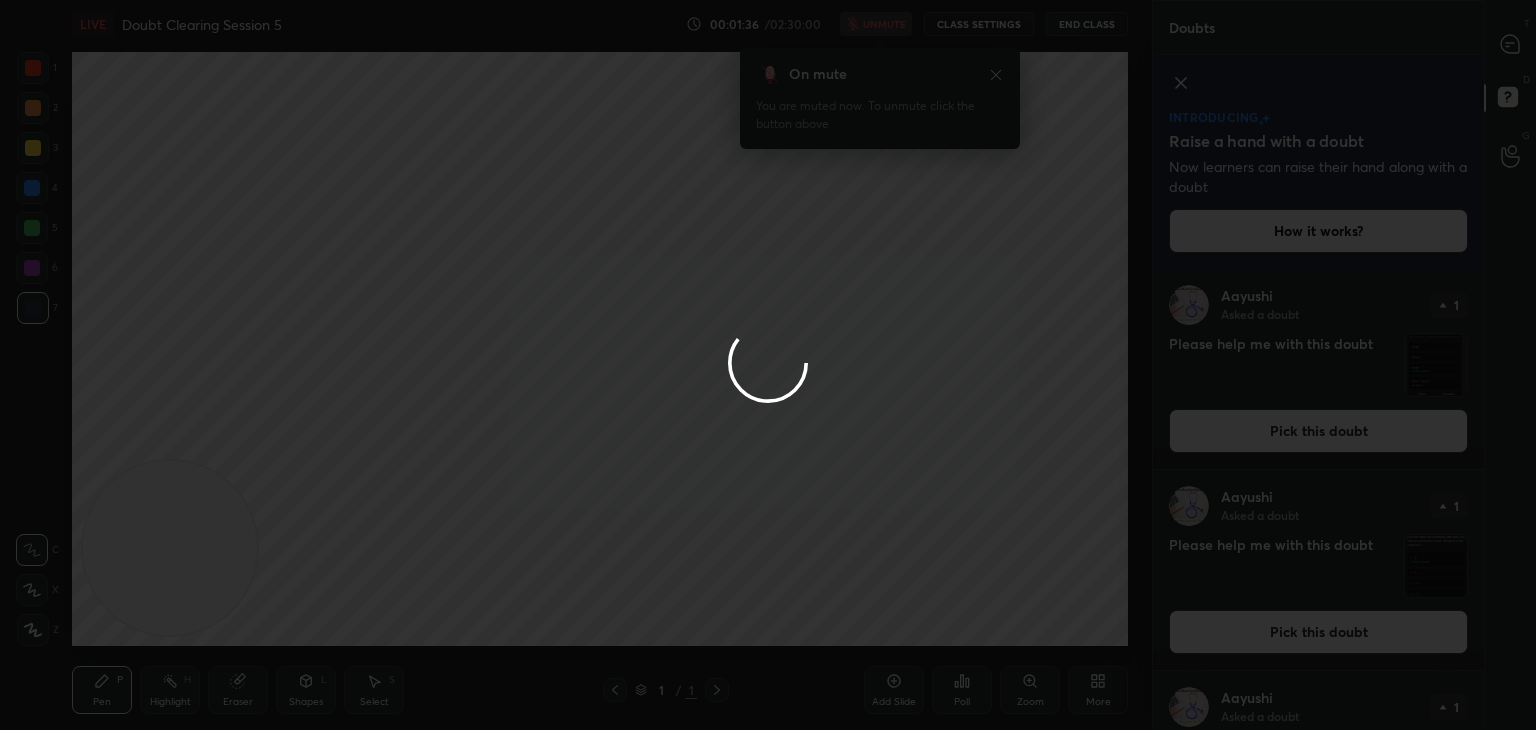 click at bounding box center (768, 365) 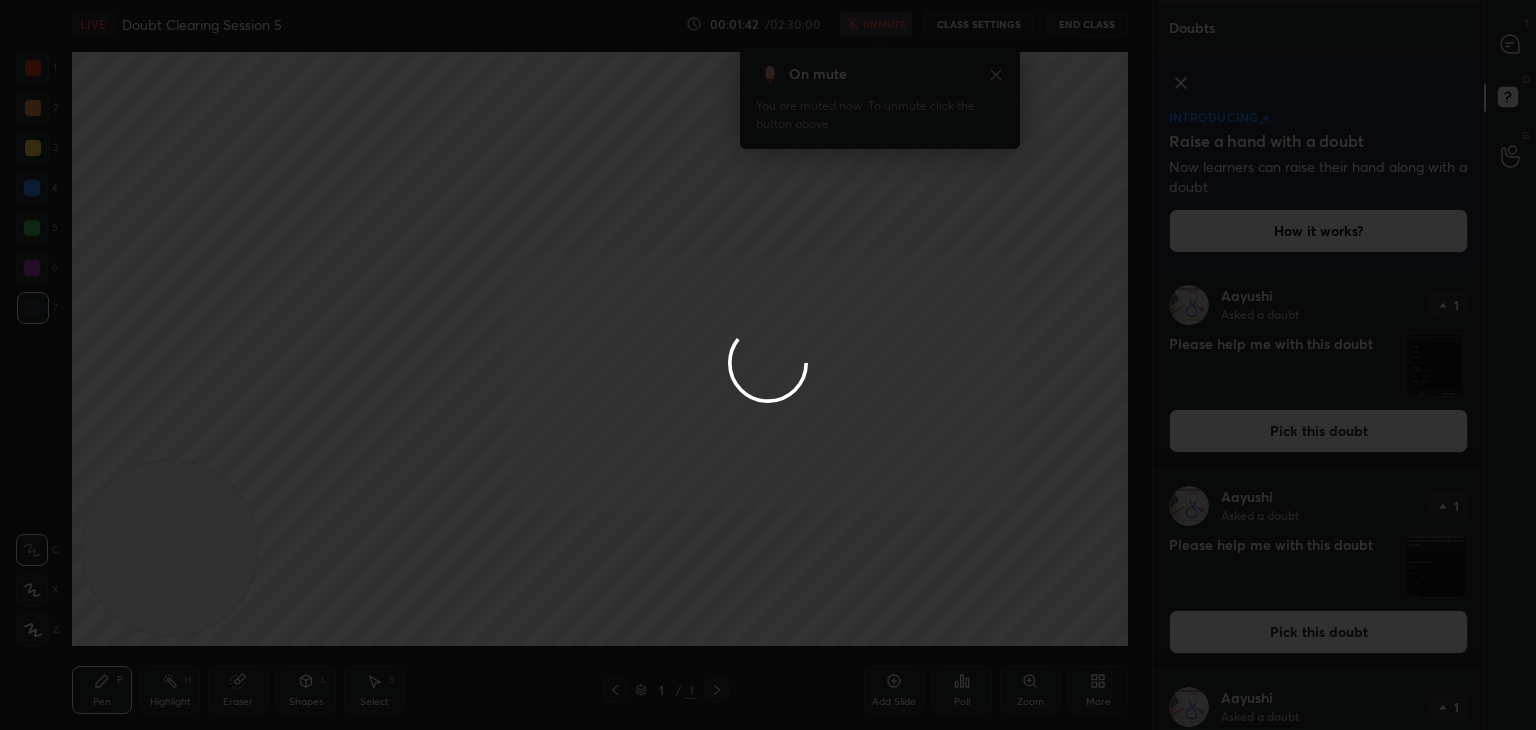 click at bounding box center (768, 365) 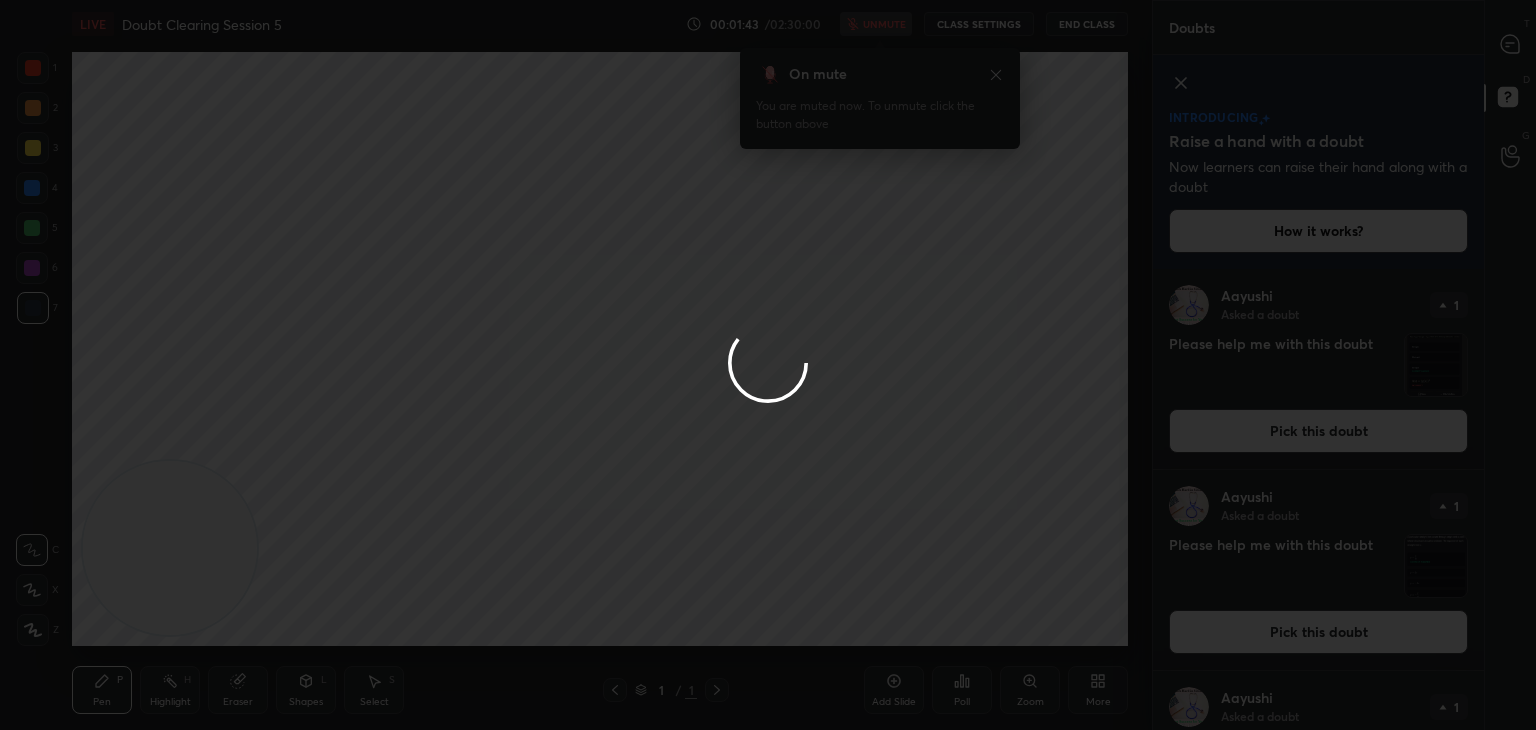 click at bounding box center [768, 365] 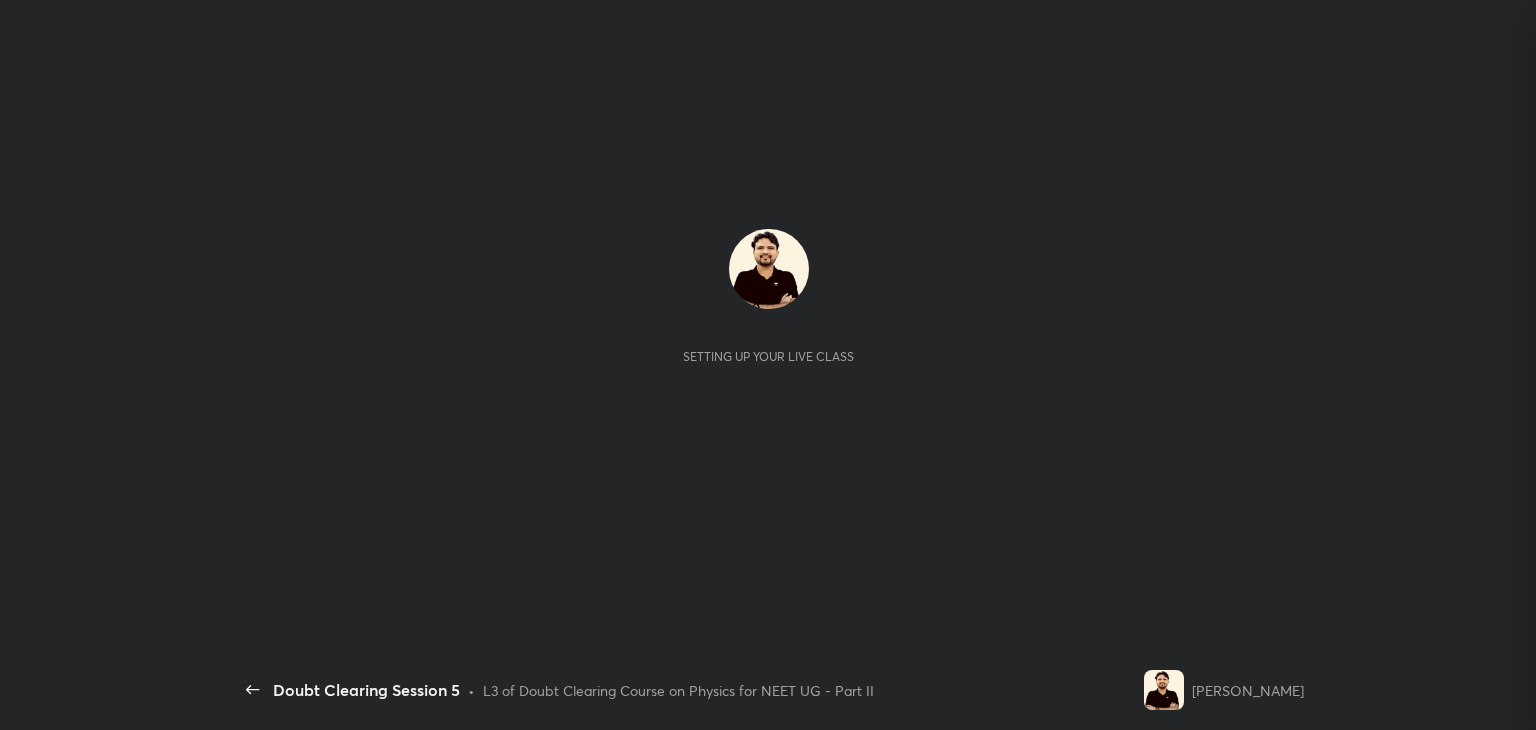 scroll, scrollTop: 0, scrollLeft: 0, axis: both 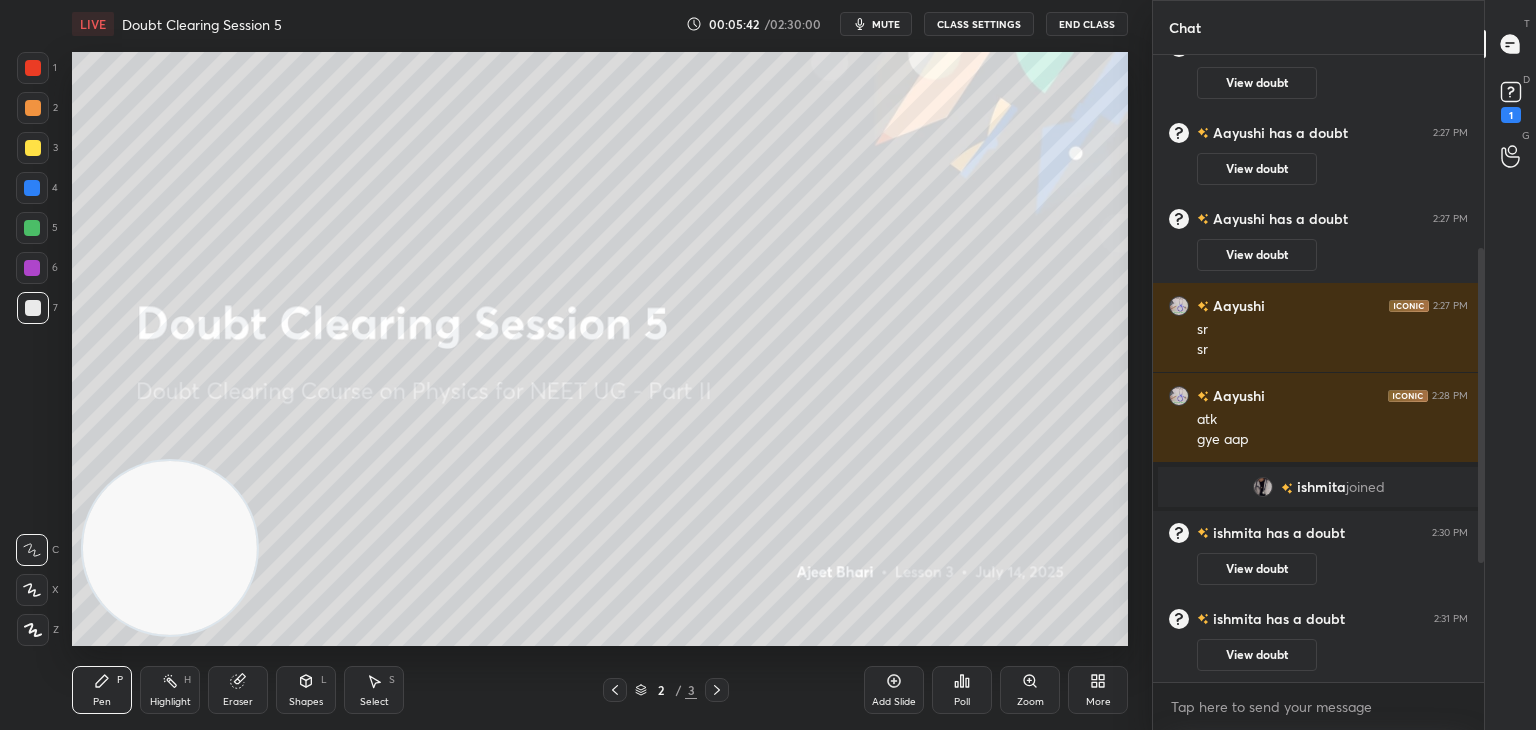 click on "mute" at bounding box center (886, 24) 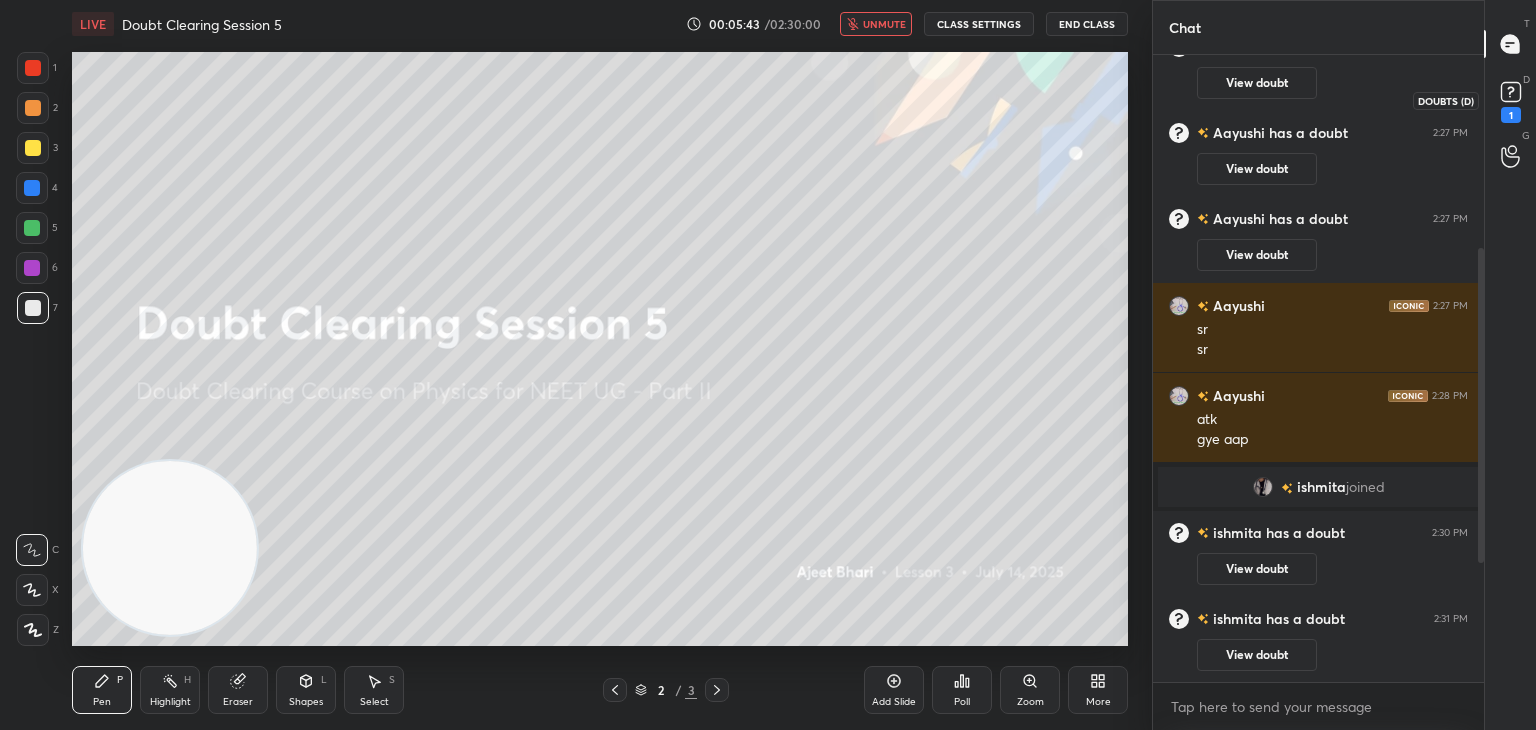 click on "1" at bounding box center (1511, 115) 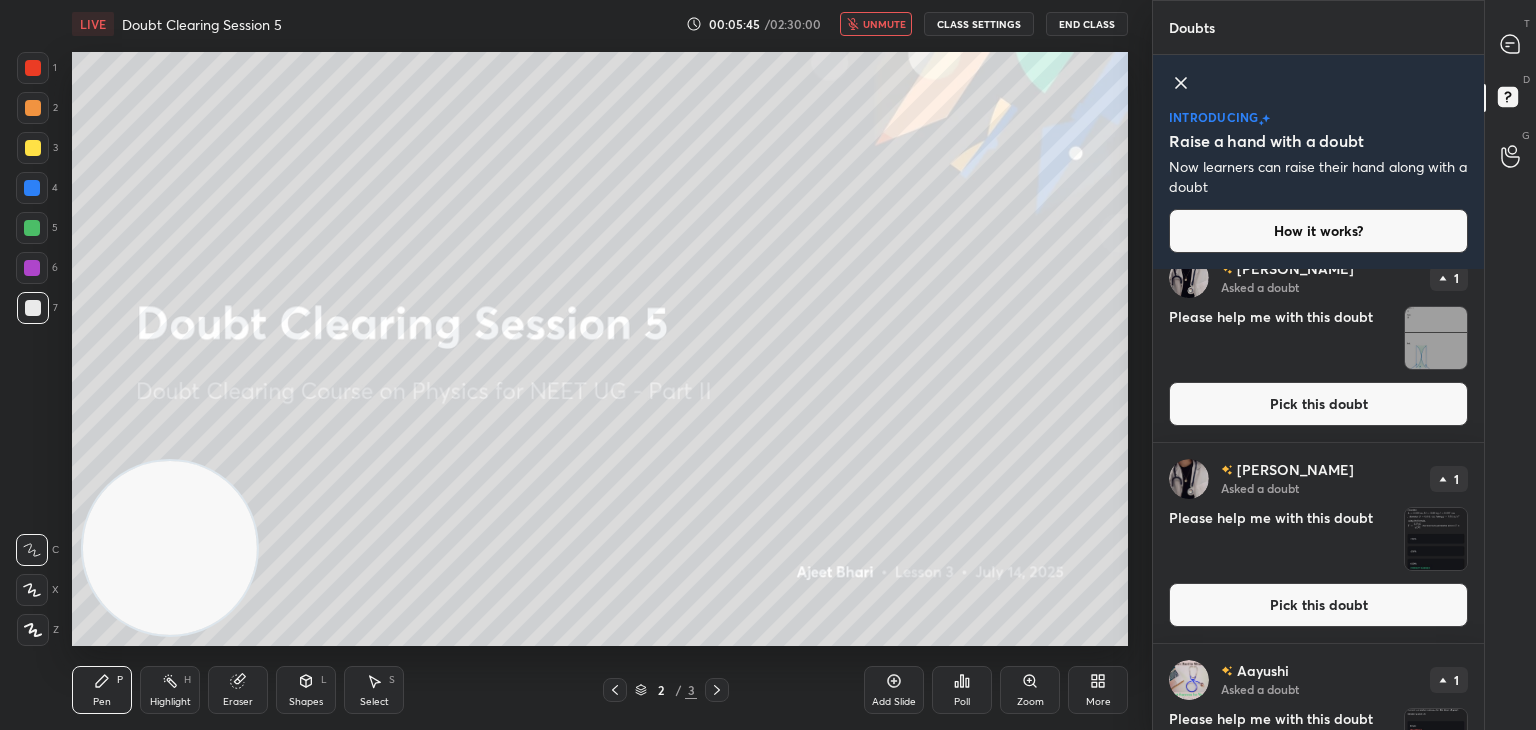 scroll, scrollTop: 0, scrollLeft: 0, axis: both 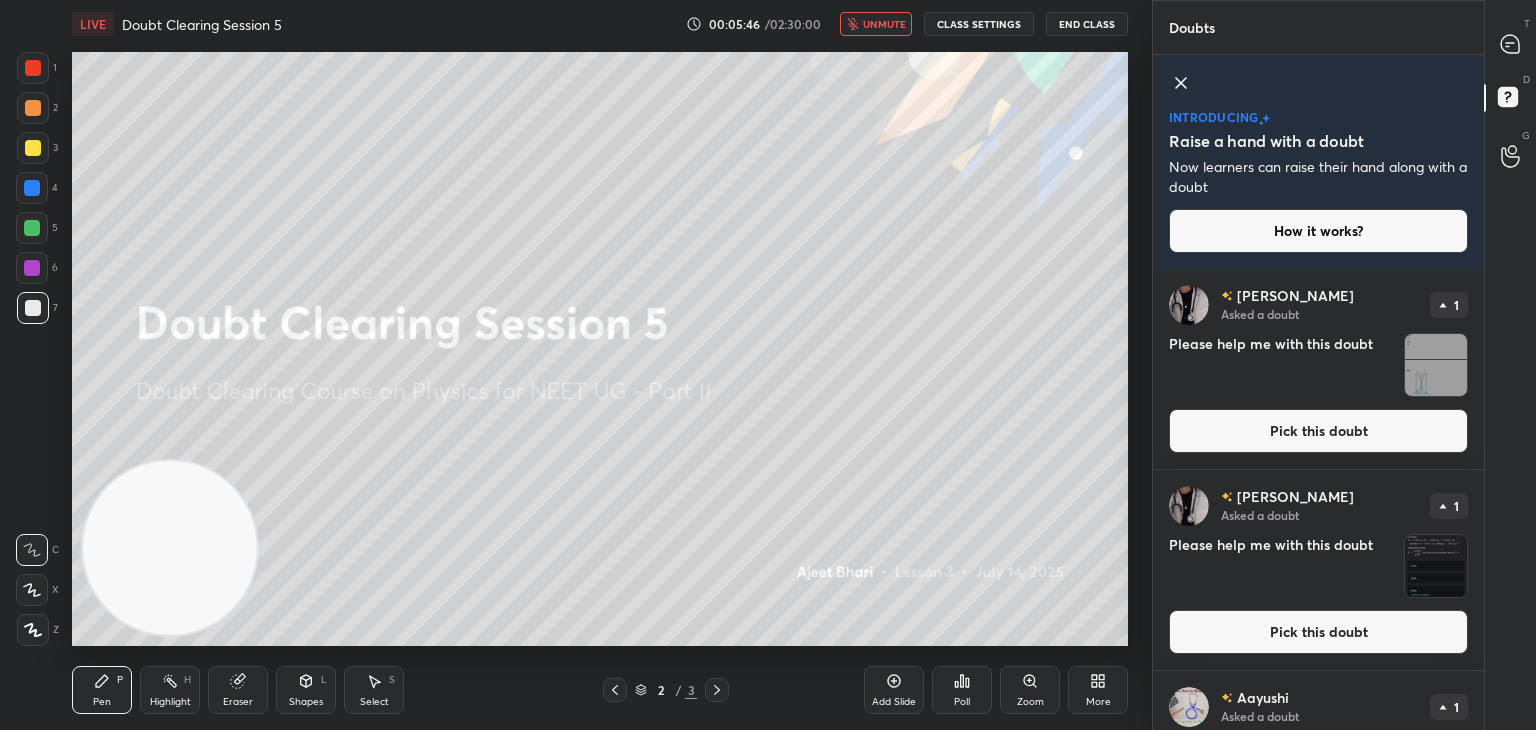click 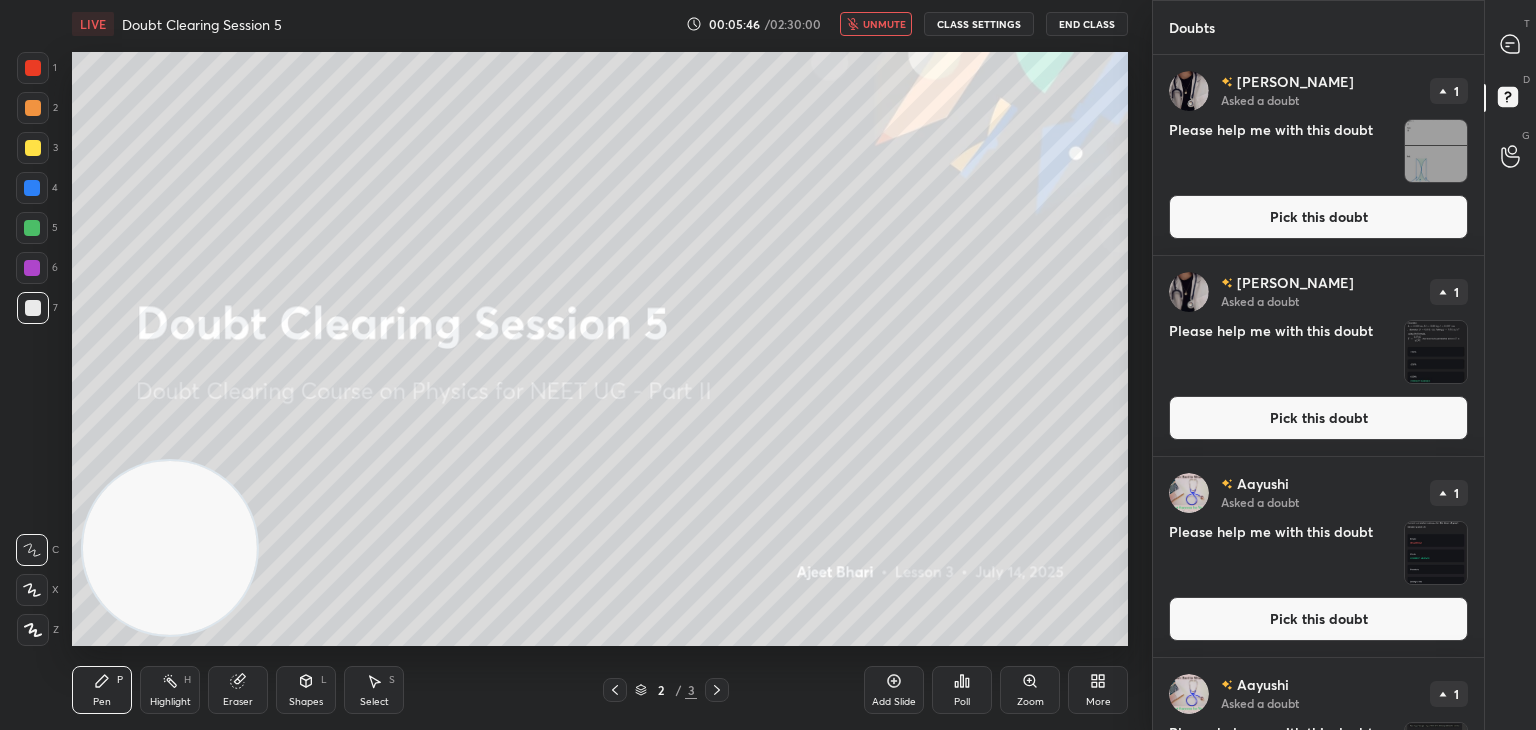 scroll, scrollTop: 6, scrollLeft: 6, axis: both 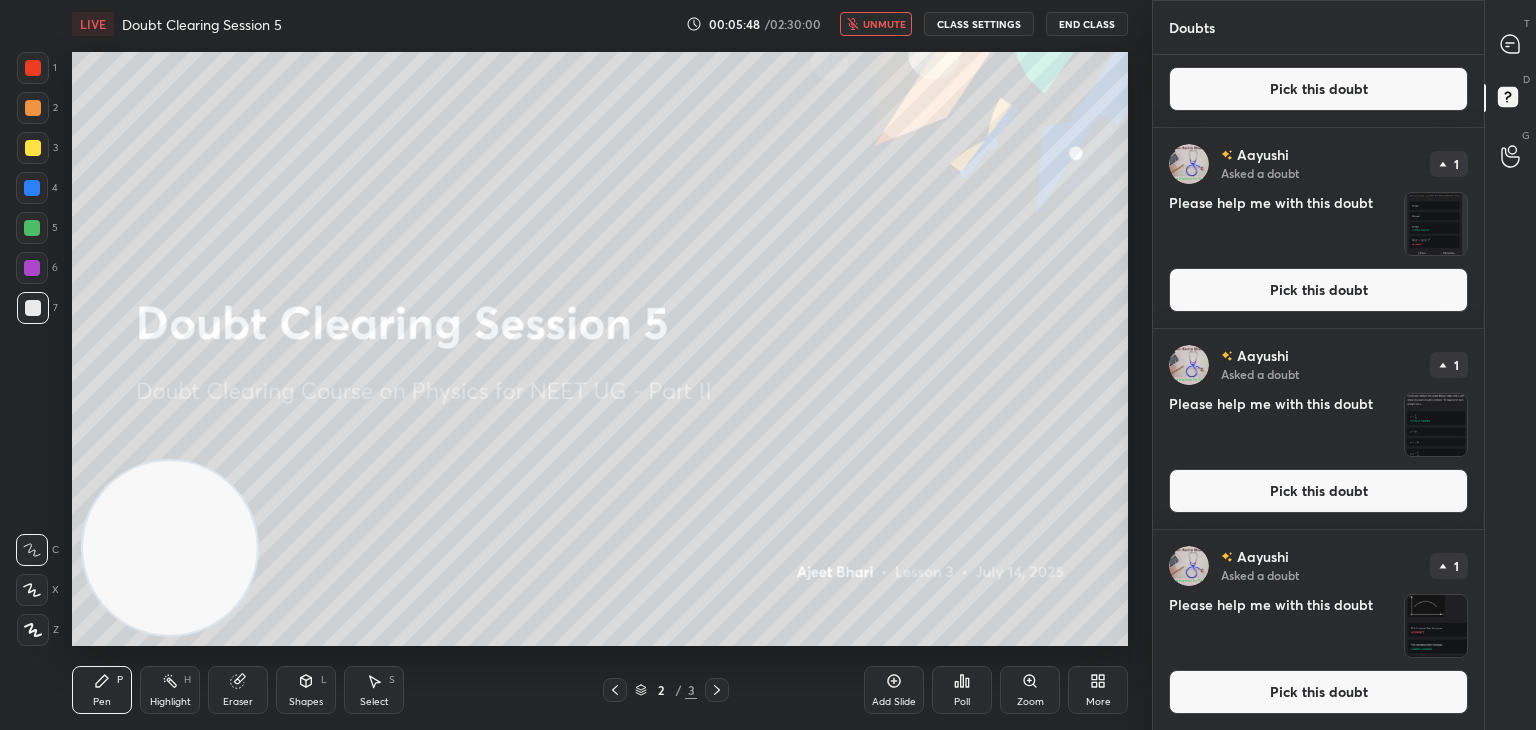 click at bounding box center (1436, 425) 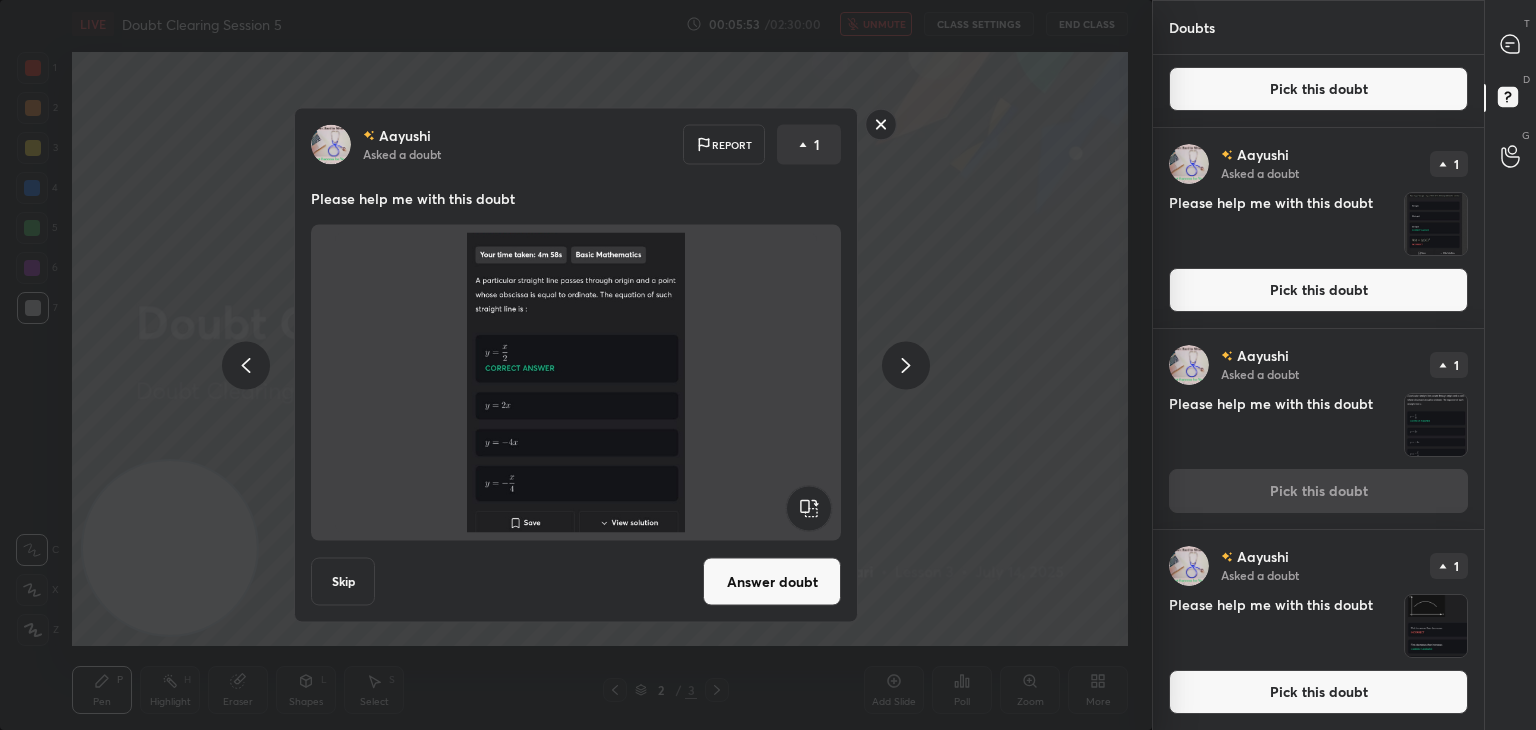 click at bounding box center (1436, 224) 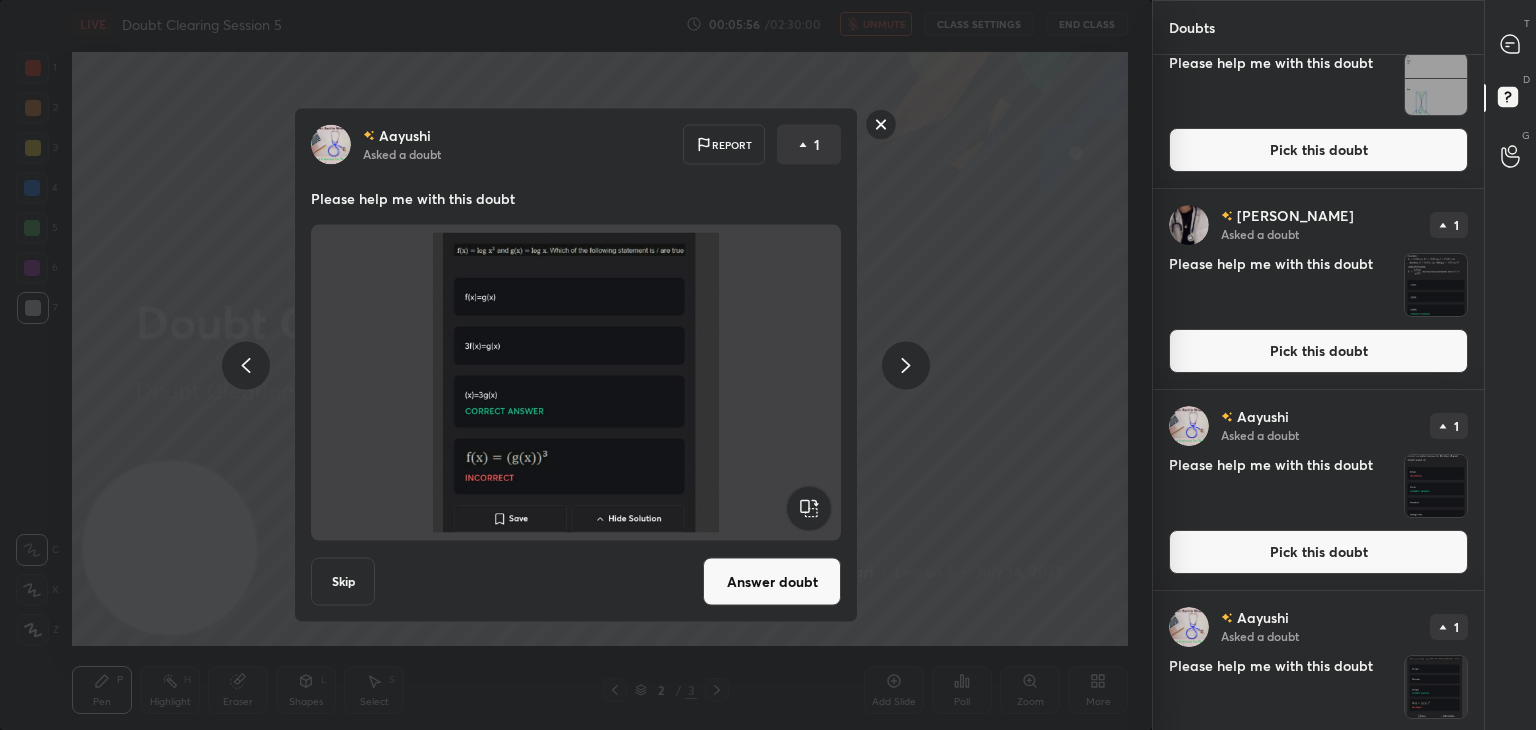 scroll, scrollTop: 0, scrollLeft: 0, axis: both 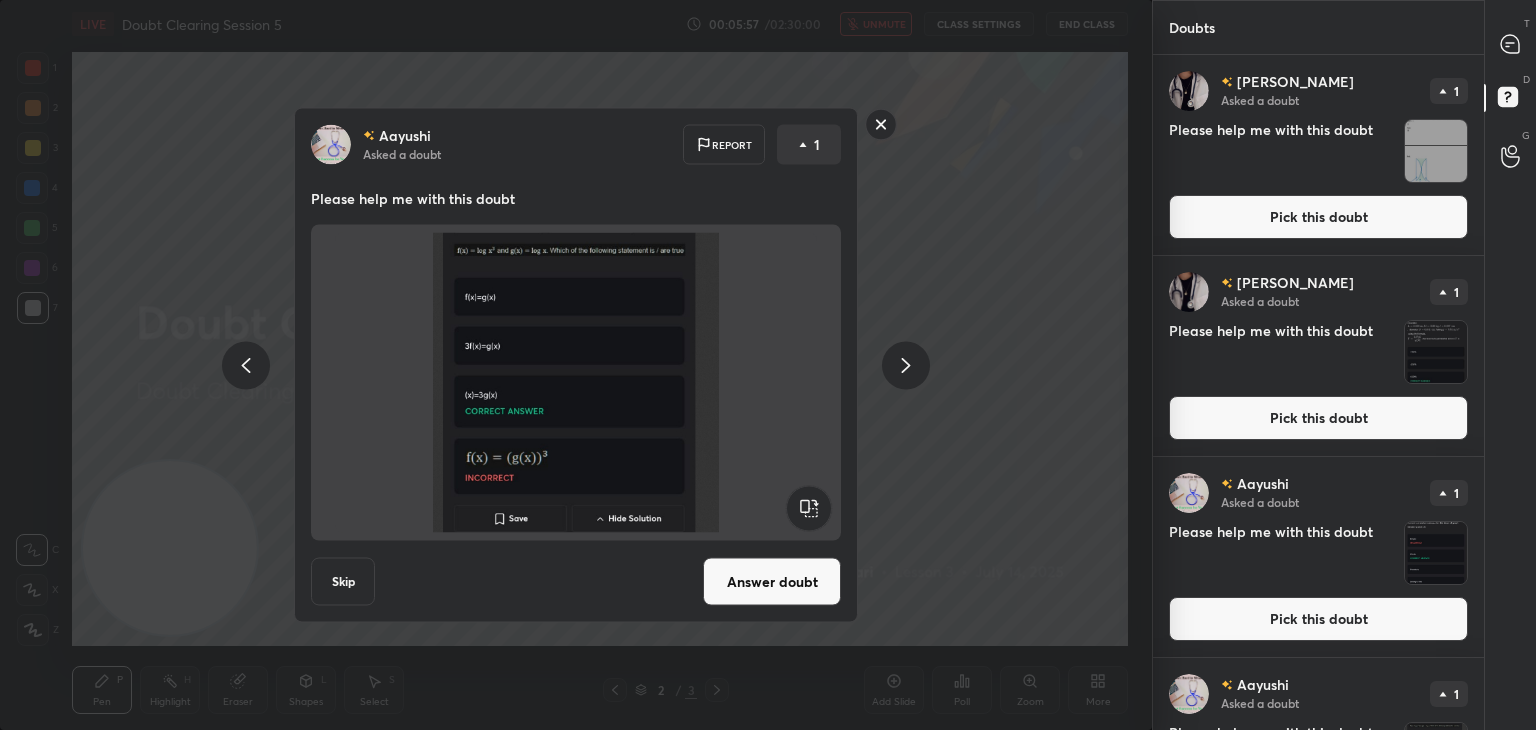 click at bounding box center [1436, 553] 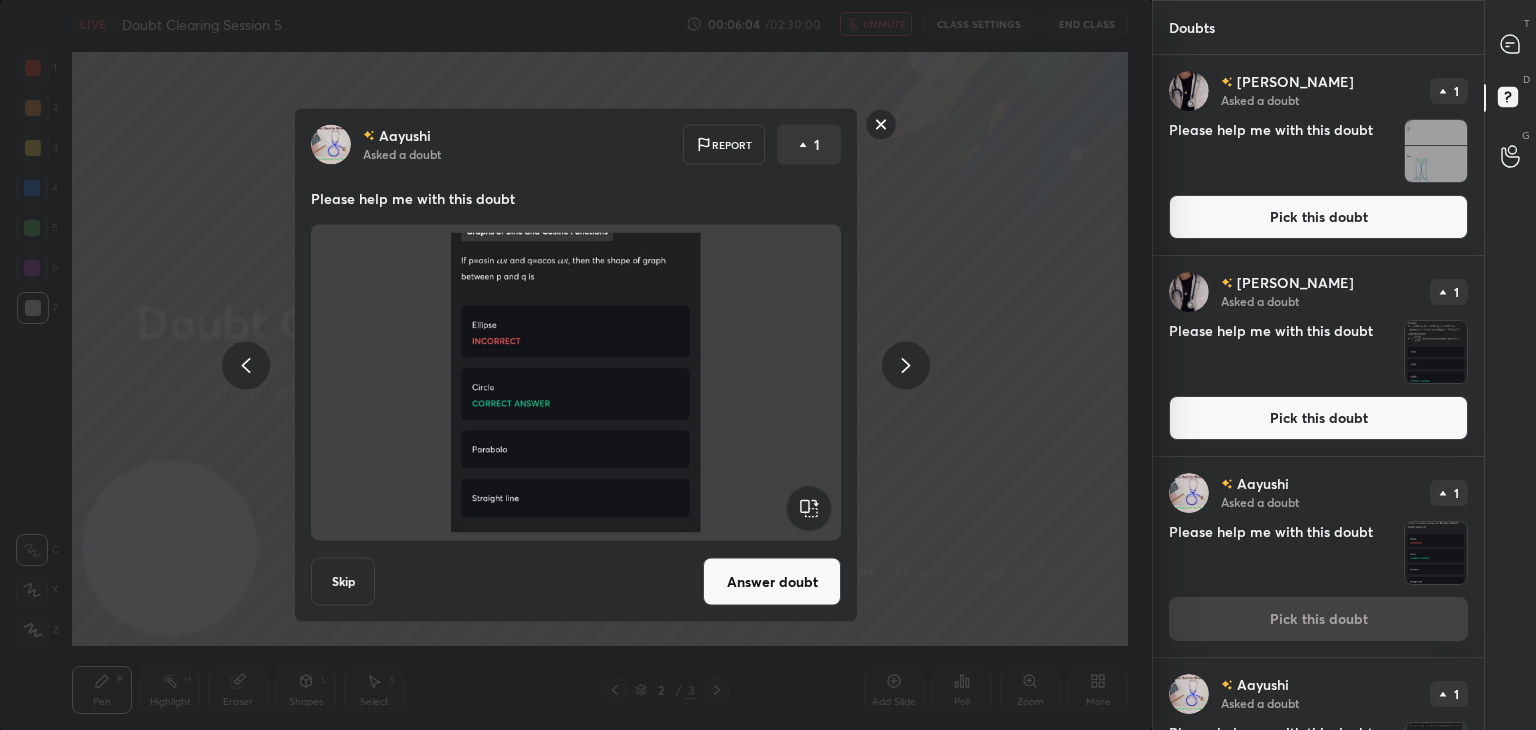 click at bounding box center [1436, 352] 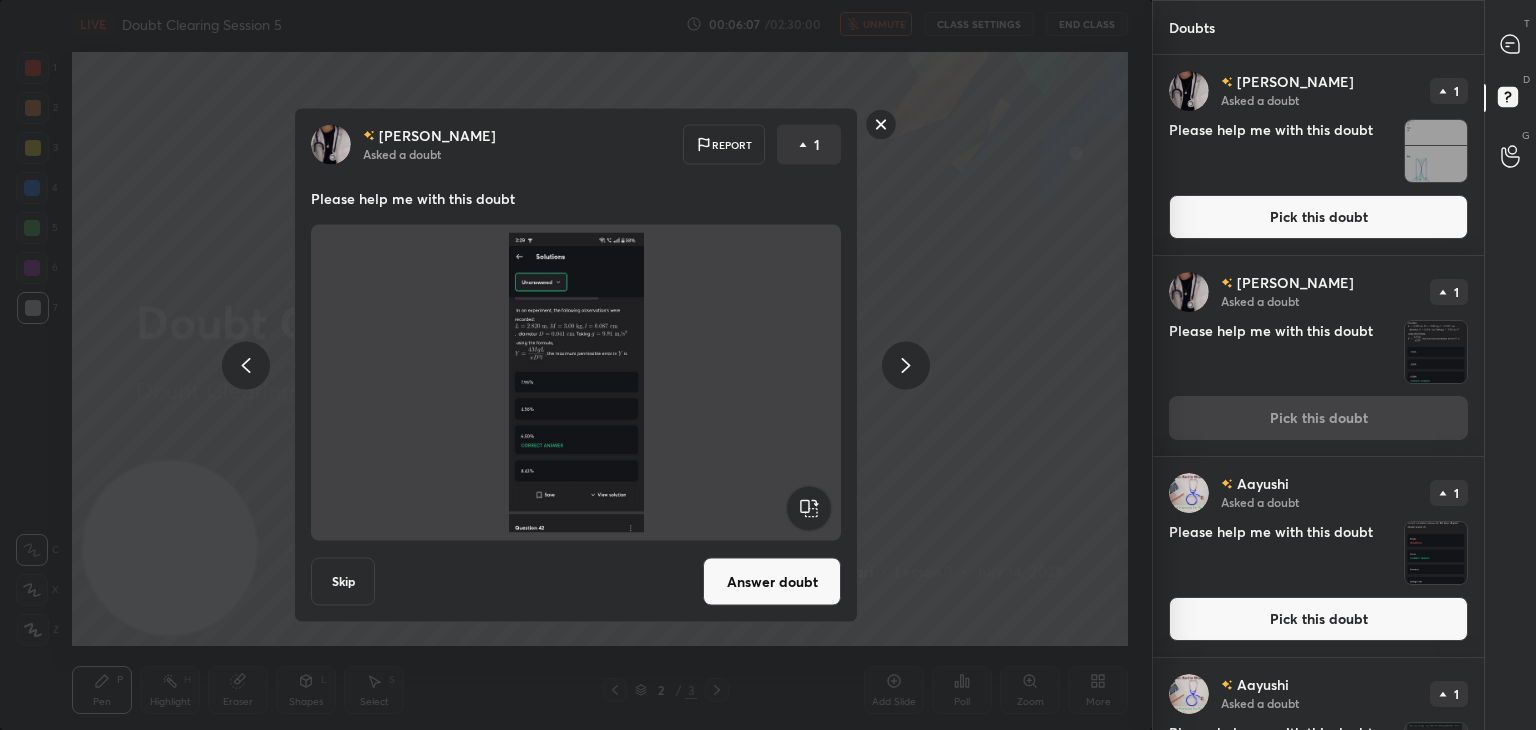 click at bounding box center (1436, 151) 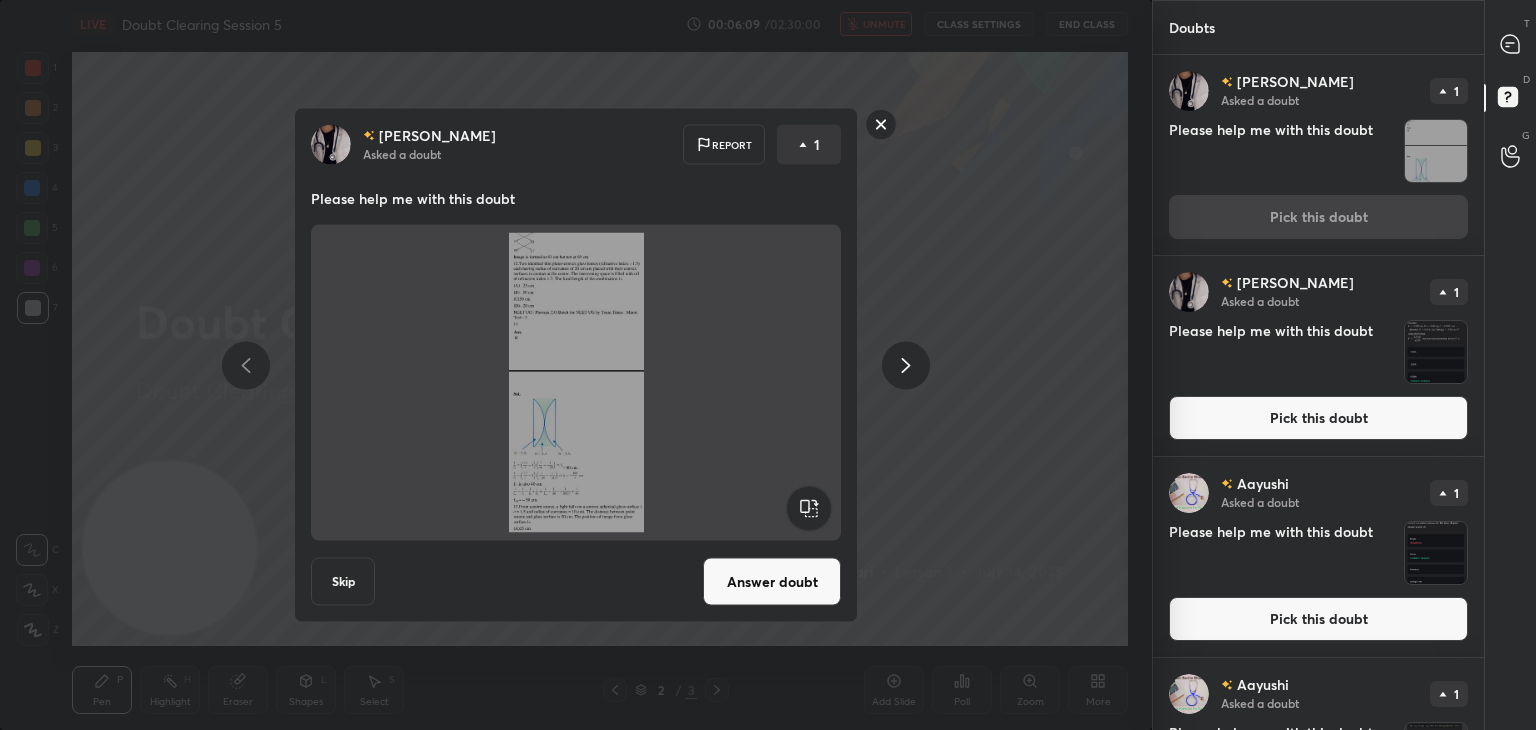 click at bounding box center (1436, 352) 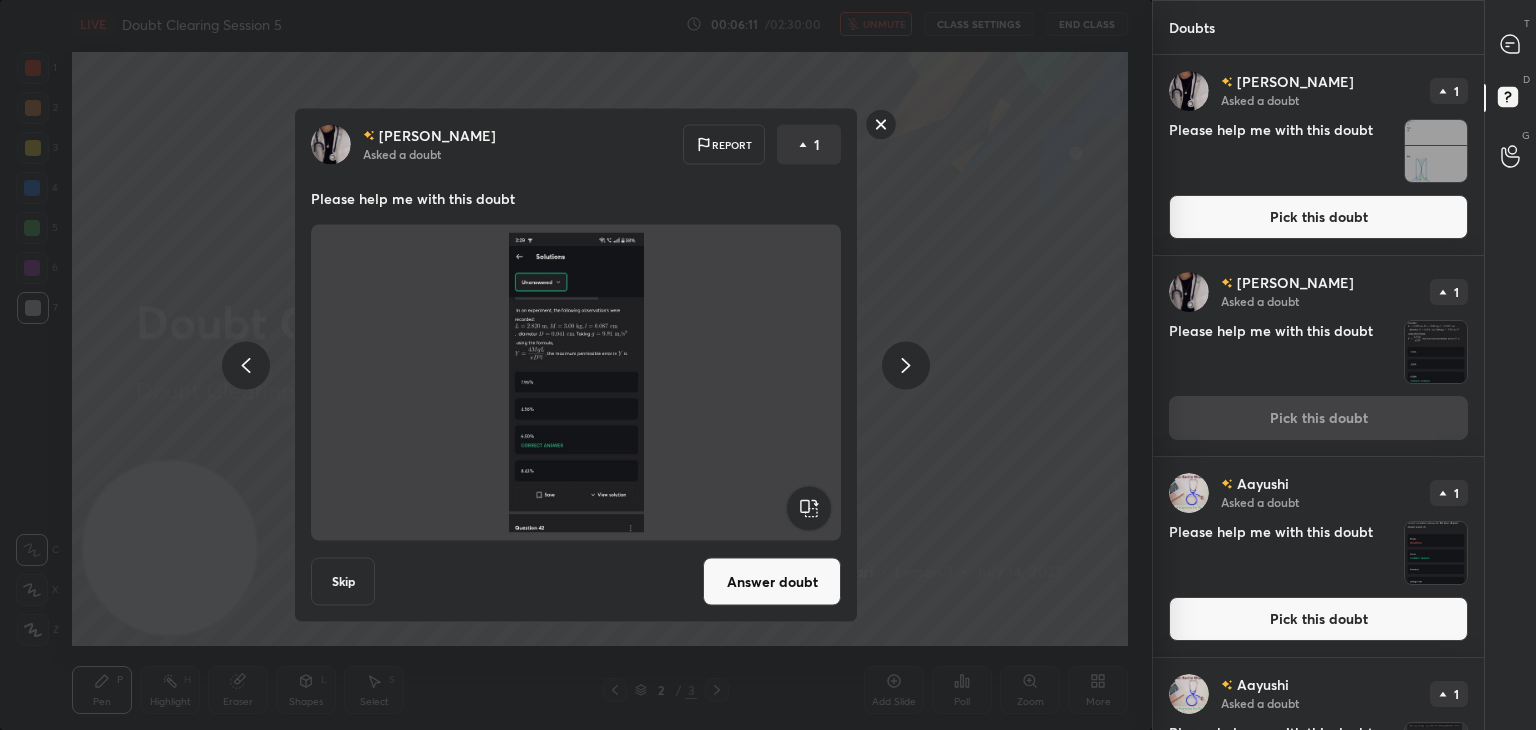 click at bounding box center (1436, 151) 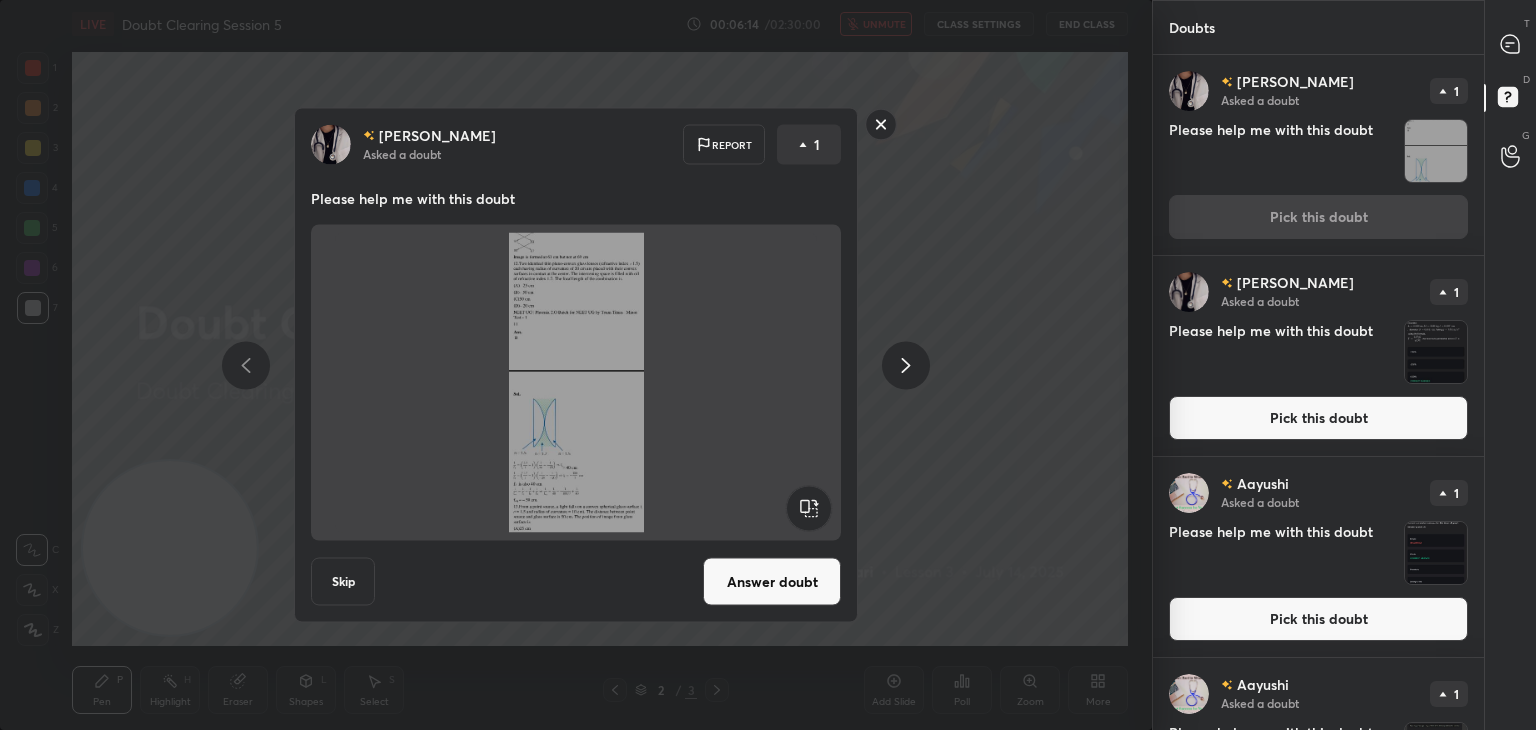 click on "Answer doubt" at bounding box center (772, 582) 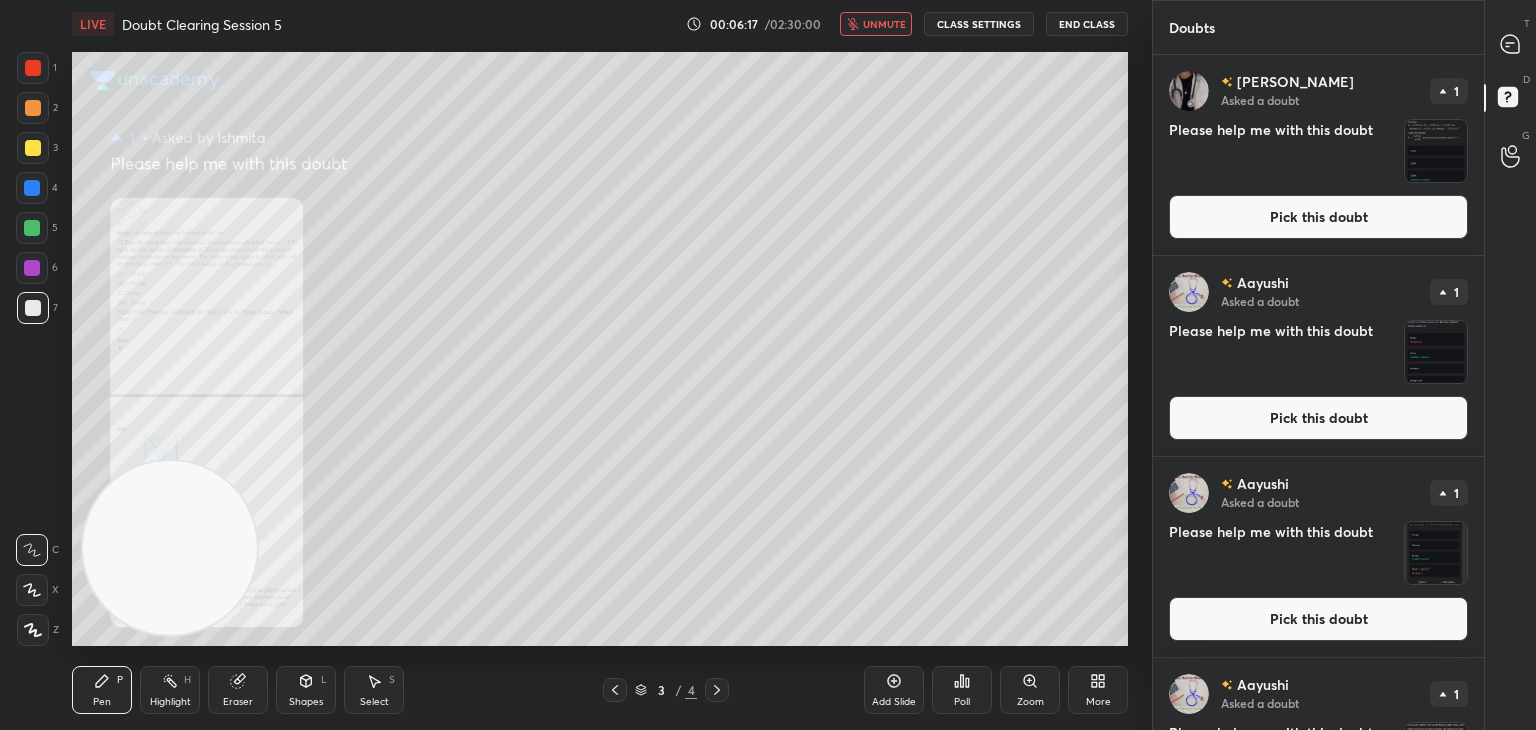 click on "unmute" at bounding box center (884, 24) 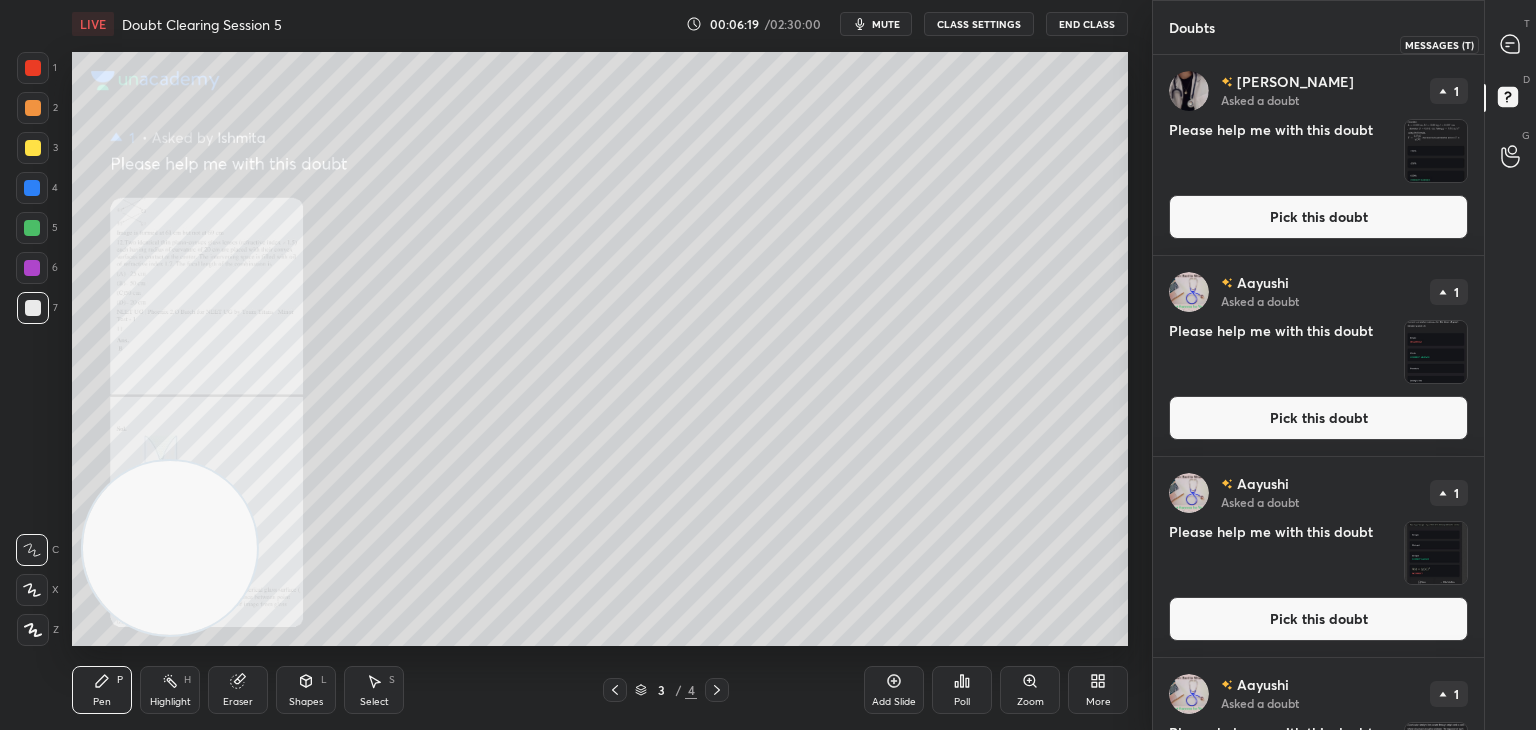 click 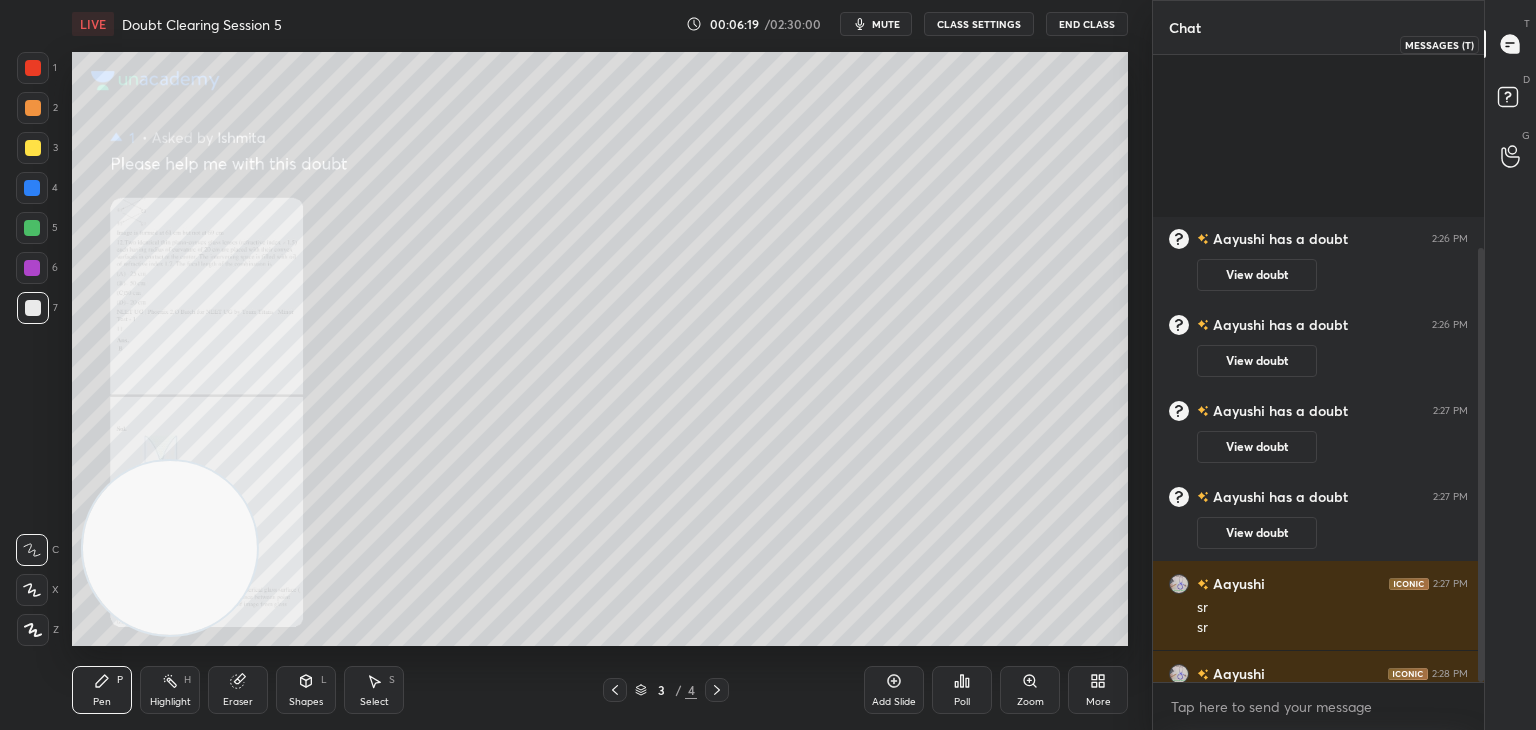 scroll, scrollTop: 280, scrollLeft: 0, axis: vertical 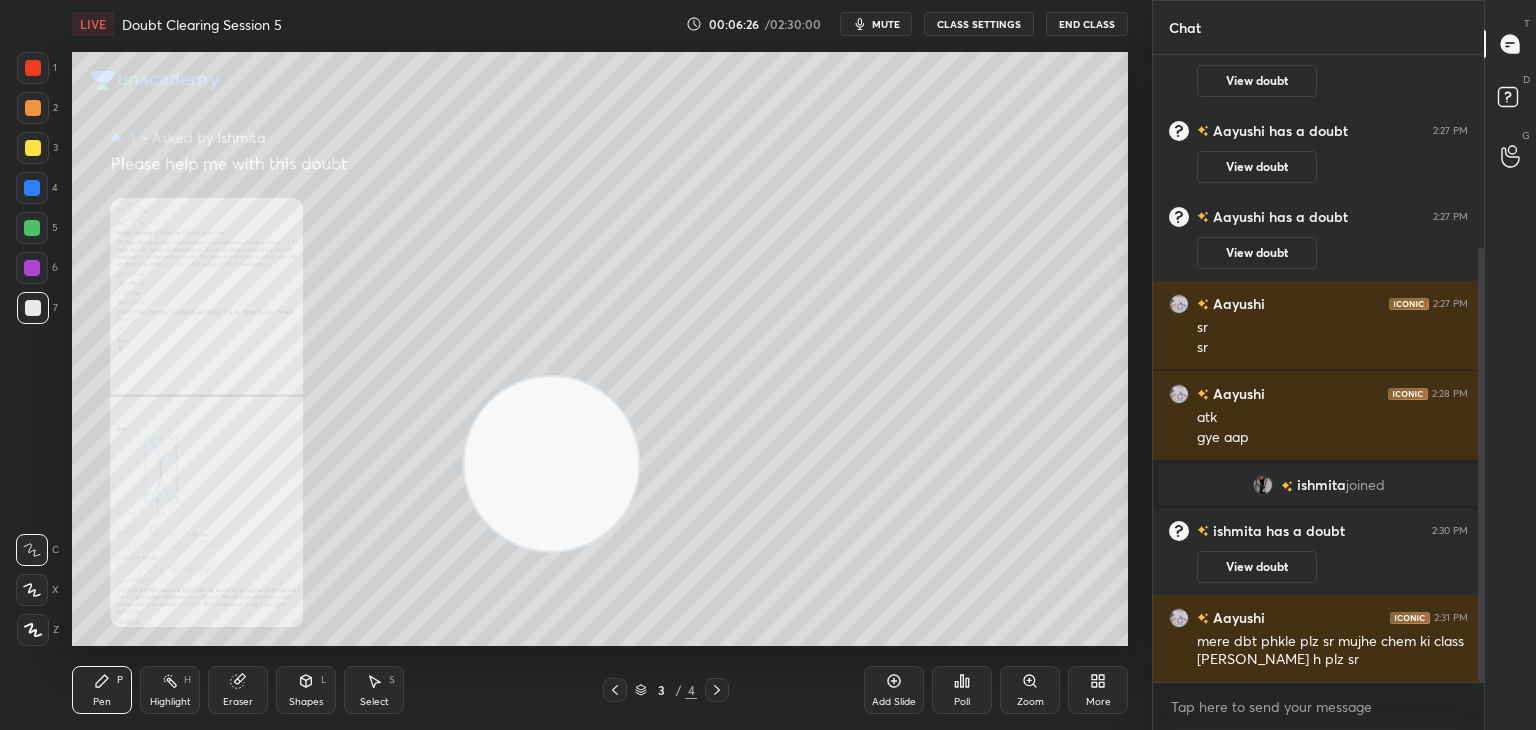 click 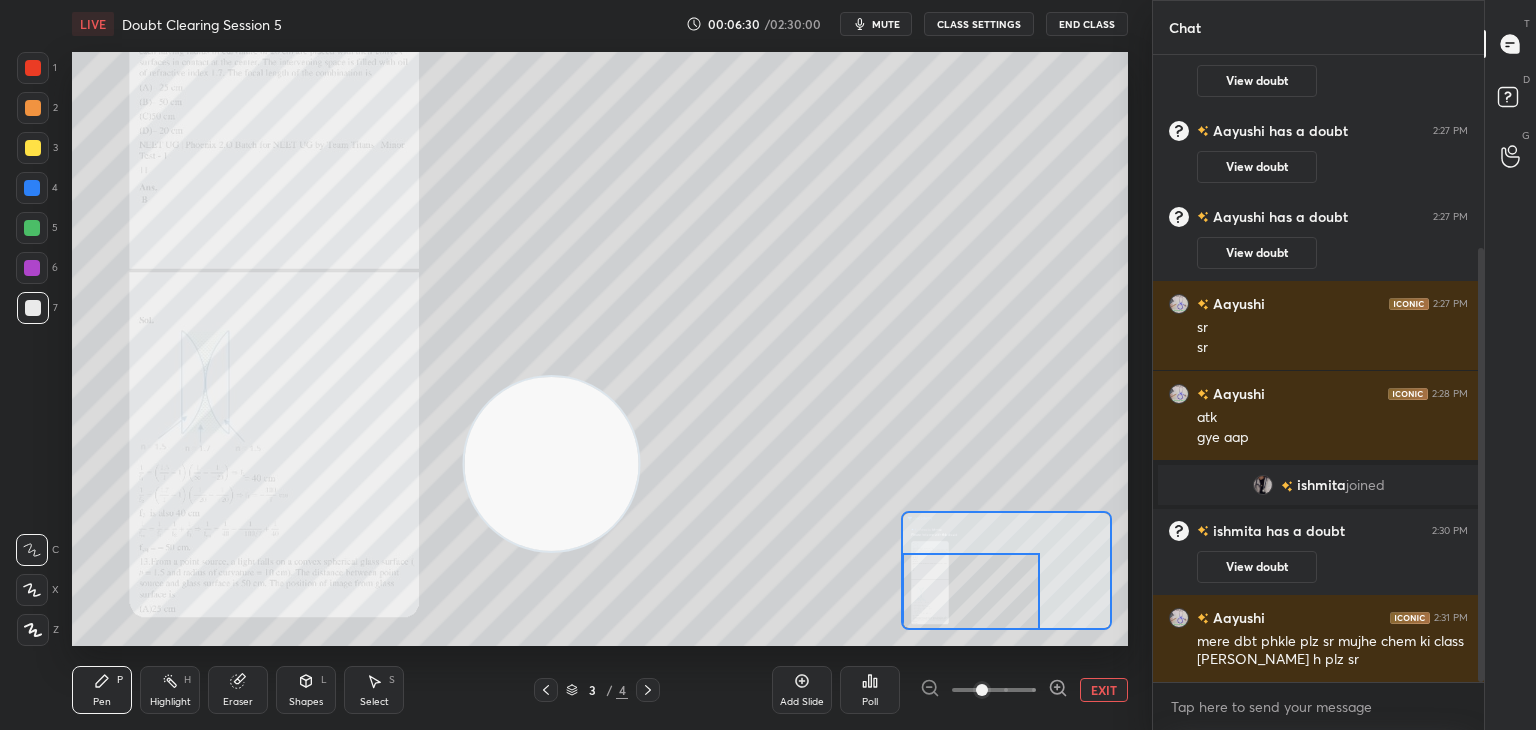 scroll, scrollTop: 350, scrollLeft: 0, axis: vertical 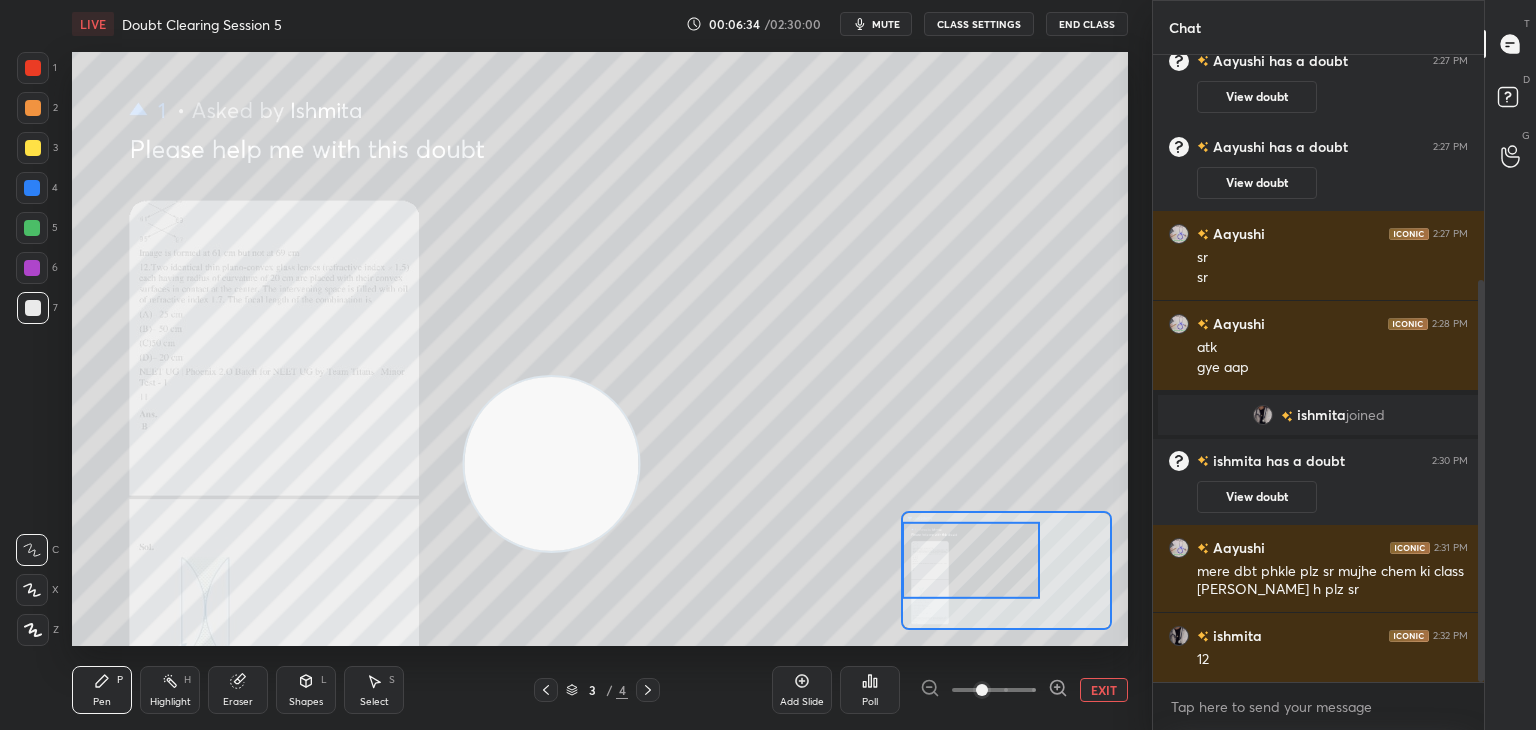 click at bounding box center (33, 68) 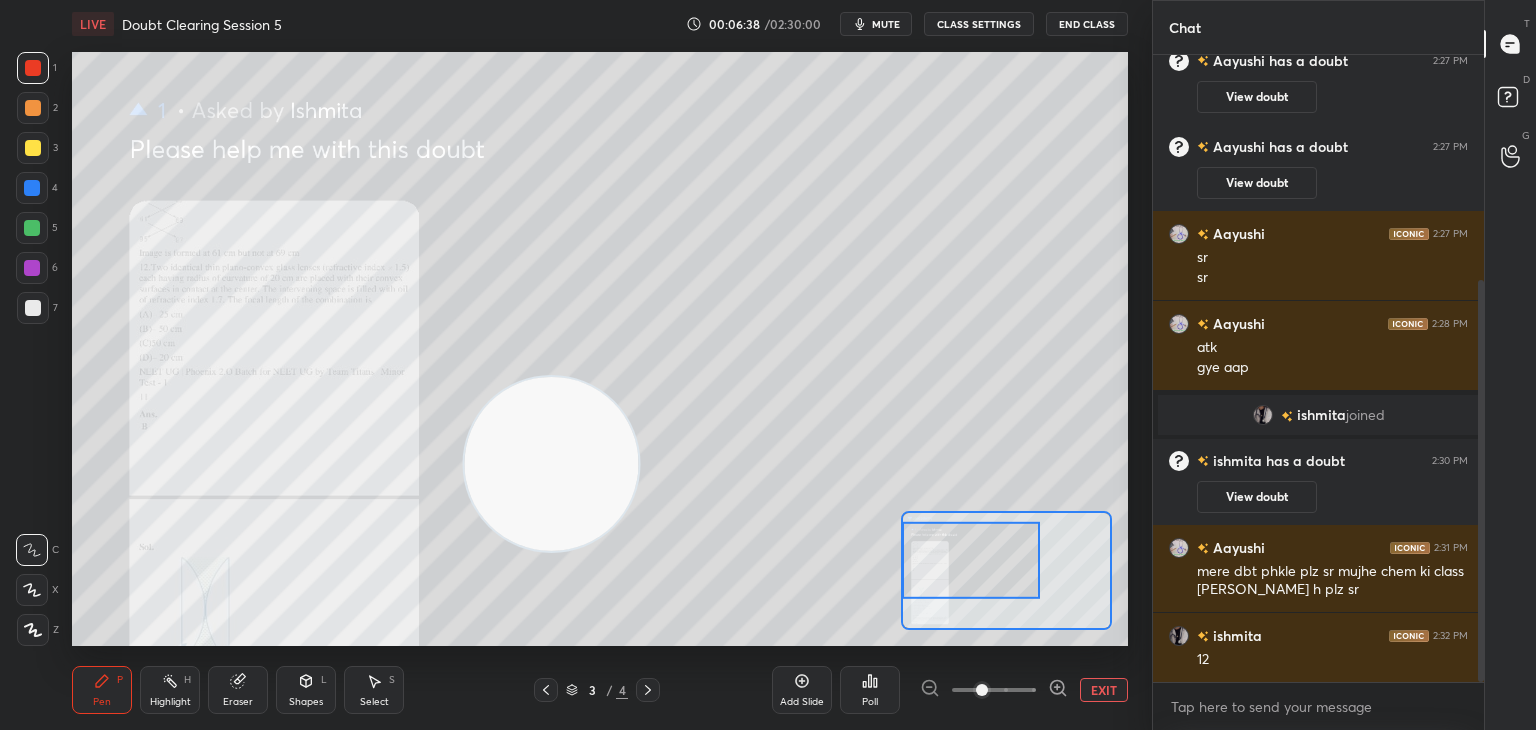 click 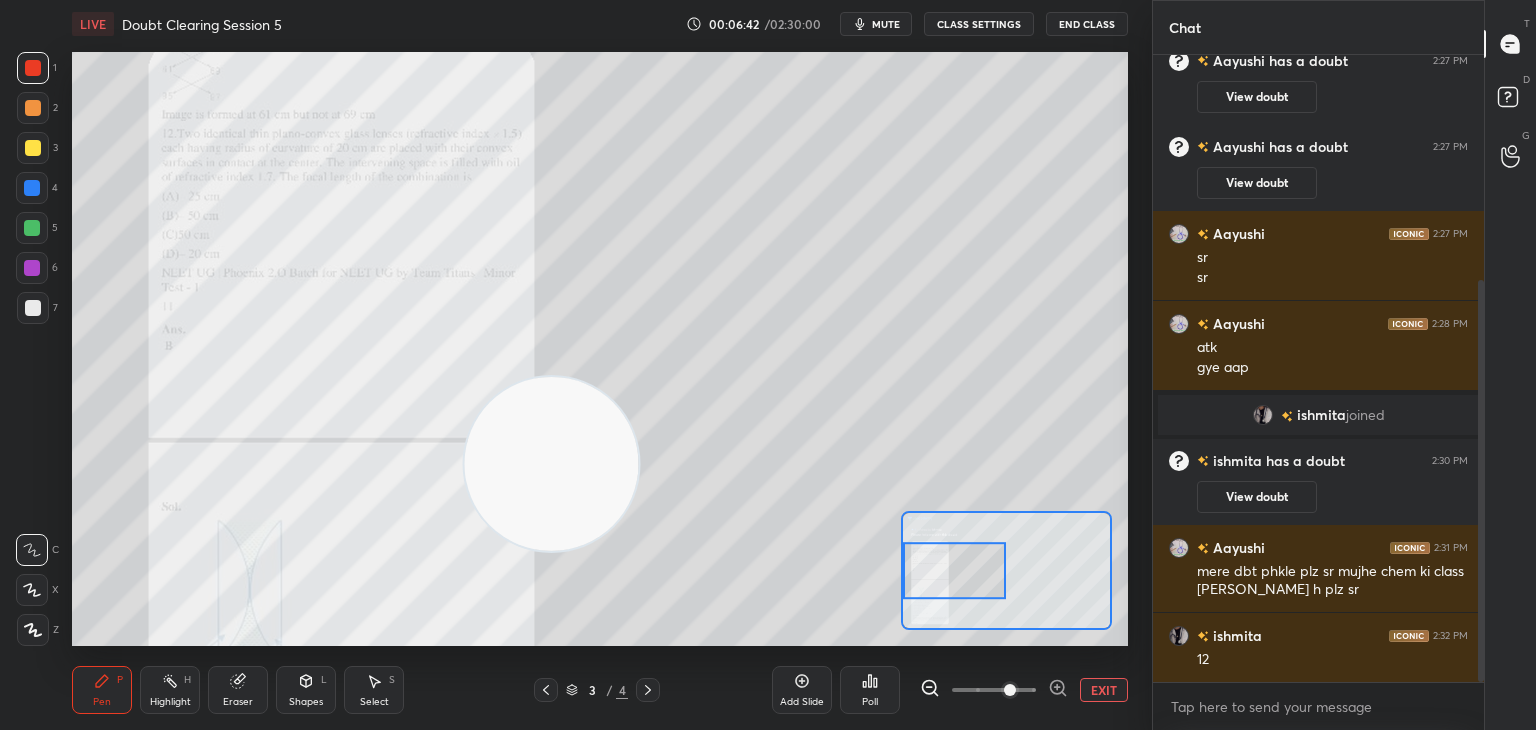 click 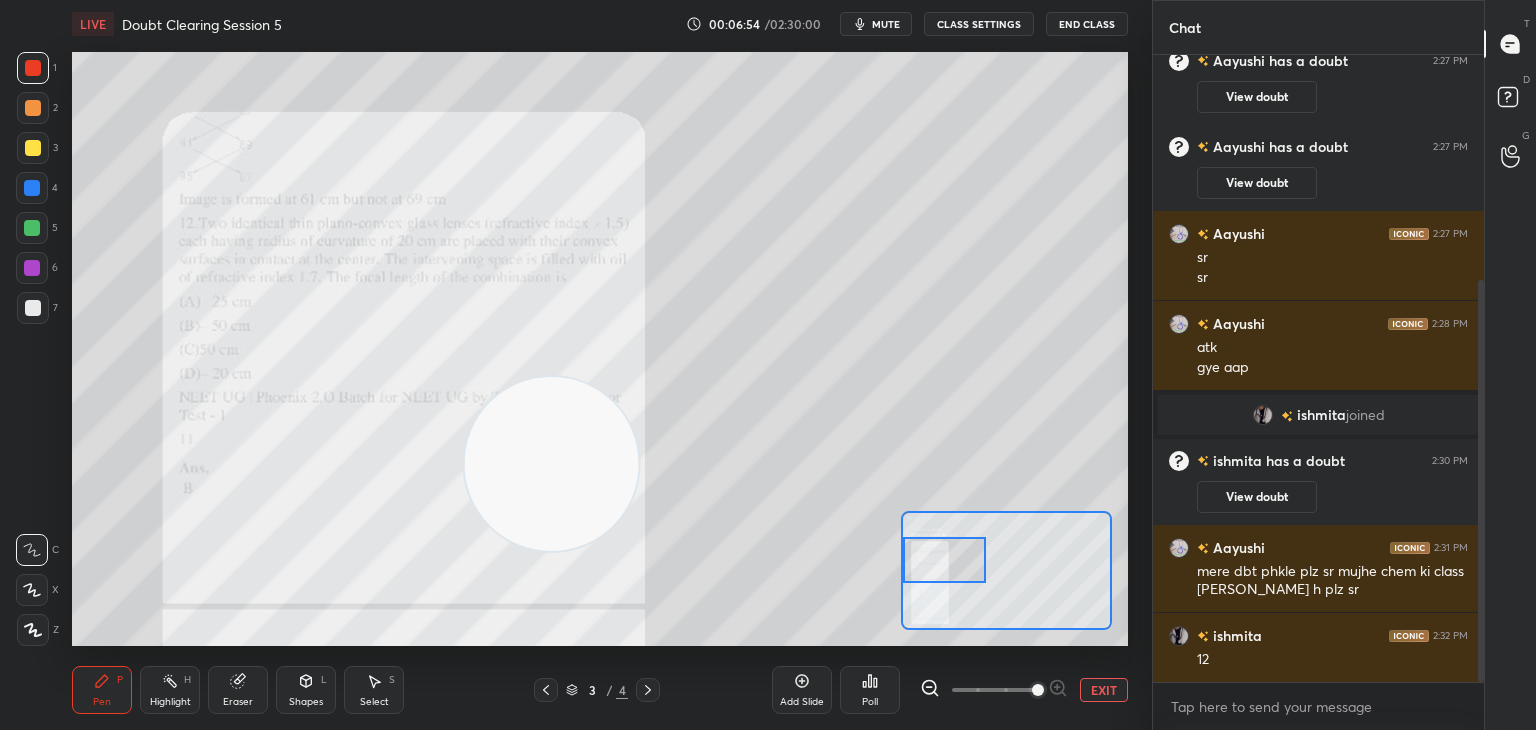 click on "mute" at bounding box center [876, 24] 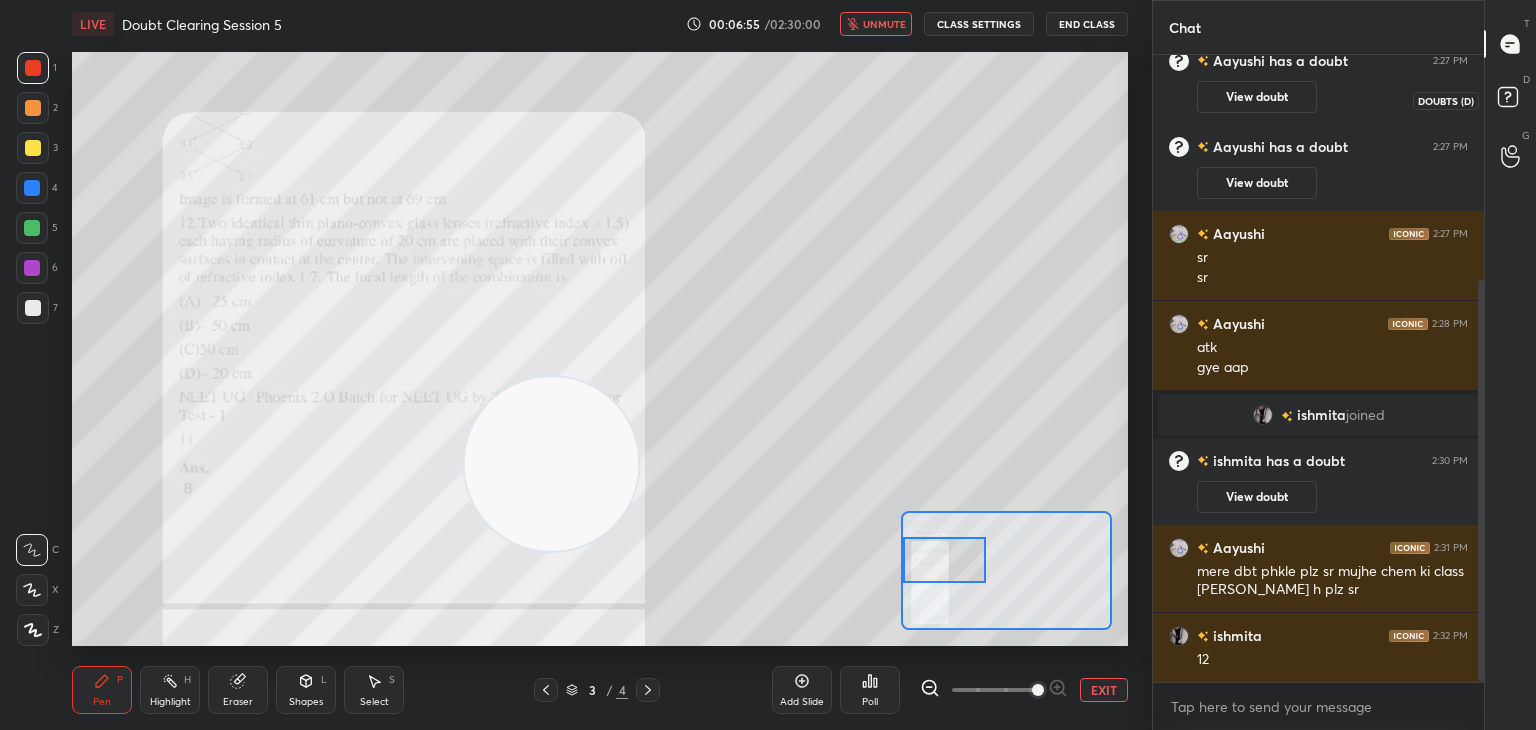 click 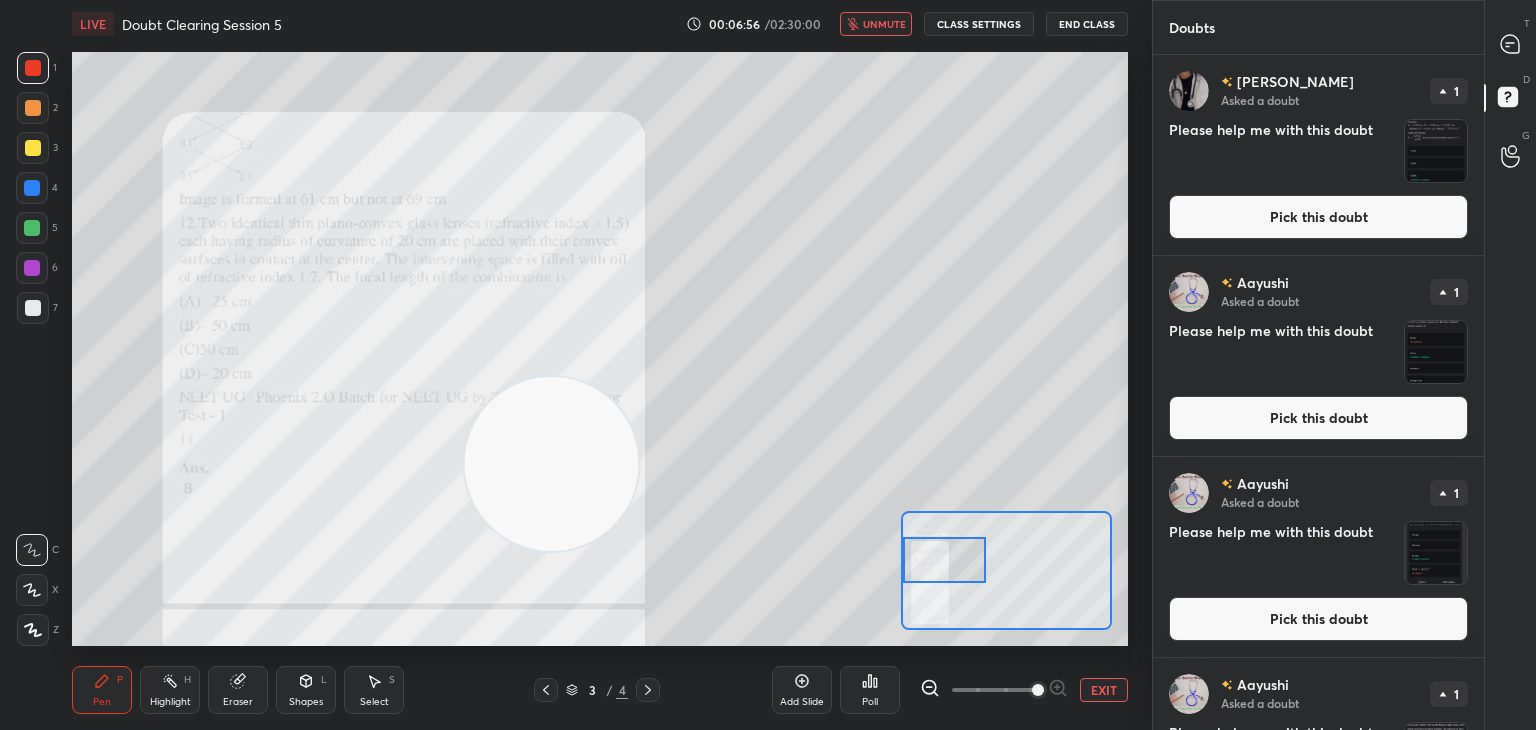 click at bounding box center (1436, 151) 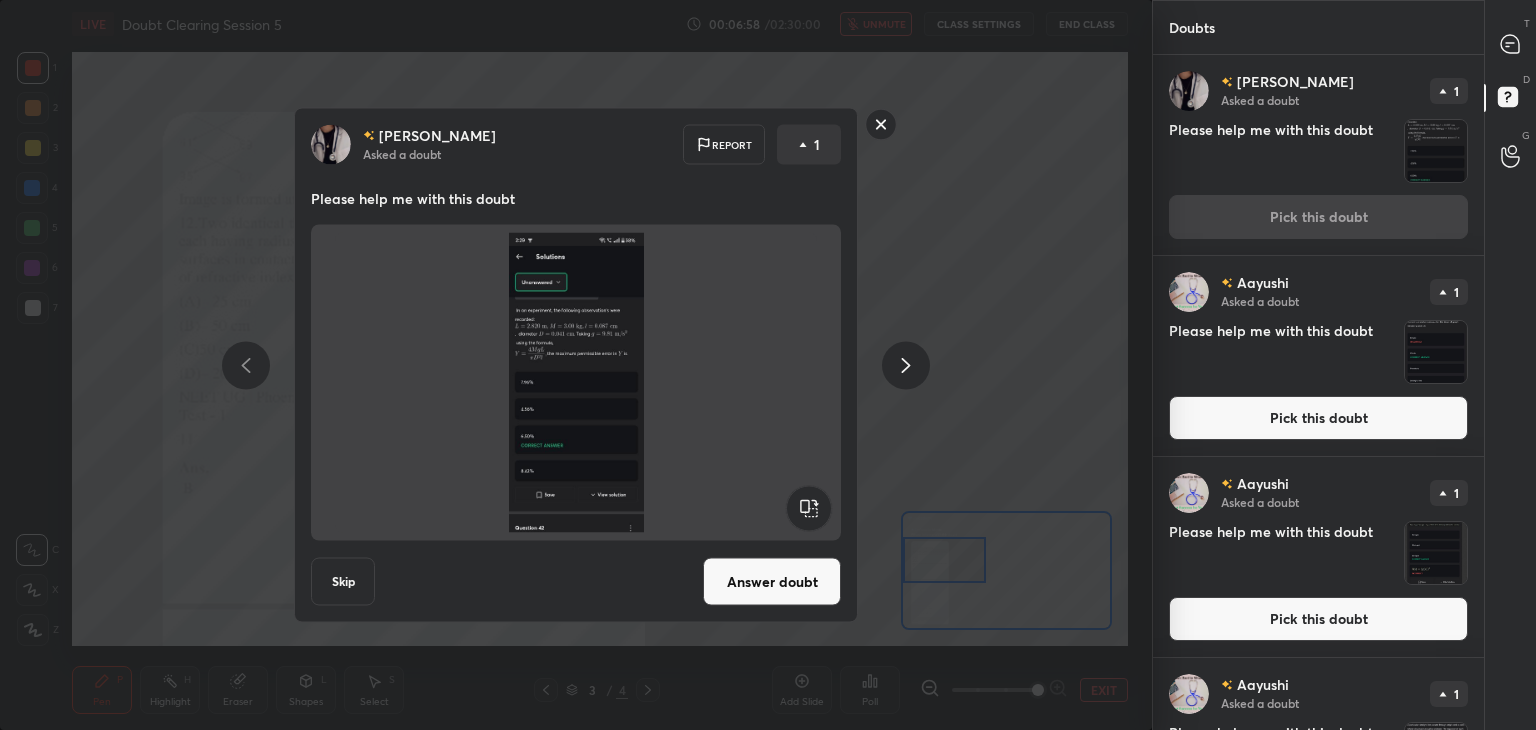 click on "Answer doubt" at bounding box center (772, 582) 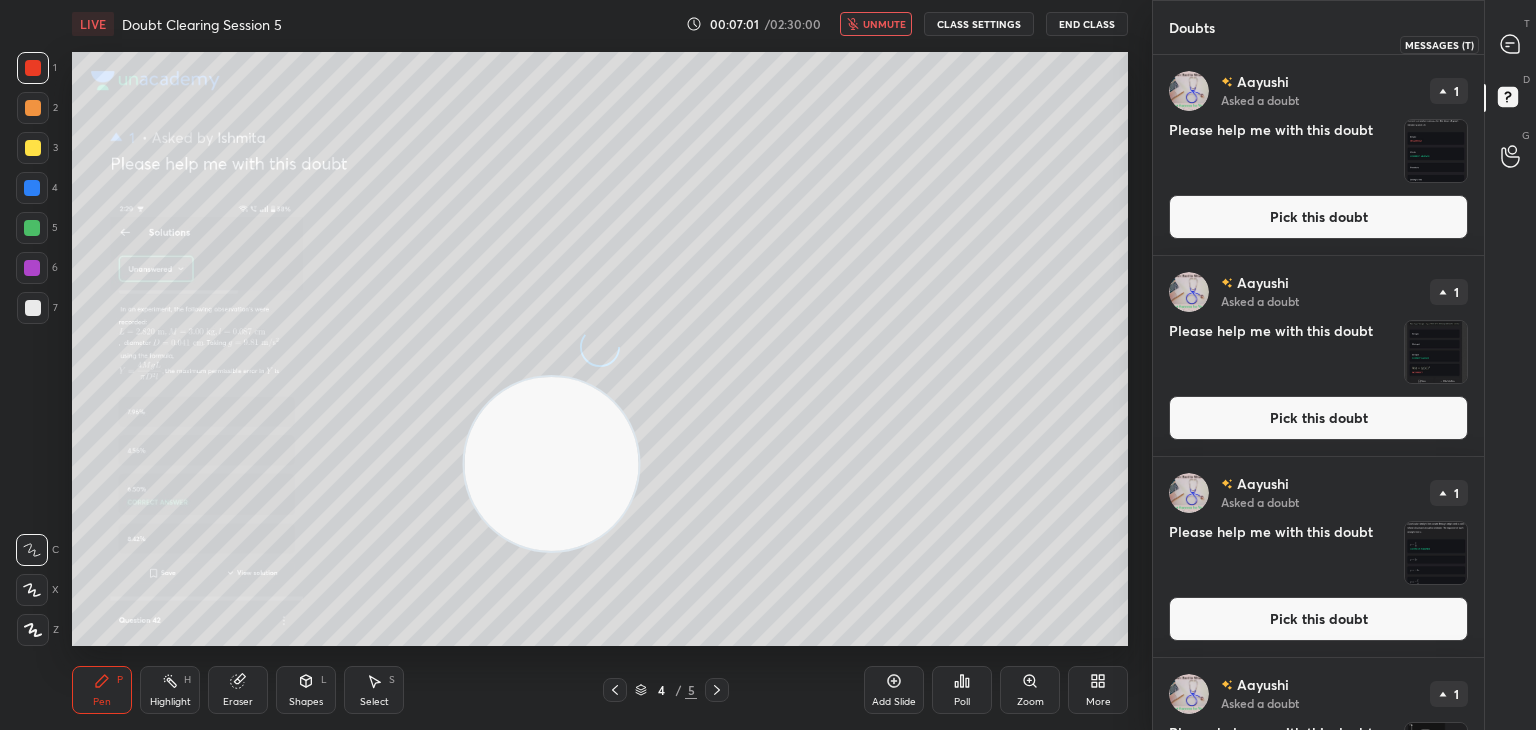 click at bounding box center (1511, 44) 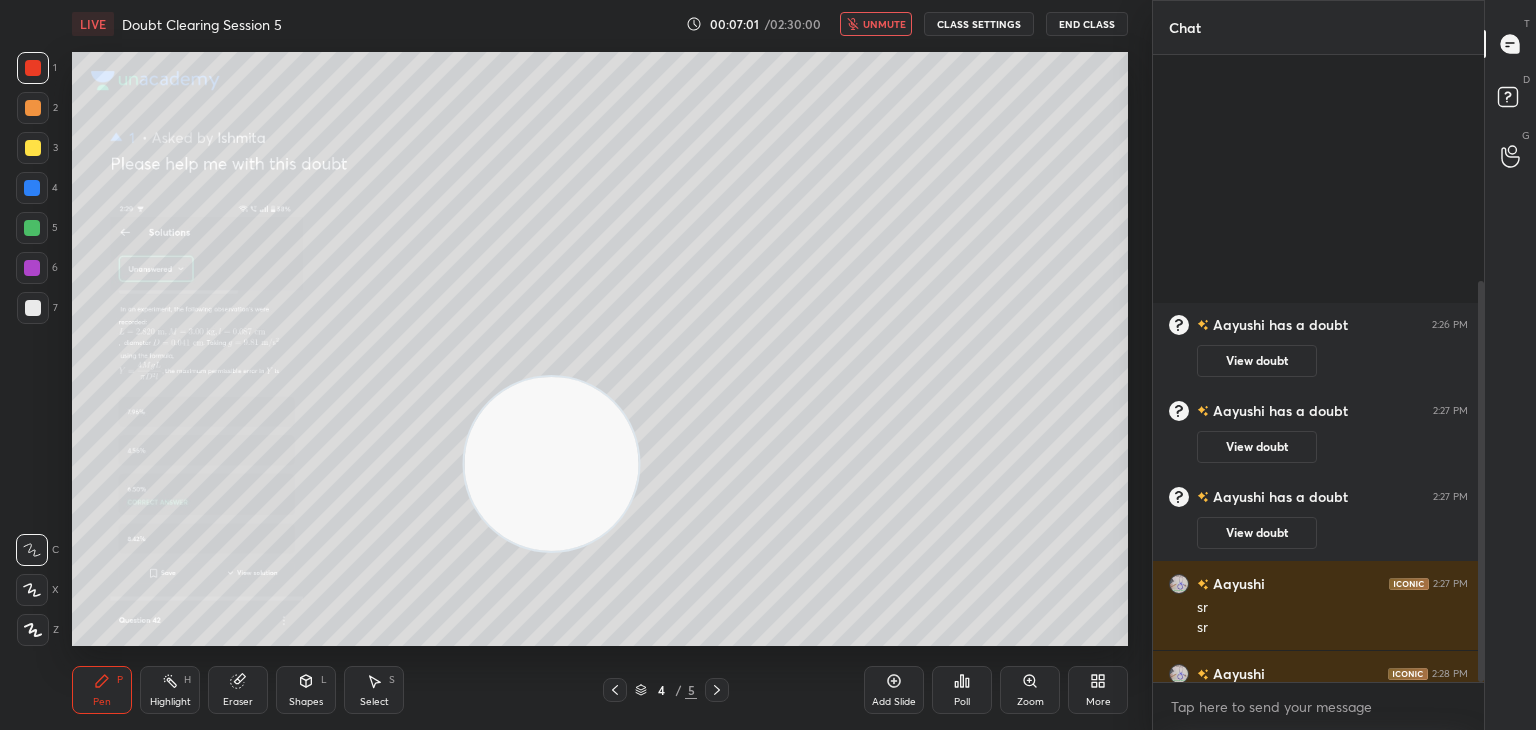 scroll, scrollTop: 354, scrollLeft: 0, axis: vertical 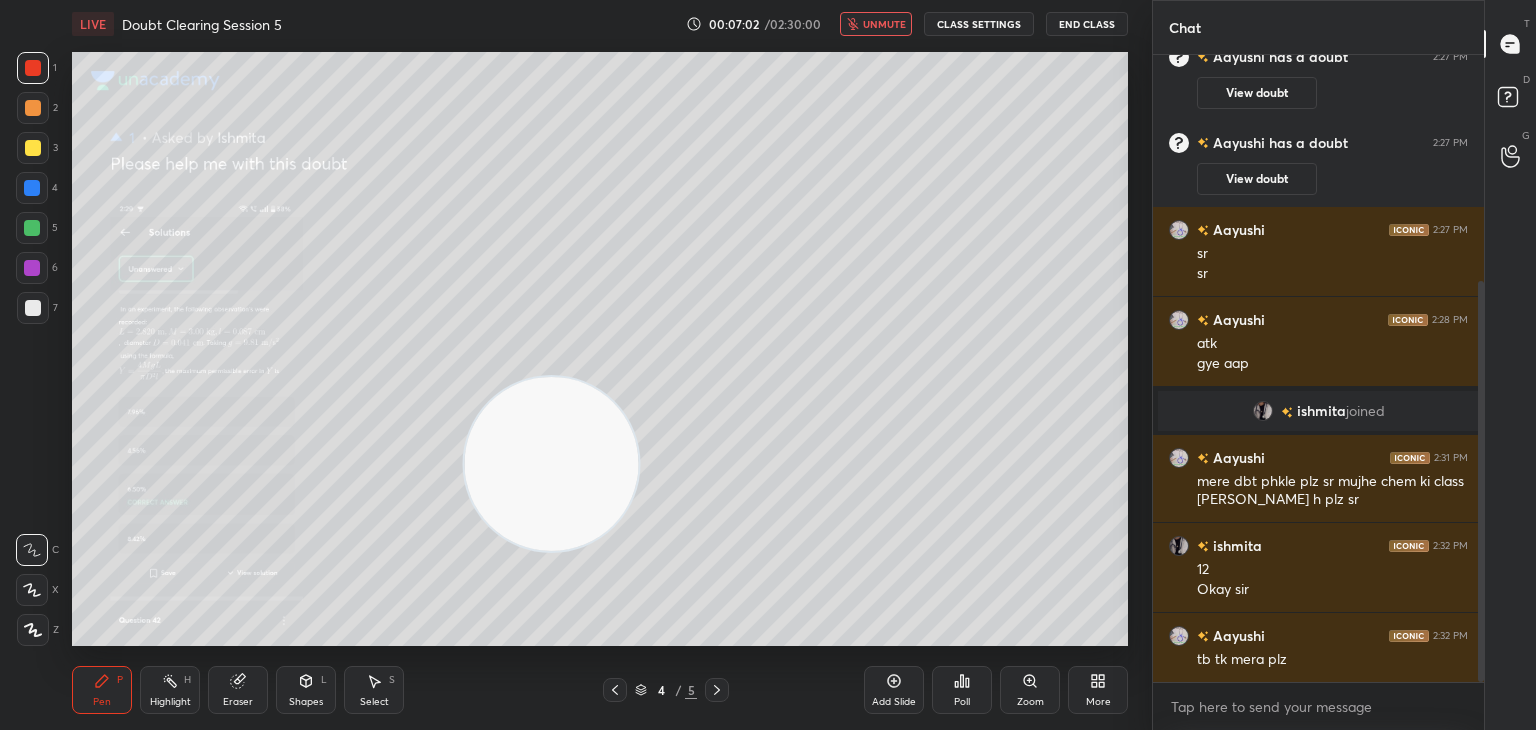 click on "LIVE Doubt Clearing Session 5 00:07:02 /  02:30:00 unmute CLASS SETTINGS End Class" at bounding box center [600, 24] 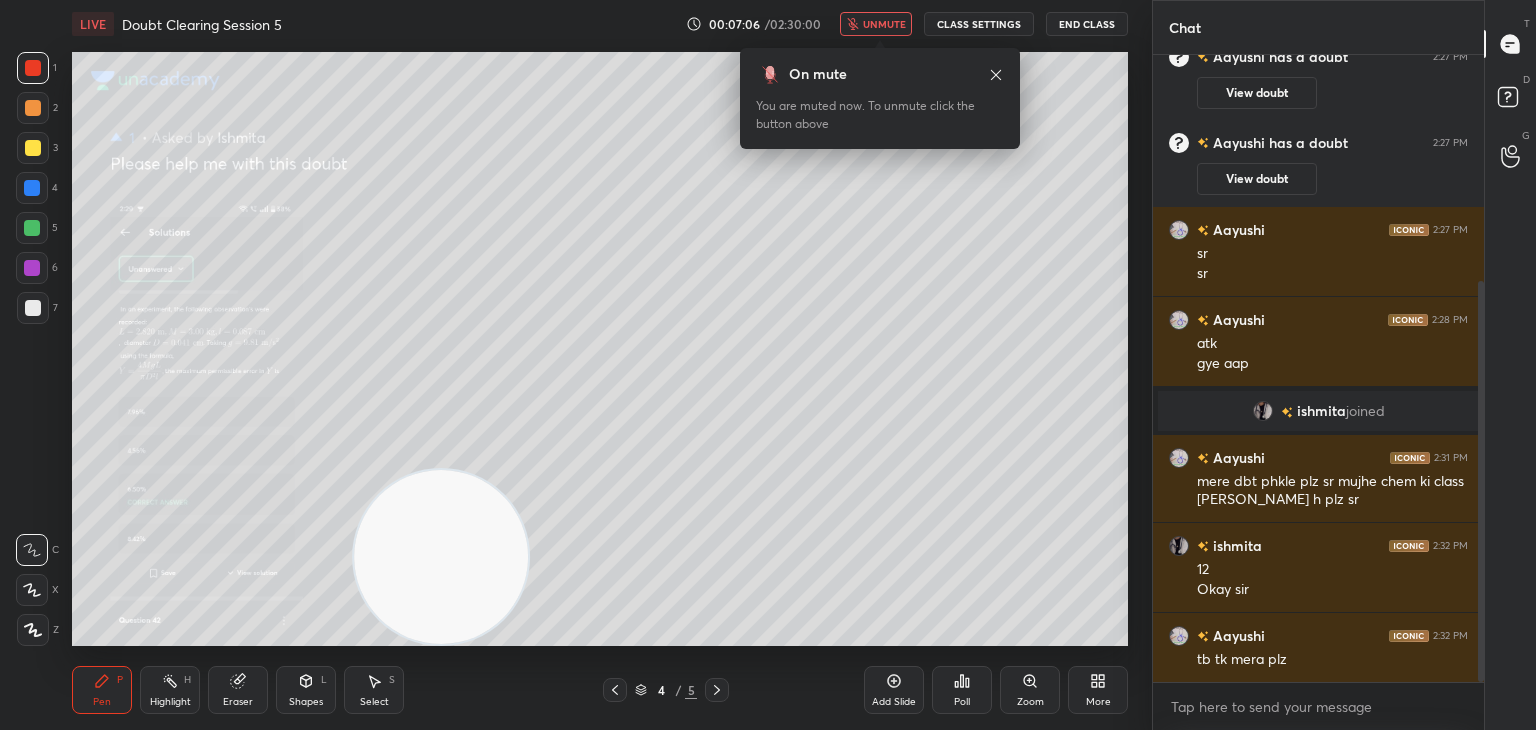click on "unmute" at bounding box center [884, 24] 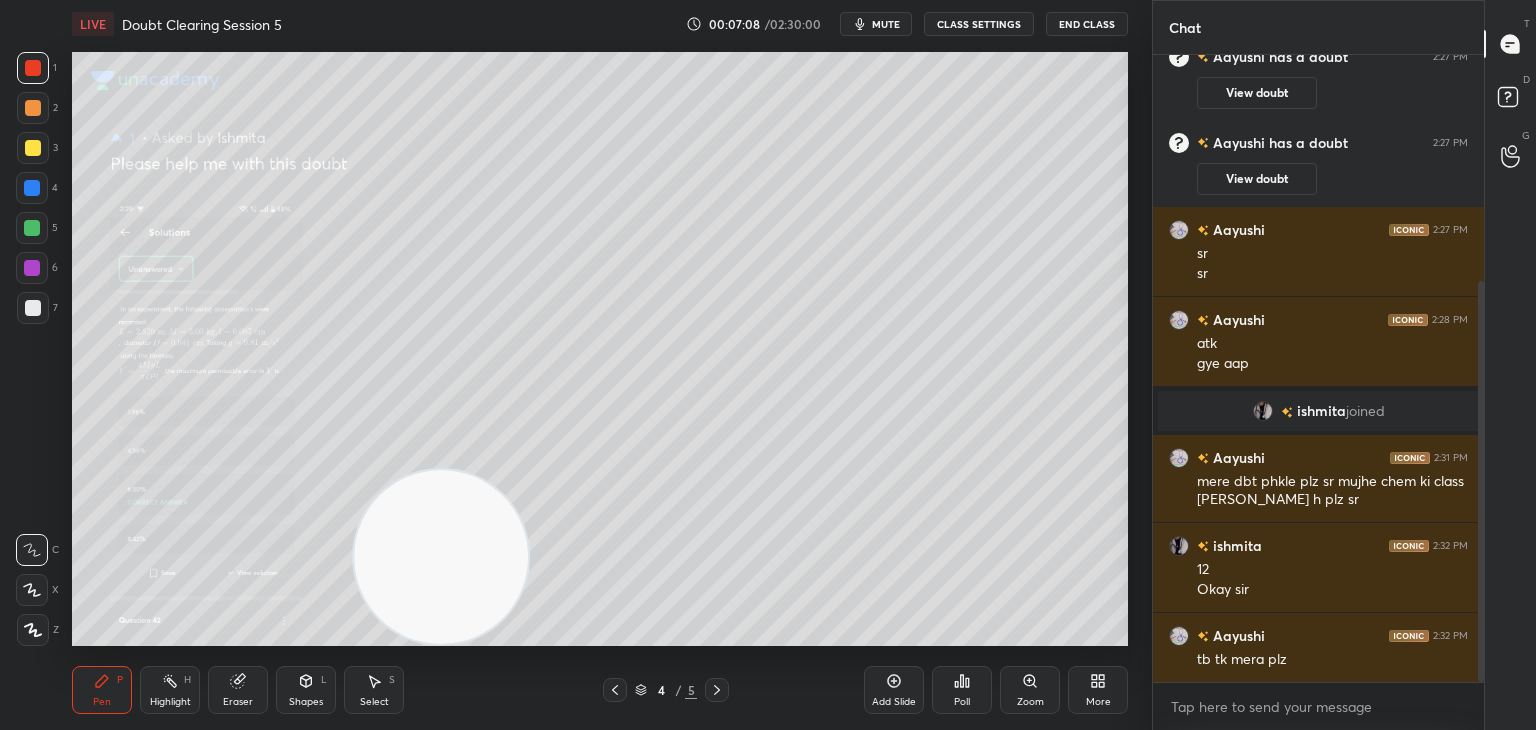 click on "Zoom" at bounding box center (1030, 690) 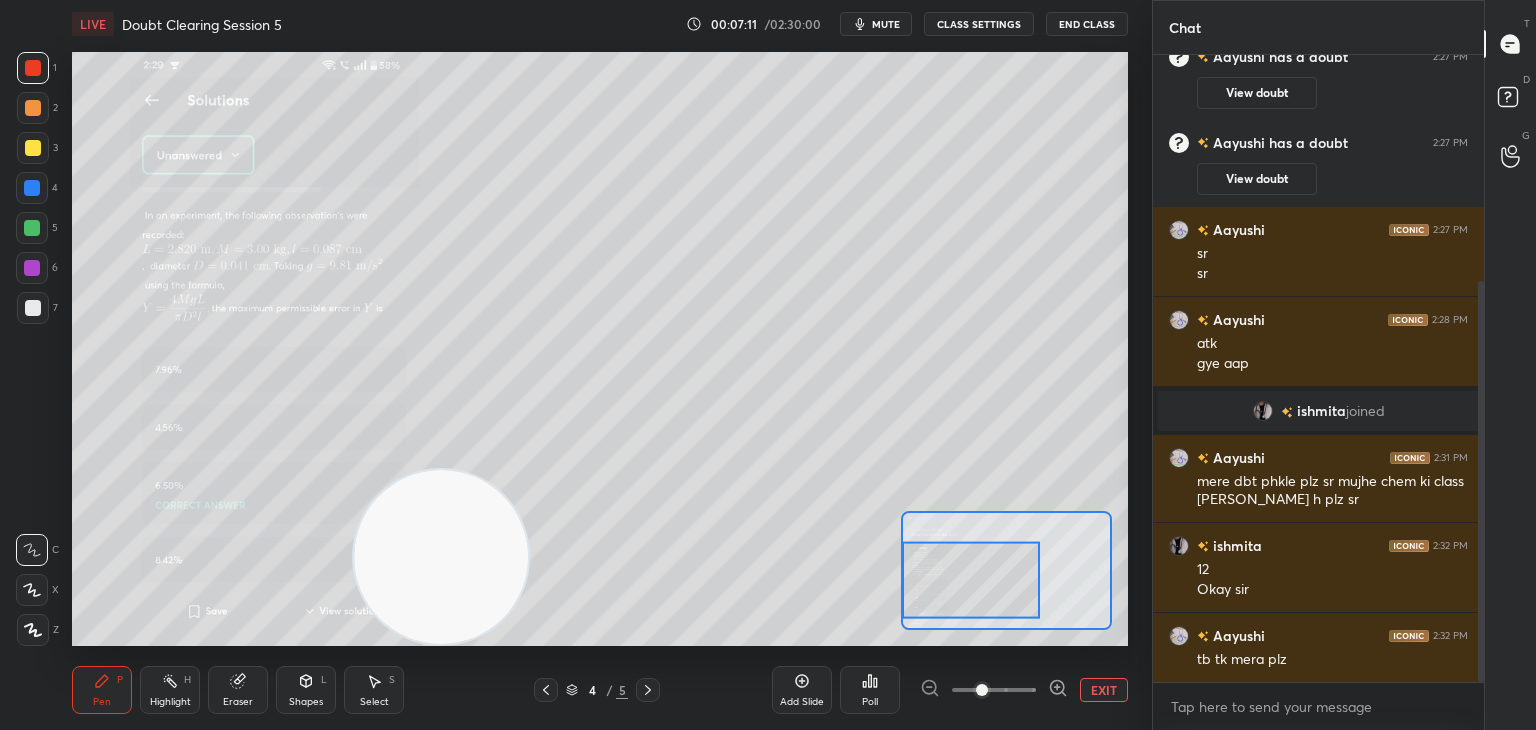 click 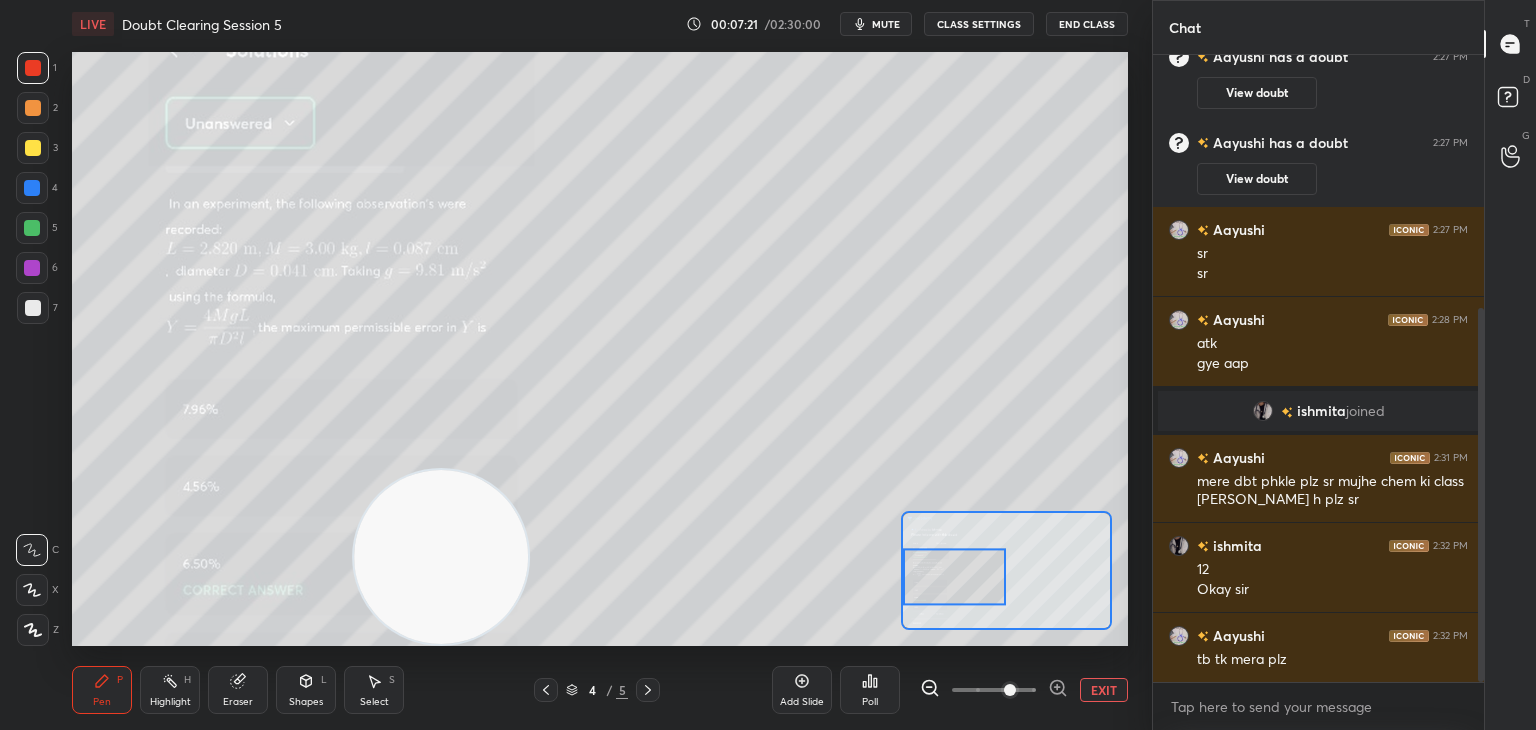 scroll, scrollTop: 424, scrollLeft: 0, axis: vertical 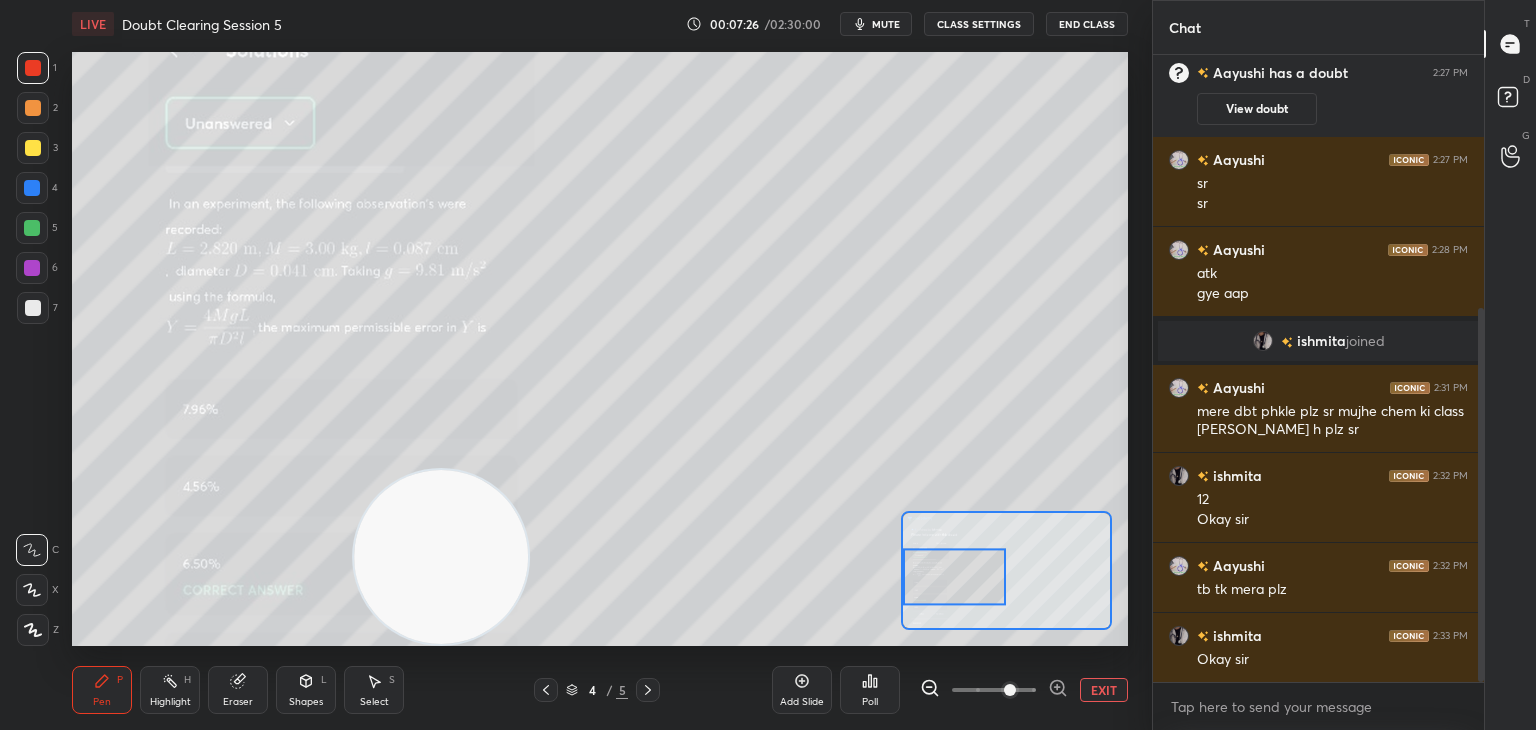 click on "EXIT" at bounding box center (1104, 690) 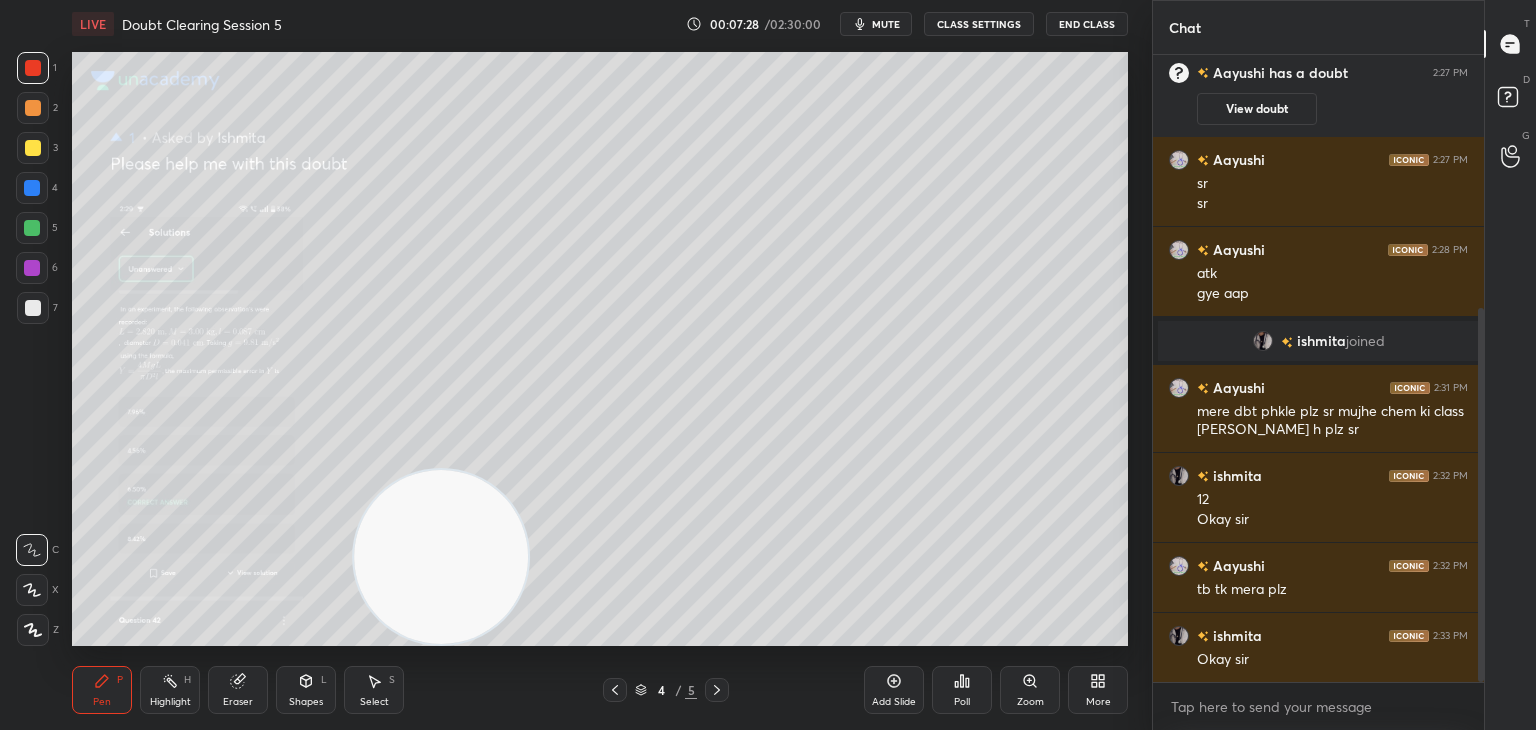 click on "Eraser" at bounding box center (238, 690) 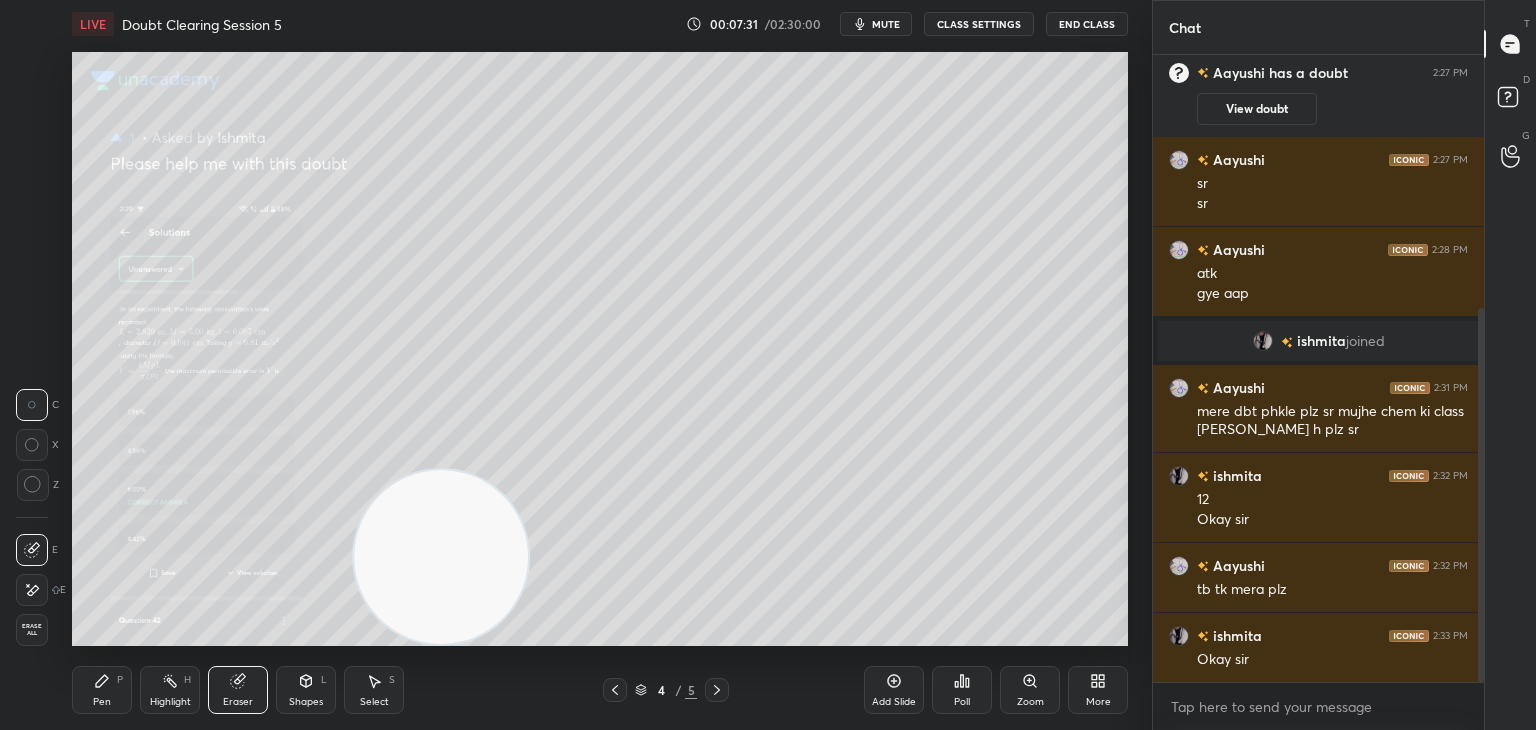 click on "Erase all" at bounding box center [32, 630] 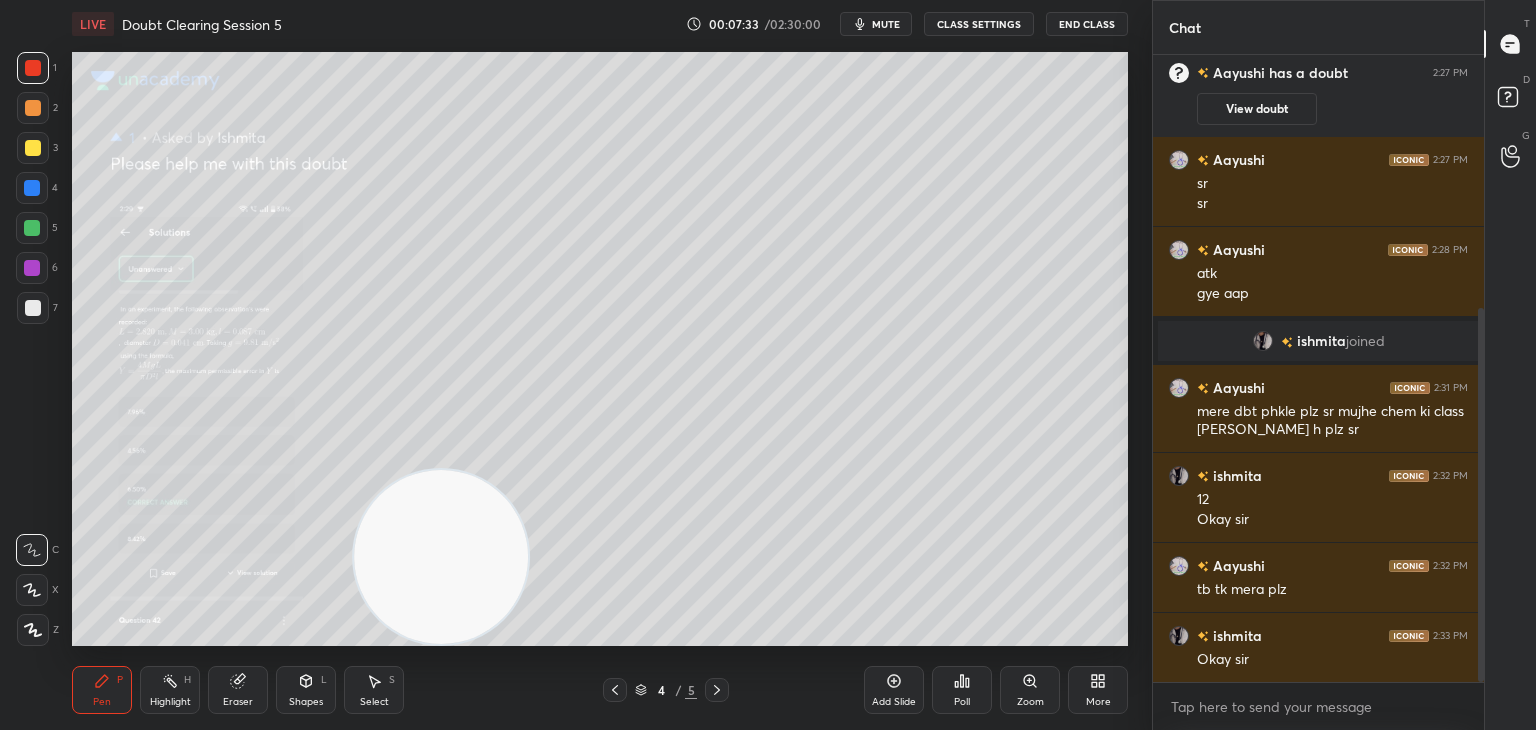 scroll, scrollTop: 444, scrollLeft: 0, axis: vertical 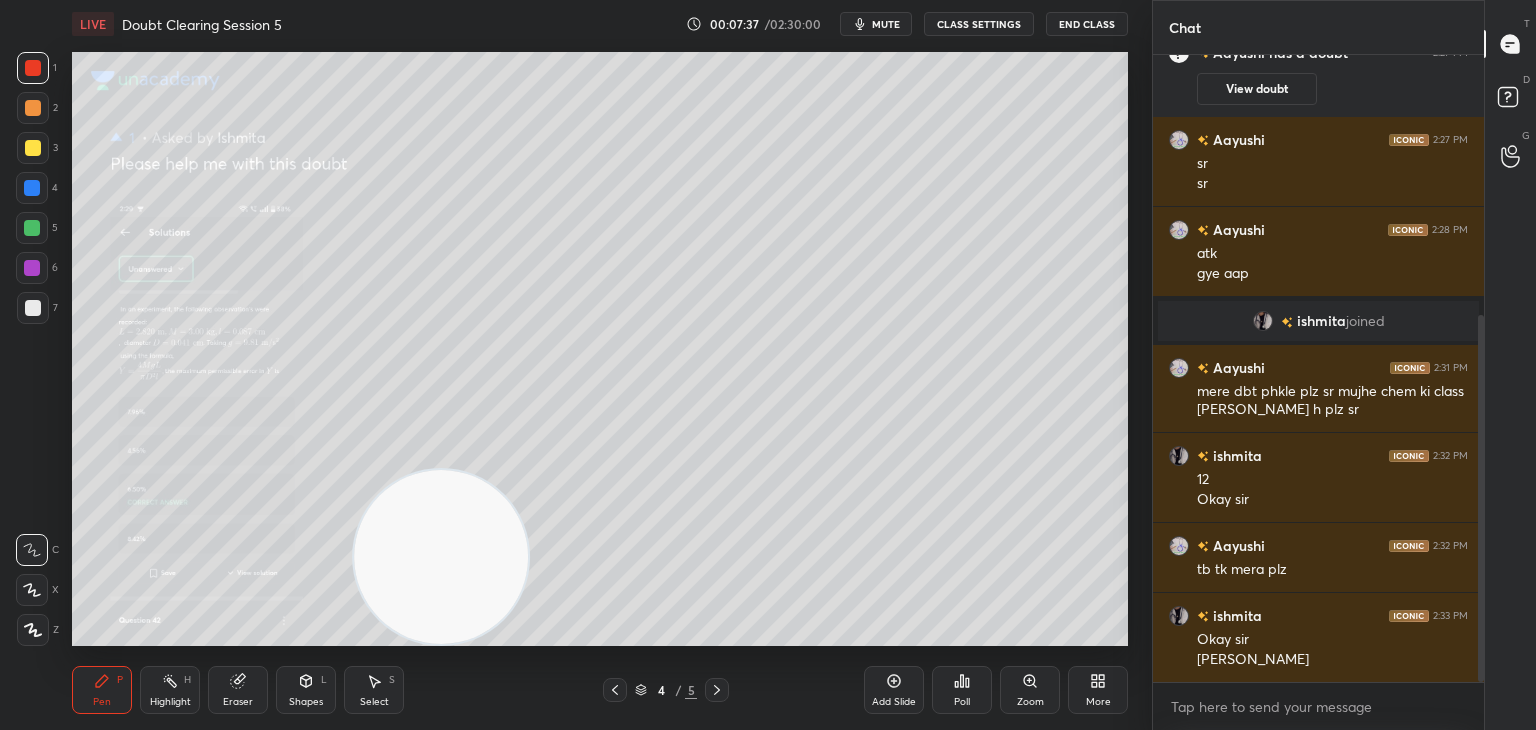 click on "Zoom" at bounding box center (1030, 690) 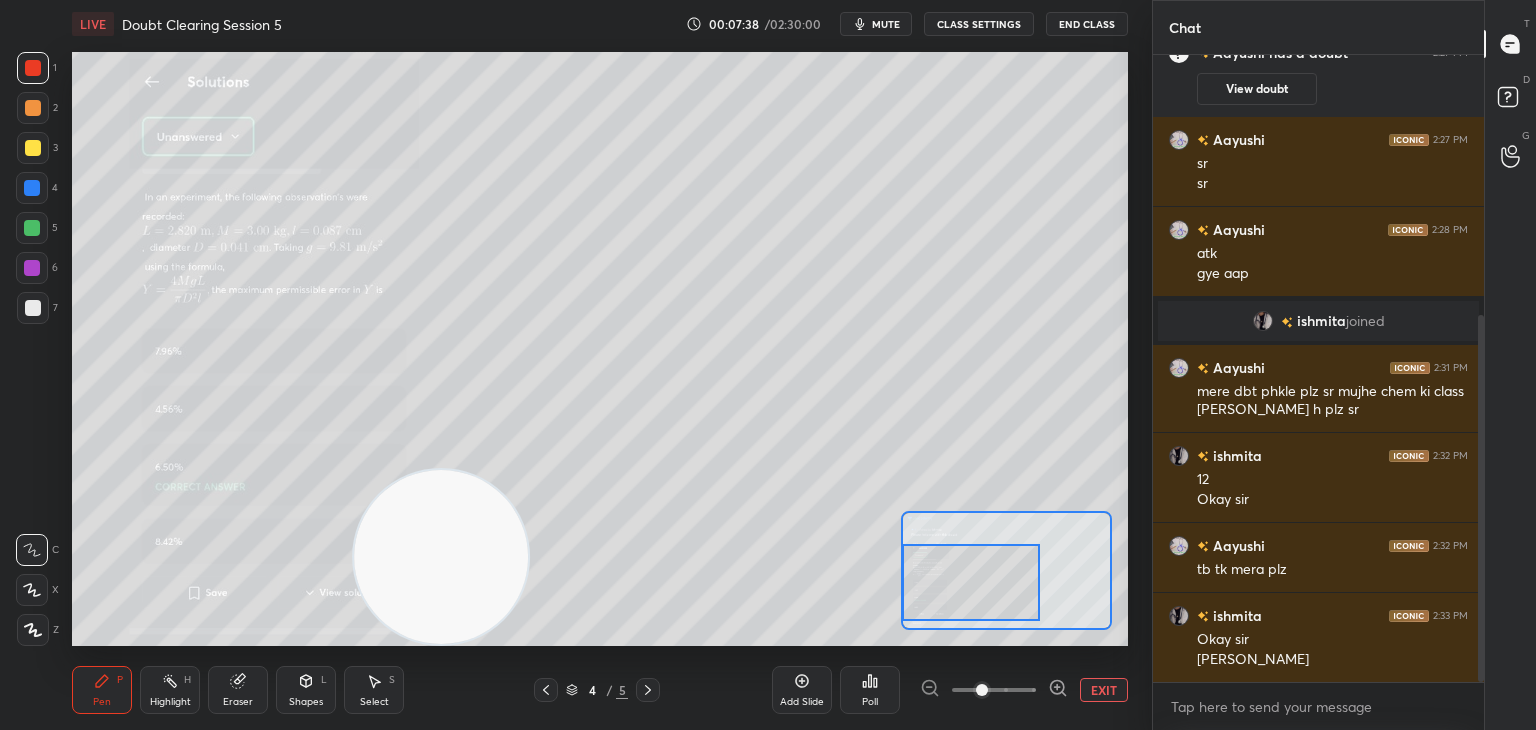 click at bounding box center (971, 582) 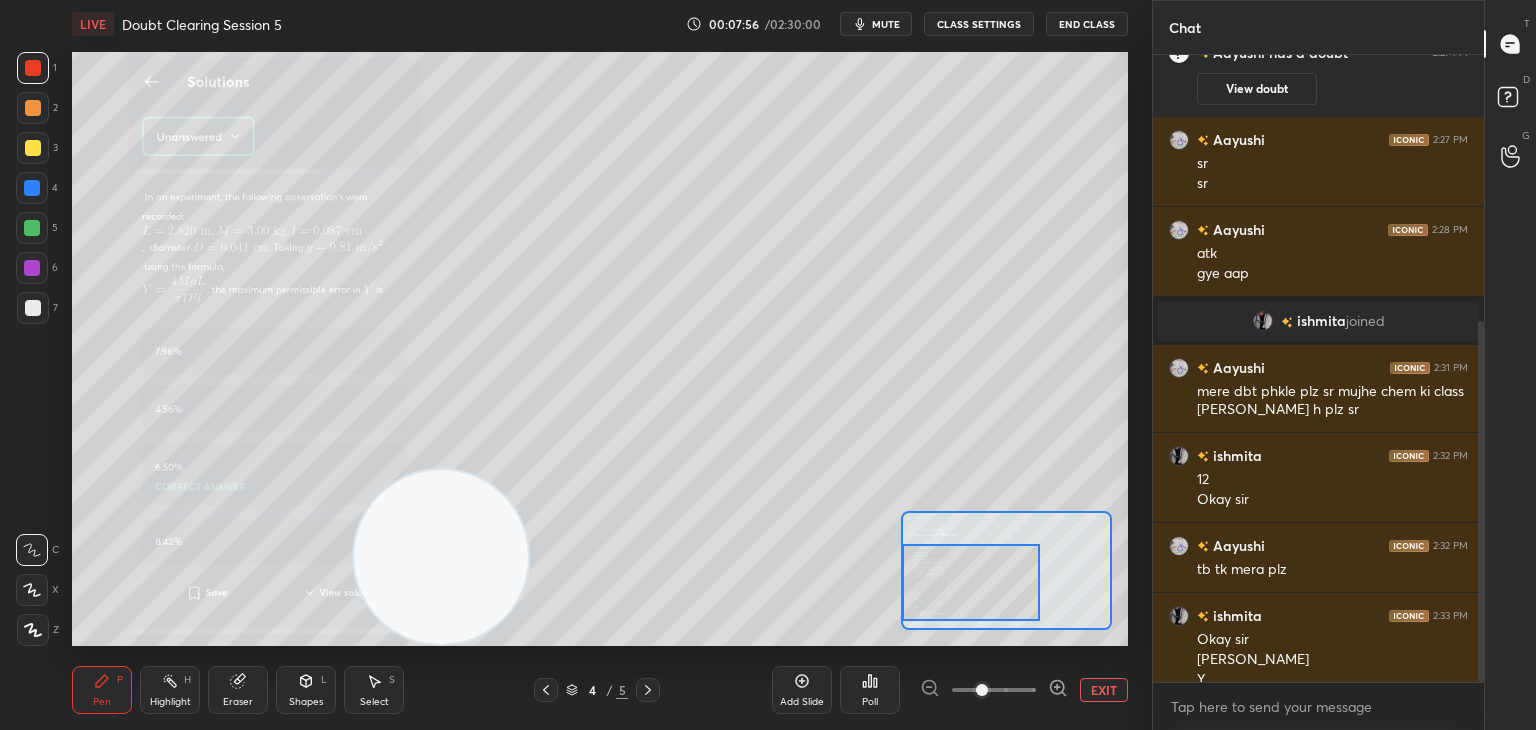 scroll, scrollTop: 464, scrollLeft: 0, axis: vertical 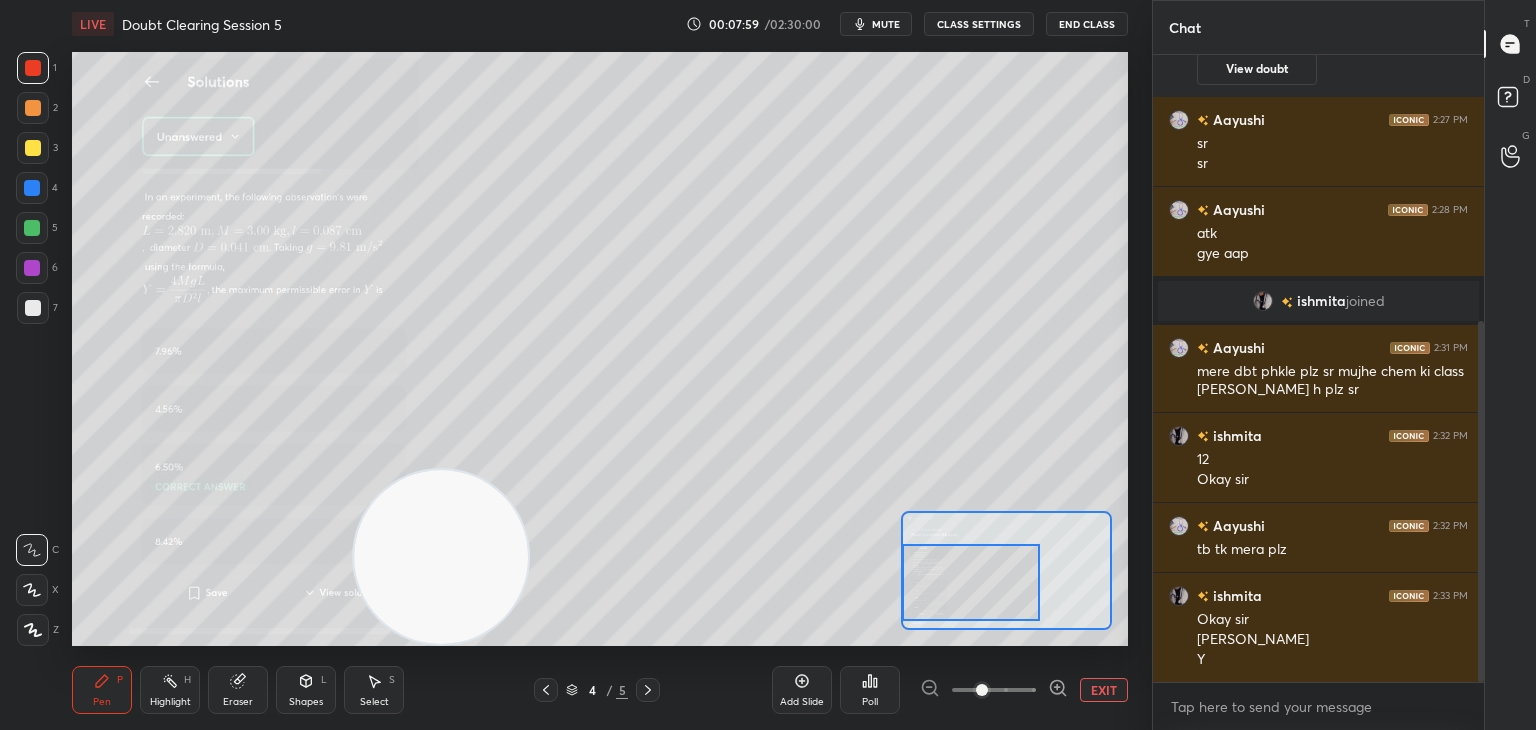 click on "EXIT" at bounding box center [1104, 690] 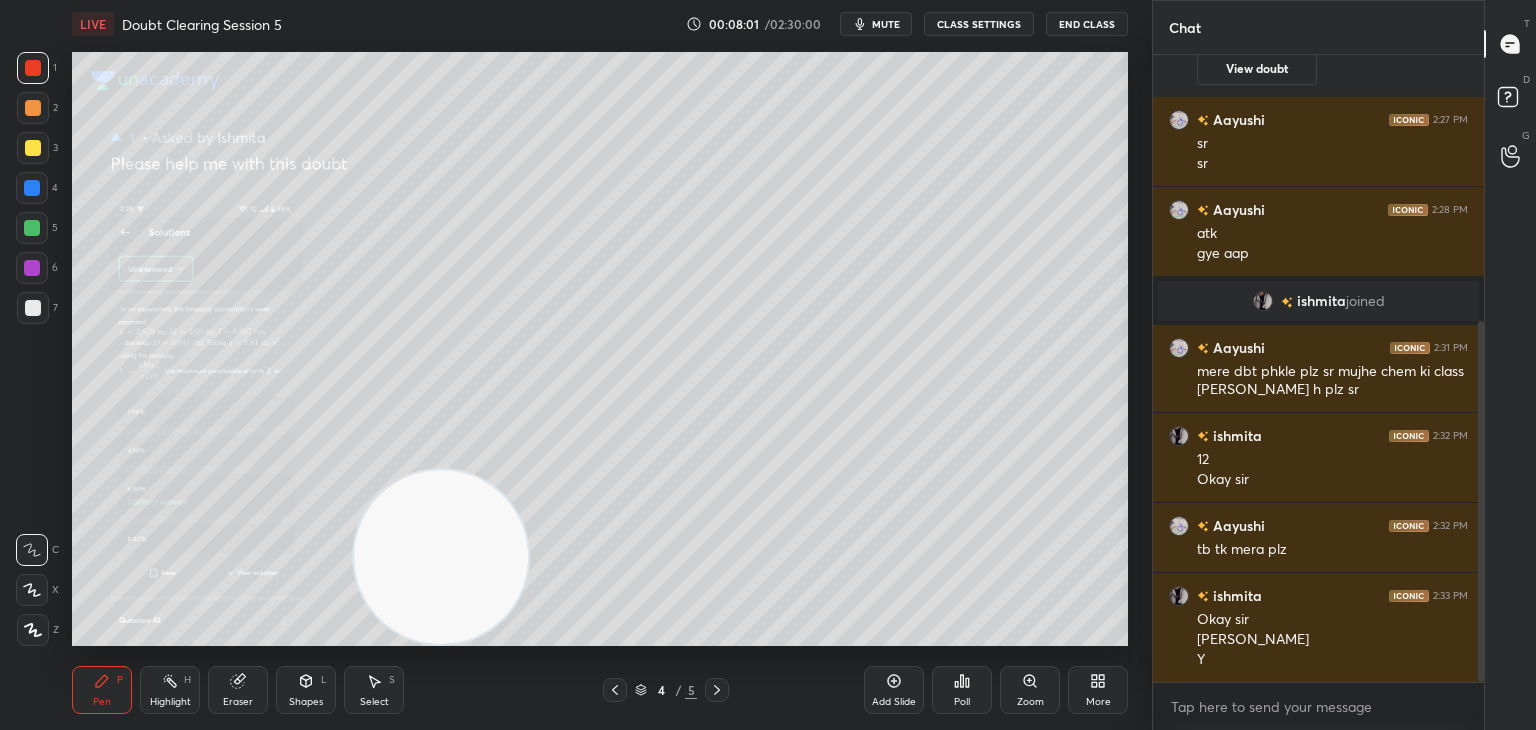 click on "Zoom" at bounding box center (1030, 702) 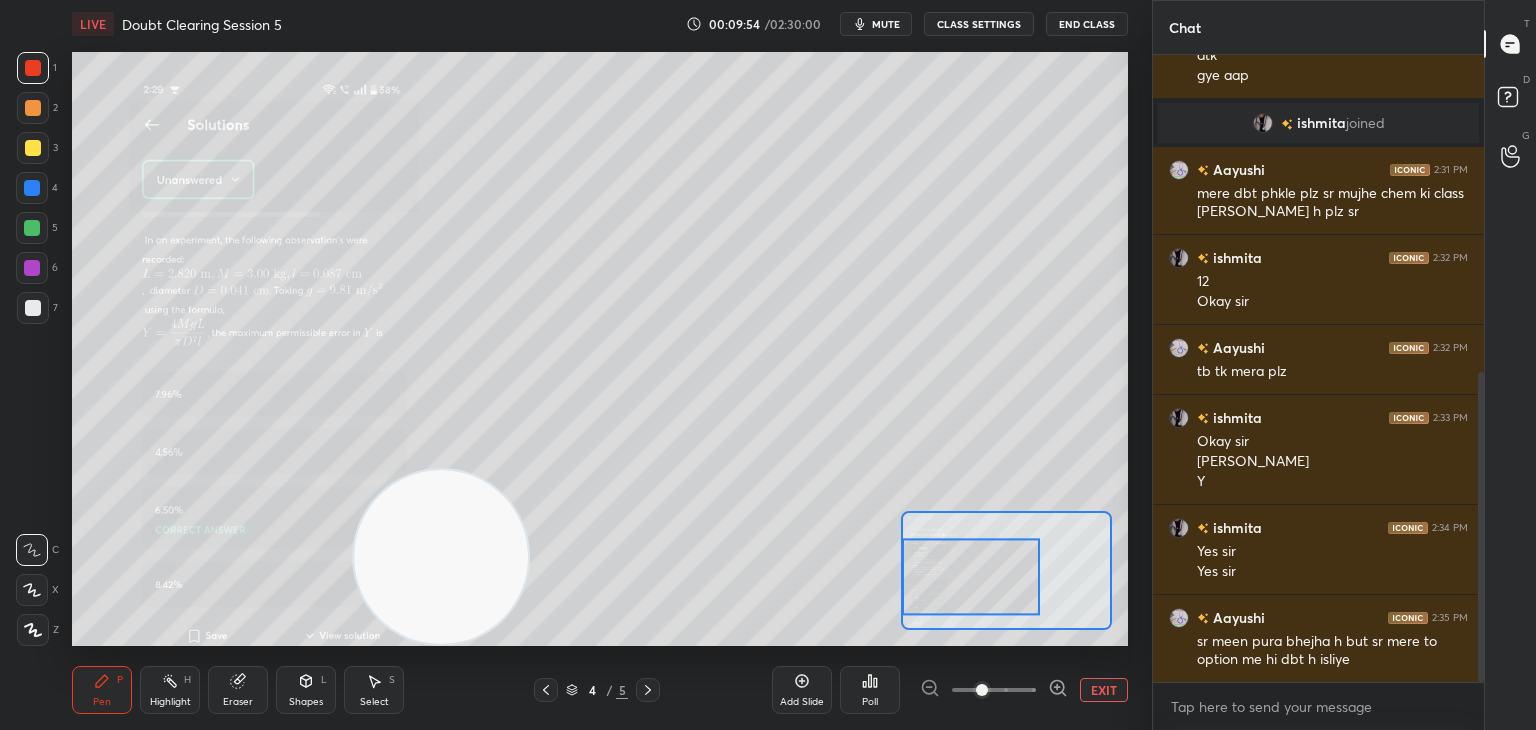 scroll, scrollTop: 712, scrollLeft: 0, axis: vertical 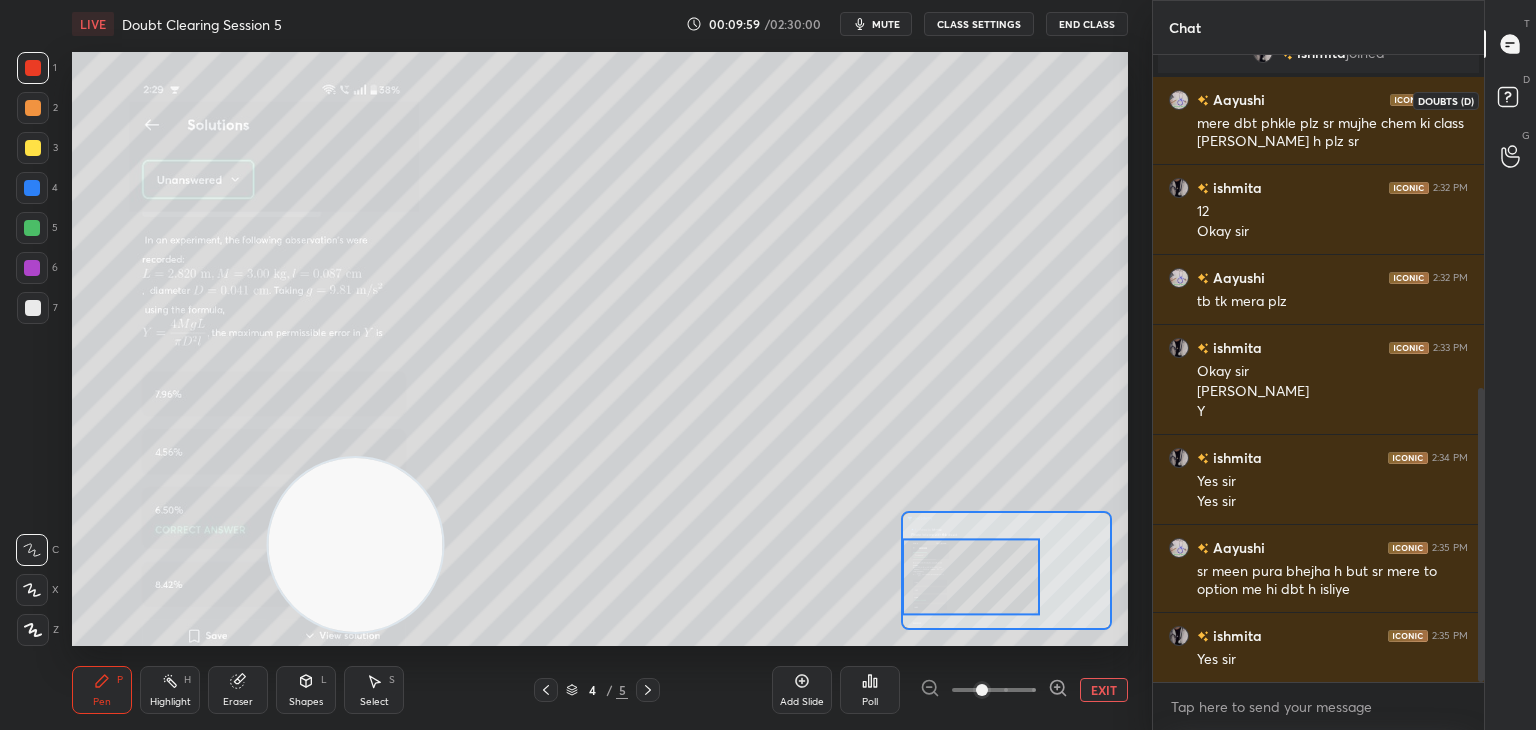 click 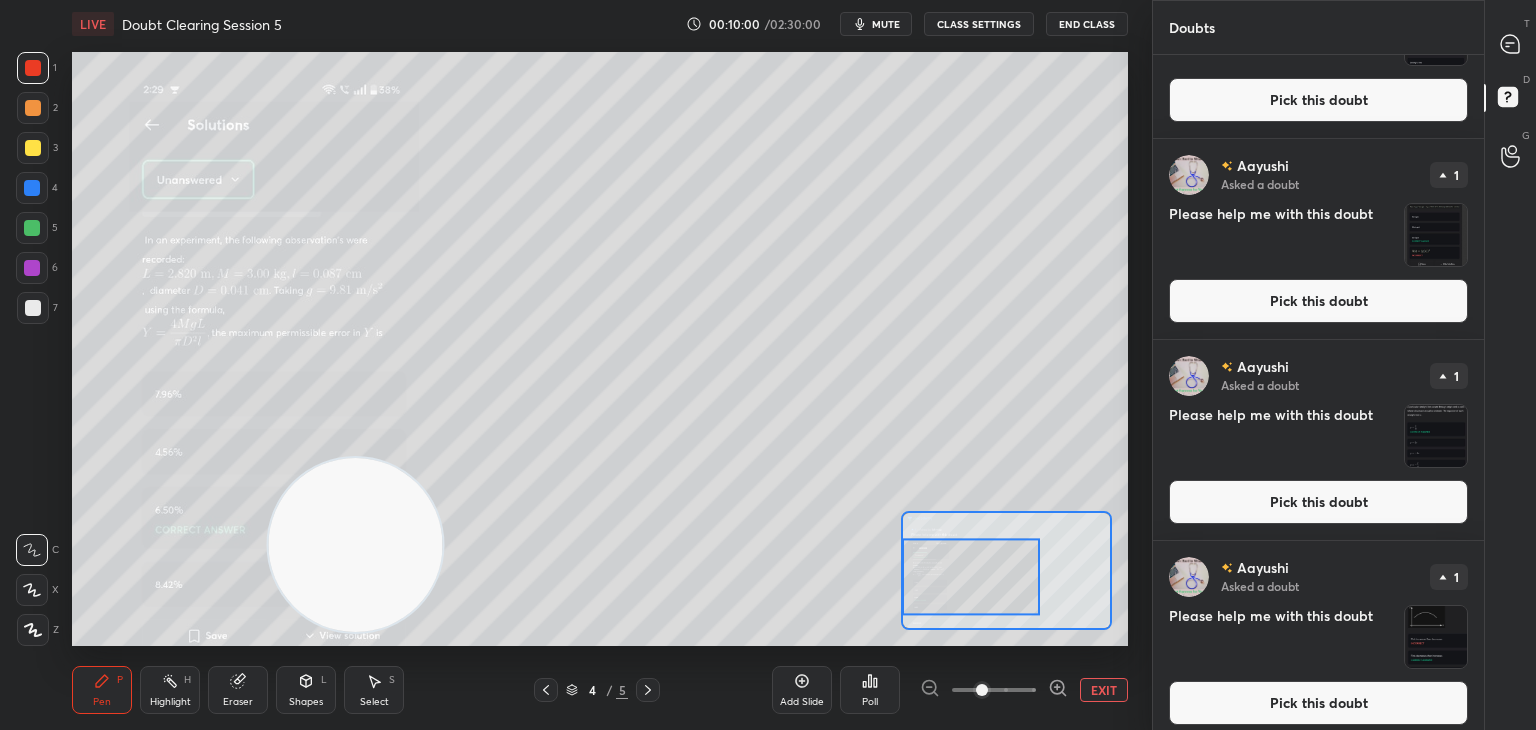 scroll, scrollTop: 128, scrollLeft: 0, axis: vertical 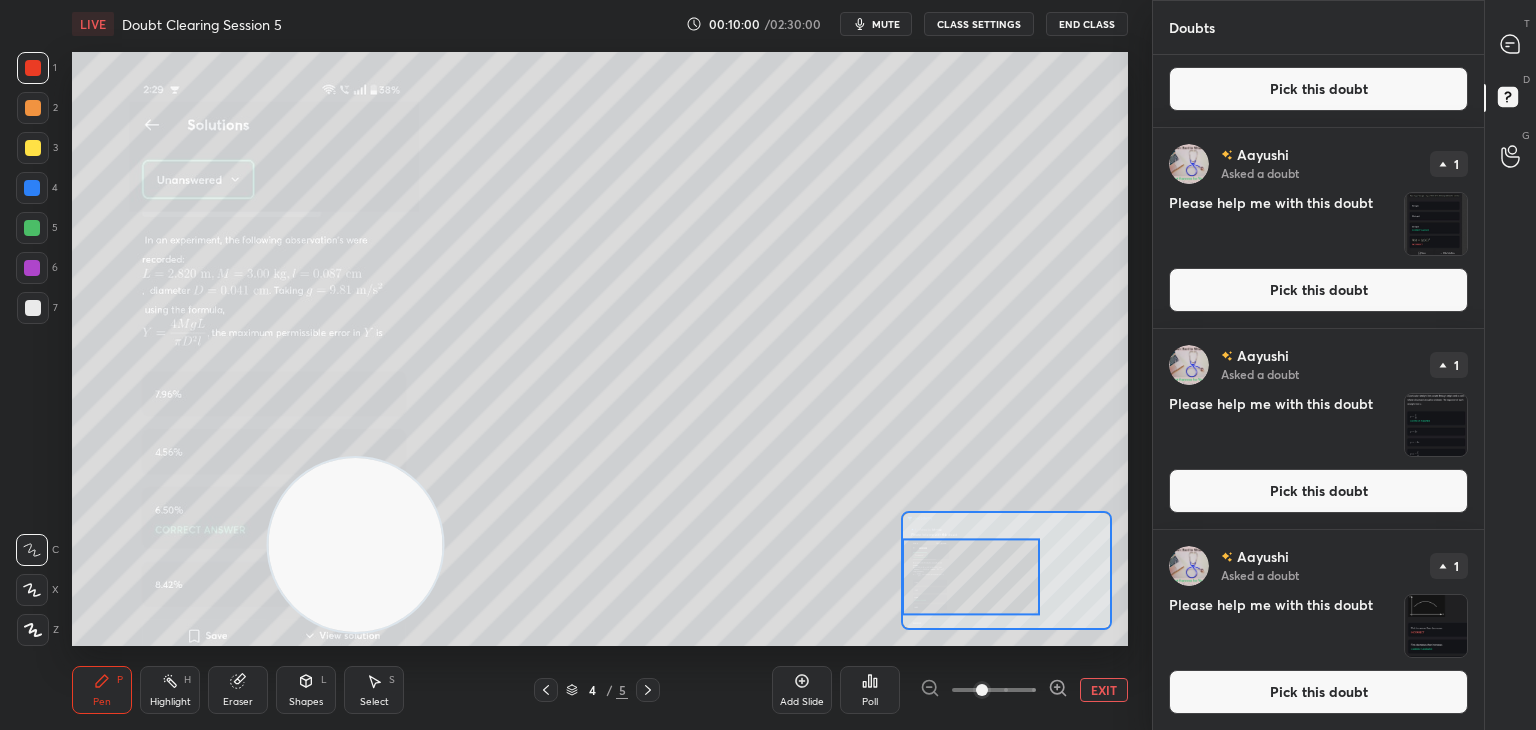 click at bounding box center [1436, 224] 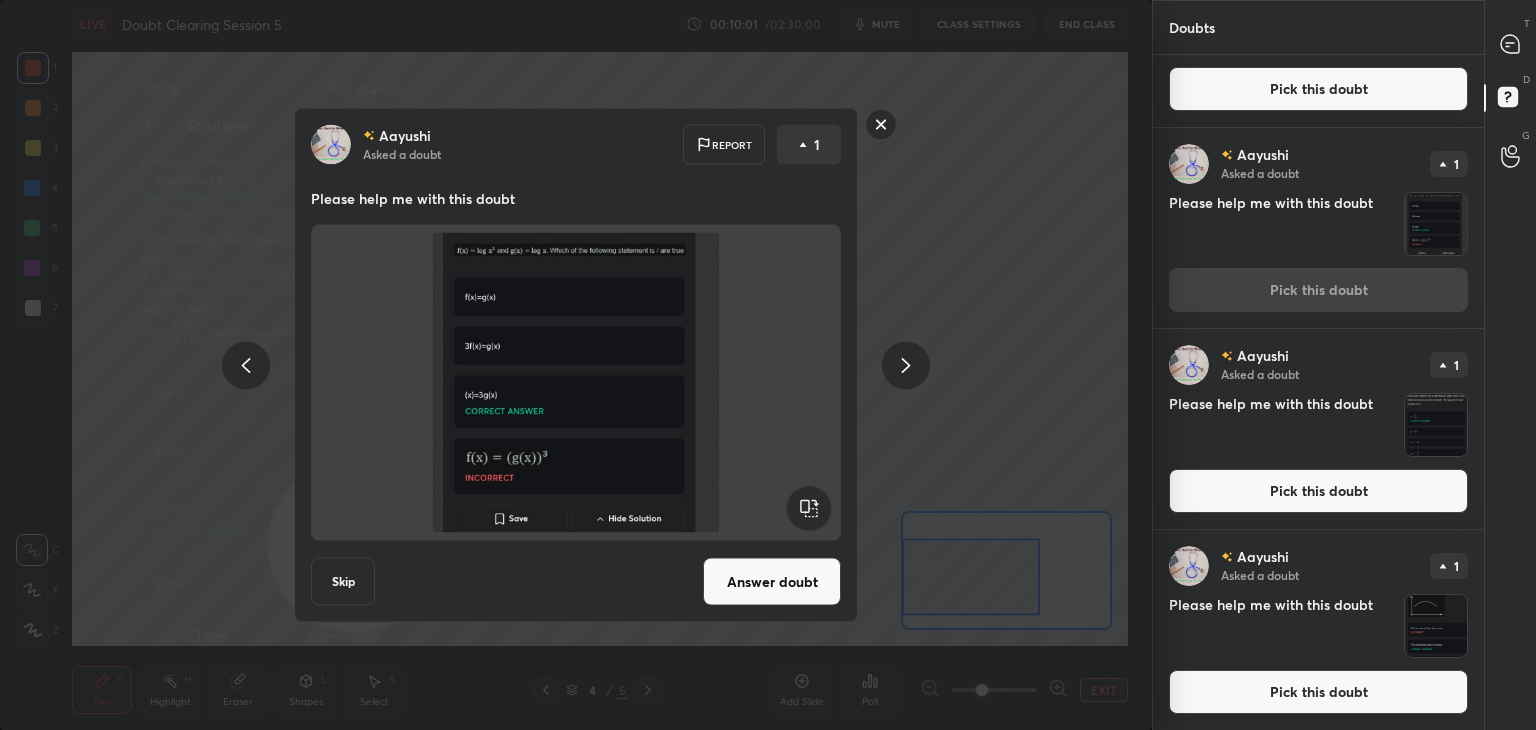 click at bounding box center [1436, 425] 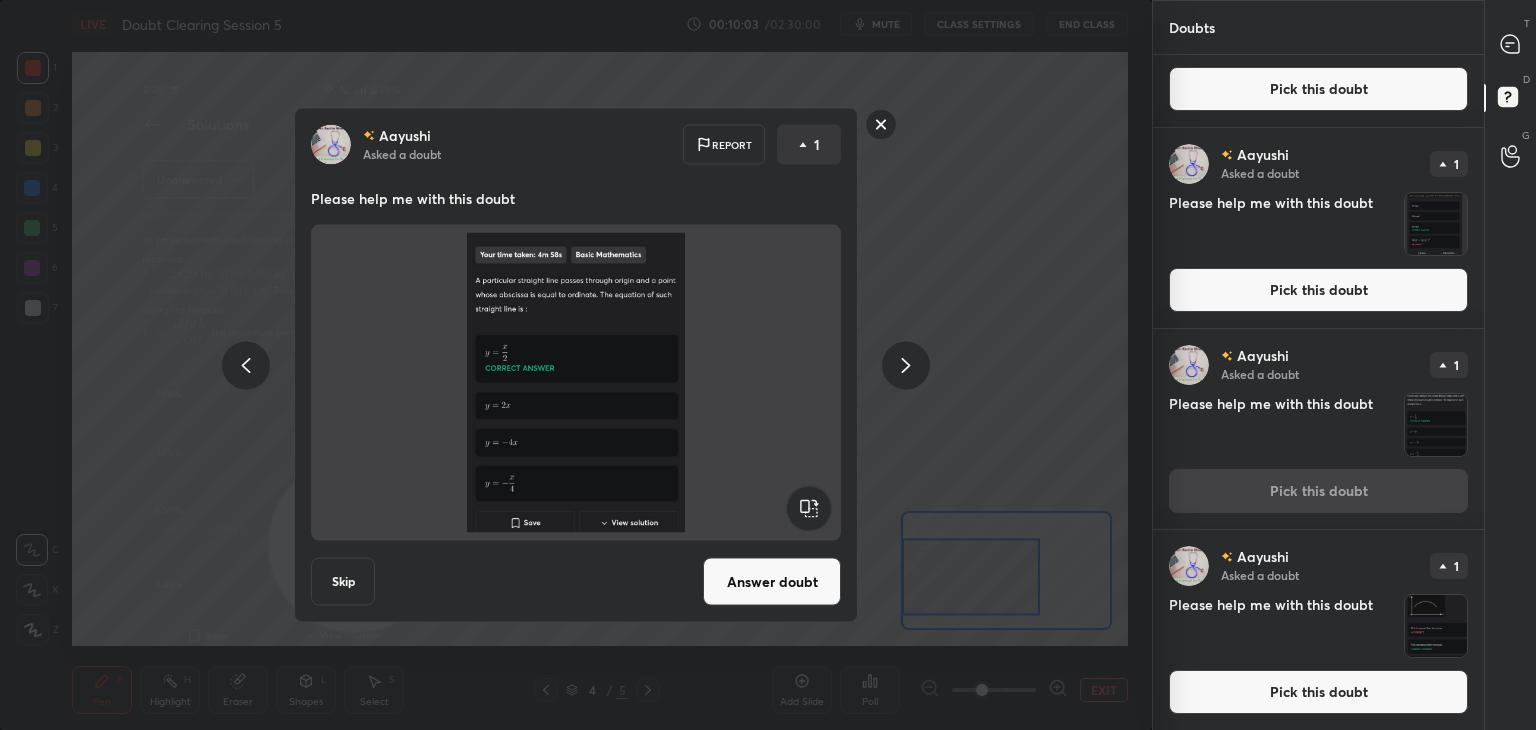 click at bounding box center [1436, 626] 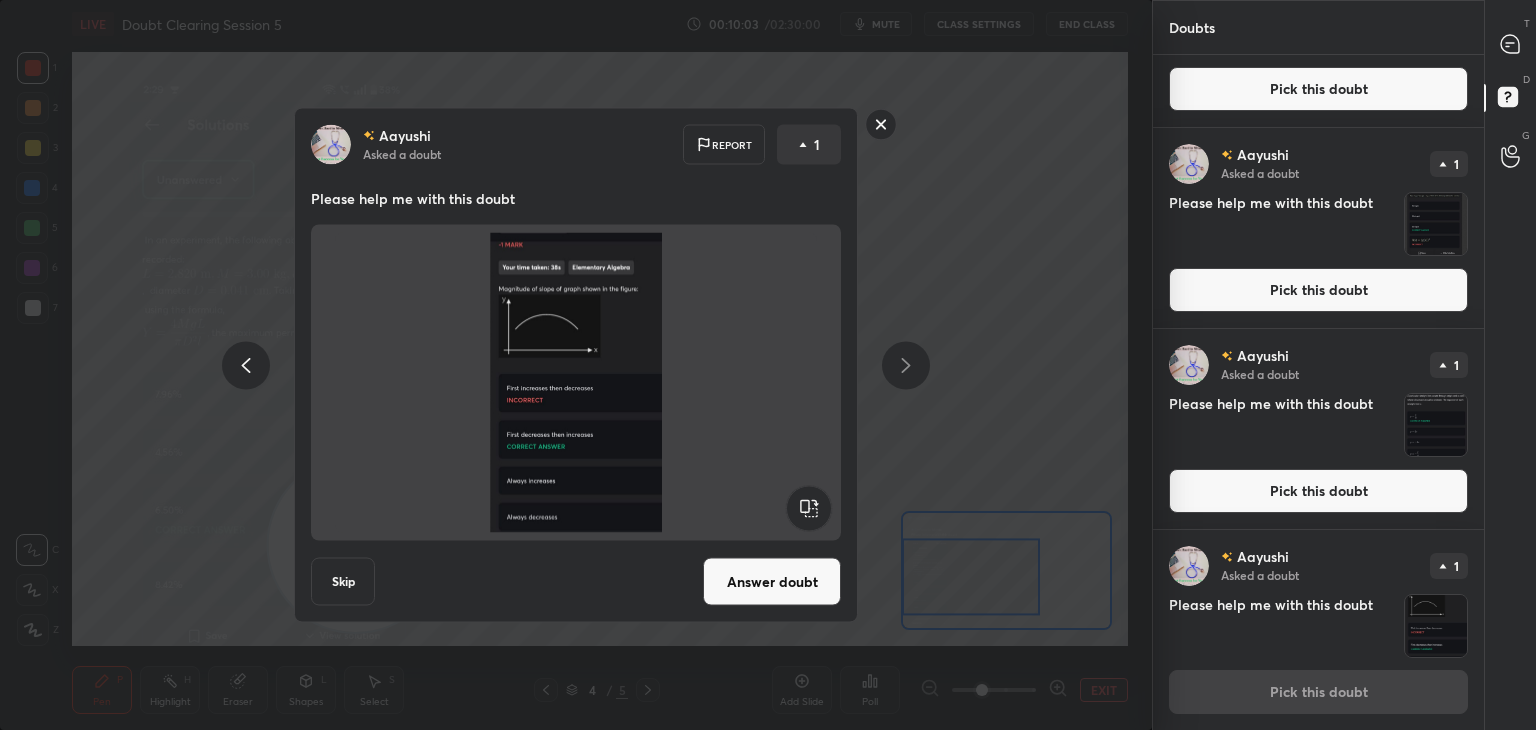 click on "Answer doubt" at bounding box center (772, 582) 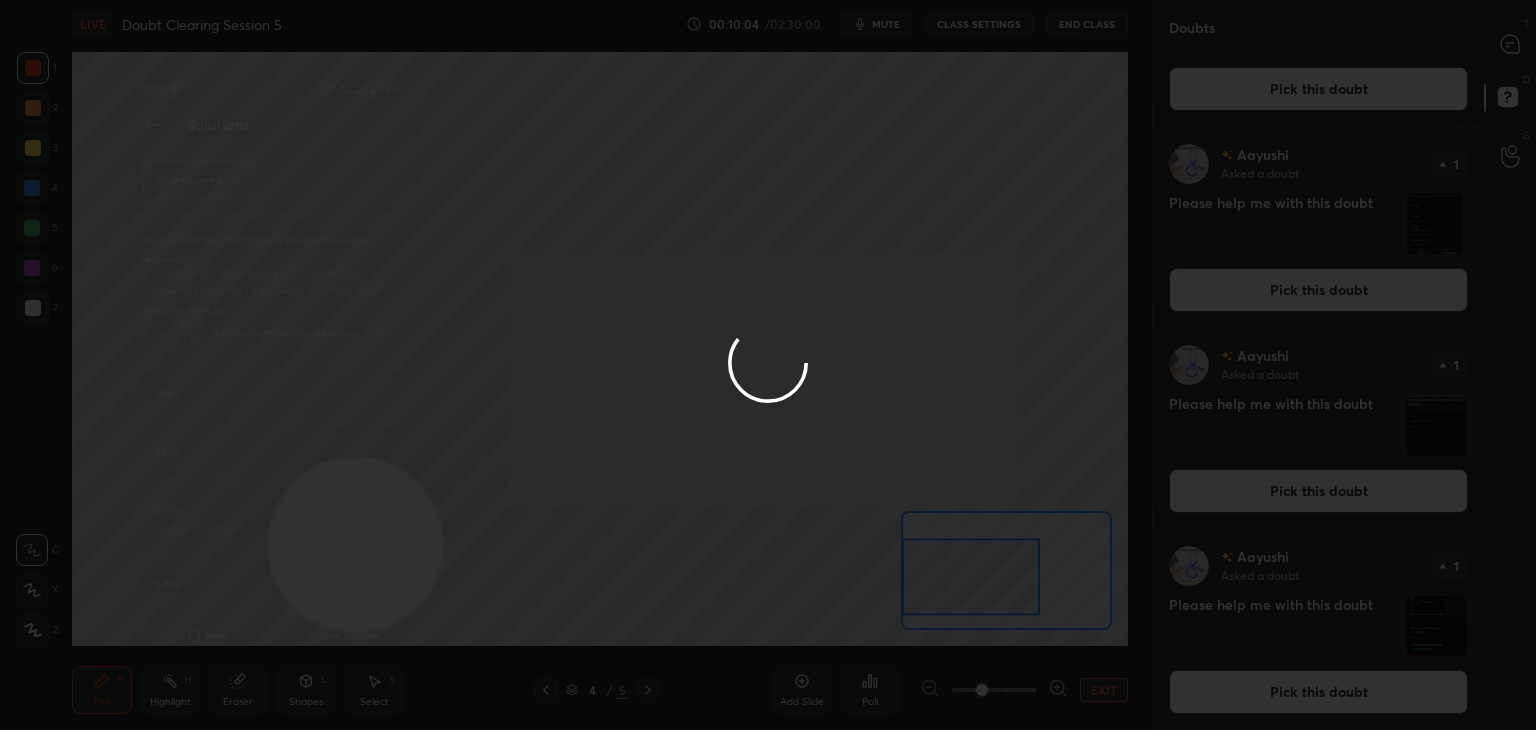 scroll, scrollTop: 0, scrollLeft: 0, axis: both 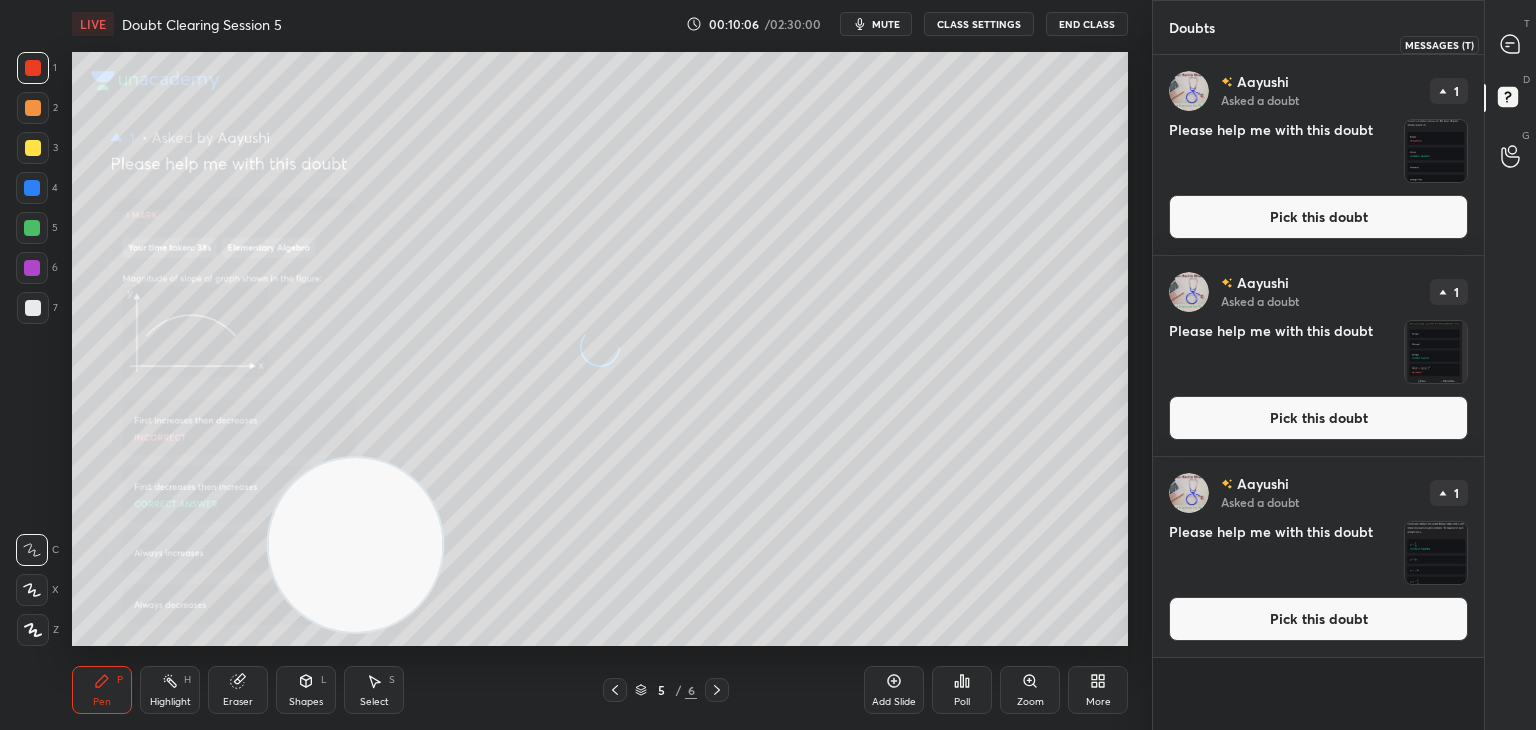 click 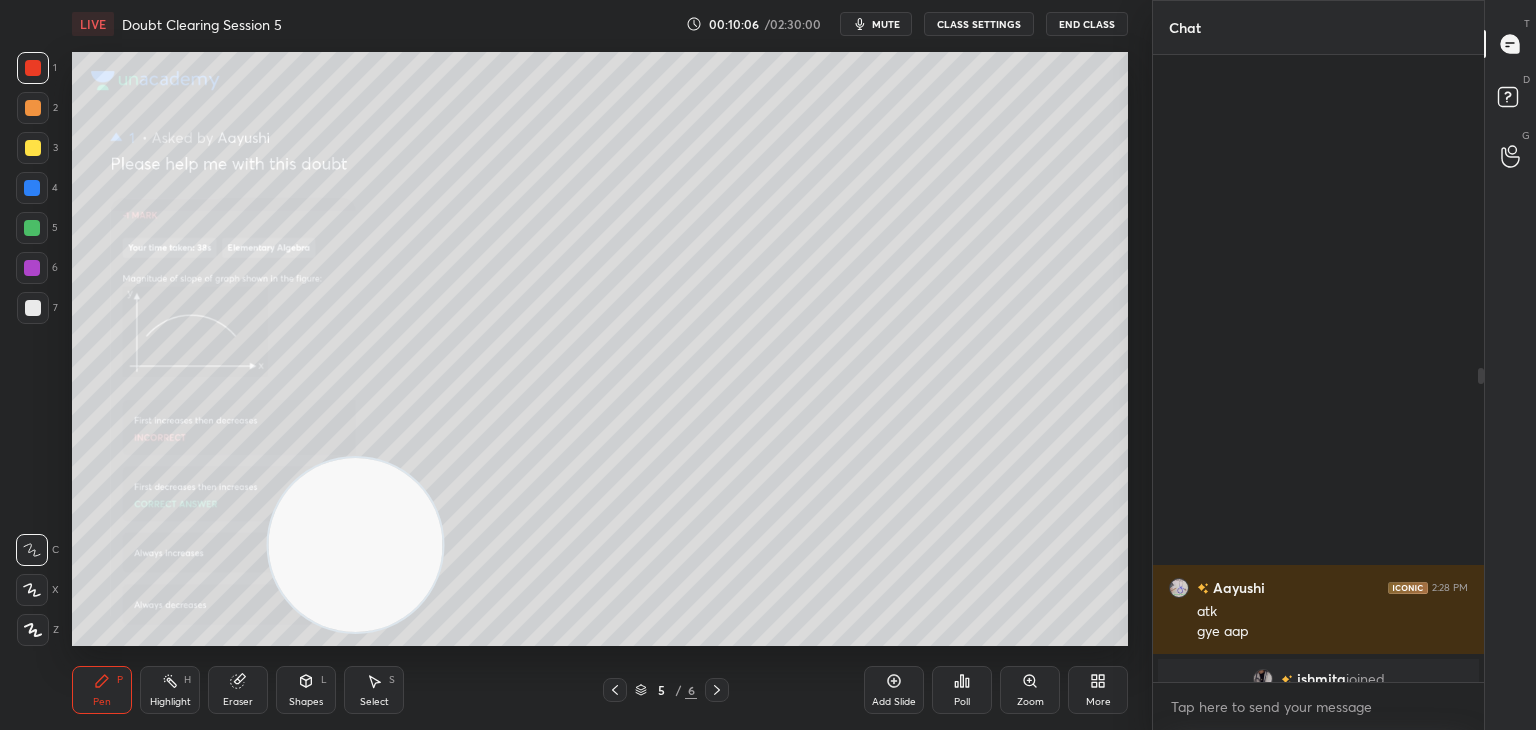 scroll, scrollTop: 626, scrollLeft: 0, axis: vertical 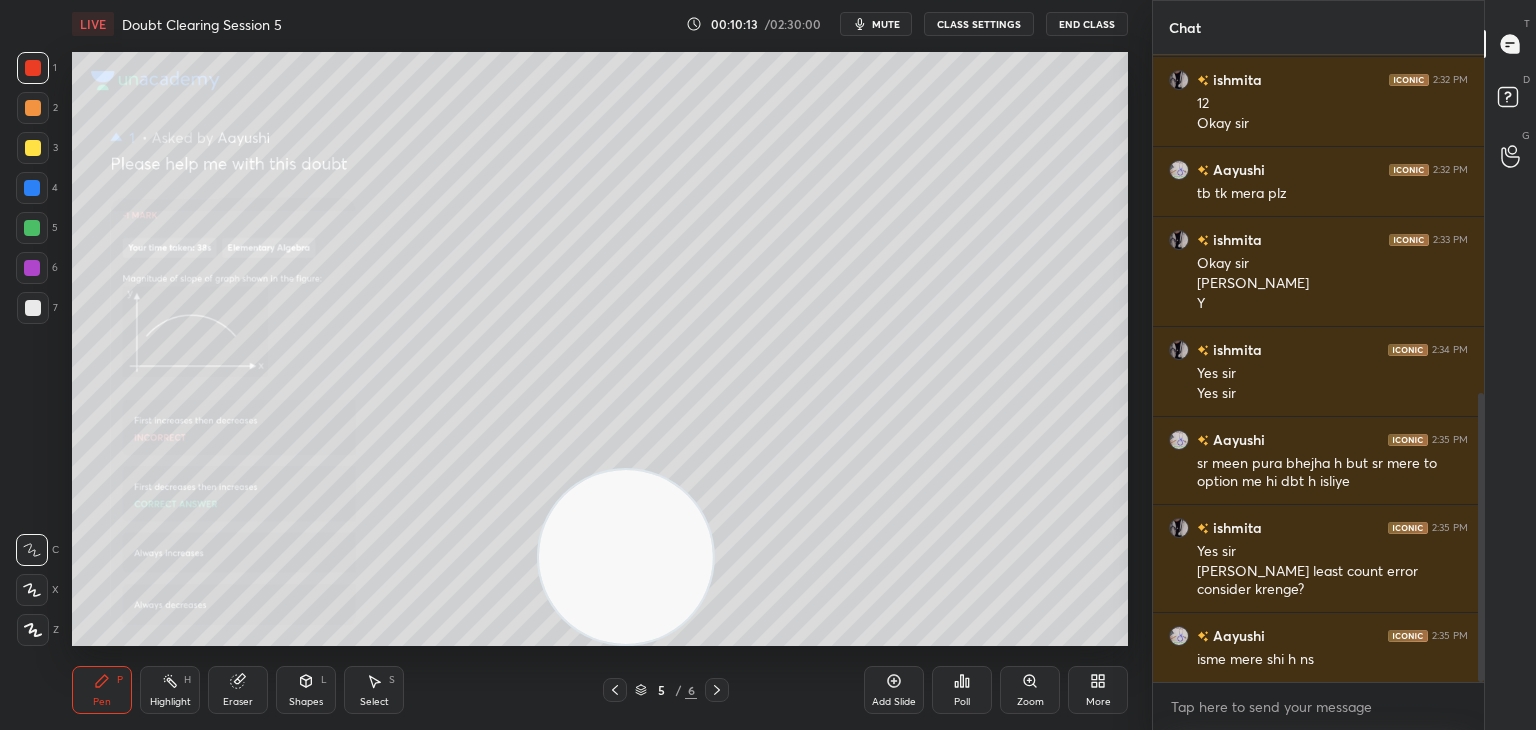 click on "Zoom" at bounding box center (1030, 690) 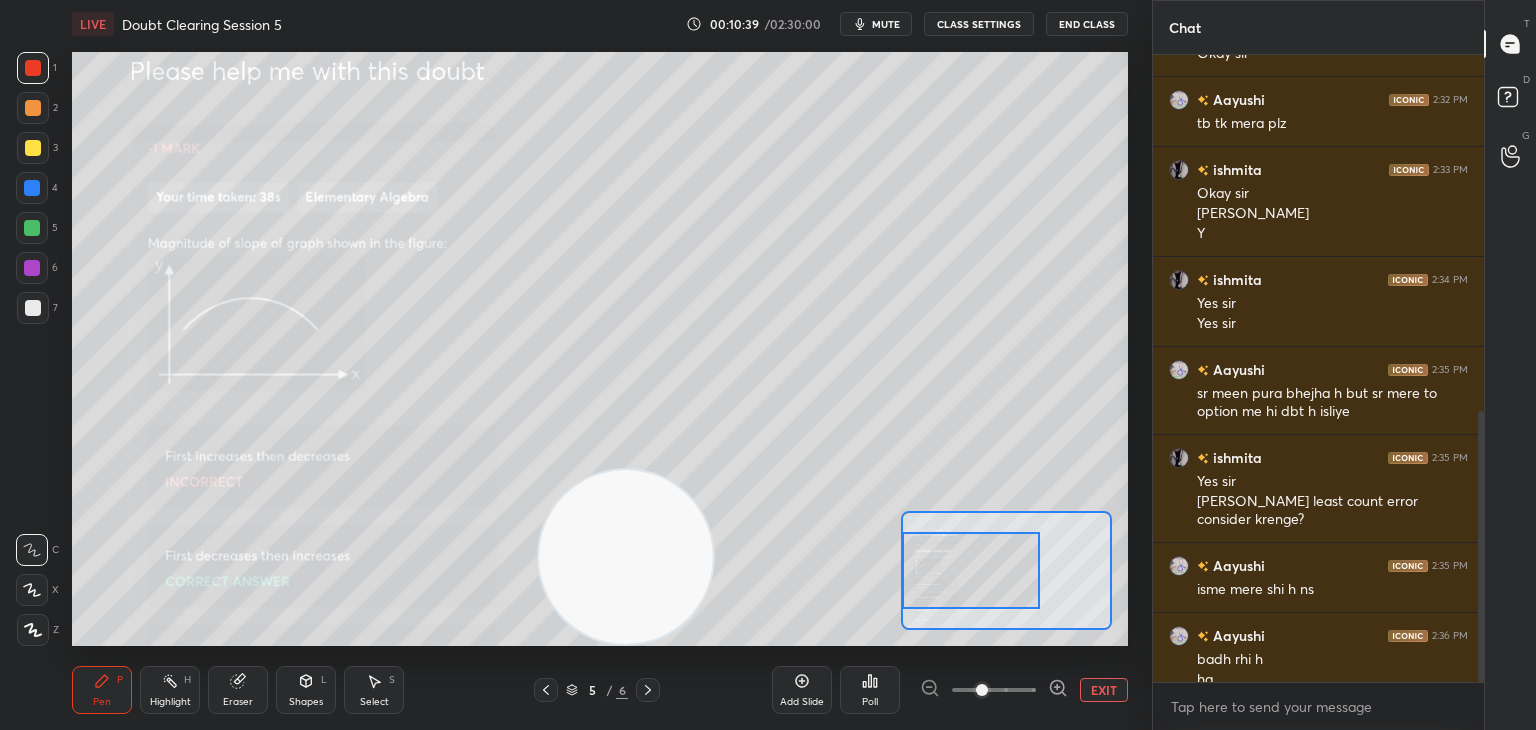 scroll, scrollTop: 824, scrollLeft: 0, axis: vertical 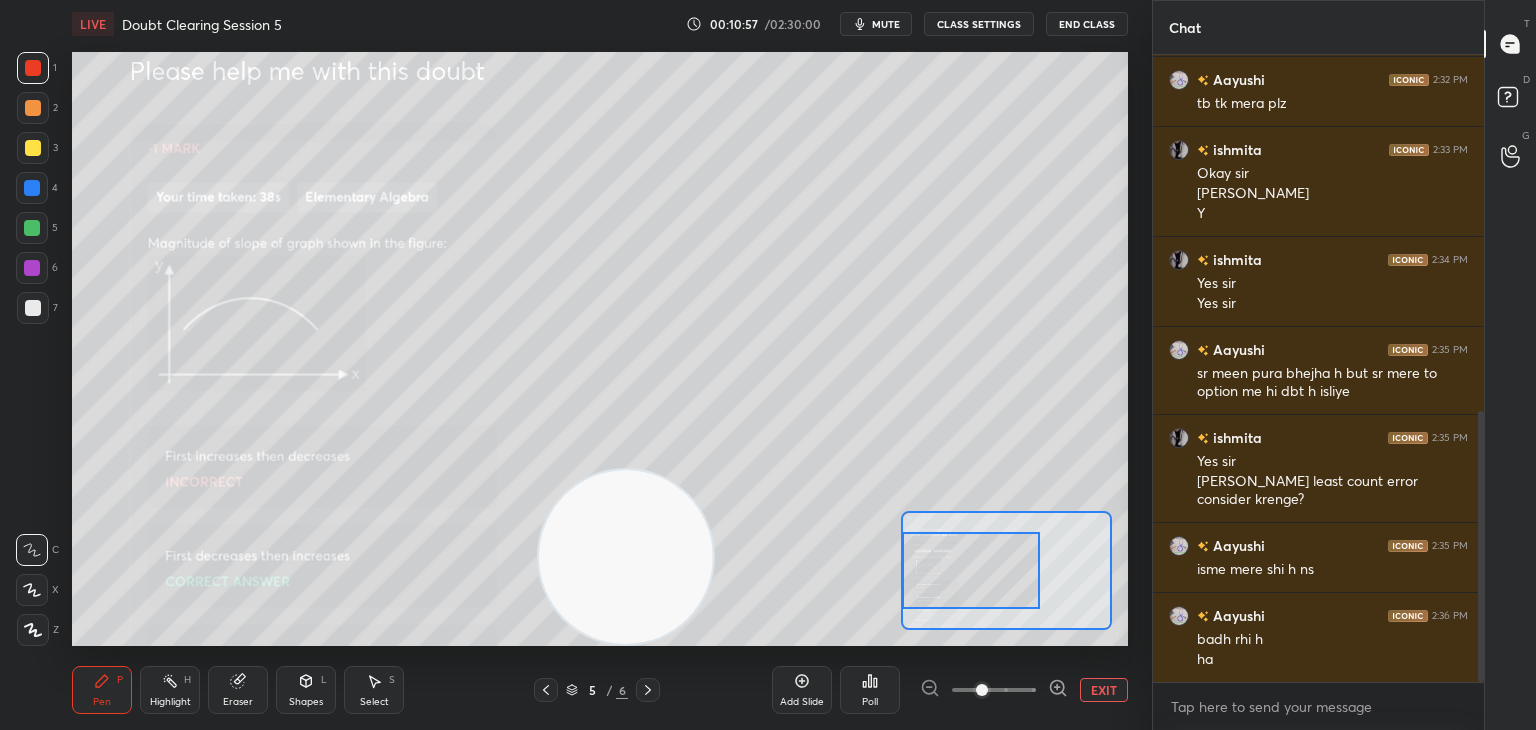click on "Eraser" at bounding box center [238, 690] 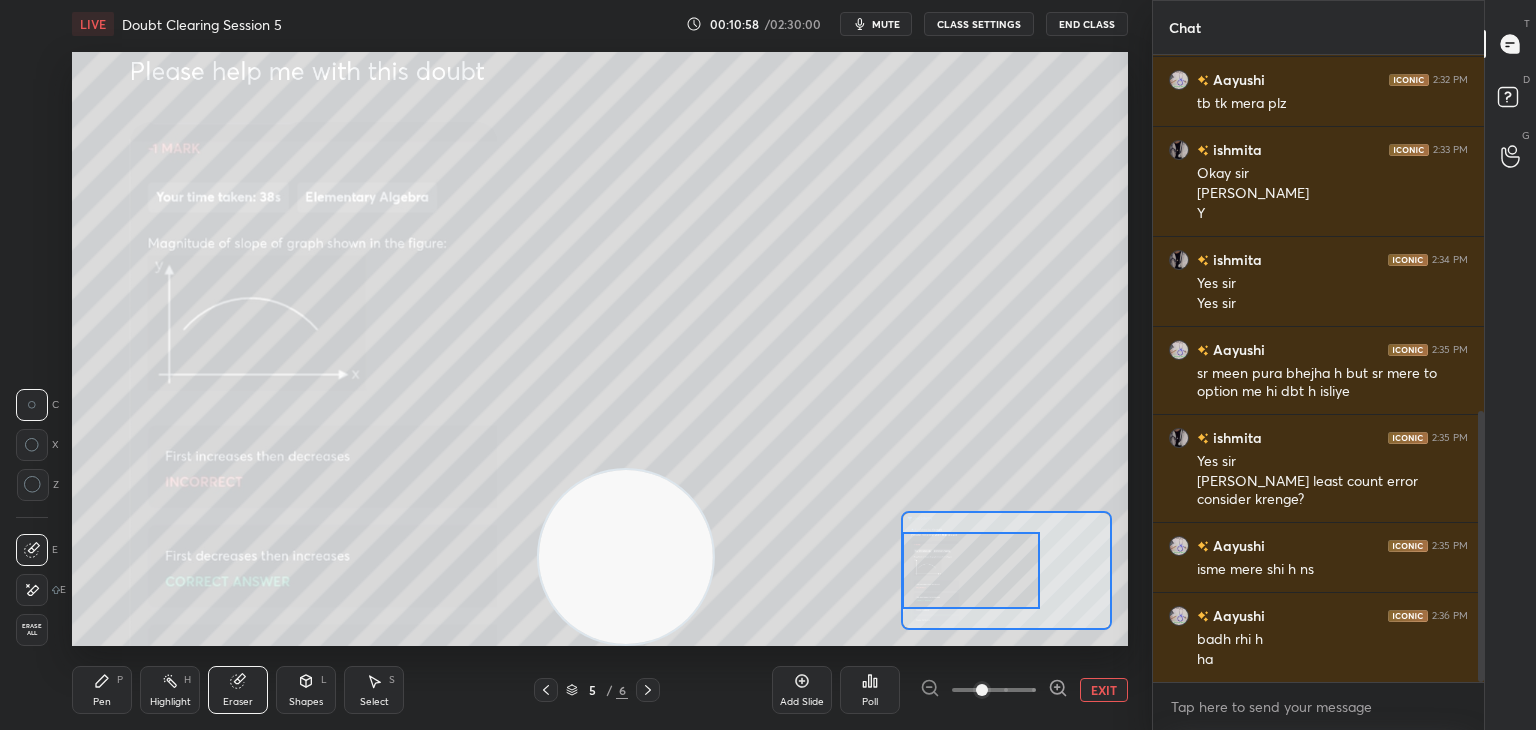 click on "Eraser" at bounding box center (238, 690) 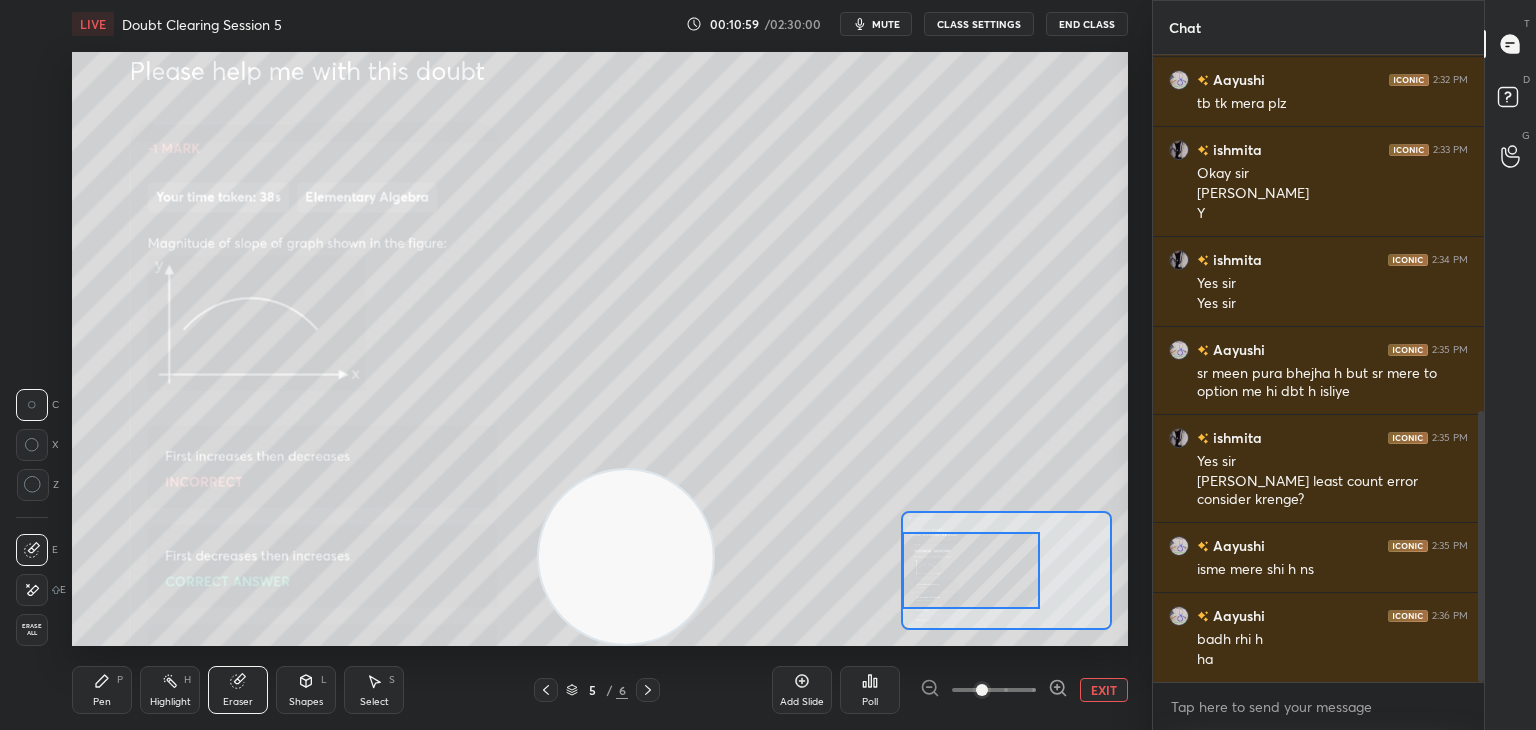 click 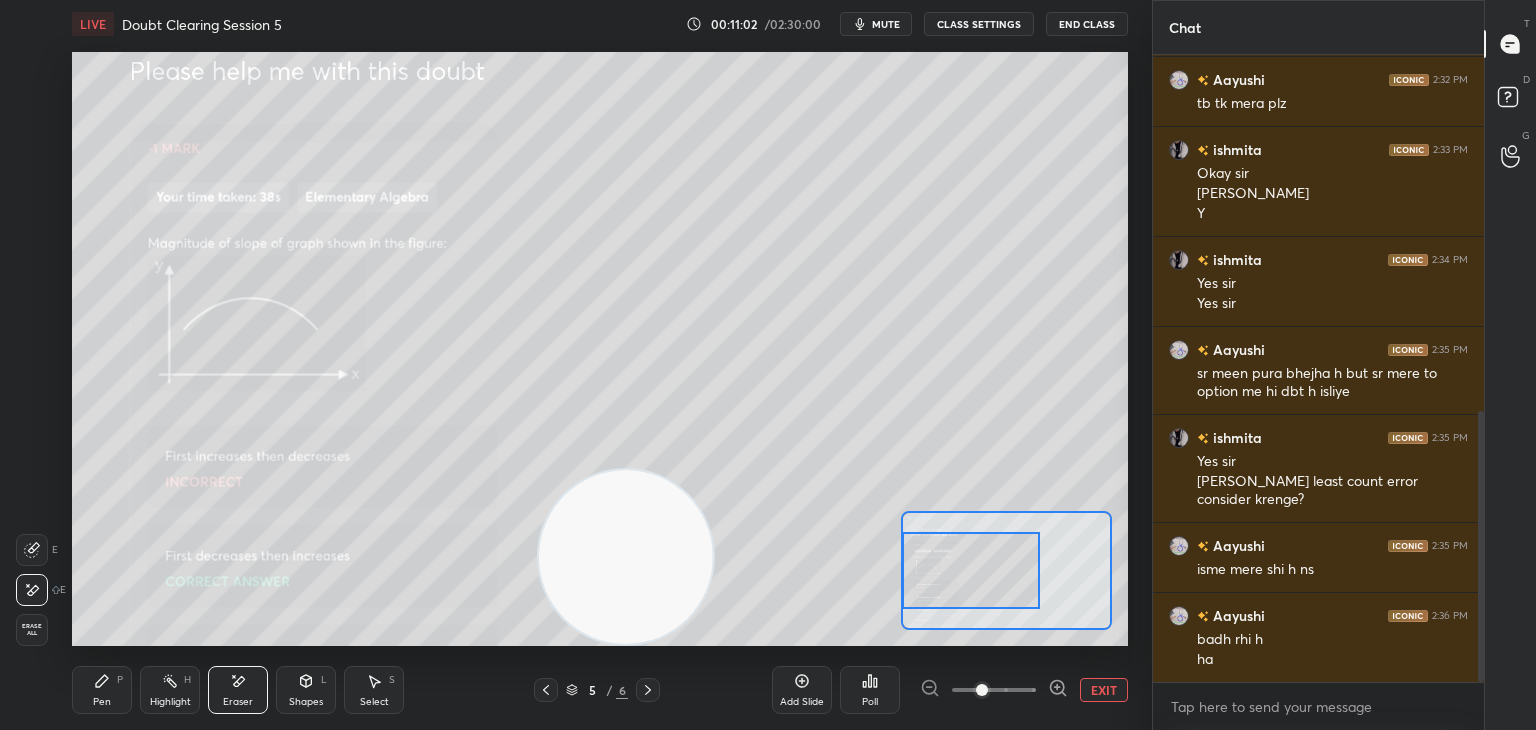click on "Pen P" at bounding box center [102, 690] 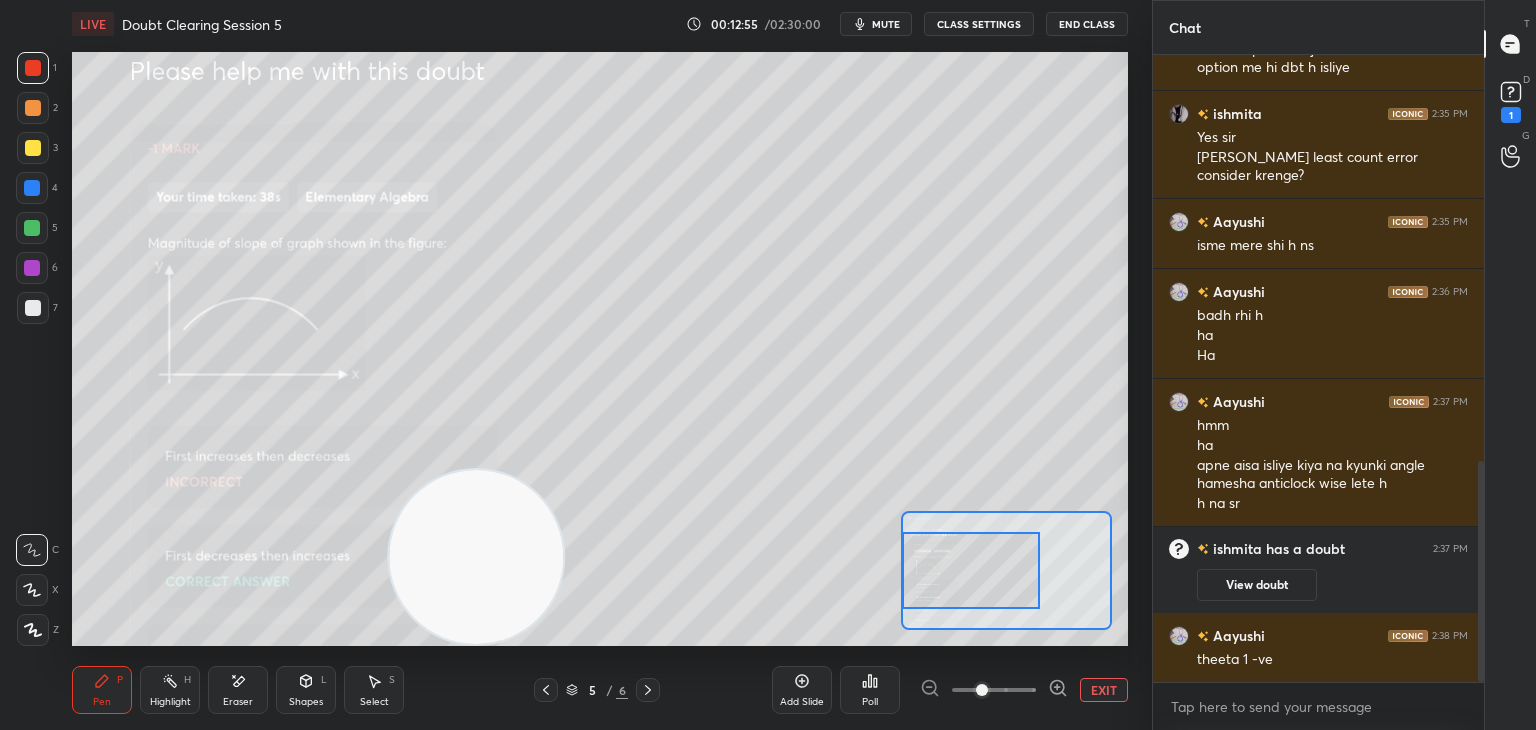 scroll, scrollTop: 1170, scrollLeft: 0, axis: vertical 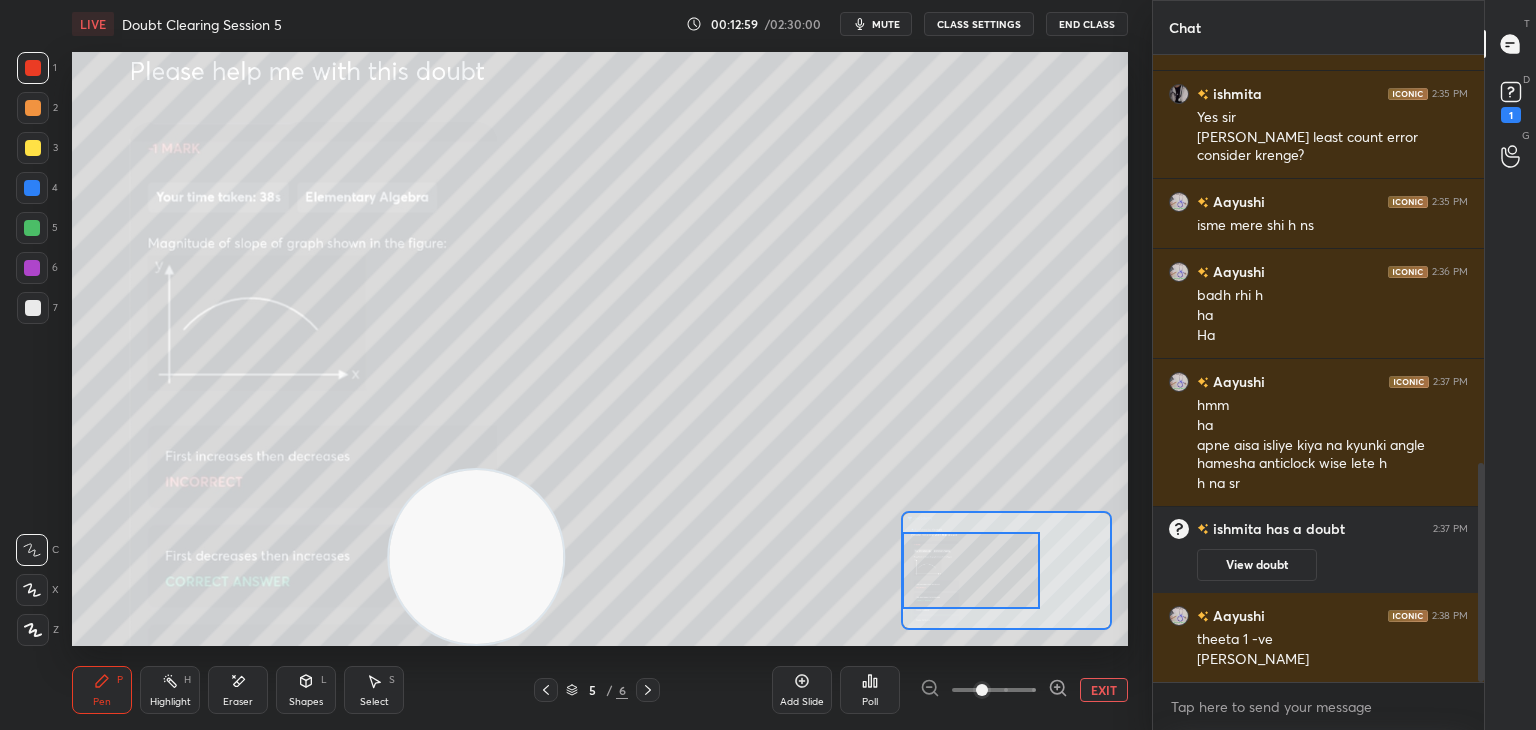 click on "Add Slide" at bounding box center (802, 690) 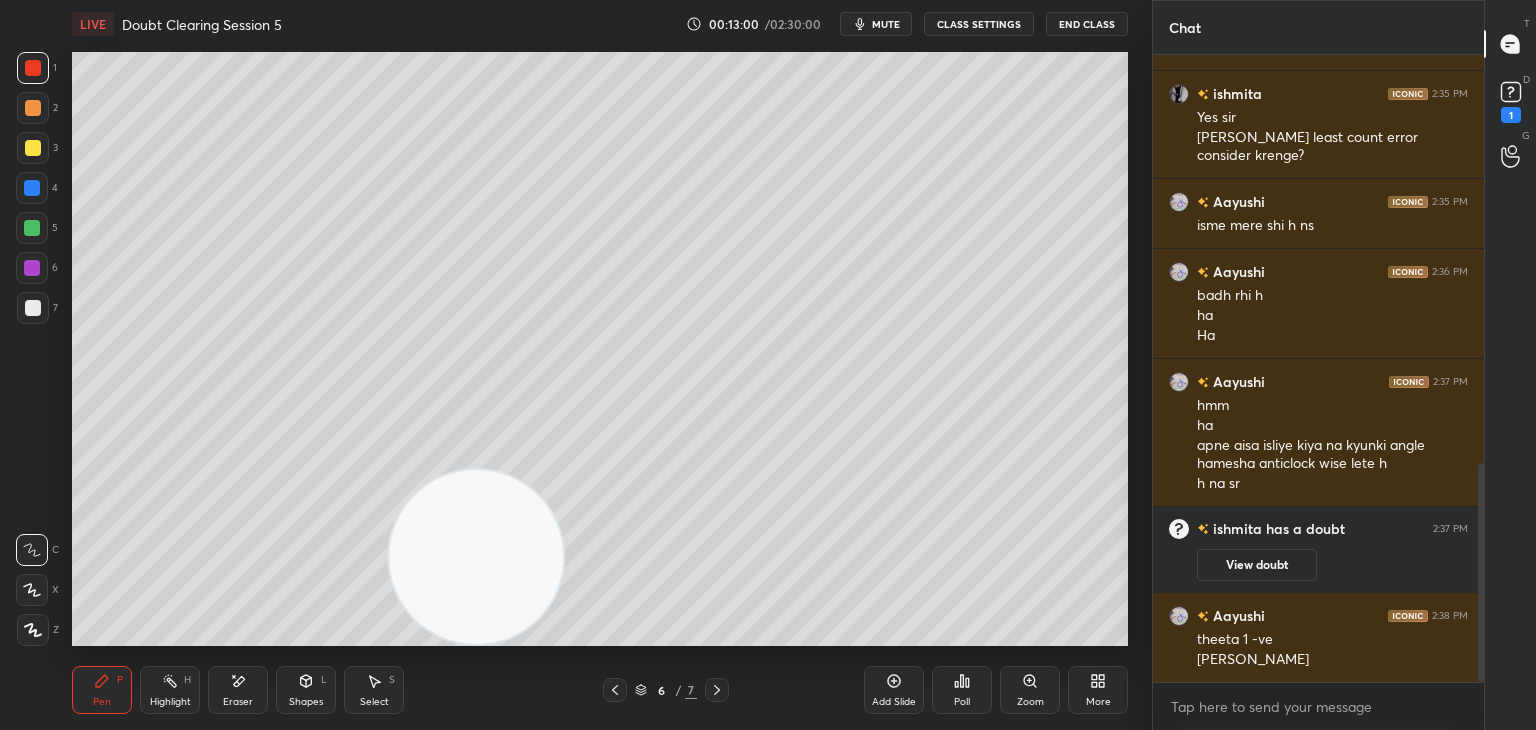 scroll, scrollTop: 1190, scrollLeft: 0, axis: vertical 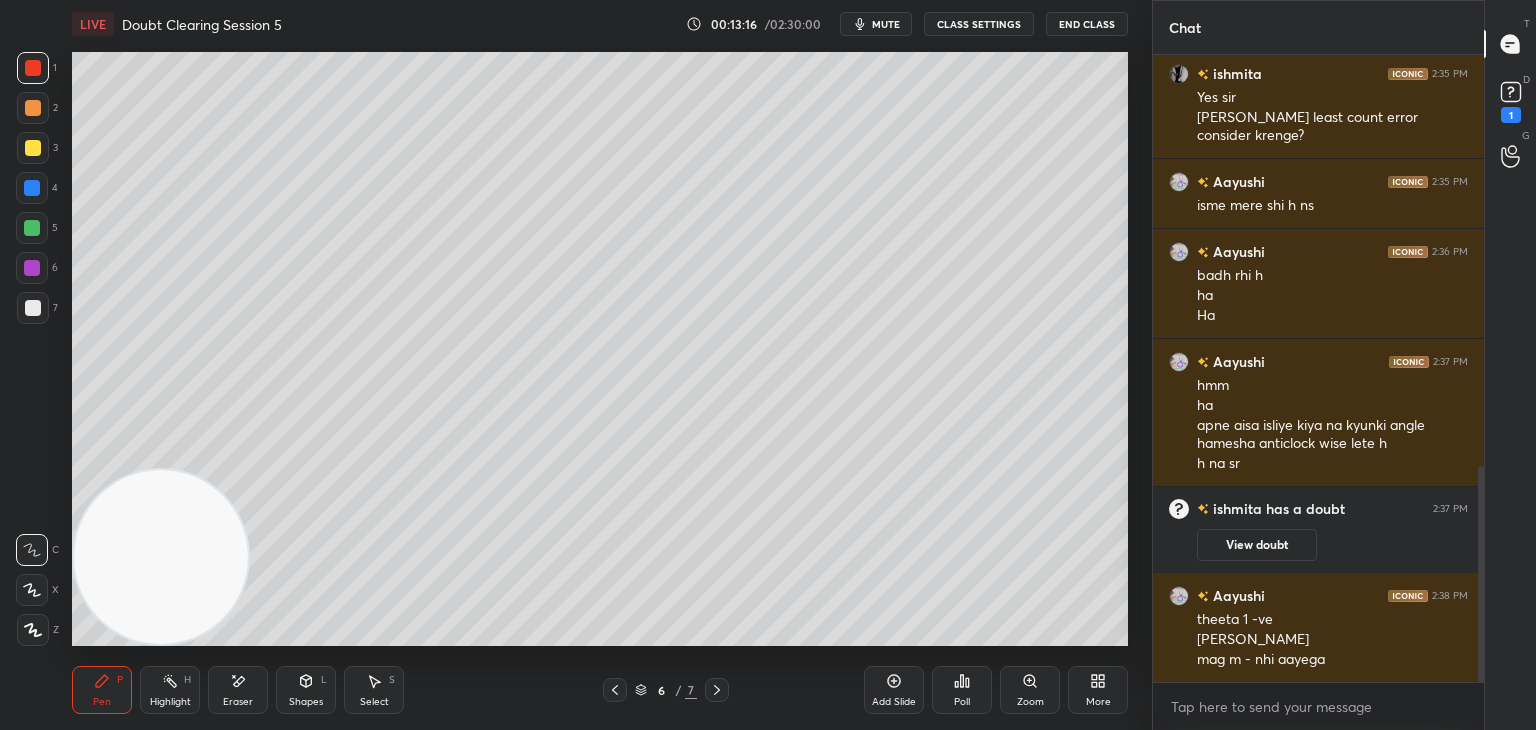 click 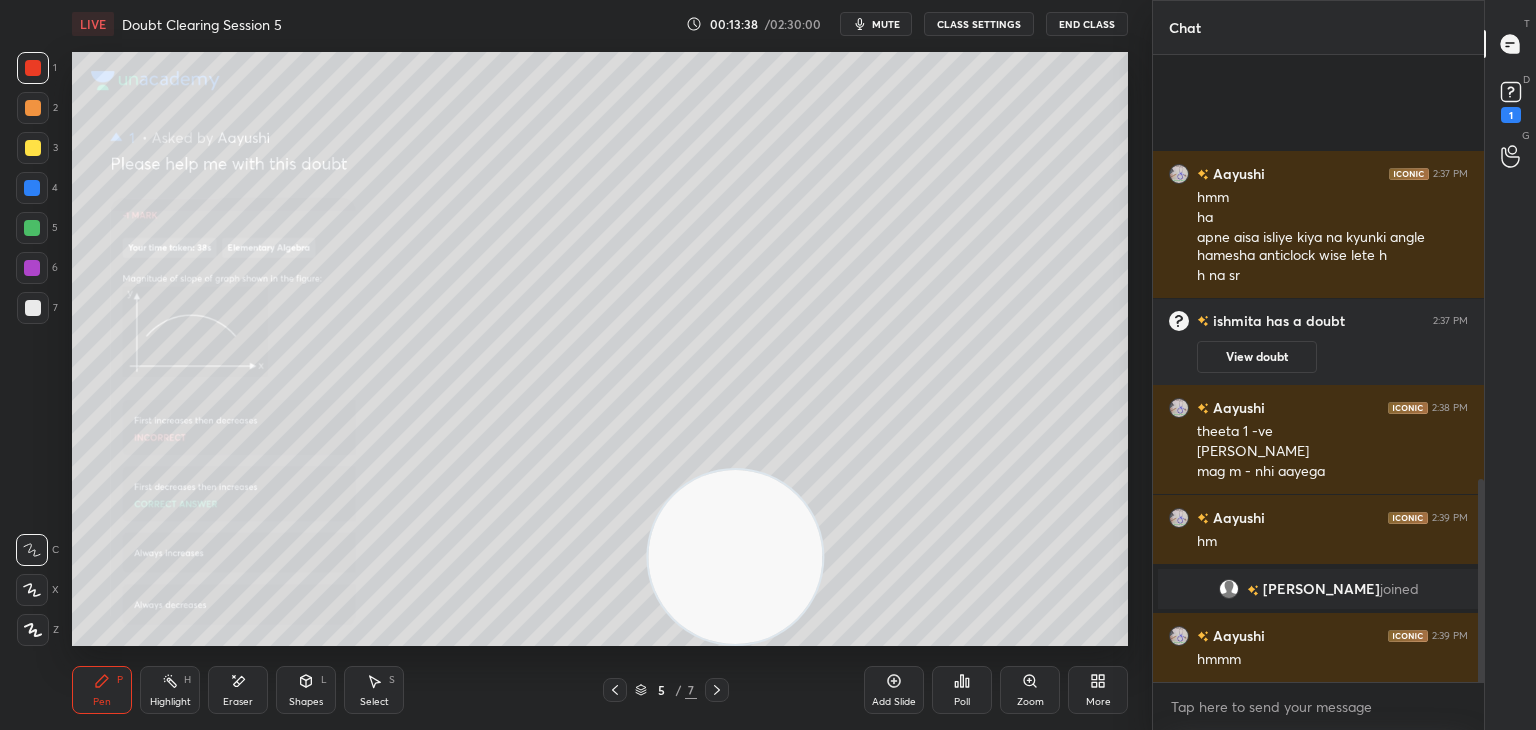 scroll, scrollTop: 1384, scrollLeft: 0, axis: vertical 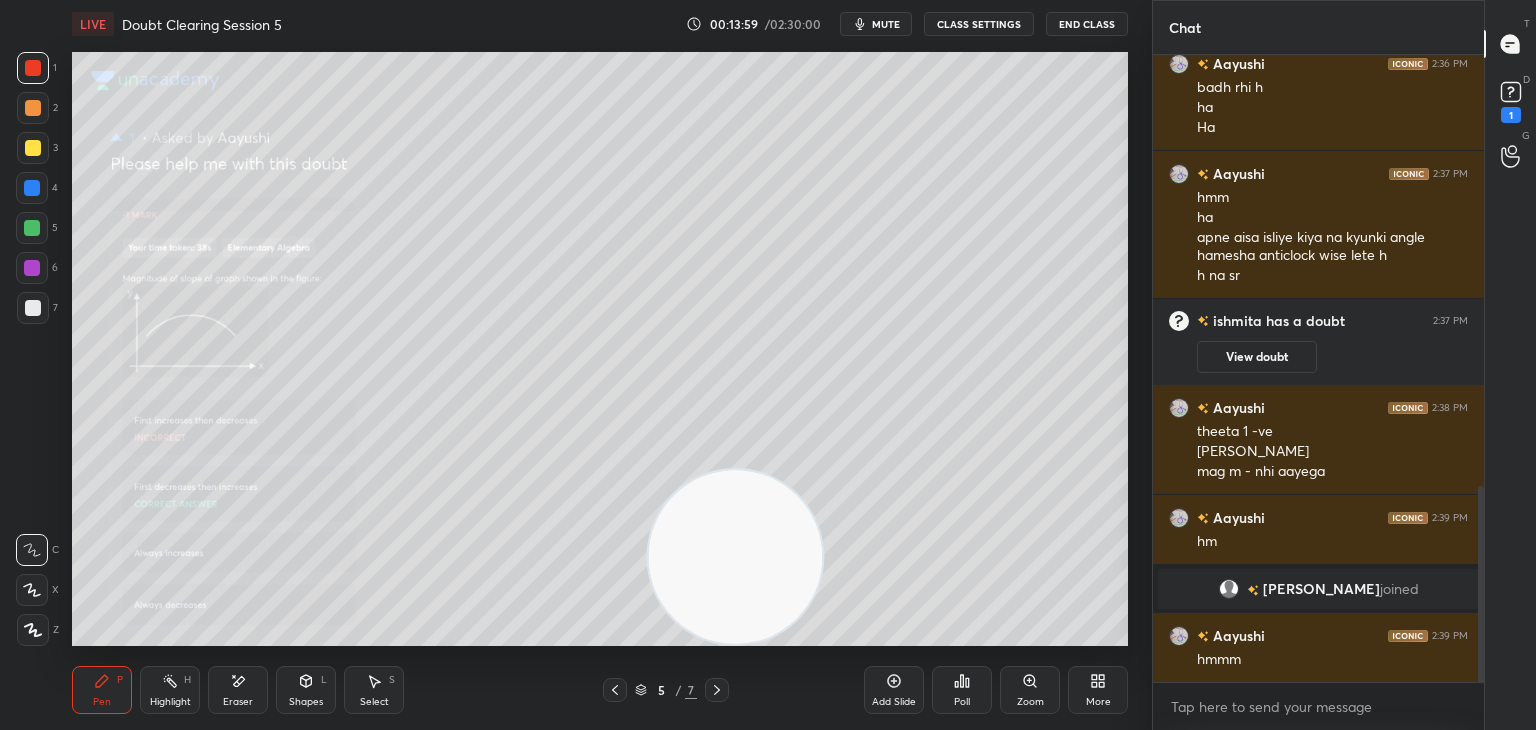 click on "mute" at bounding box center [886, 24] 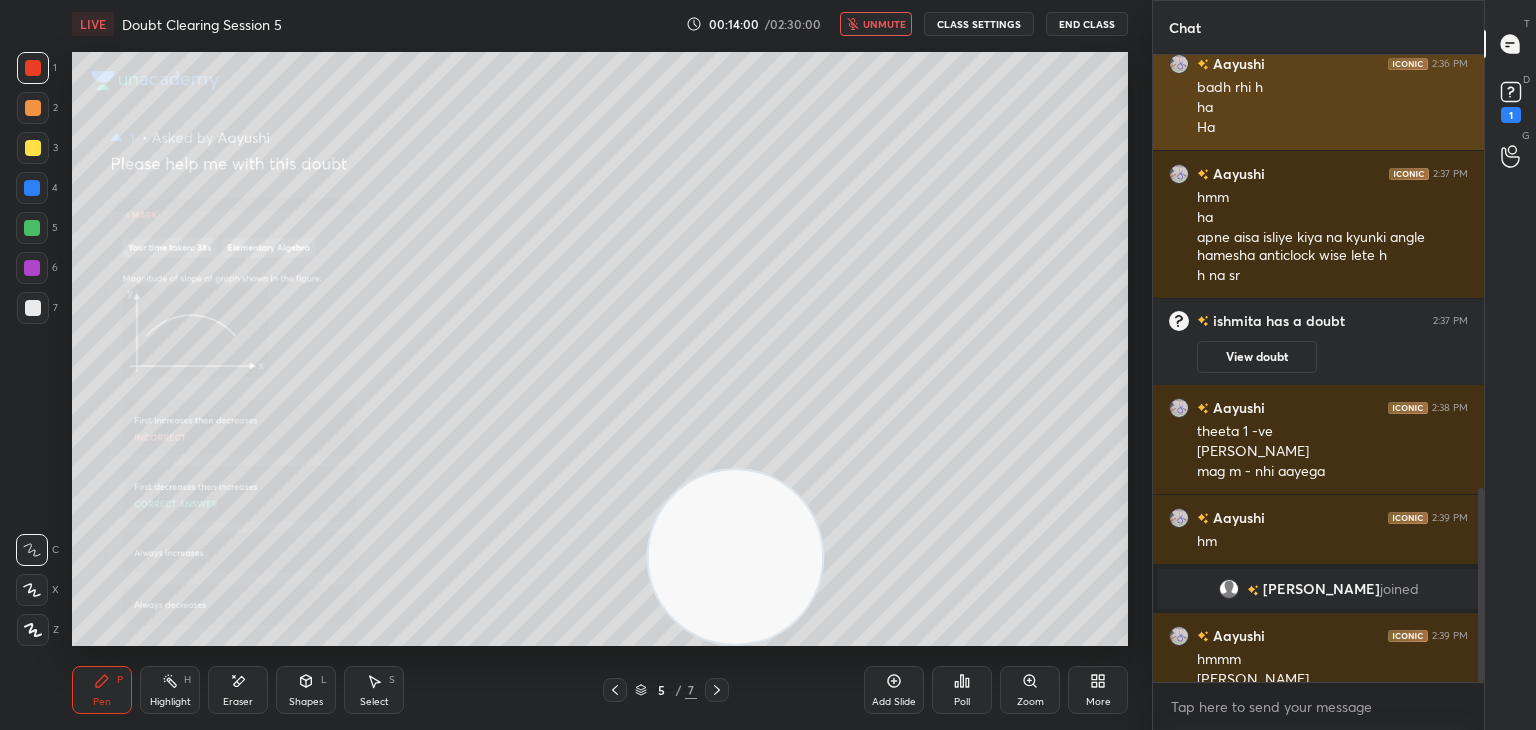 scroll, scrollTop: 1404, scrollLeft: 0, axis: vertical 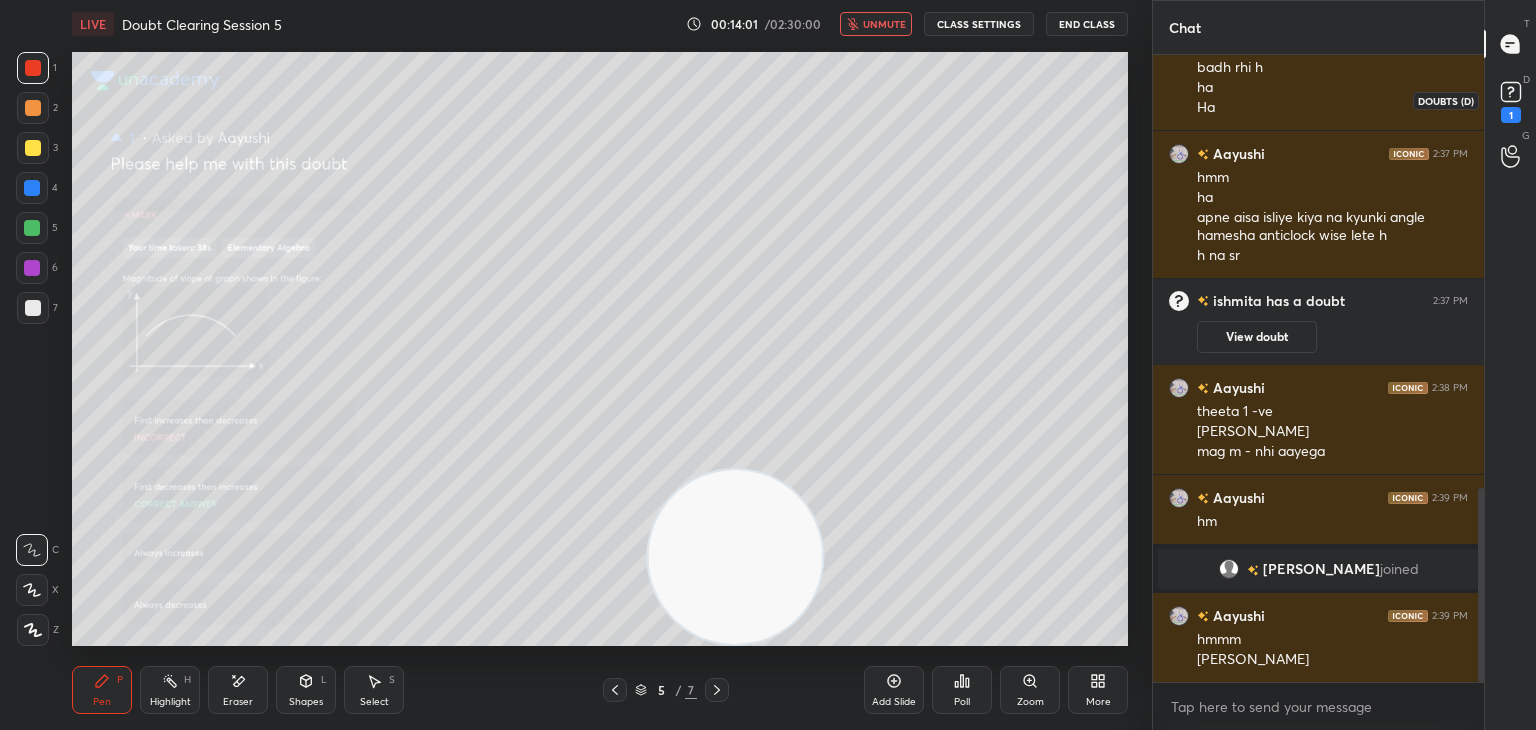 click on "1" at bounding box center (1511, 115) 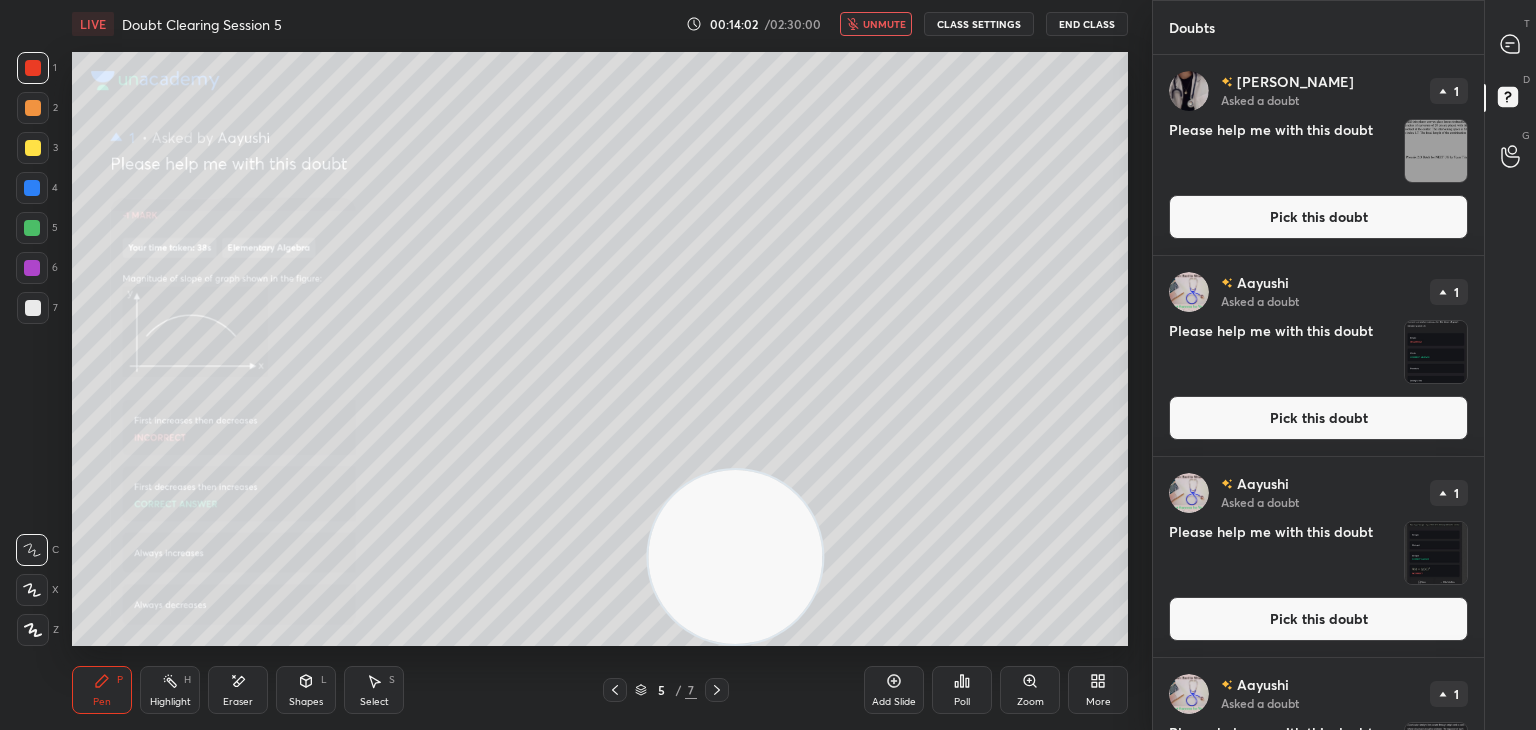 scroll, scrollTop: 128, scrollLeft: 0, axis: vertical 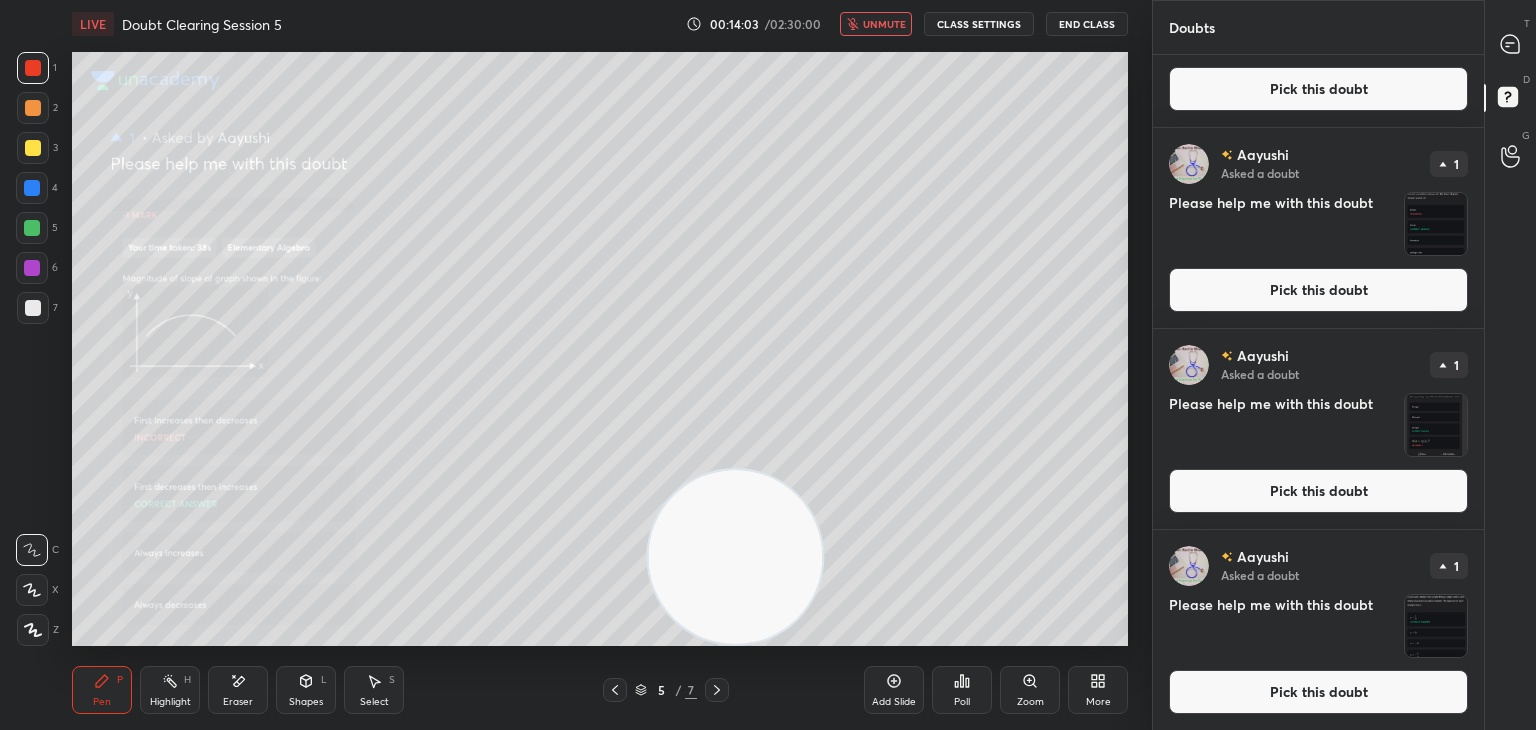 click at bounding box center (1436, 626) 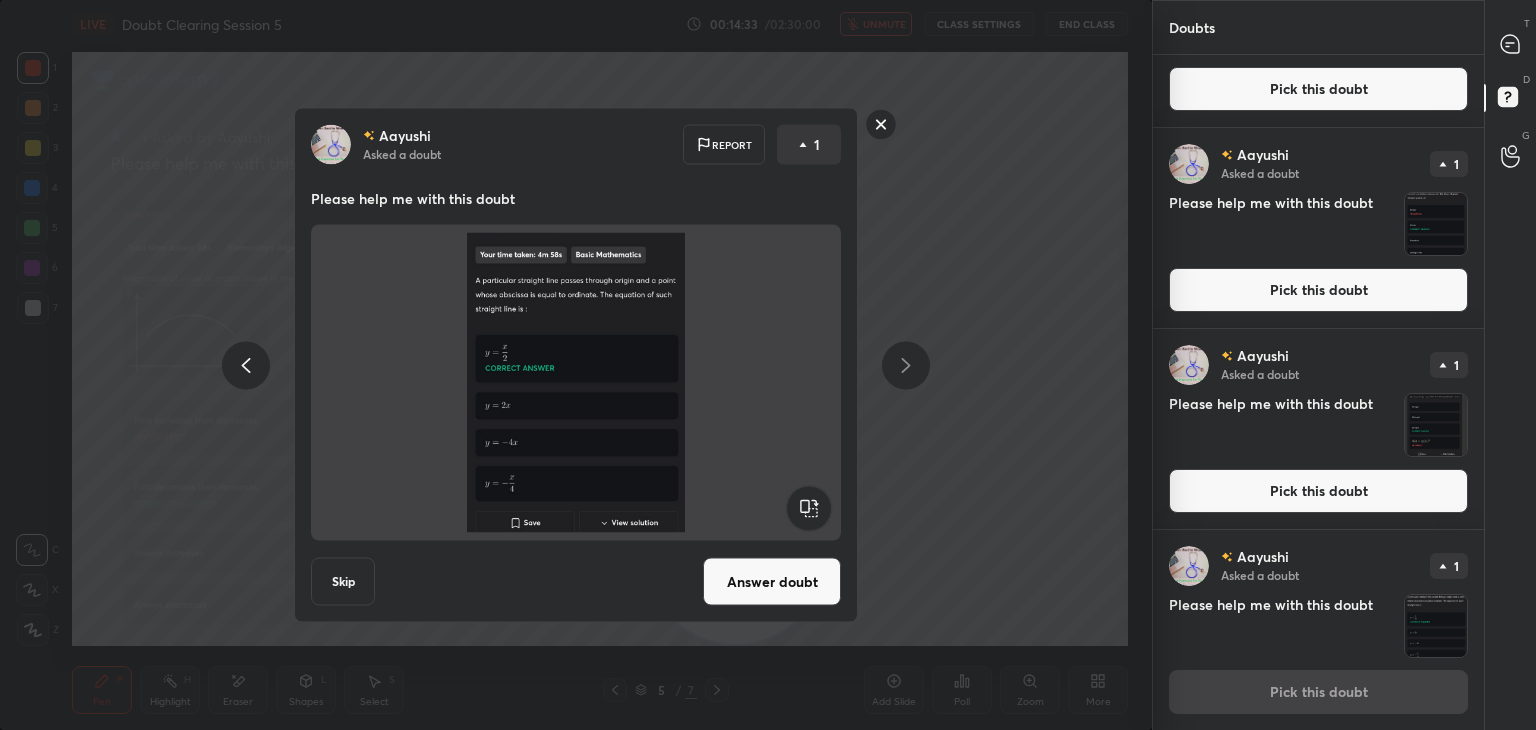 click on "Answer doubt" at bounding box center [772, 582] 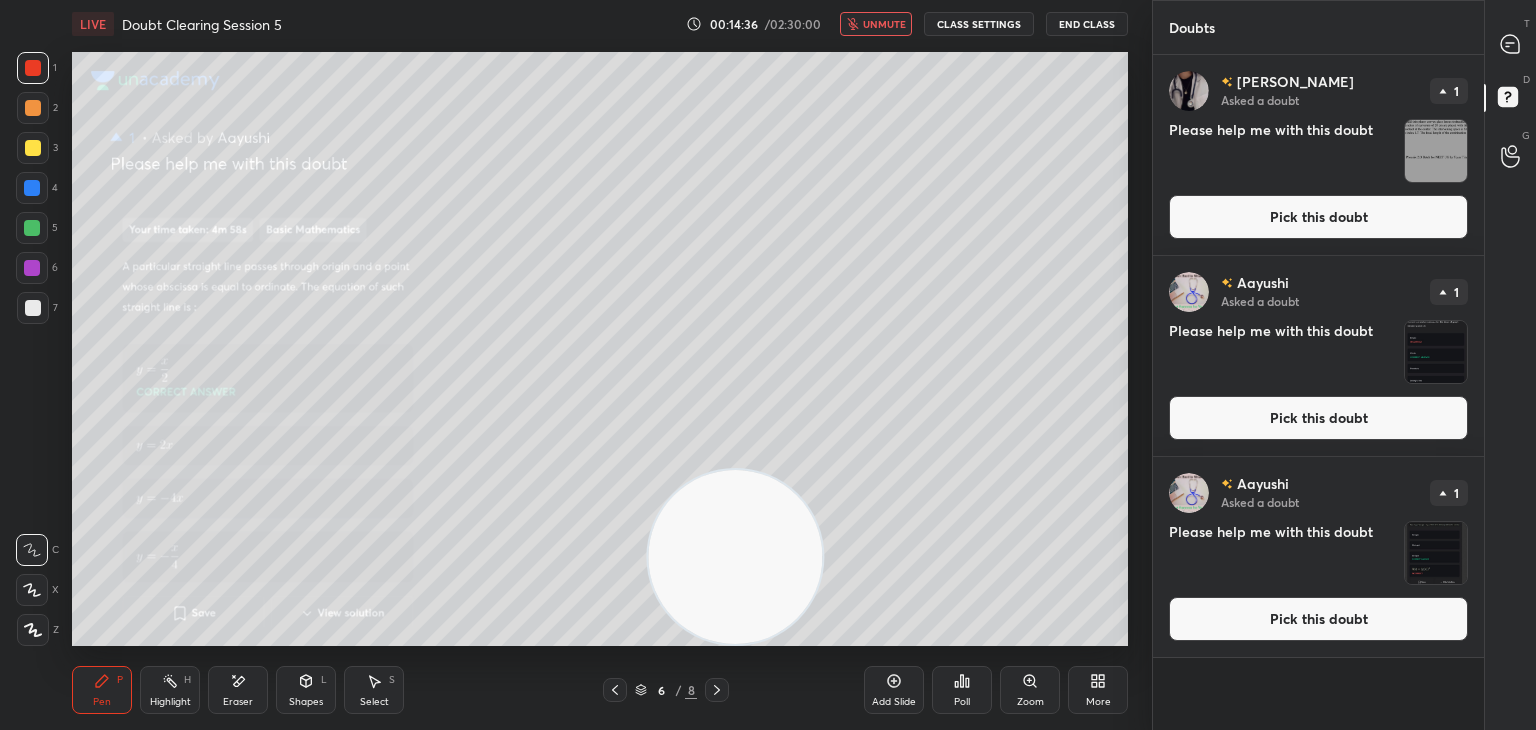 click on "LIVE Doubt Clearing Session 5 00:14:36 /  02:30:00 unmute CLASS SETTINGS End Class" at bounding box center [600, 24] 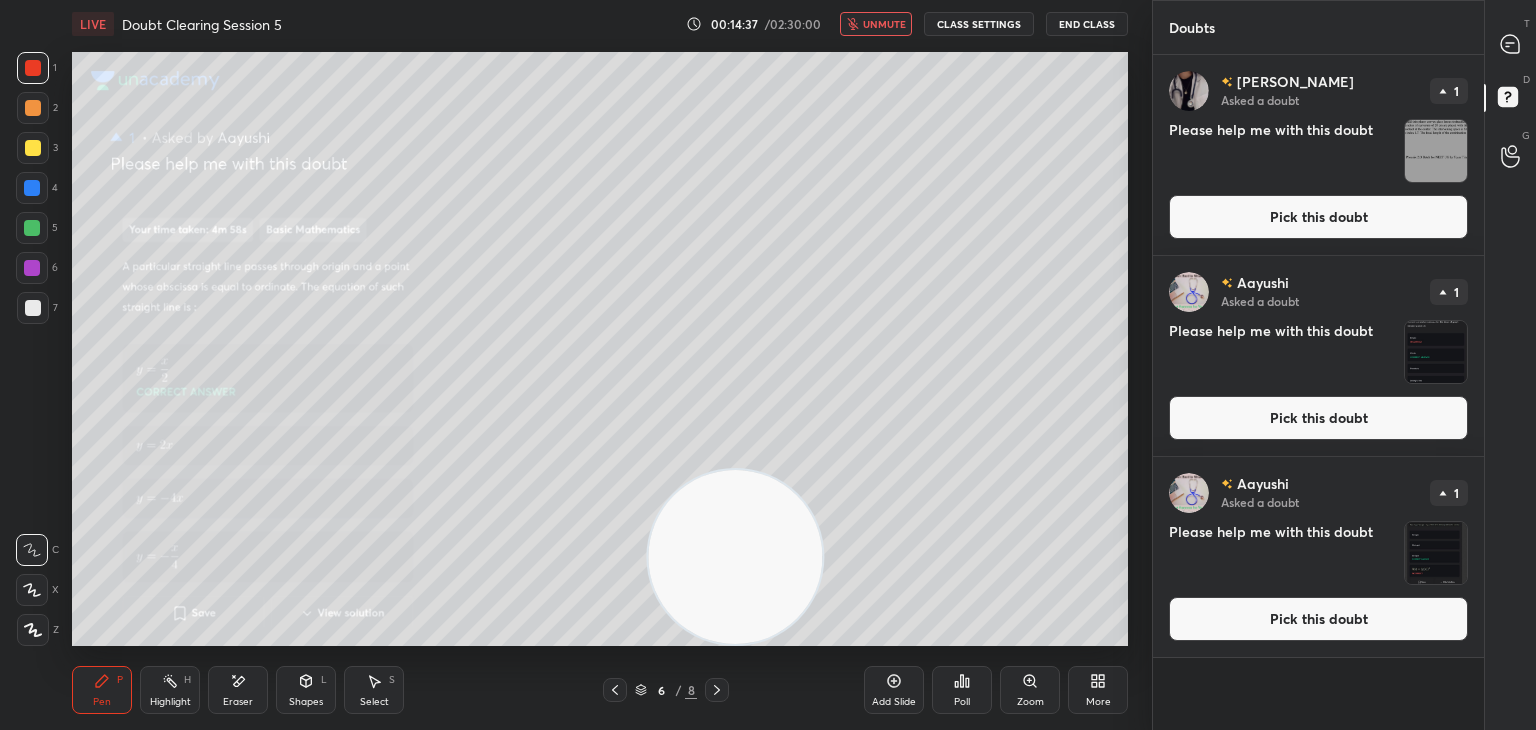 click on "unmute" at bounding box center [884, 24] 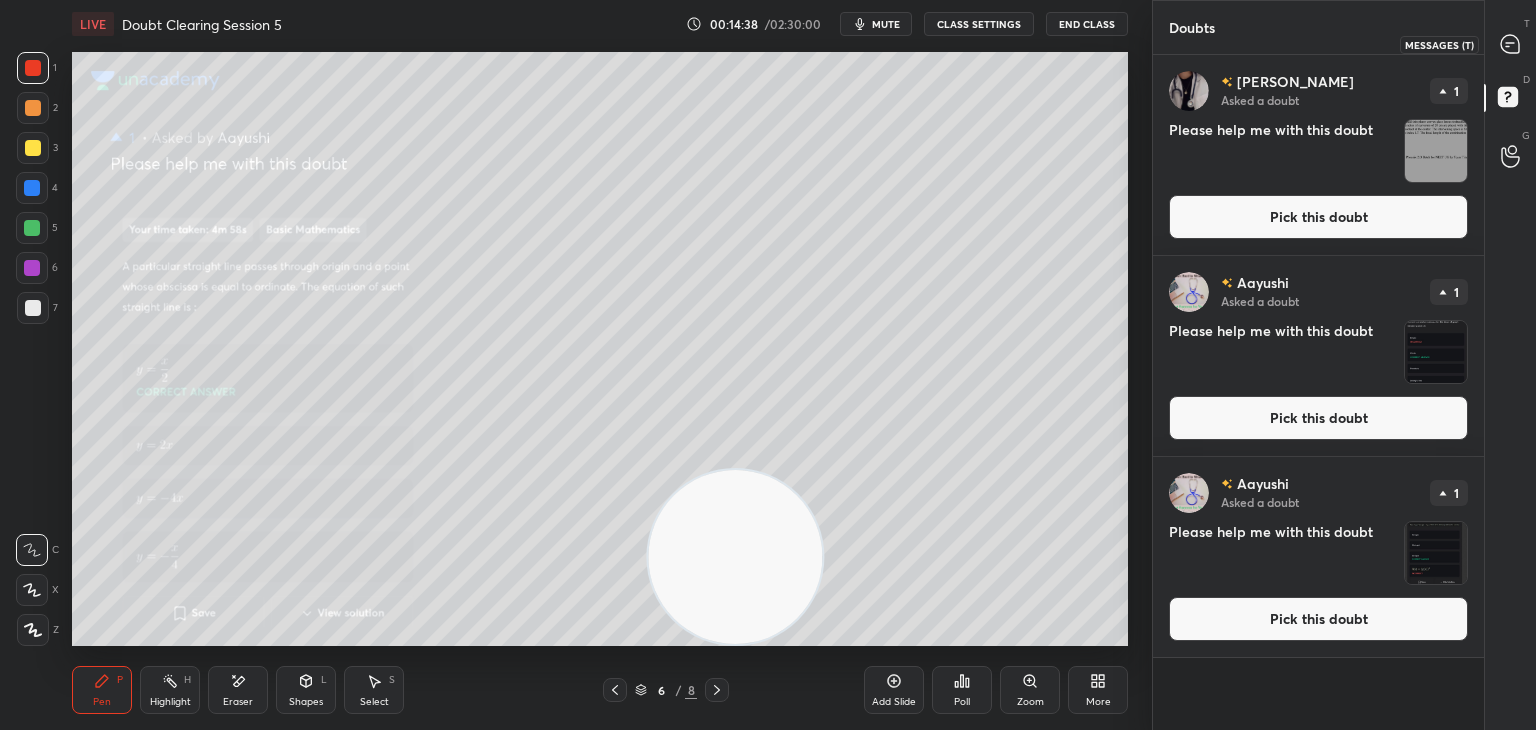 click 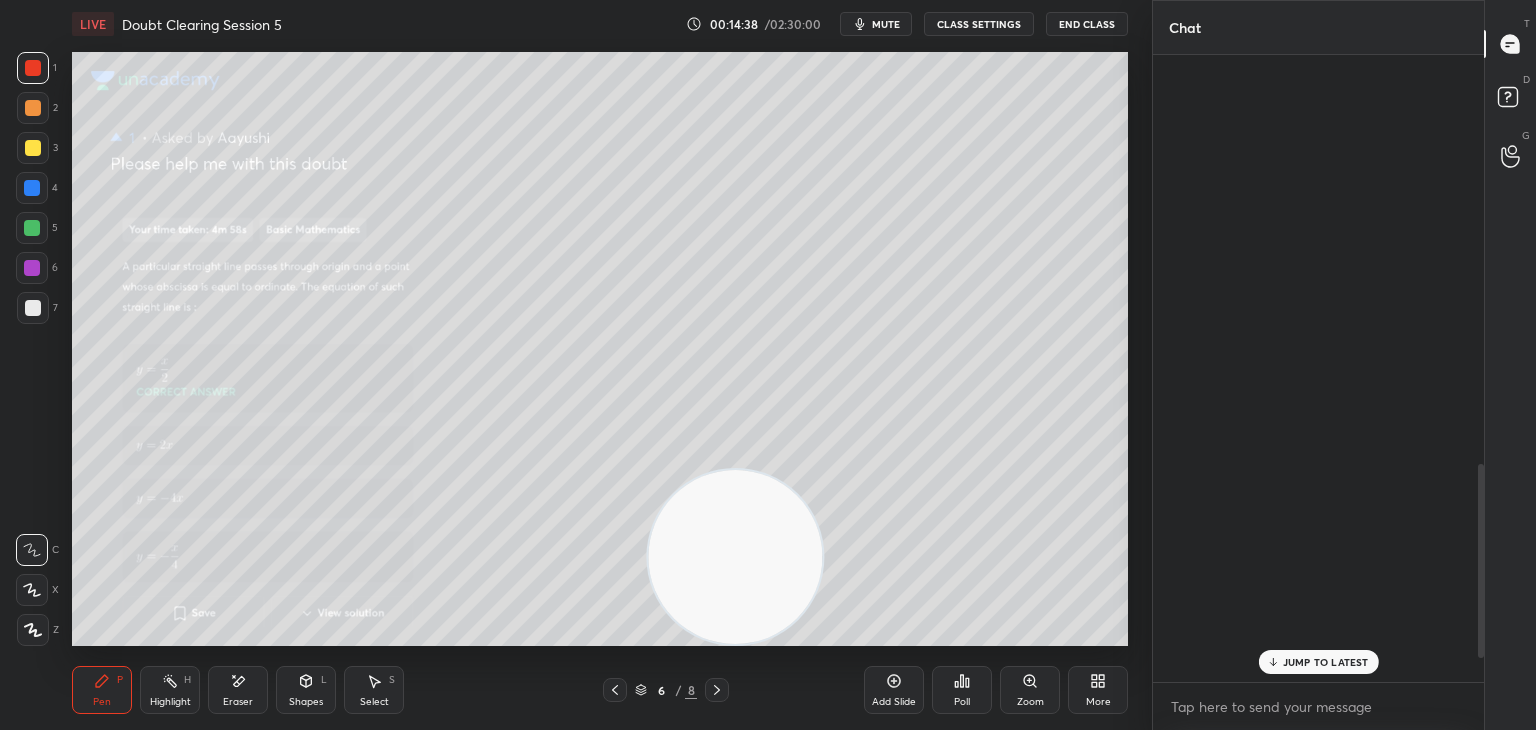 scroll, scrollTop: 1322, scrollLeft: 0, axis: vertical 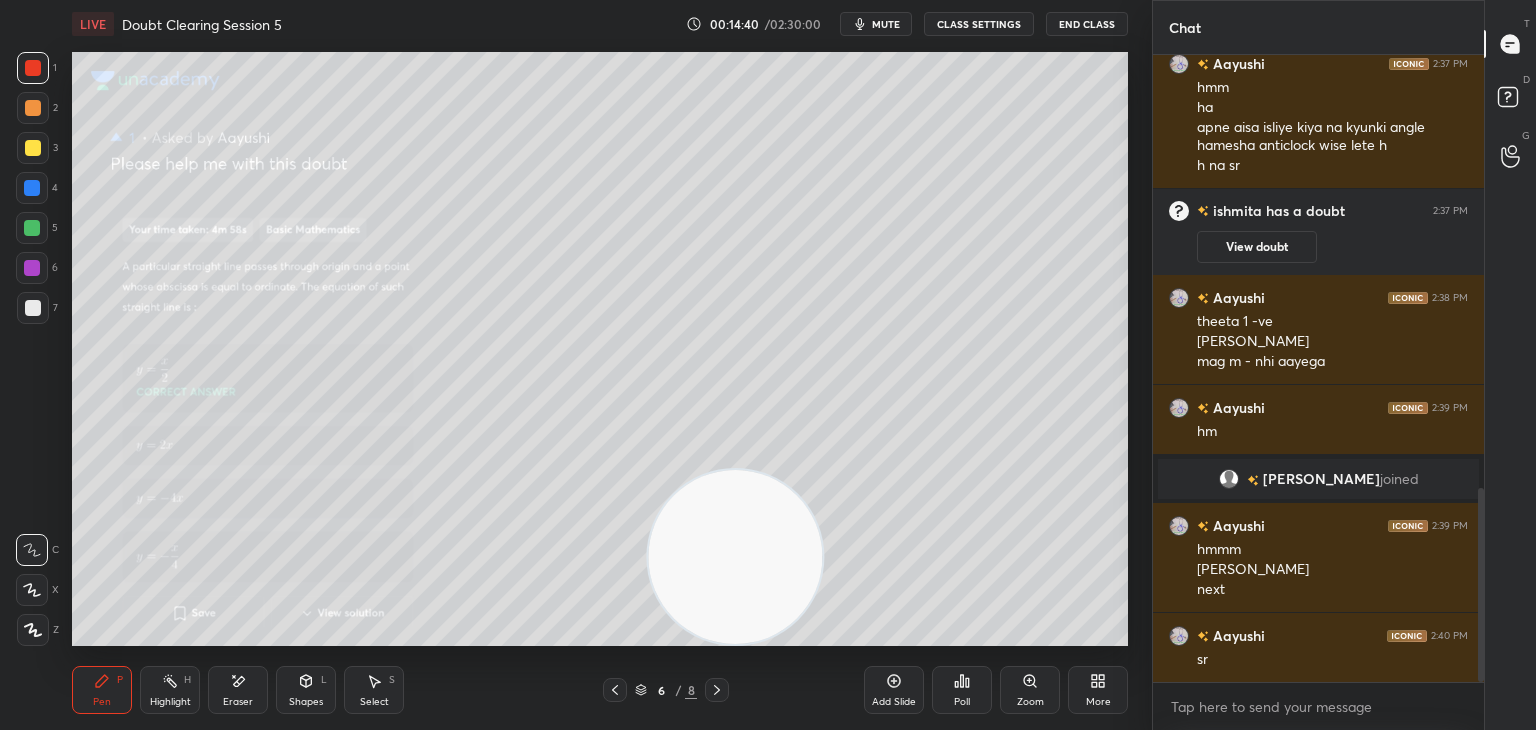 click on "Zoom" at bounding box center [1030, 690] 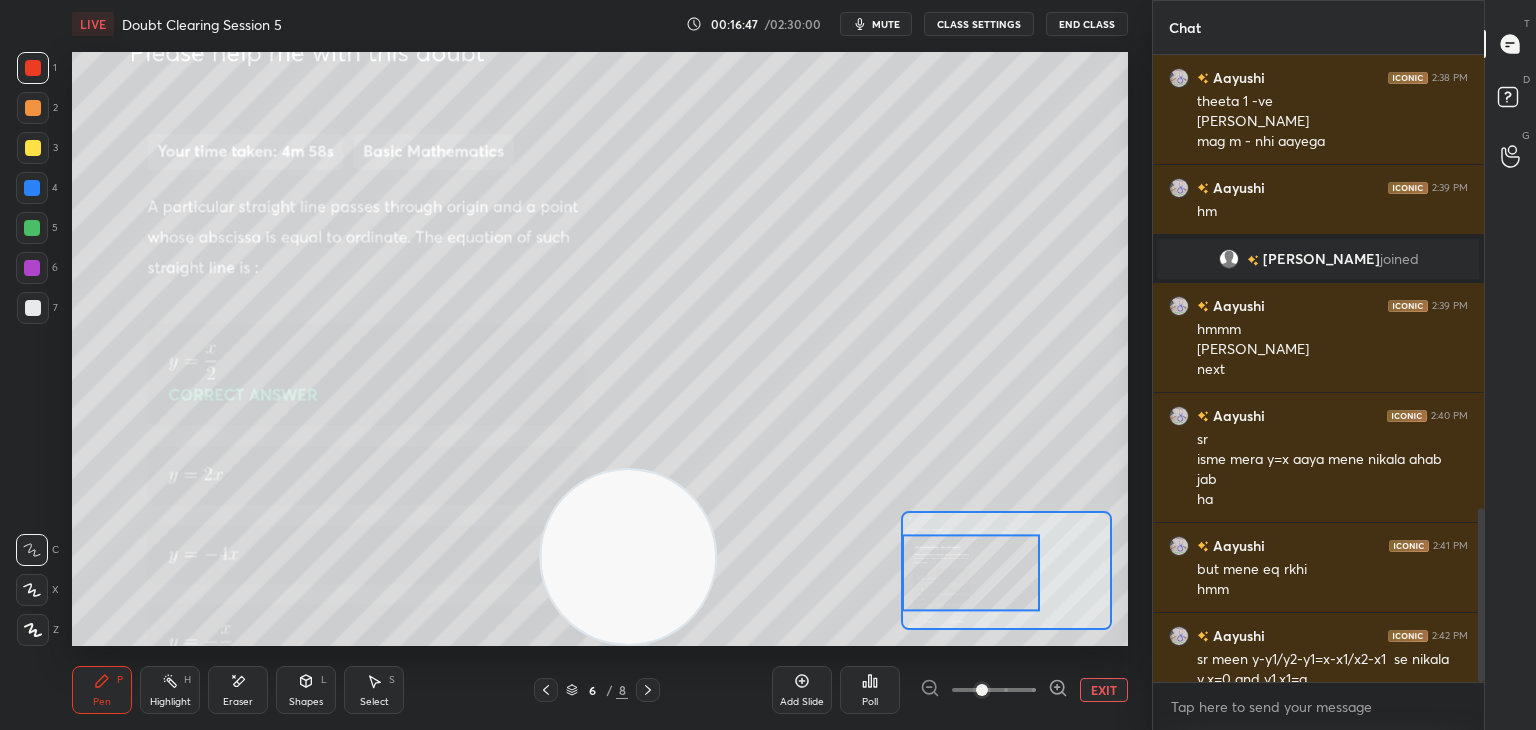 scroll, scrollTop: 1640, scrollLeft: 0, axis: vertical 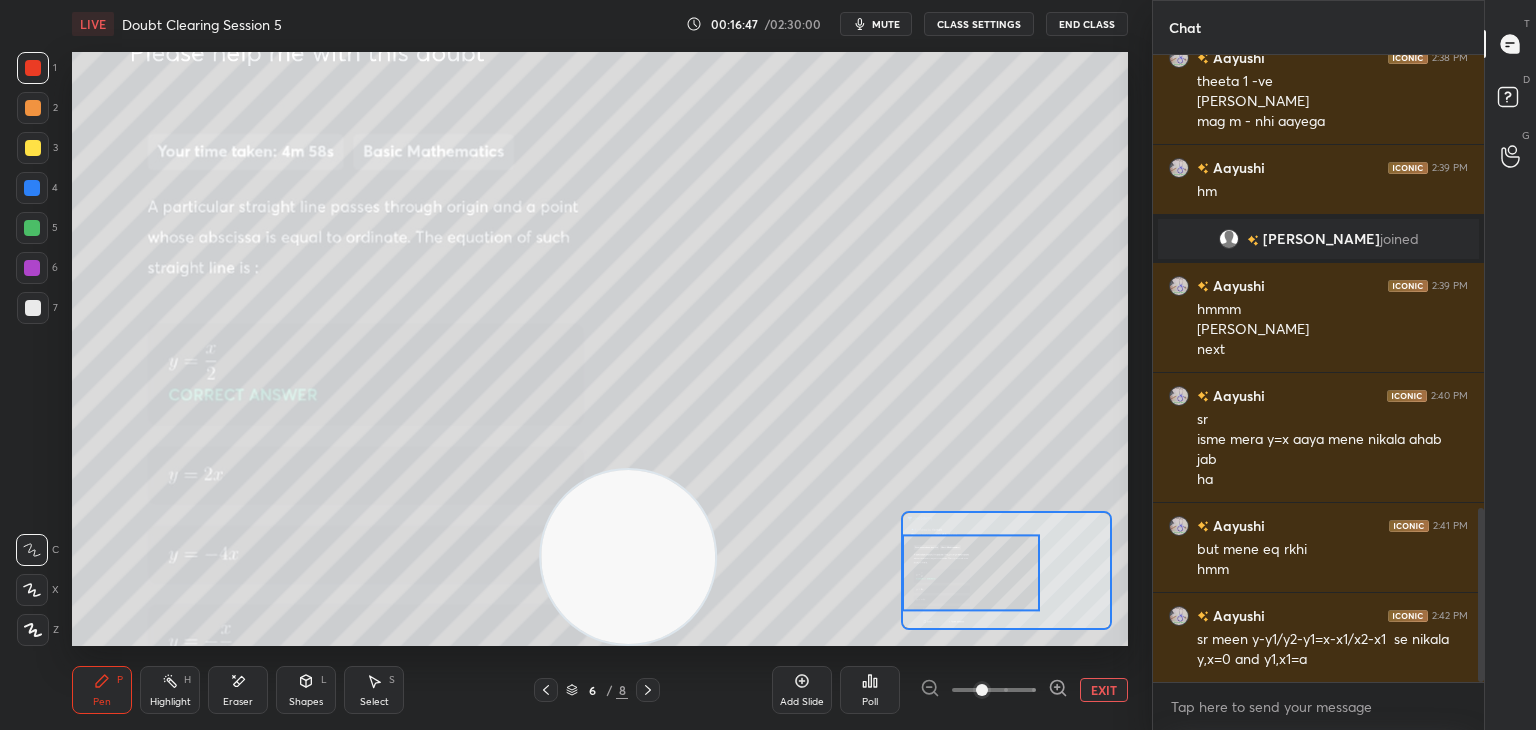 click on "mute" at bounding box center [886, 24] 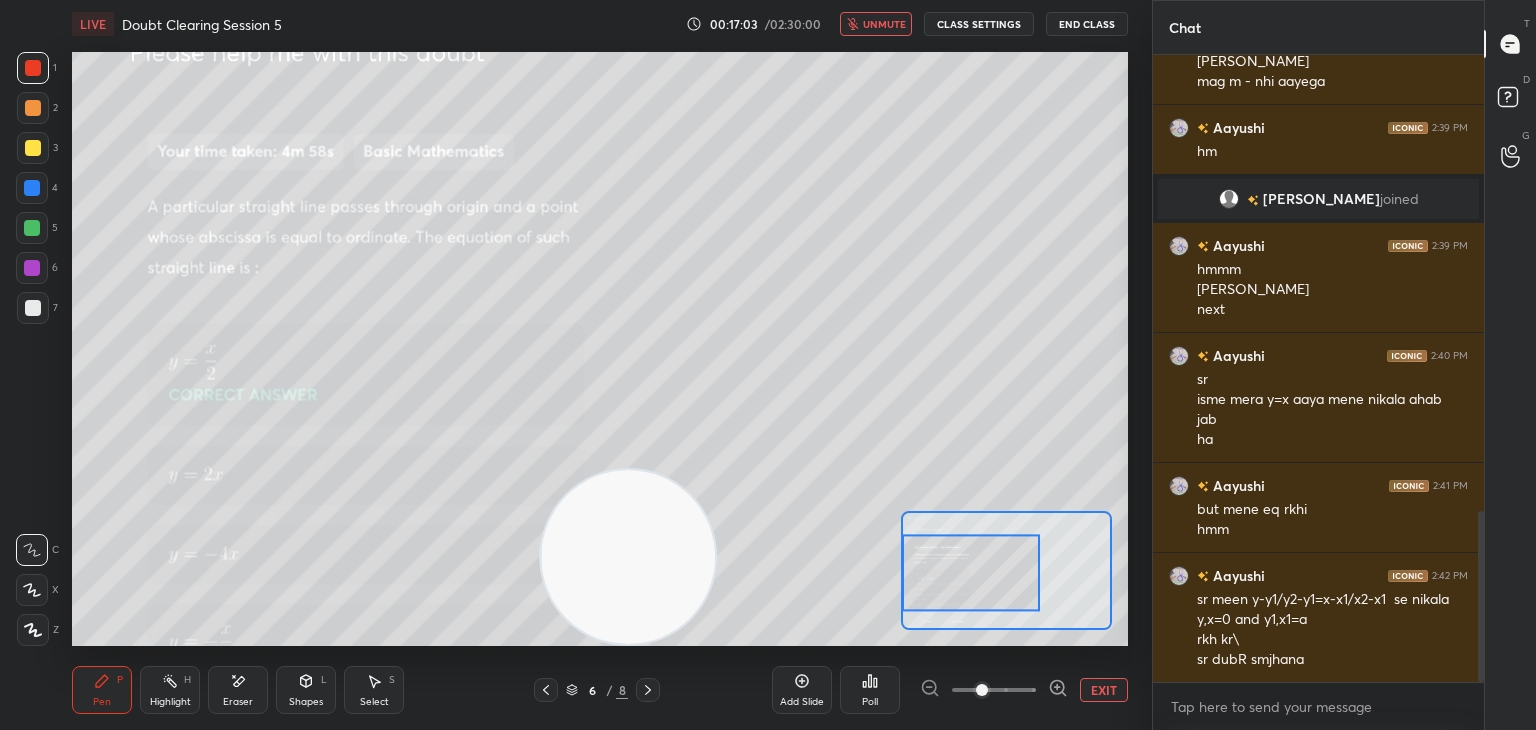 scroll, scrollTop: 1700, scrollLeft: 0, axis: vertical 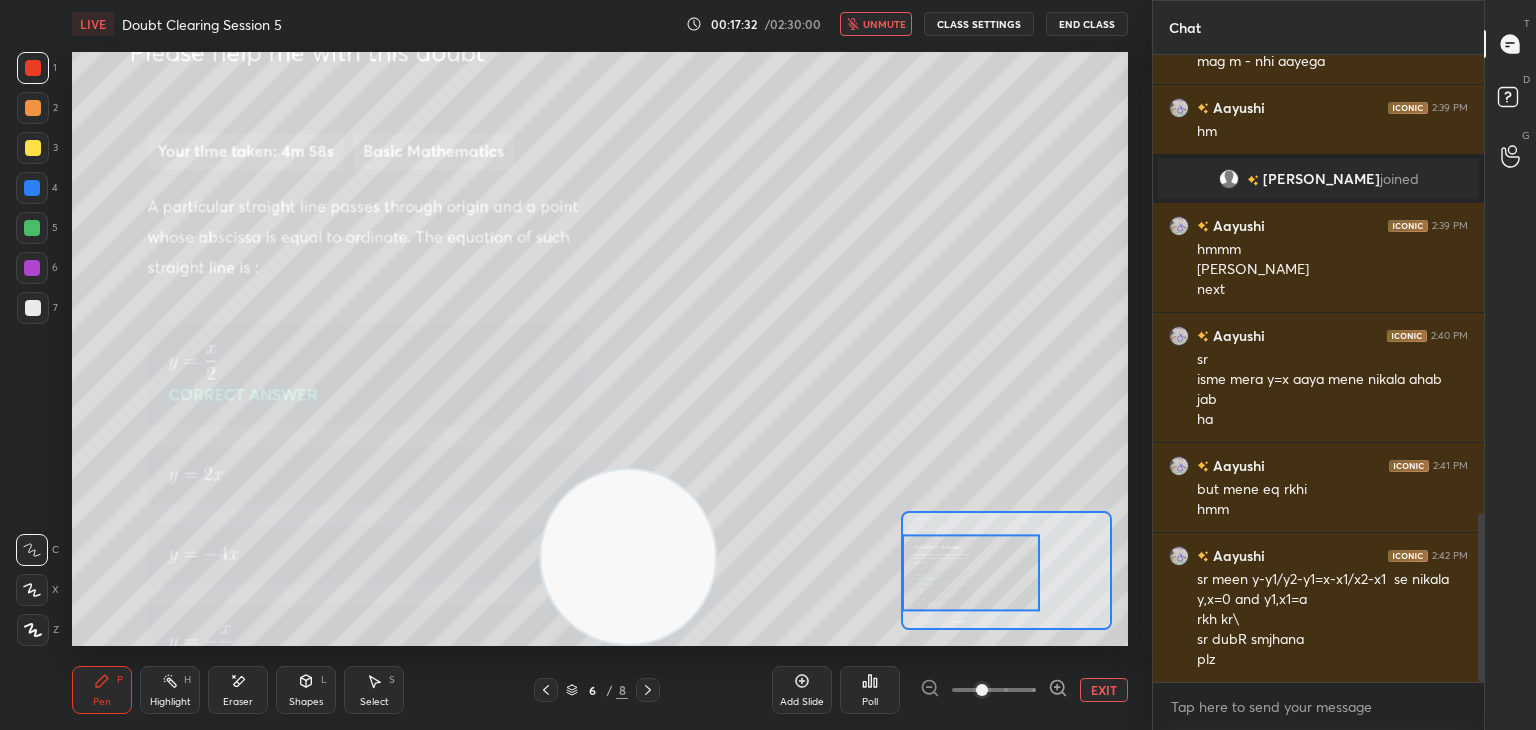 click on "unmute" at bounding box center (876, 24) 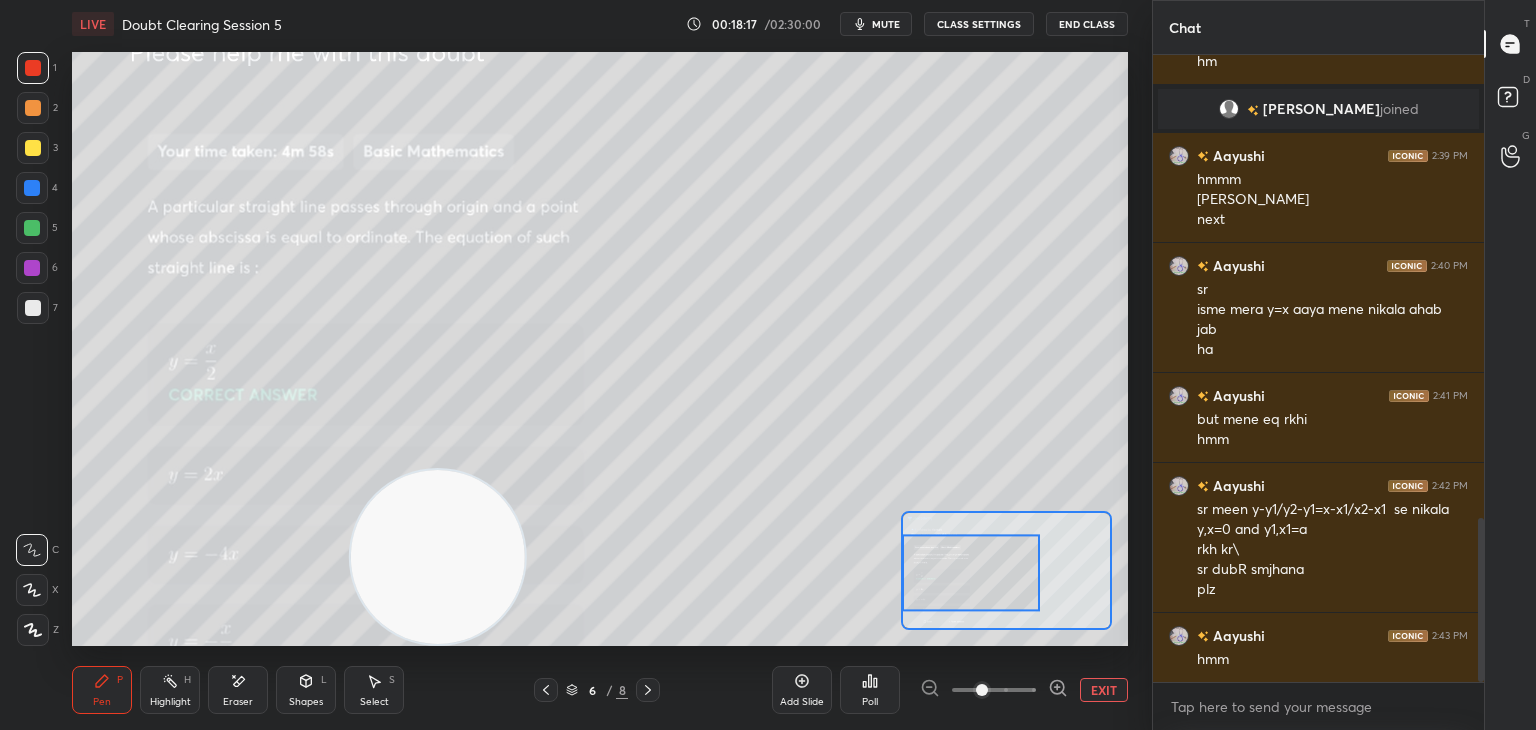 scroll, scrollTop: 1840, scrollLeft: 0, axis: vertical 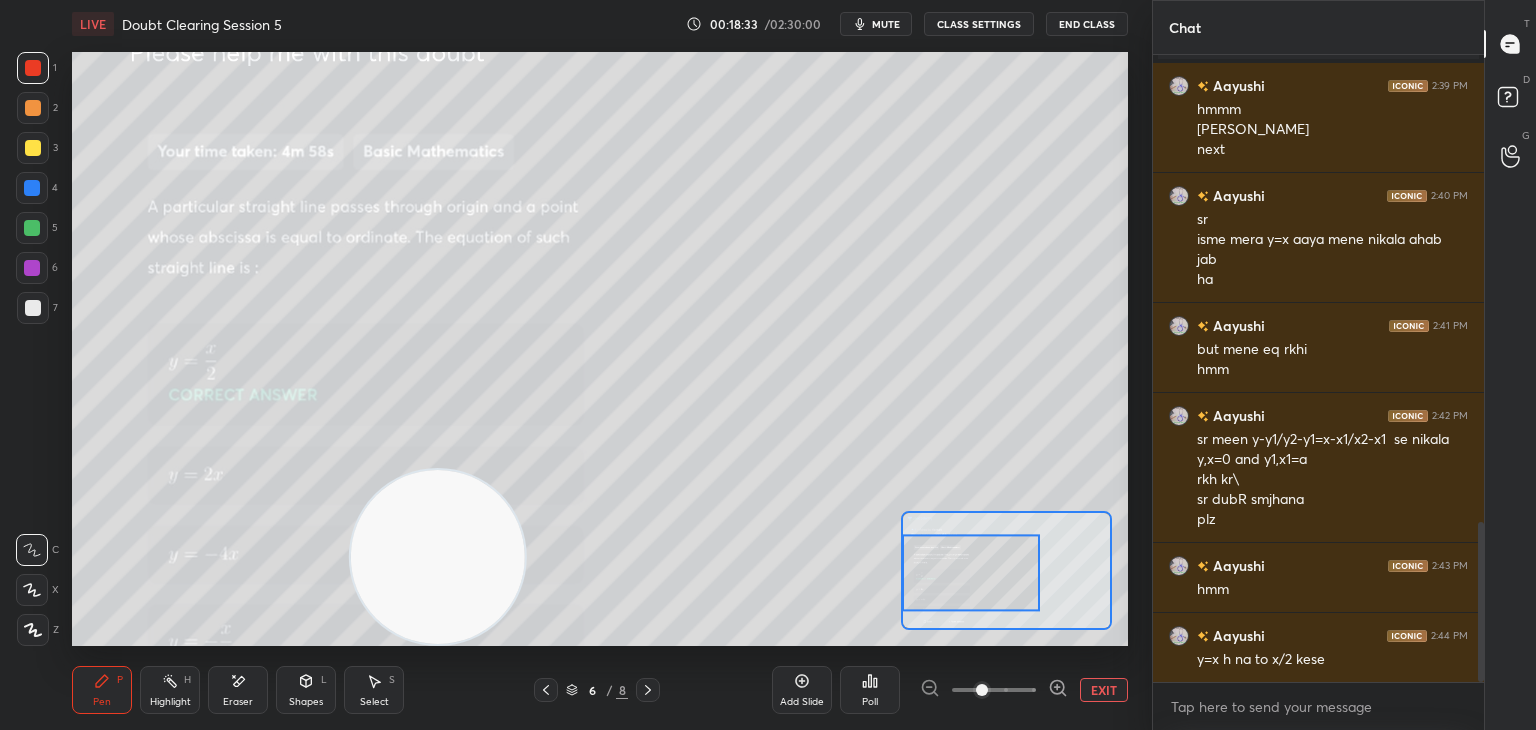 click on "EXIT" at bounding box center (1104, 690) 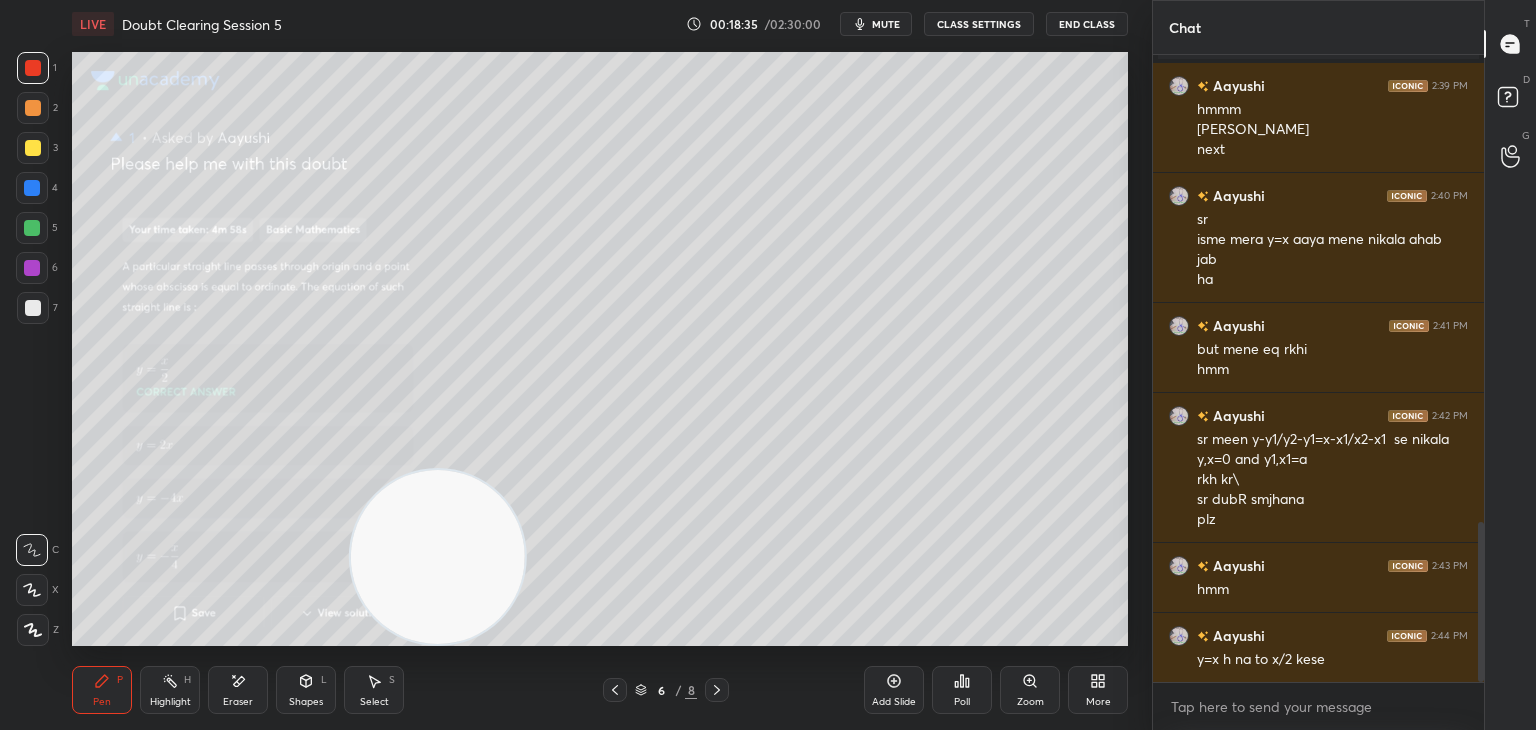 scroll, scrollTop: 1860, scrollLeft: 0, axis: vertical 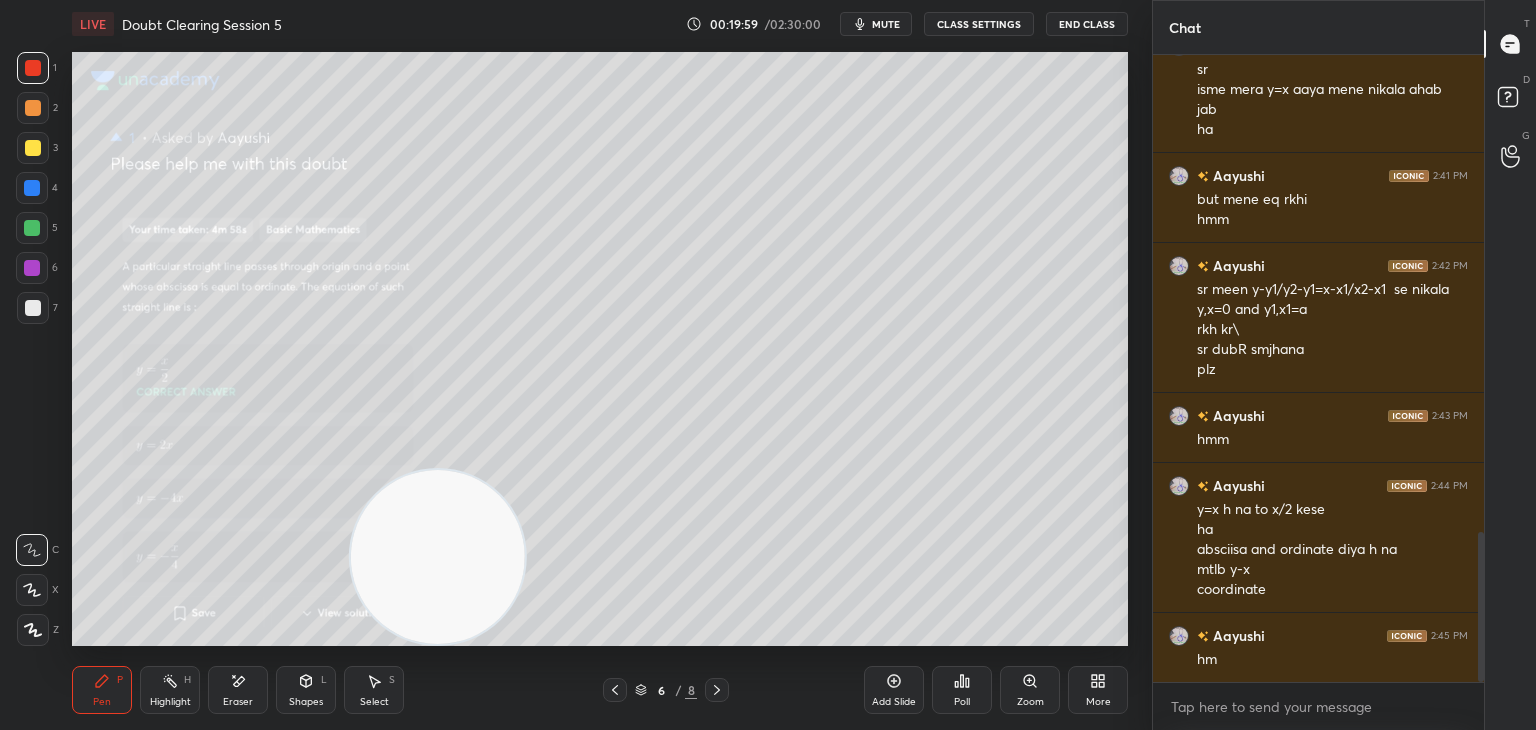 click on "mute" at bounding box center [876, 24] 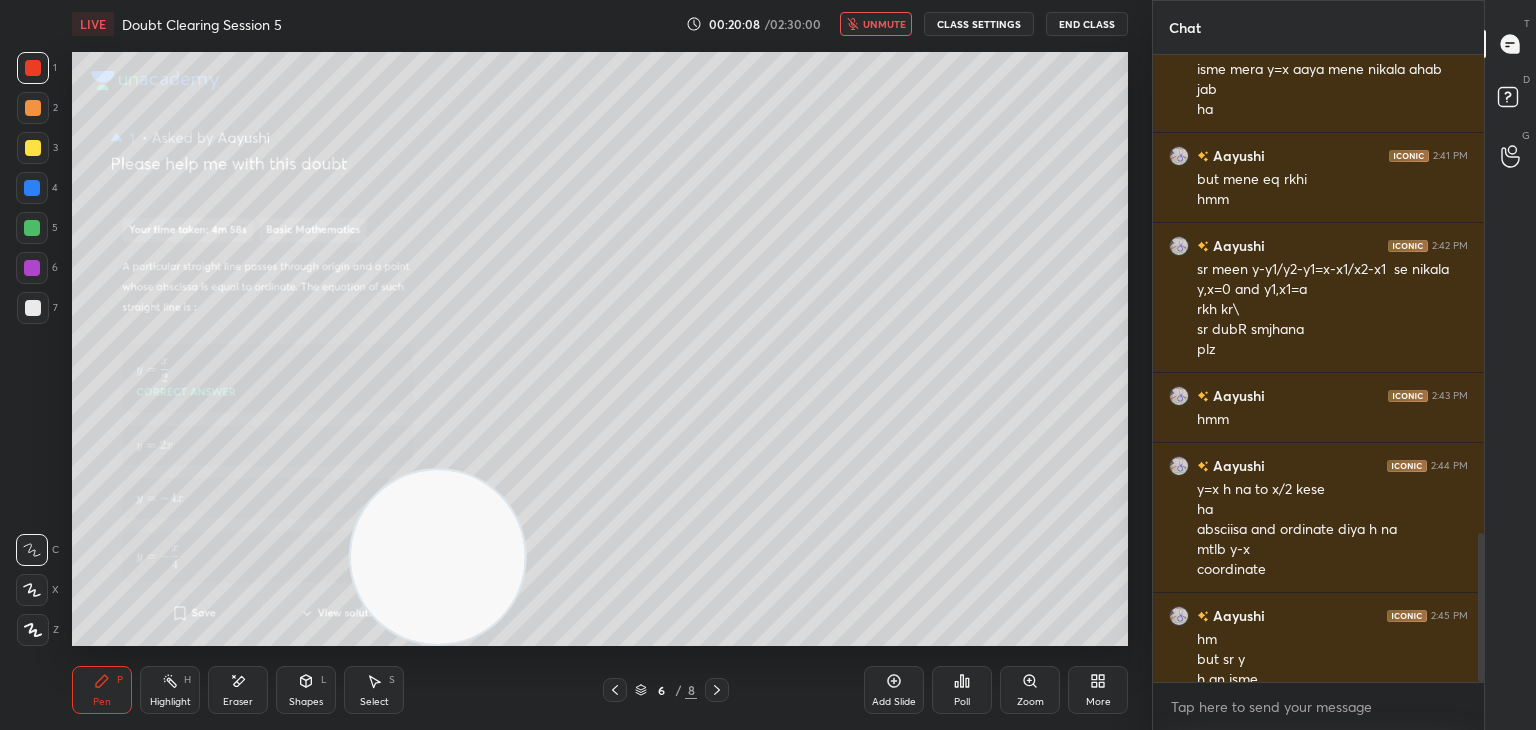 scroll, scrollTop: 2030, scrollLeft: 0, axis: vertical 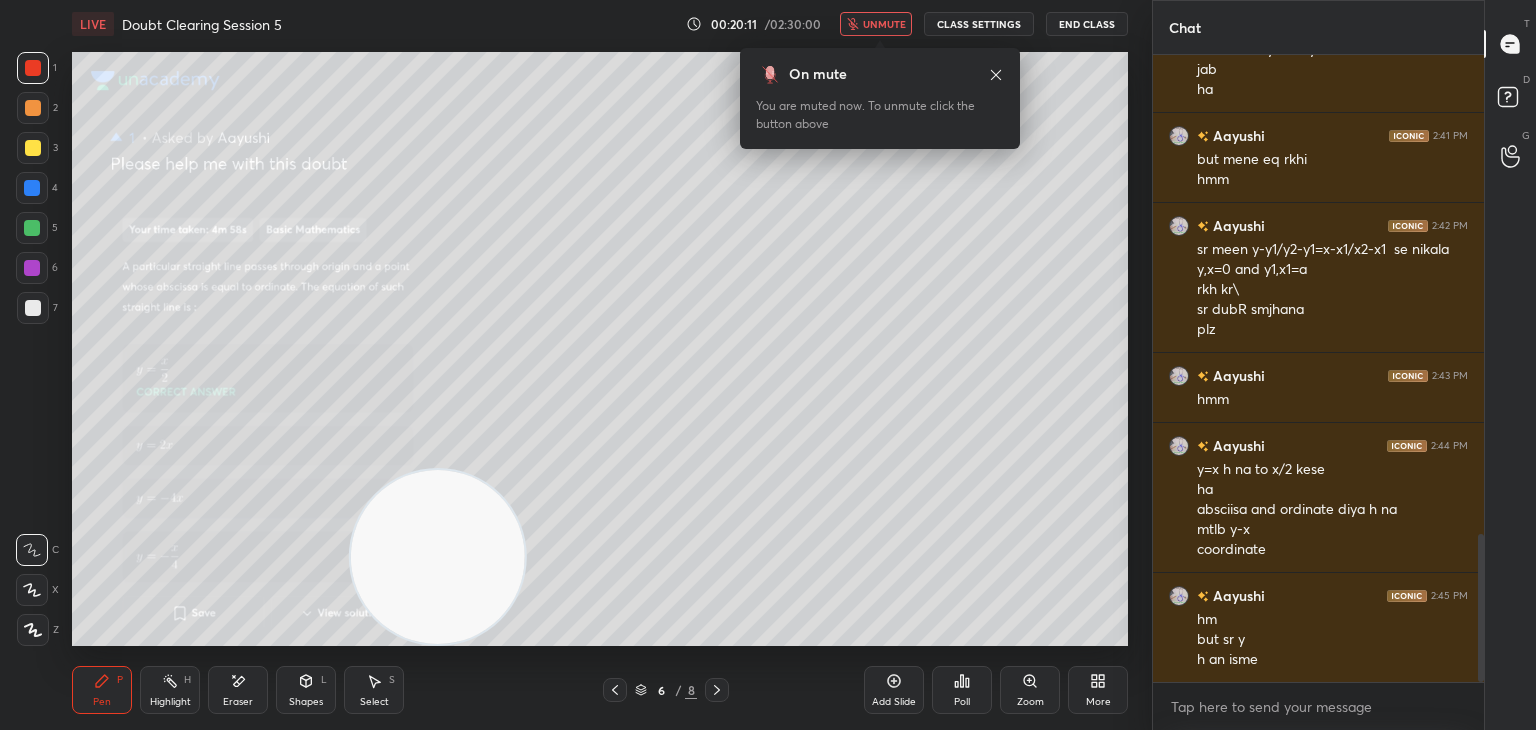 click on "unmute" at bounding box center (884, 24) 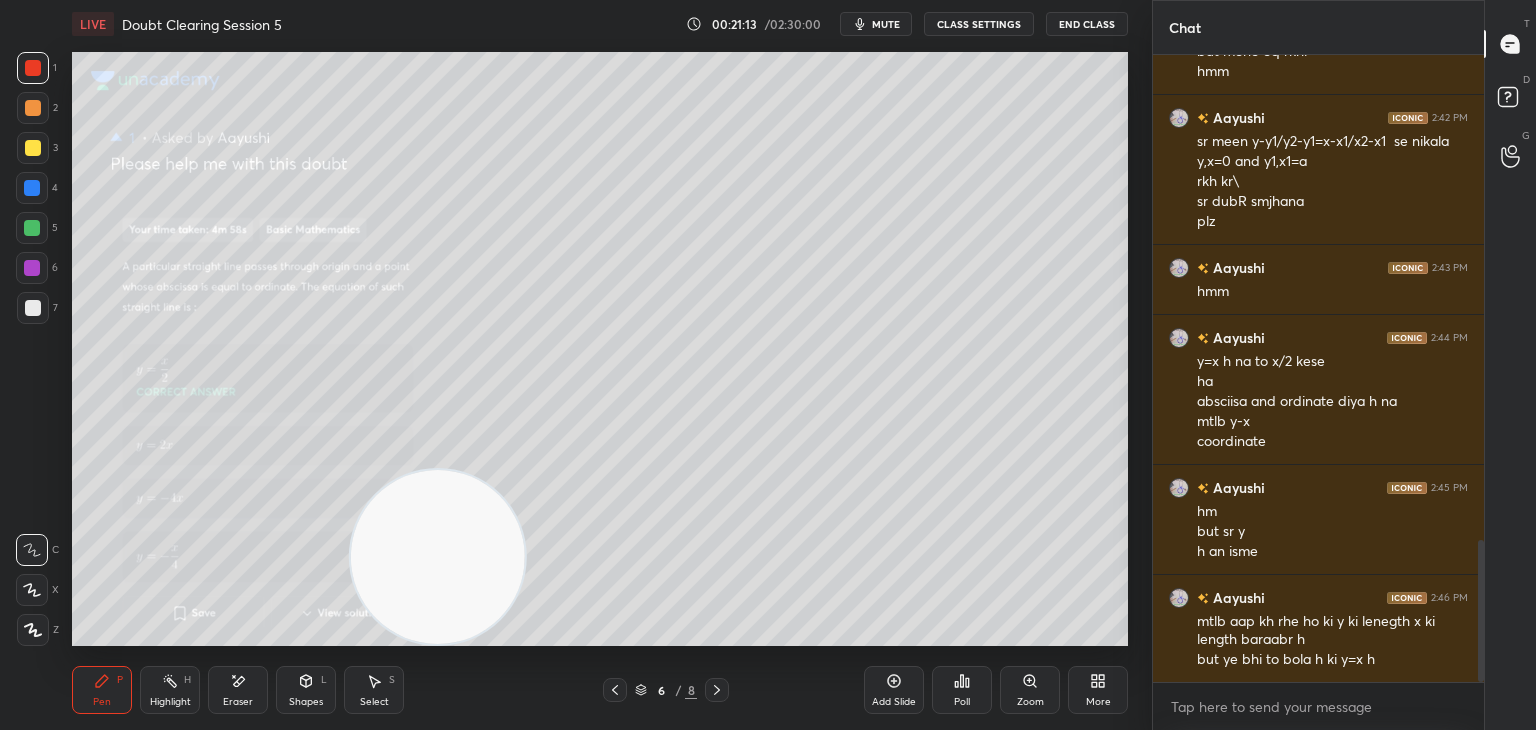 scroll, scrollTop: 2158, scrollLeft: 0, axis: vertical 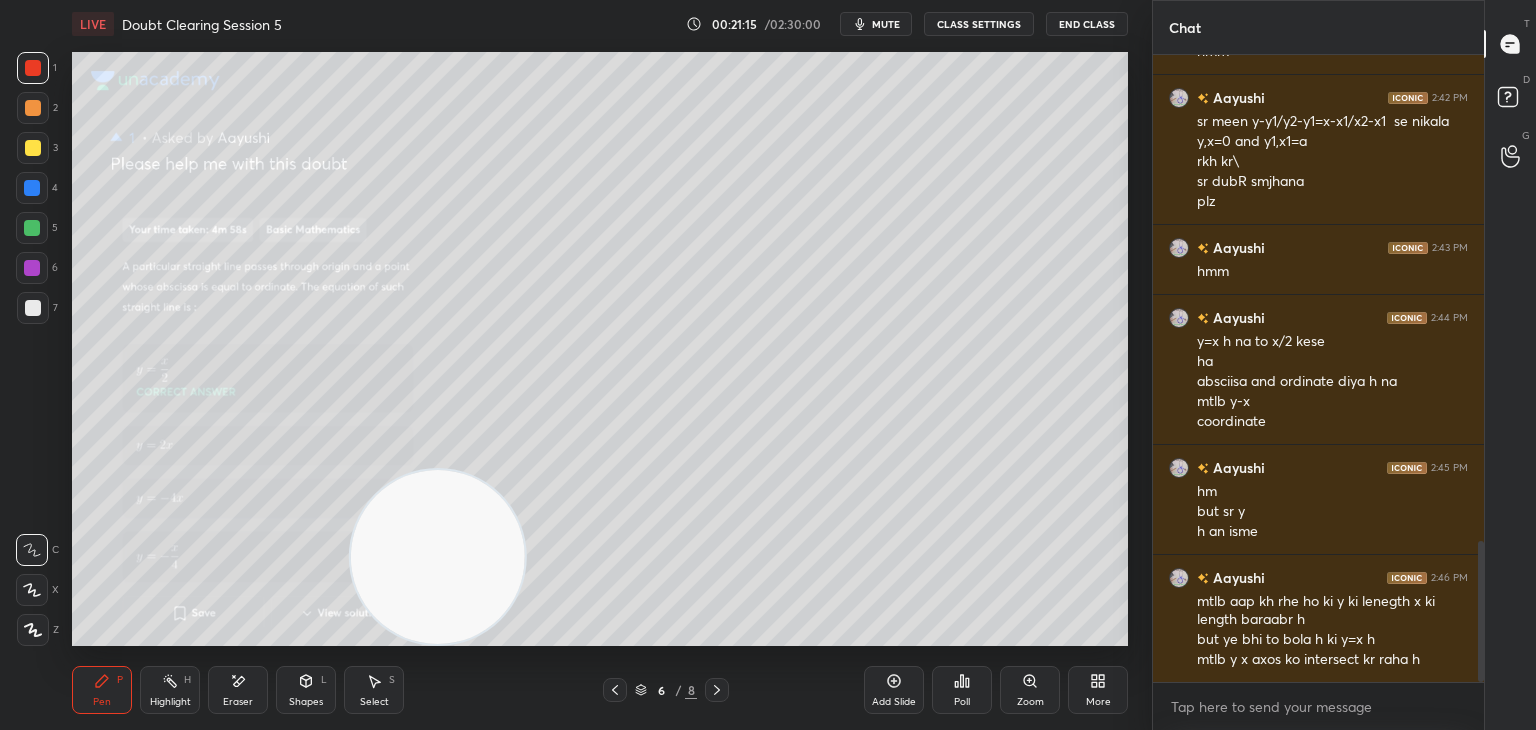 click 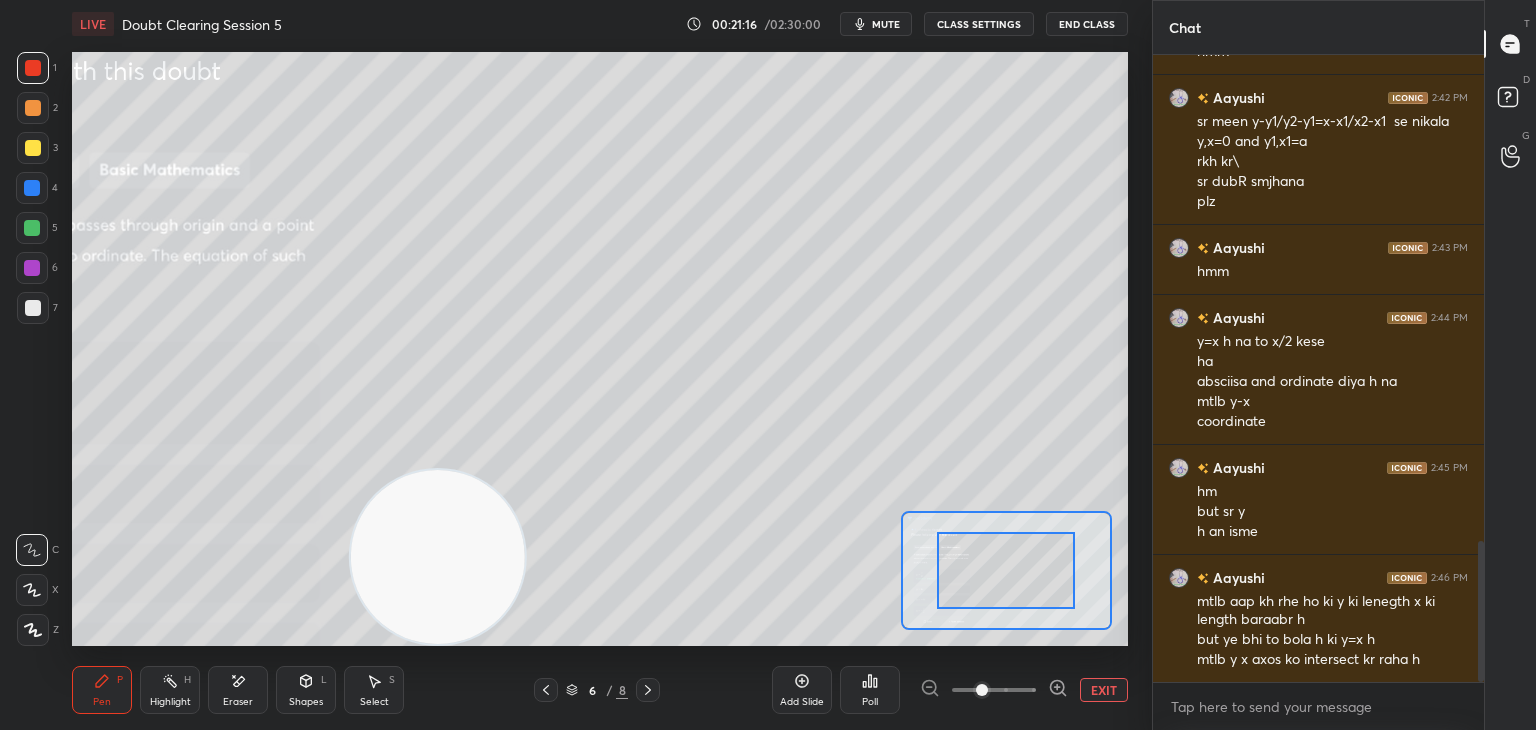 click on "EXIT" at bounding box center (1104, 690) 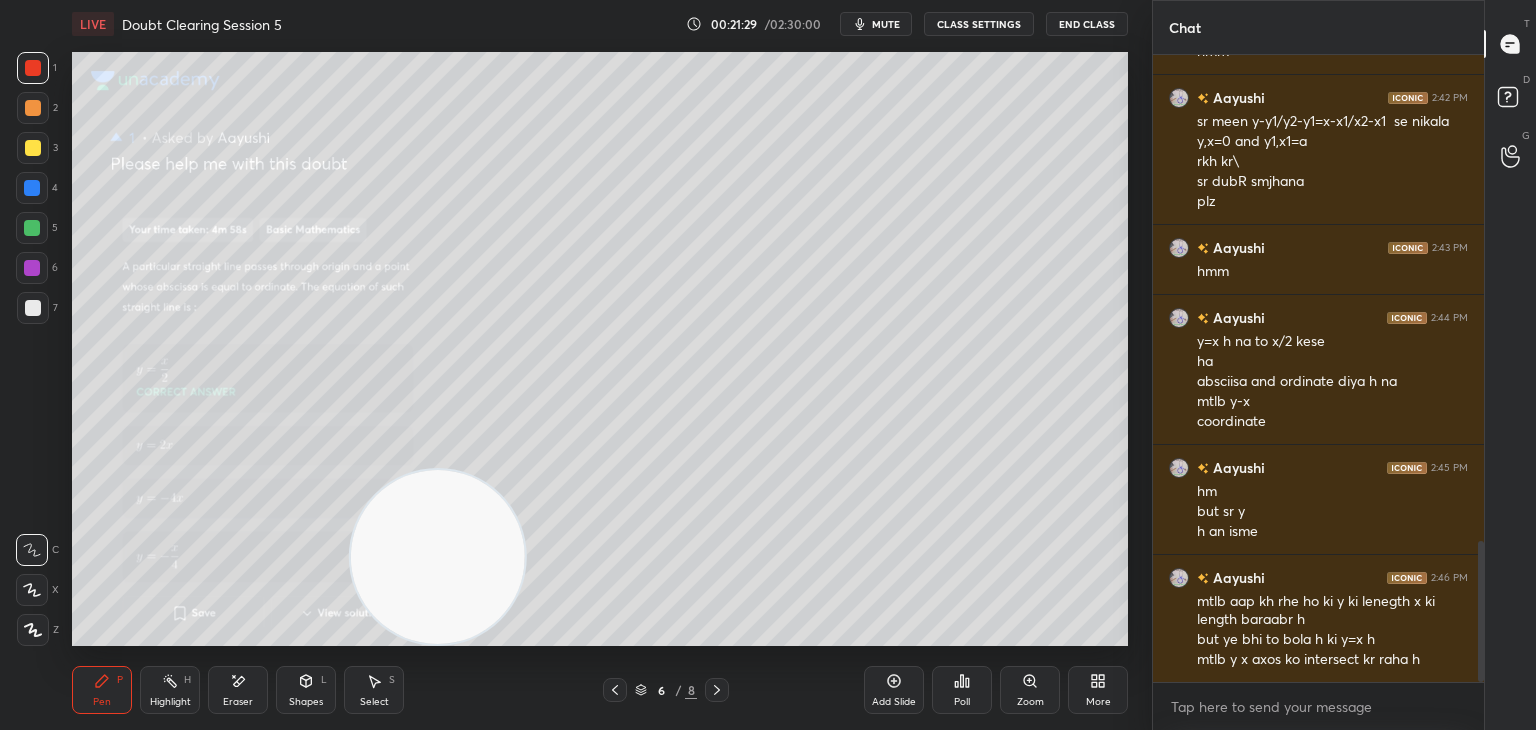 click on "Eraser" at bounding box center [238, 690] 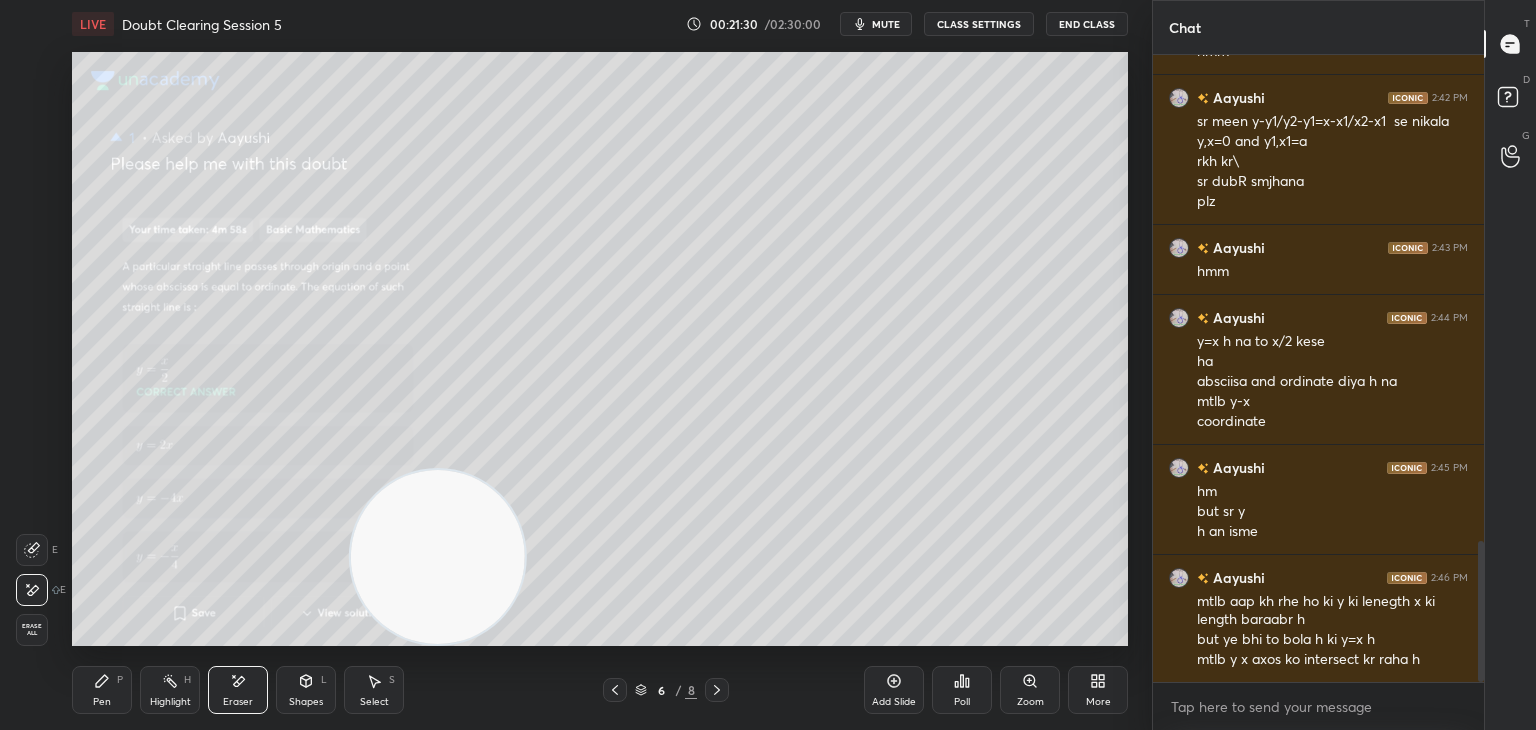 click on "Erase all" at bounding box center [32, 630] 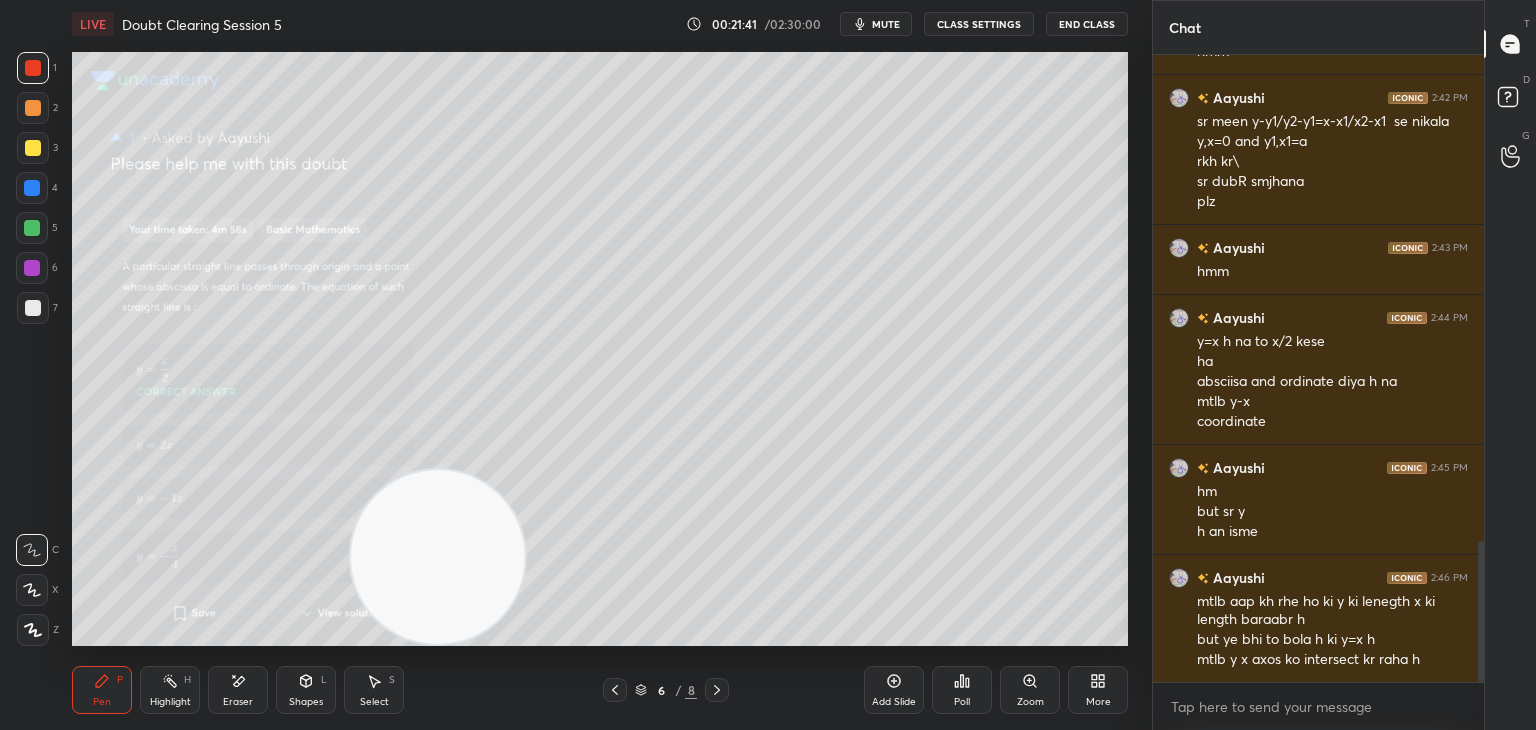 click on "X" at bounding box center [37, 586] 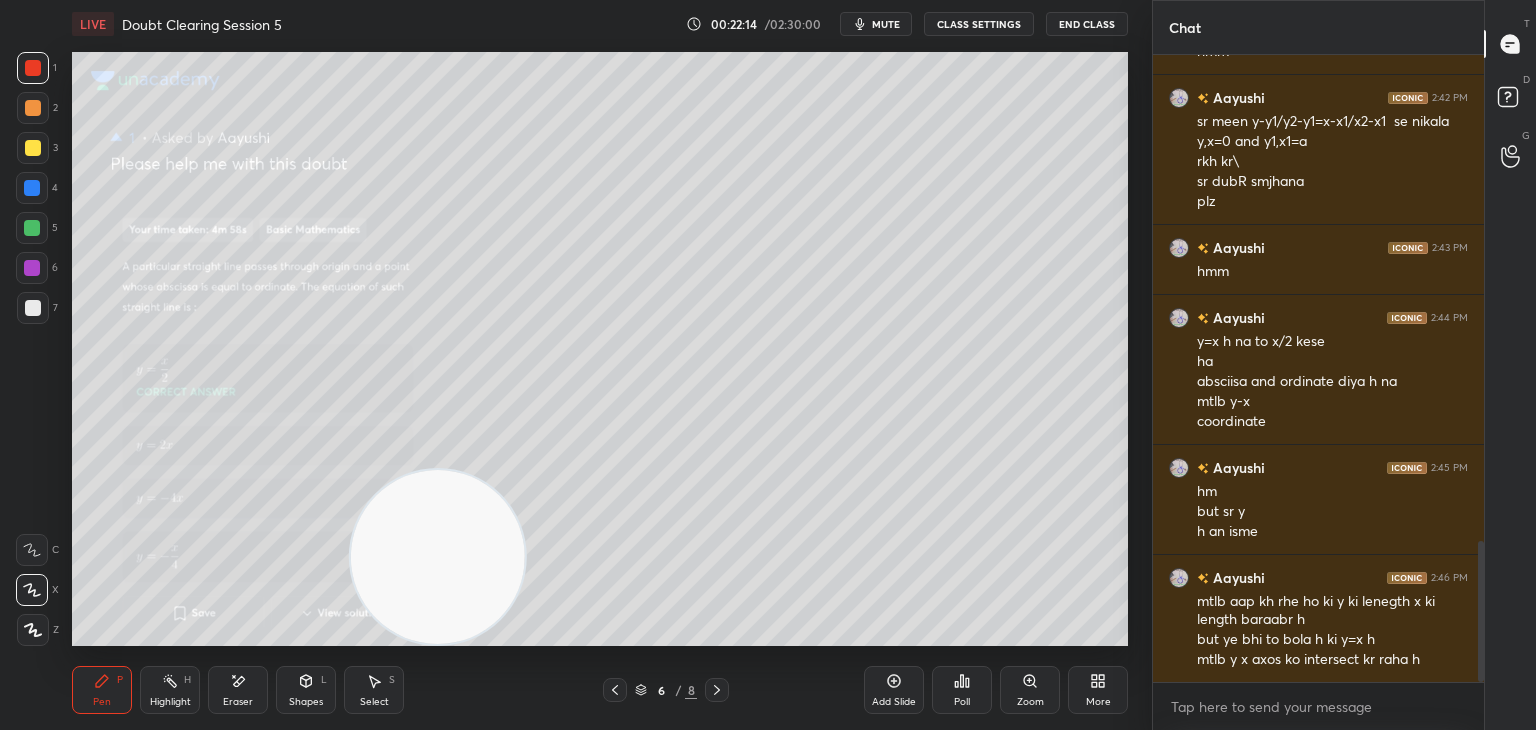 scroll, scrollTop: 2228, scrollLeft: 0, axis: vertical 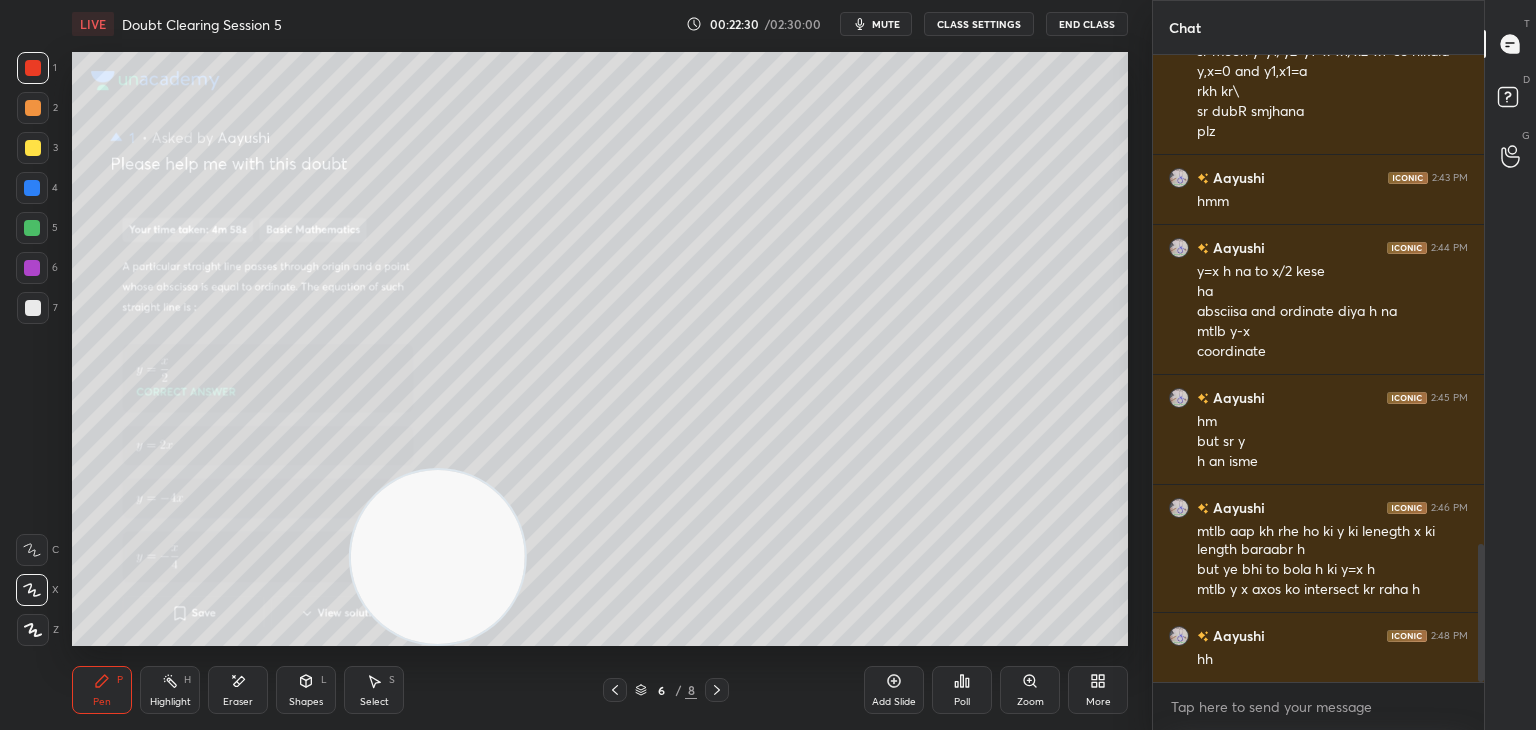 click on "Eraser" at bounding box center (238, 702) 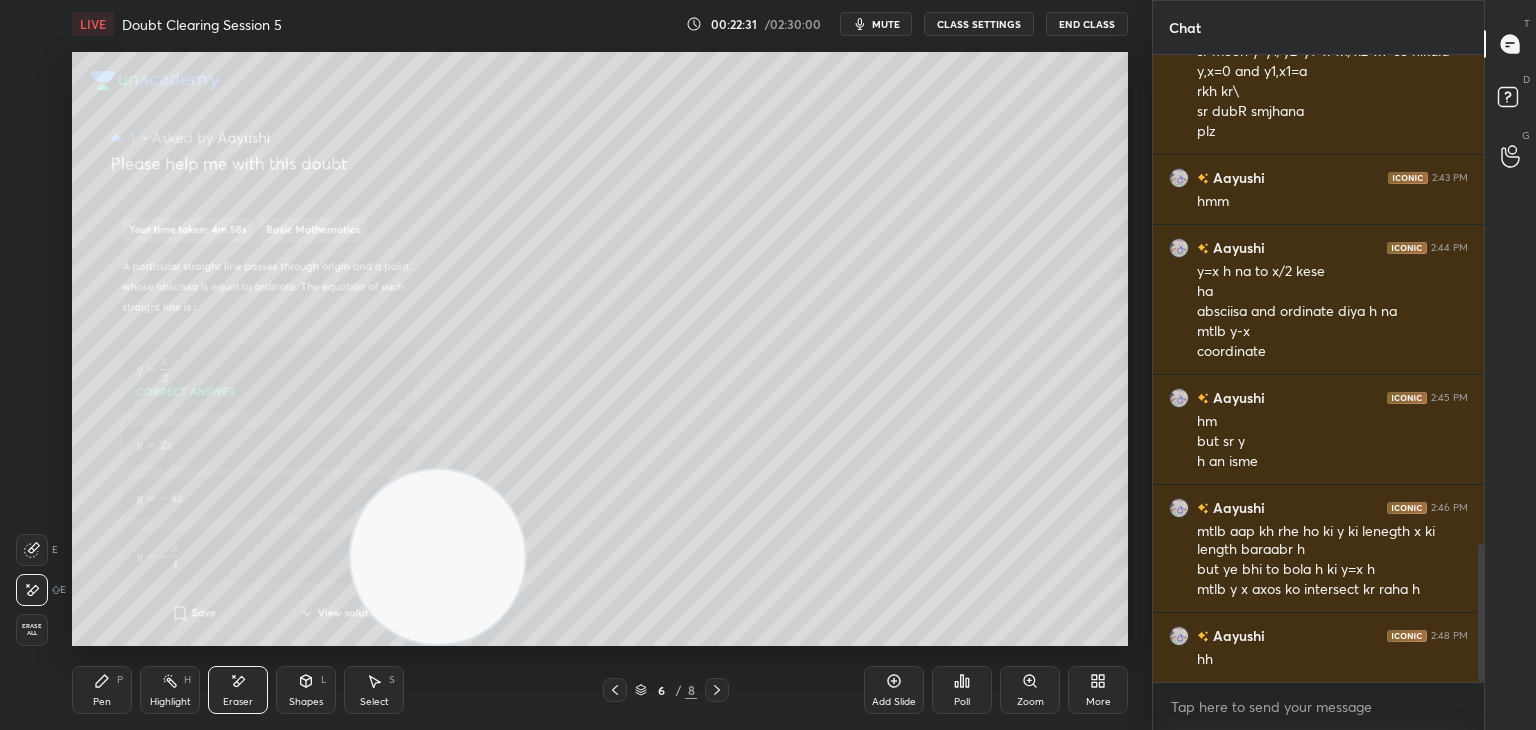click on "Erase all" at bounding box center [32, 630] 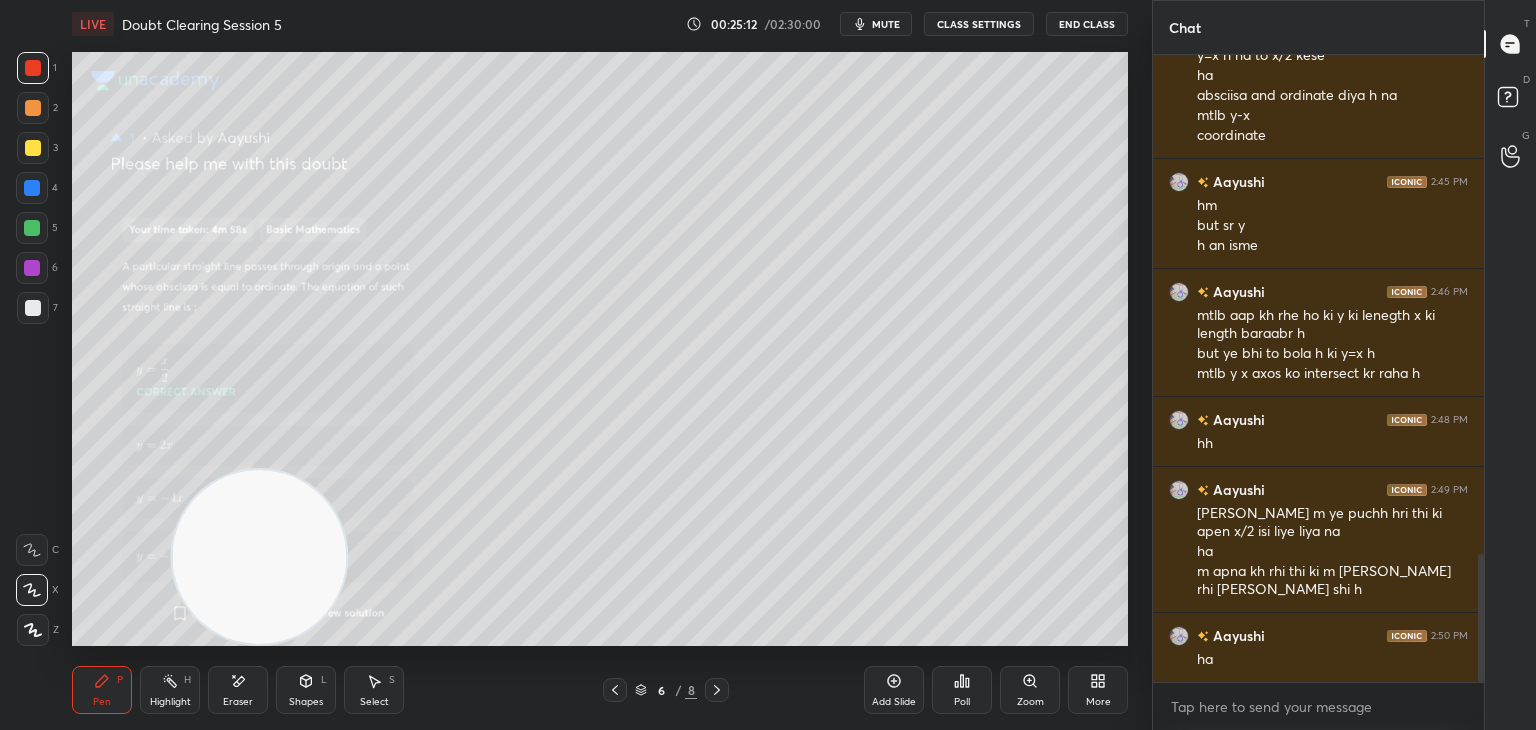 scroll, scrollTop: 2482, scrollLeft: 0, axis: vertical 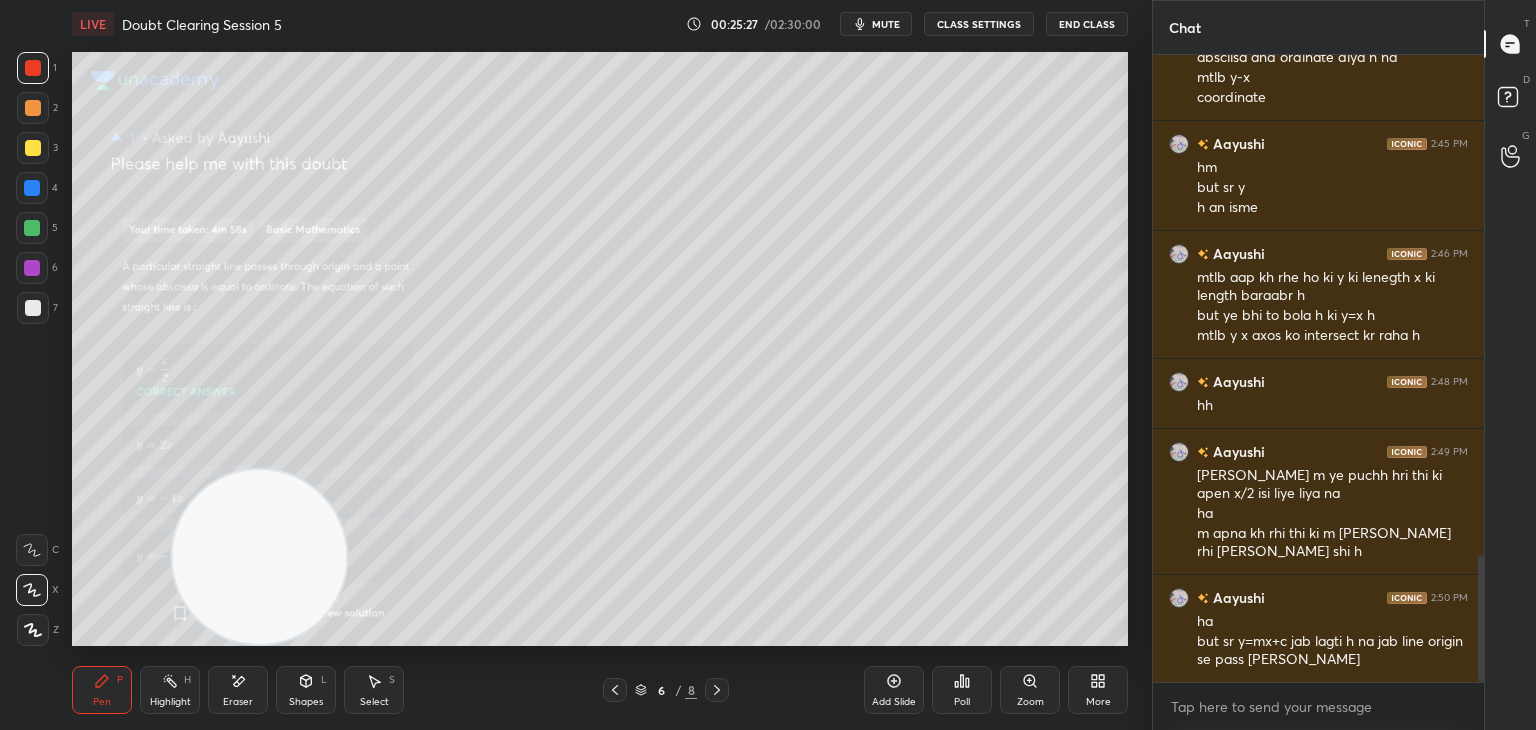 click on "mute" at bounding box center (876, 24) 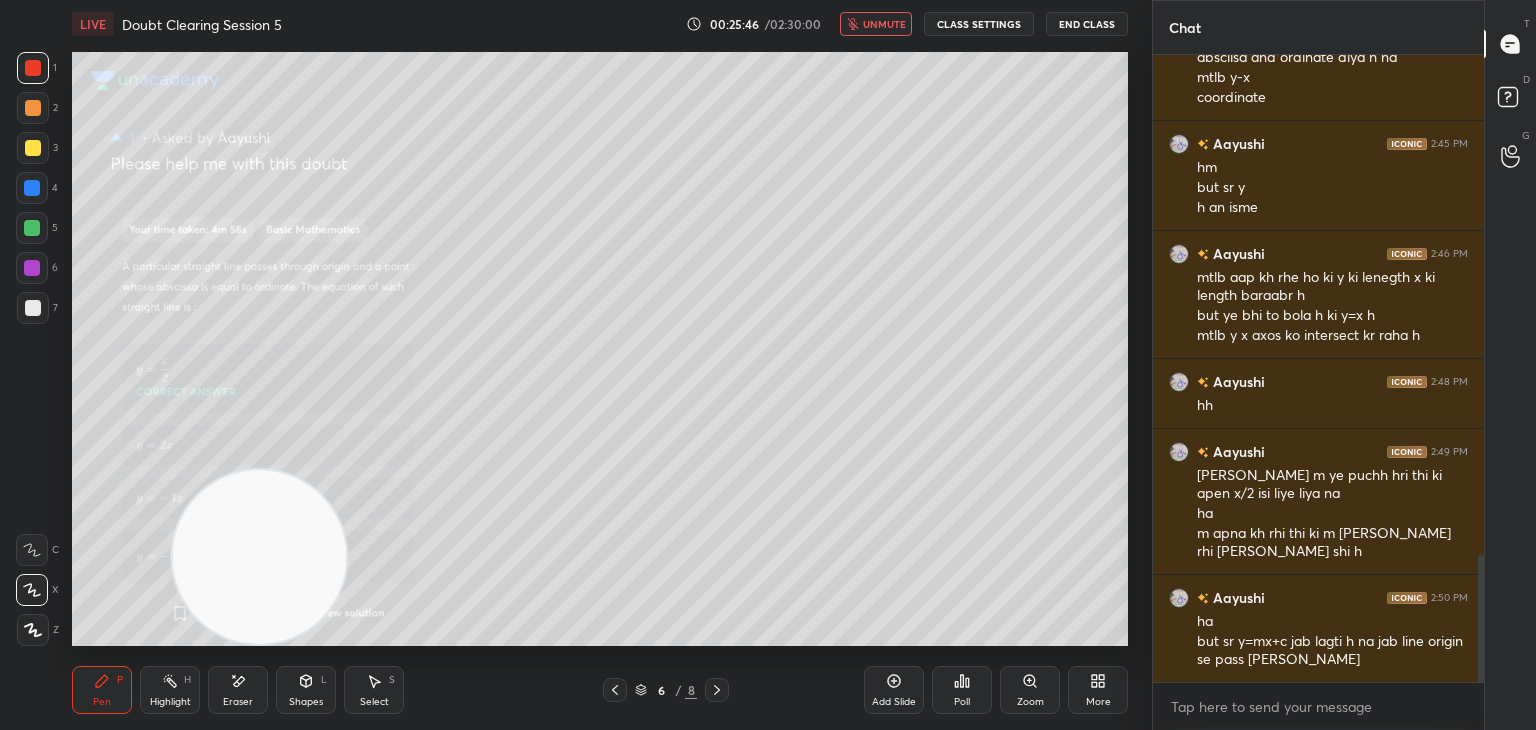 scroll, scrollTop: 2570, scrollLeft: 0, axis: vertical 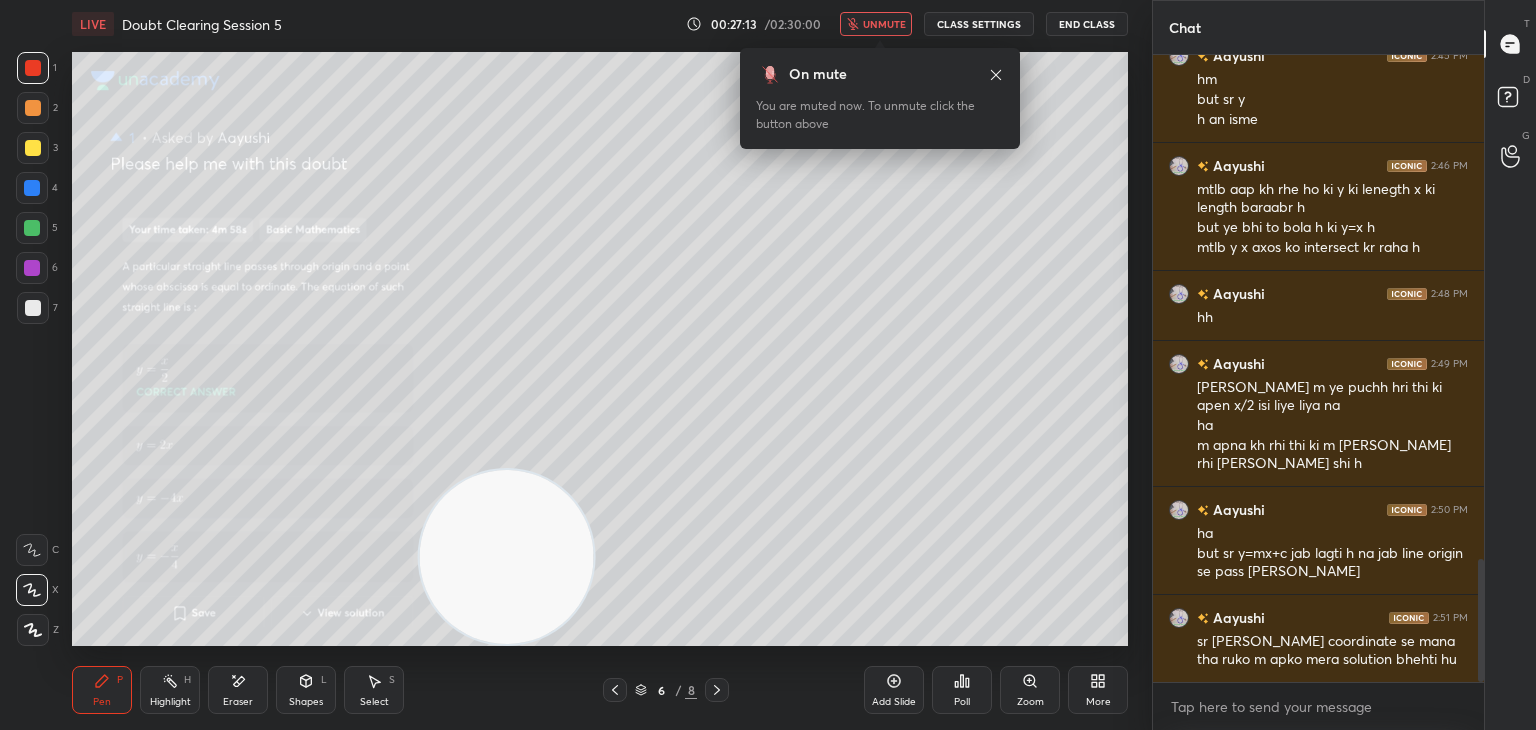 click on "unmute" at bounding box center (884, 24) 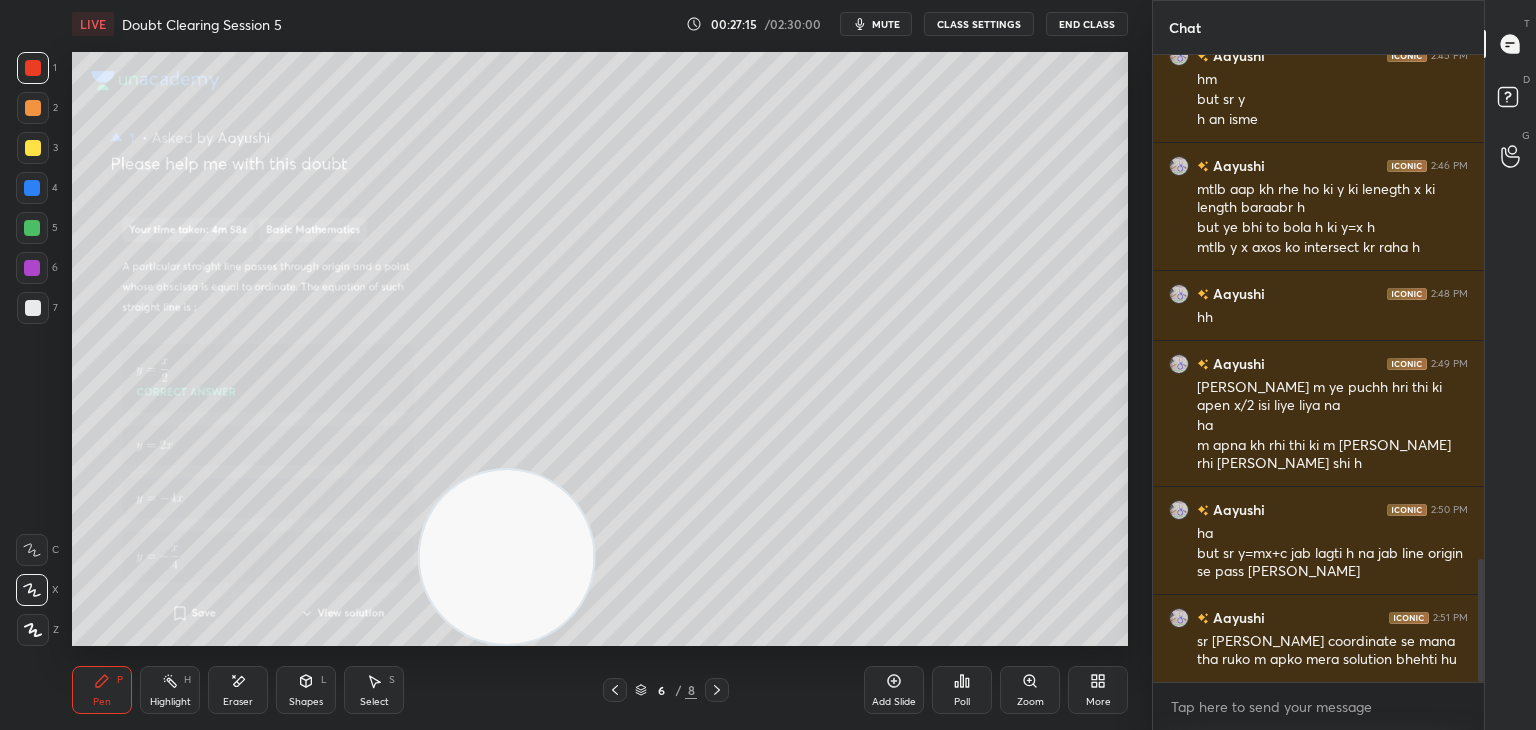 click on "mute" at bounding box center [876, 24] 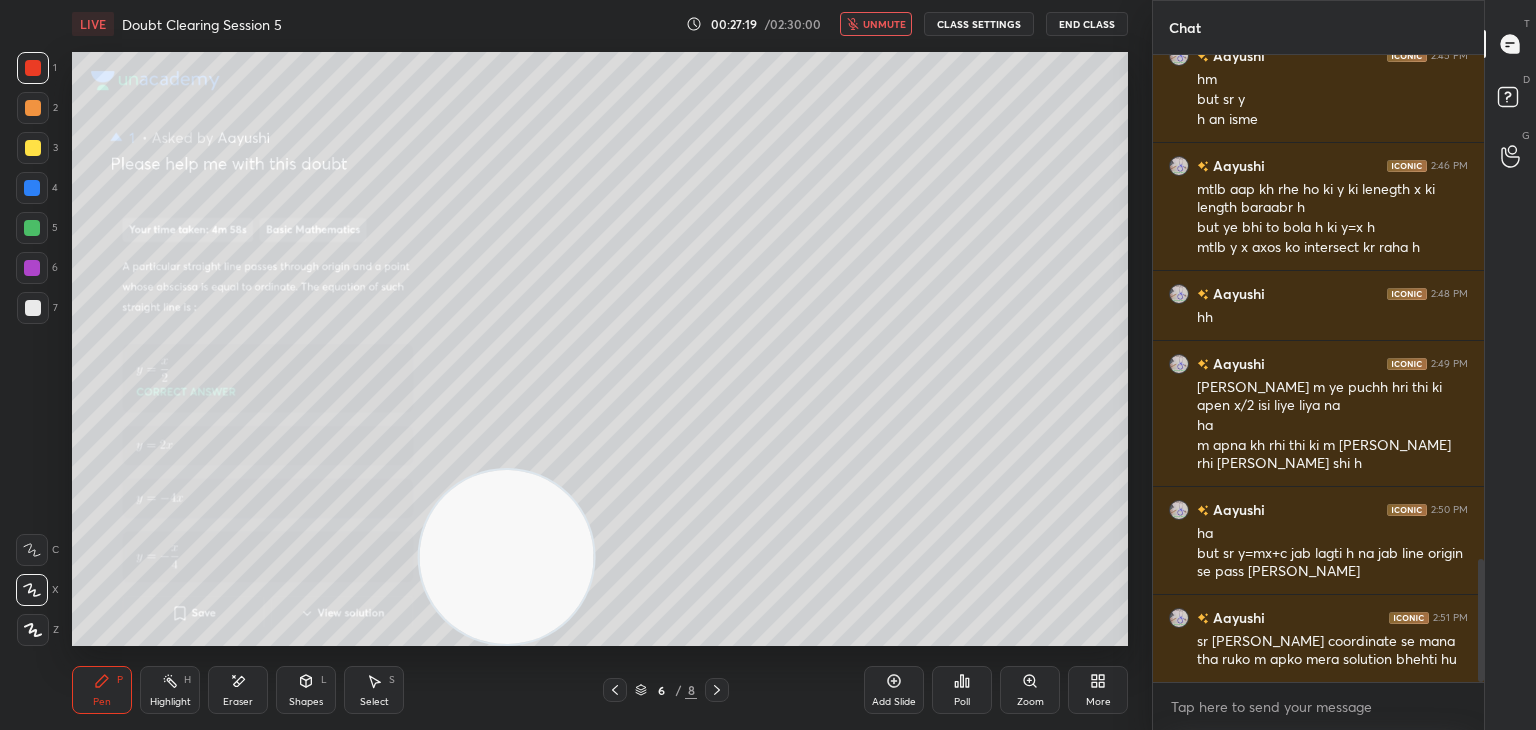 click on "Eraser" at bounding box center [238, 690] 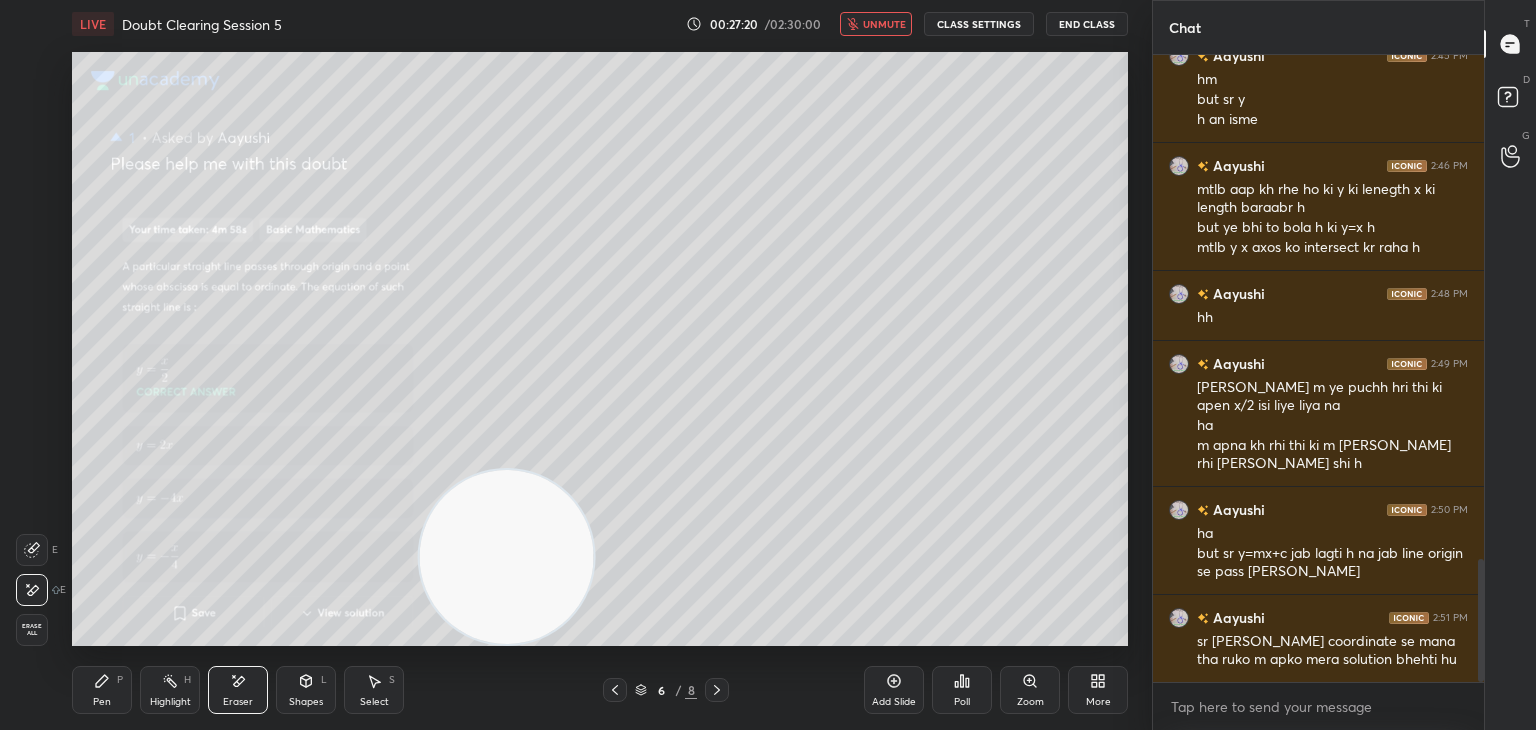 click on "Erase all" at bounding box center (32, 630) 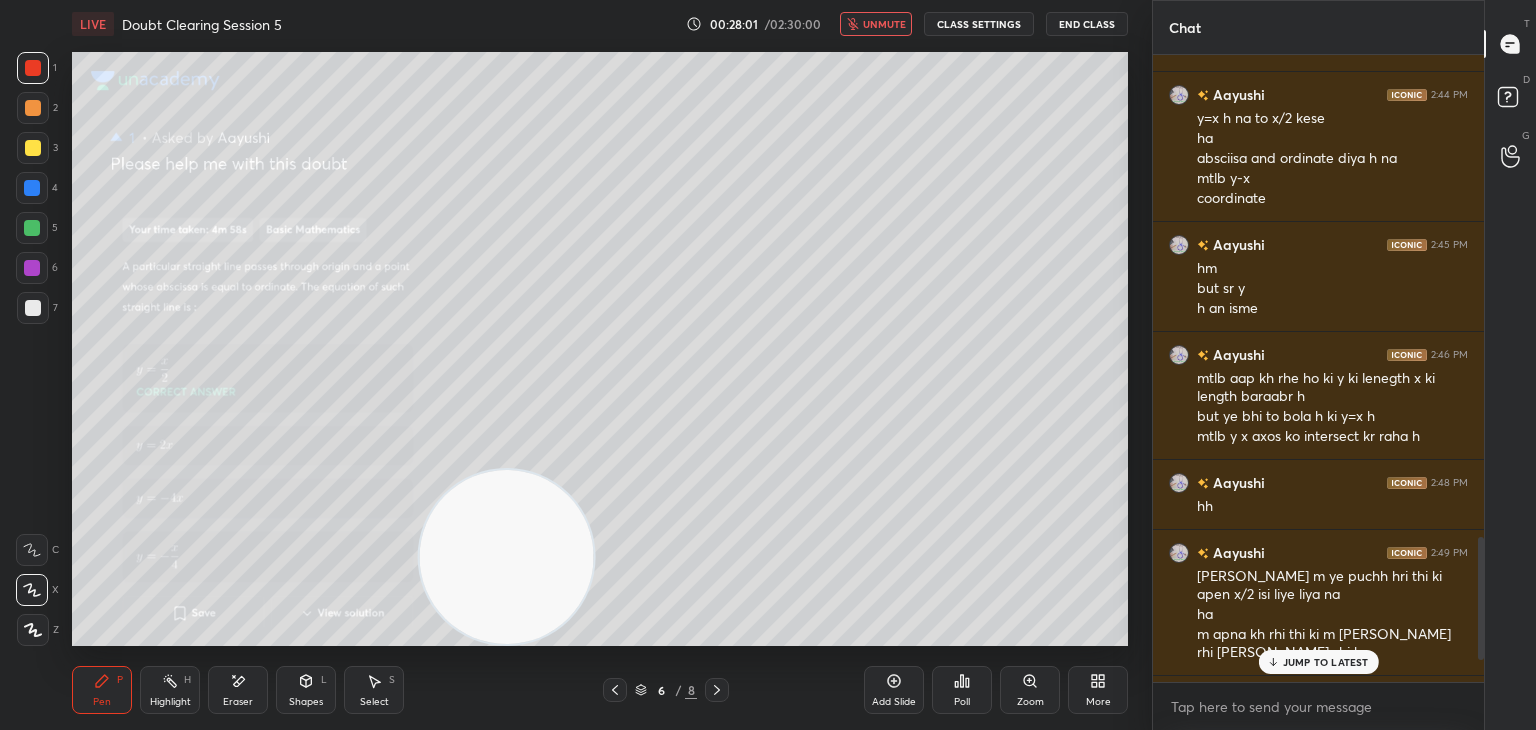 scroll, scrollTop: 2570, scrollLeft: 0, axis: vertical 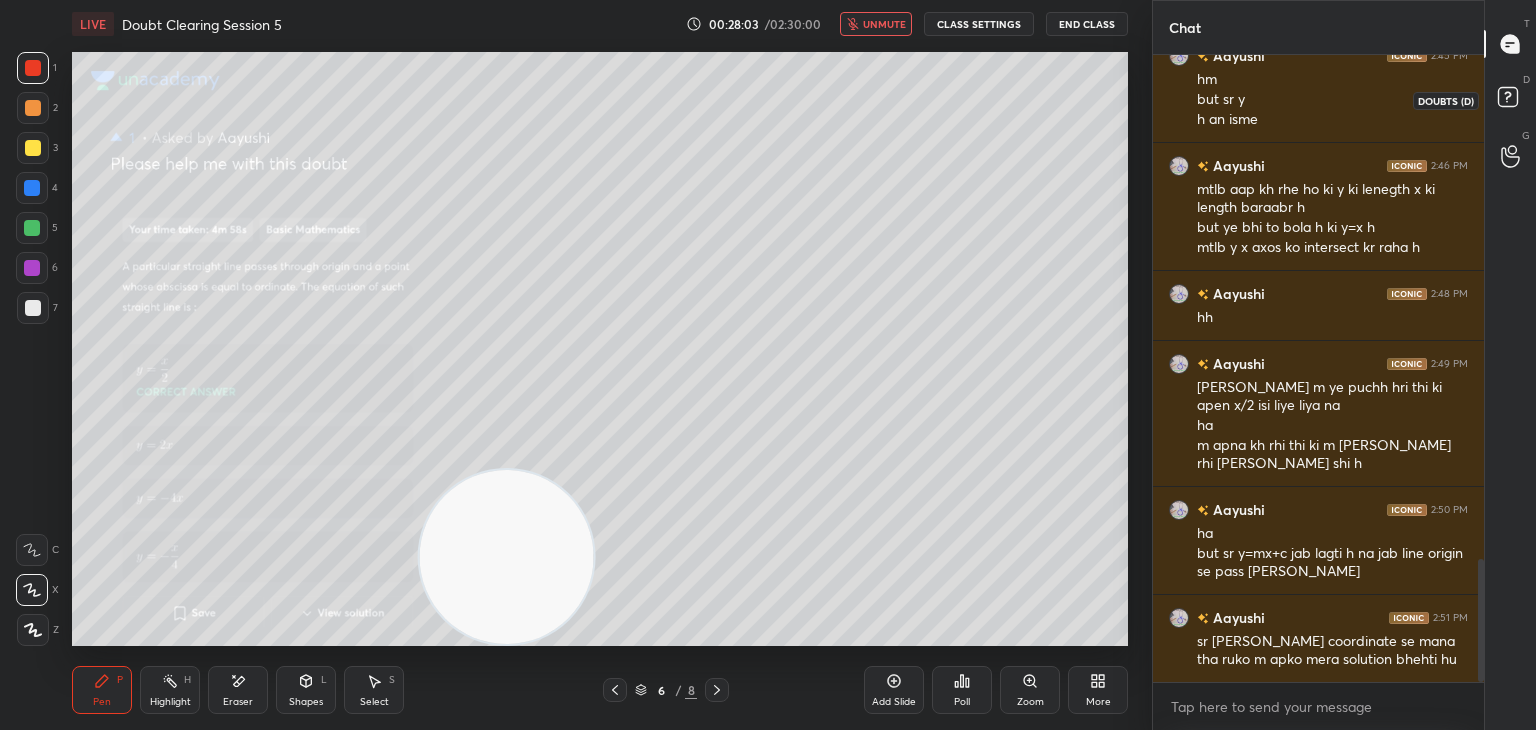 click 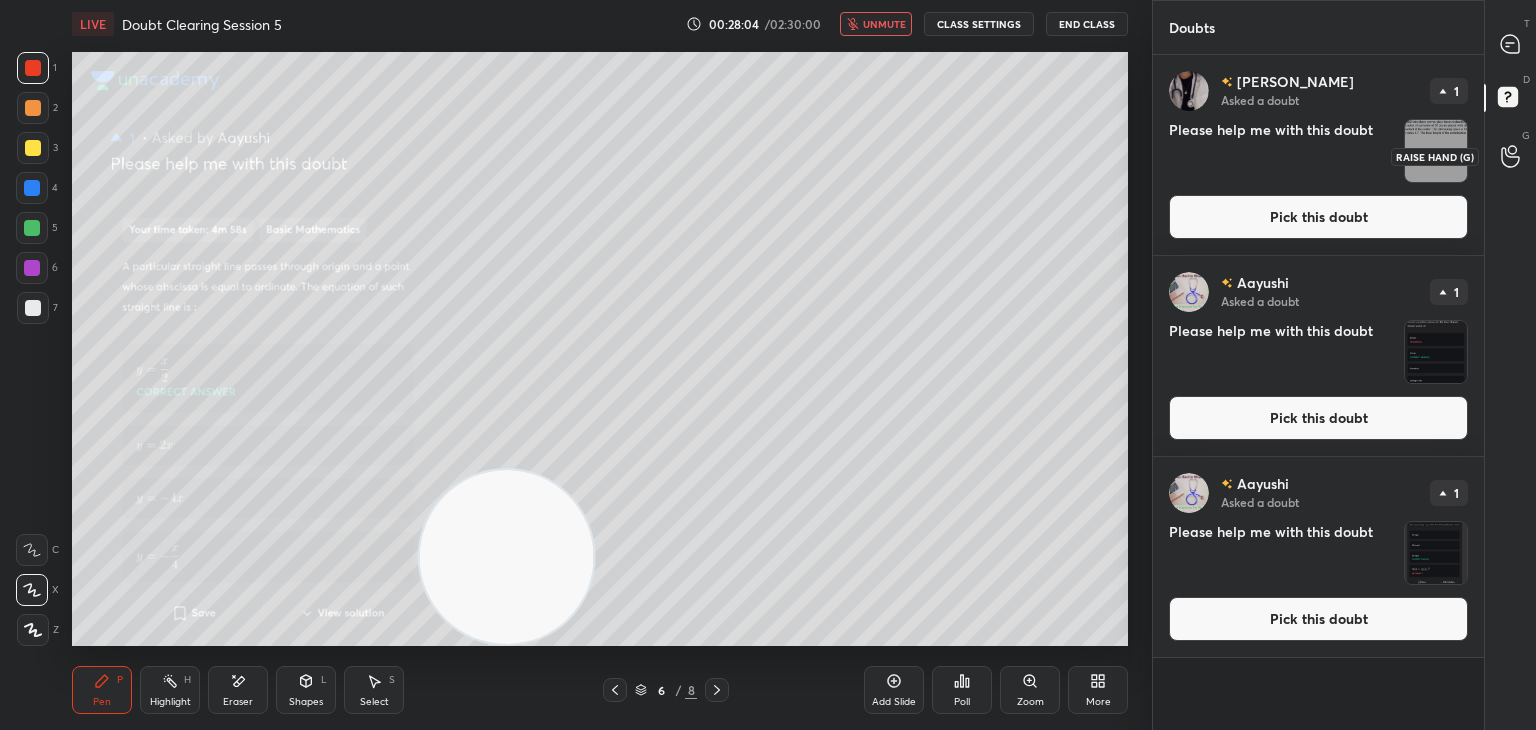 click 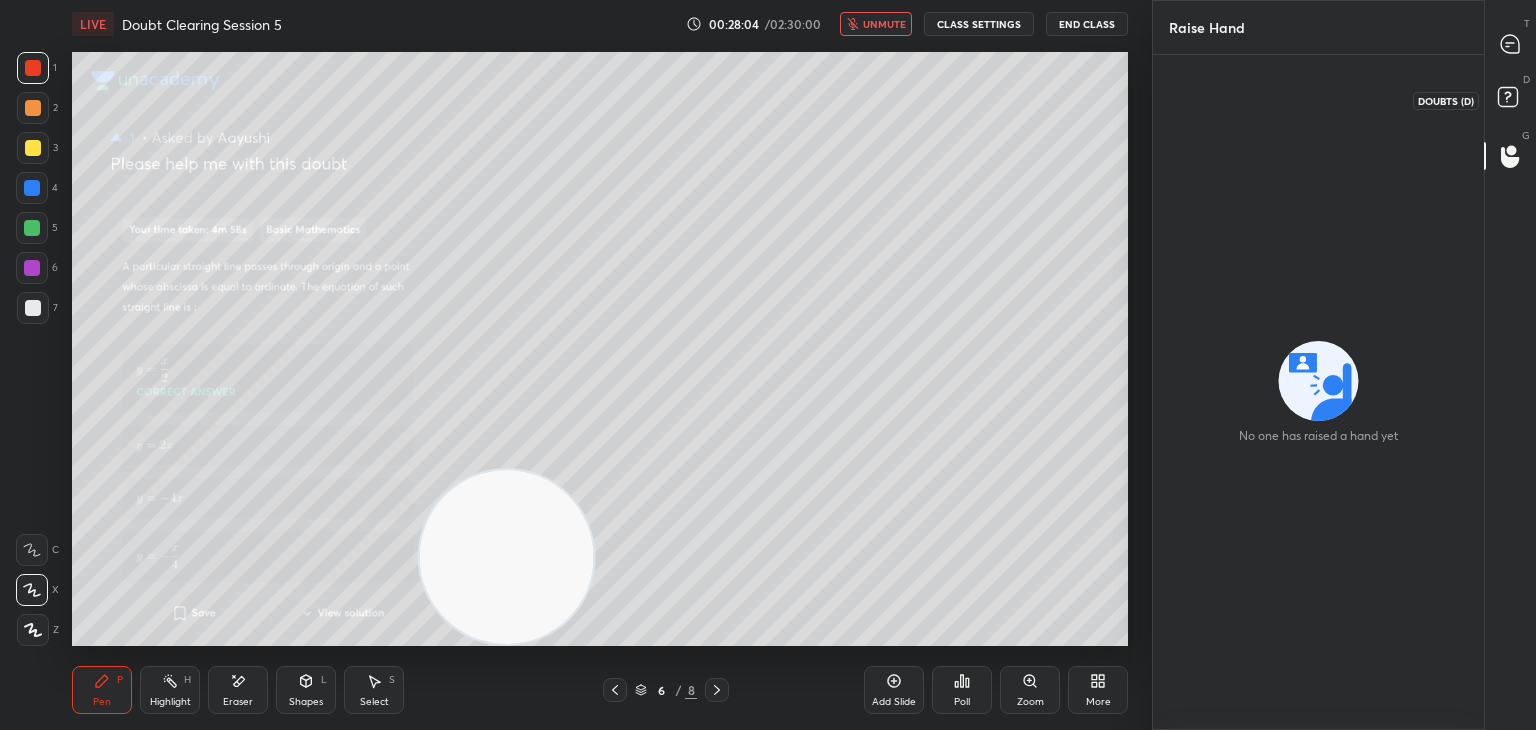 click 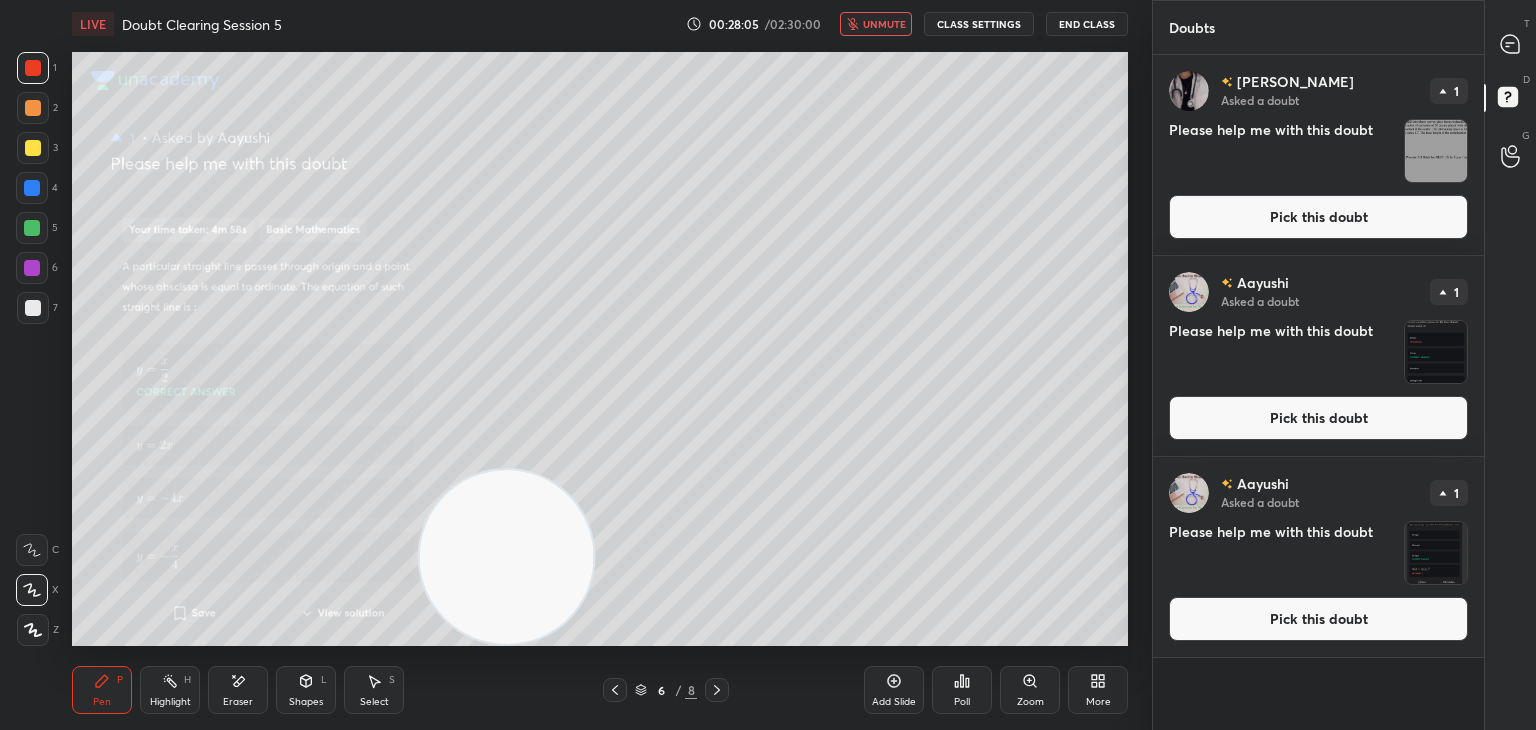 click at bounding box center (1511, 44) 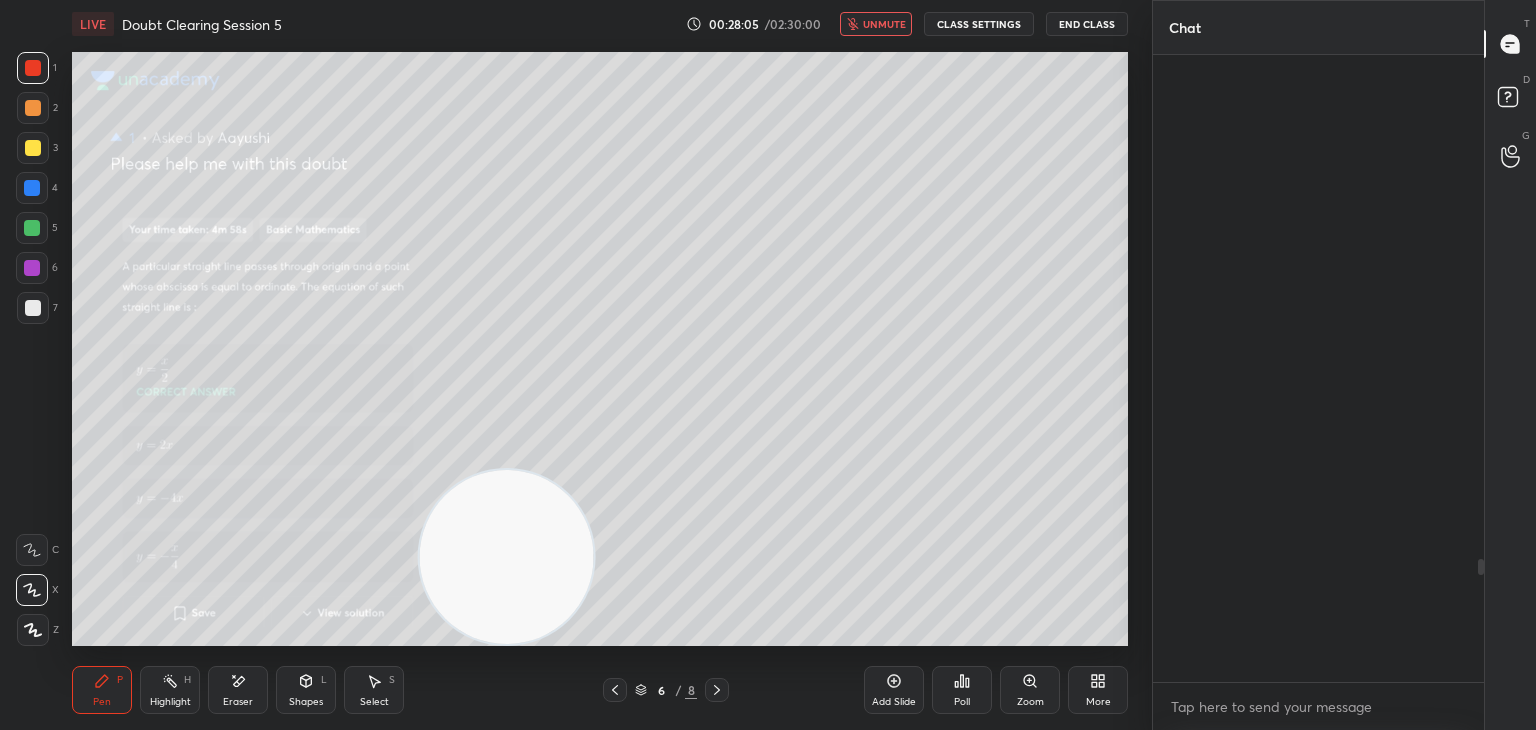 scroll, scrollTop: 2570, scrollLeft: 0, axis: vertical 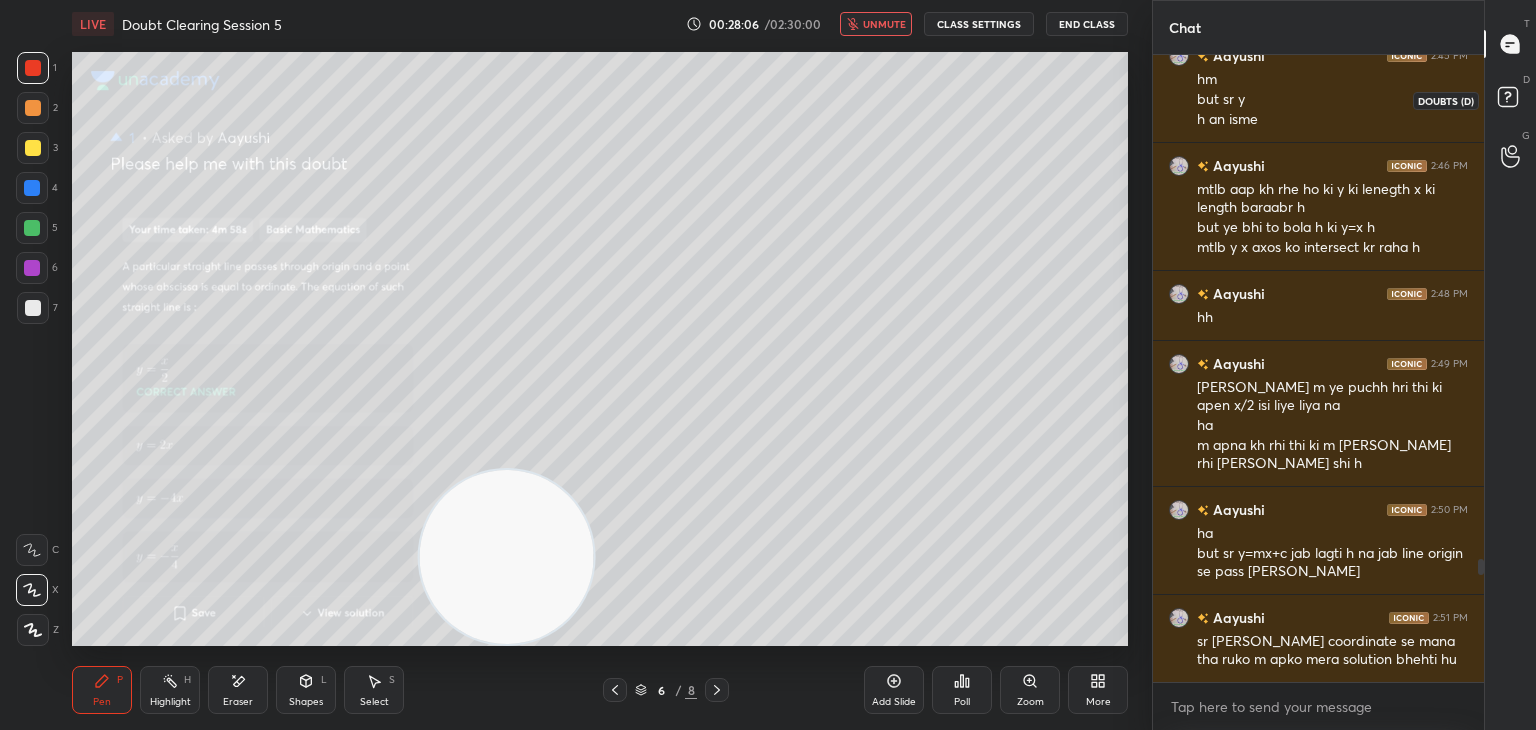 click 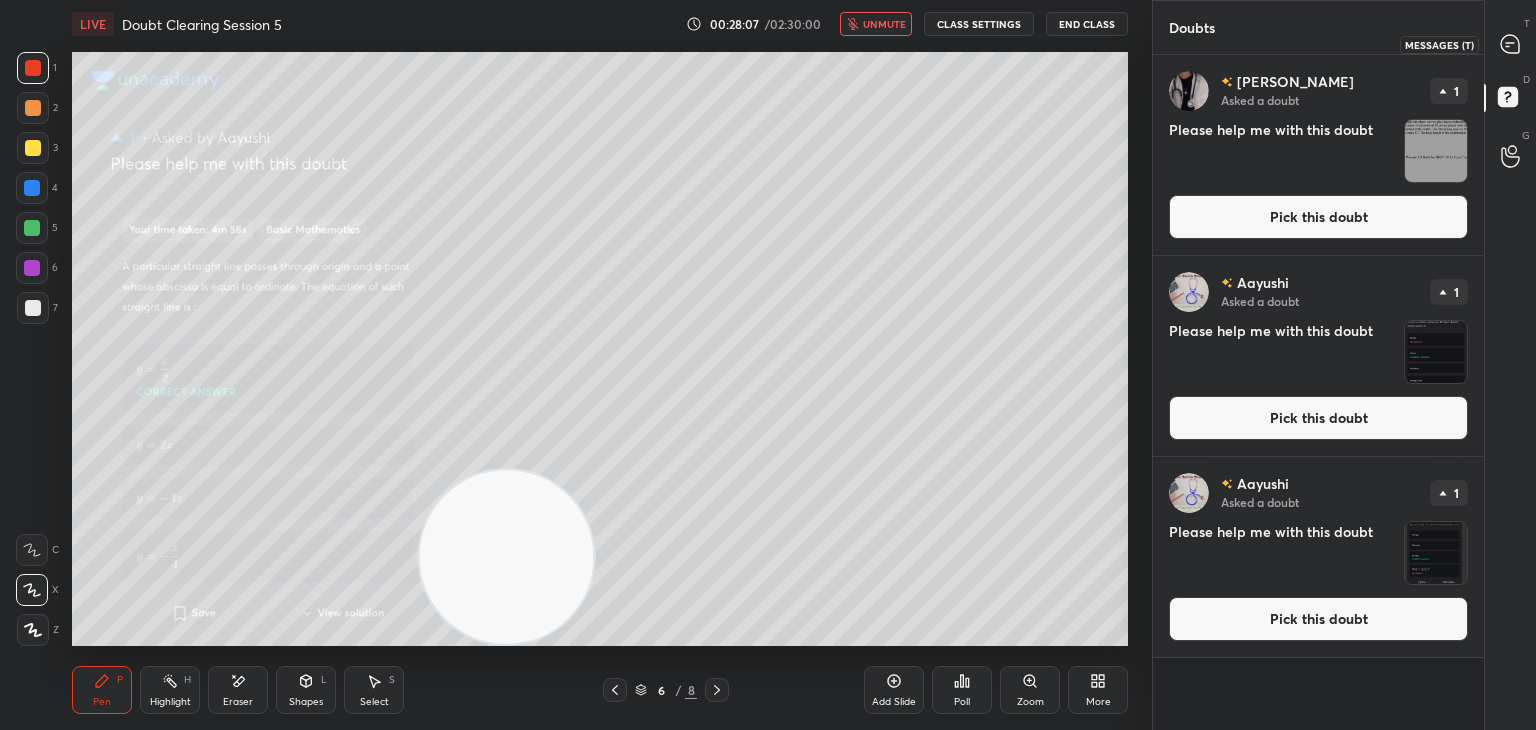 click at bounding box center (1511, 44) 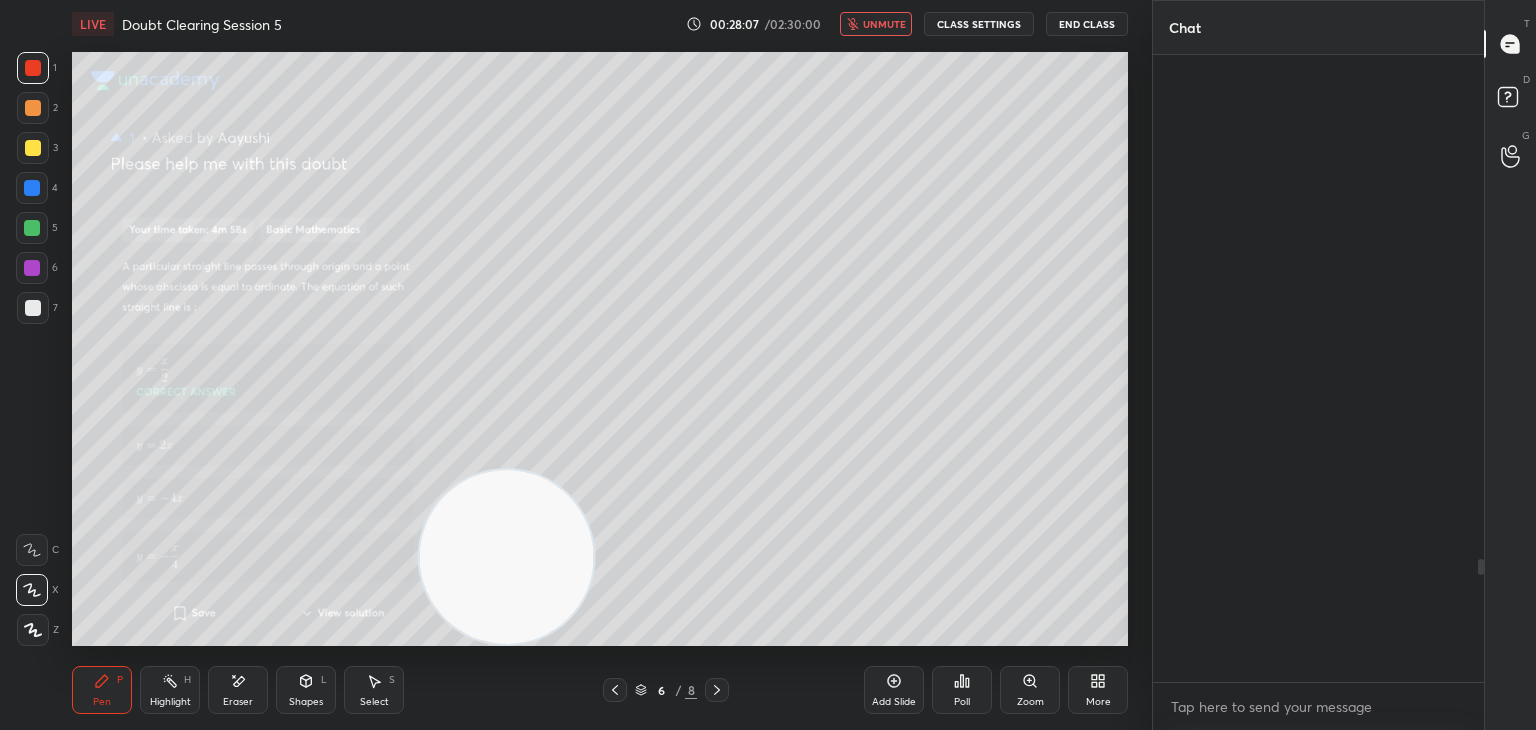 scroll, scrollTop: 2570, scrollLeft: 0, axis: vertical 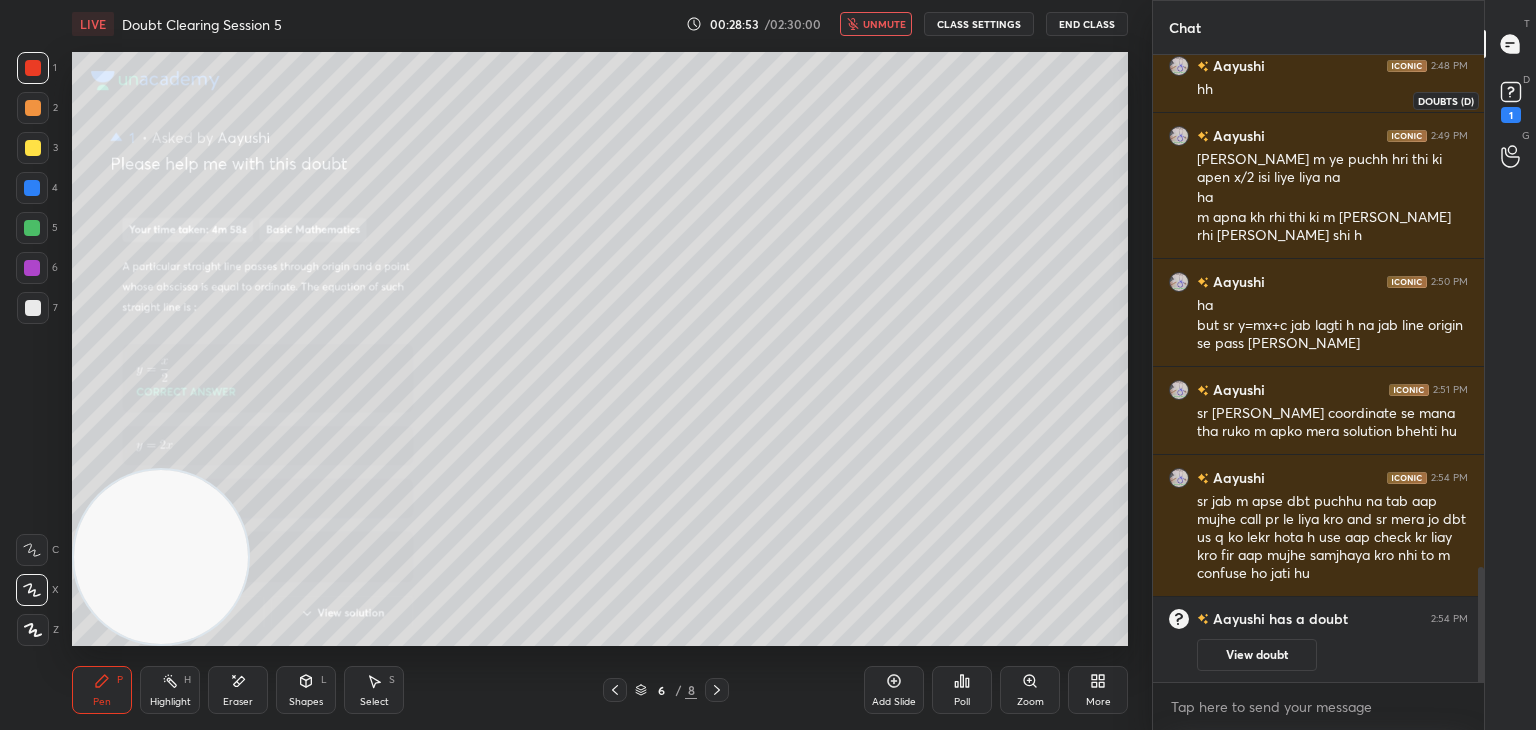 click 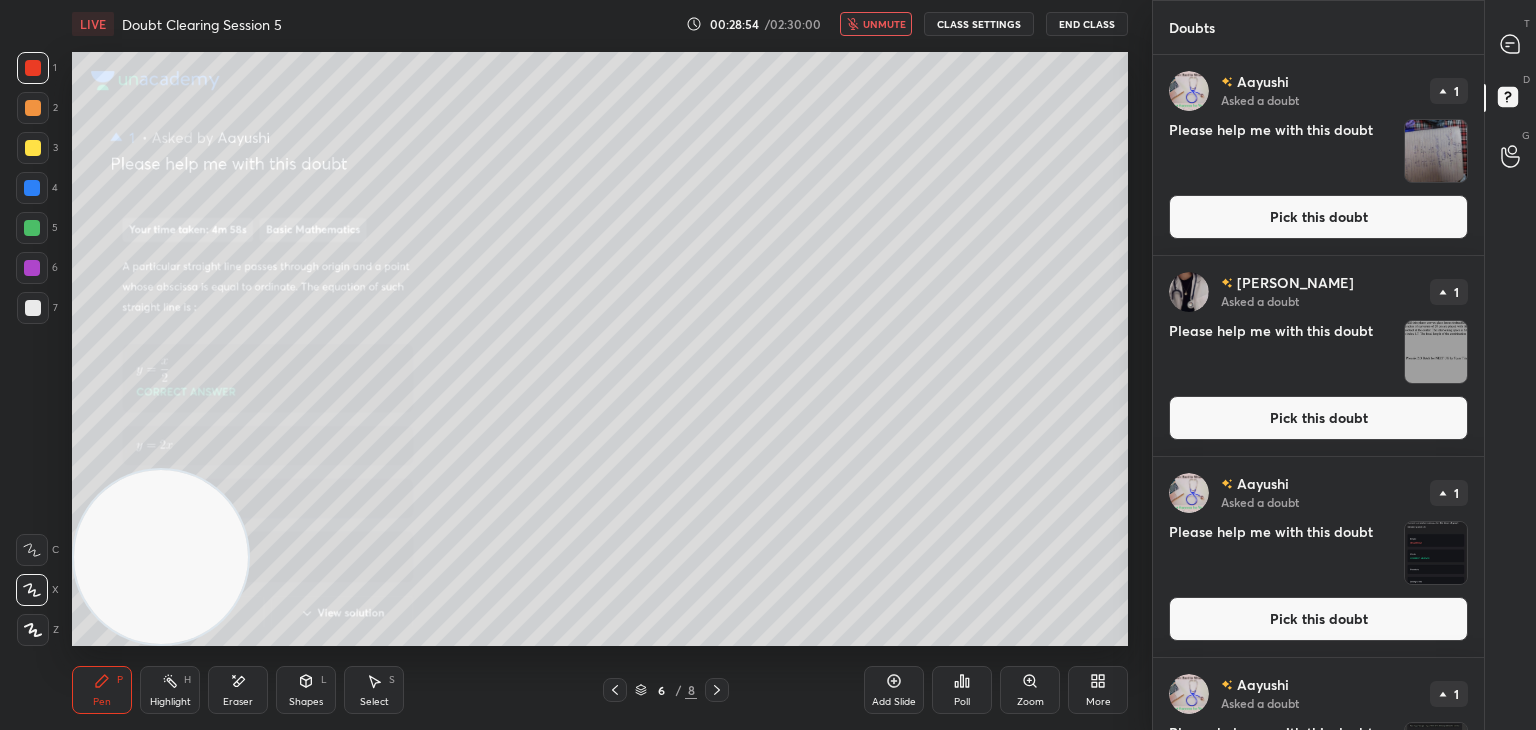 click at bounding box center (1436, 151) 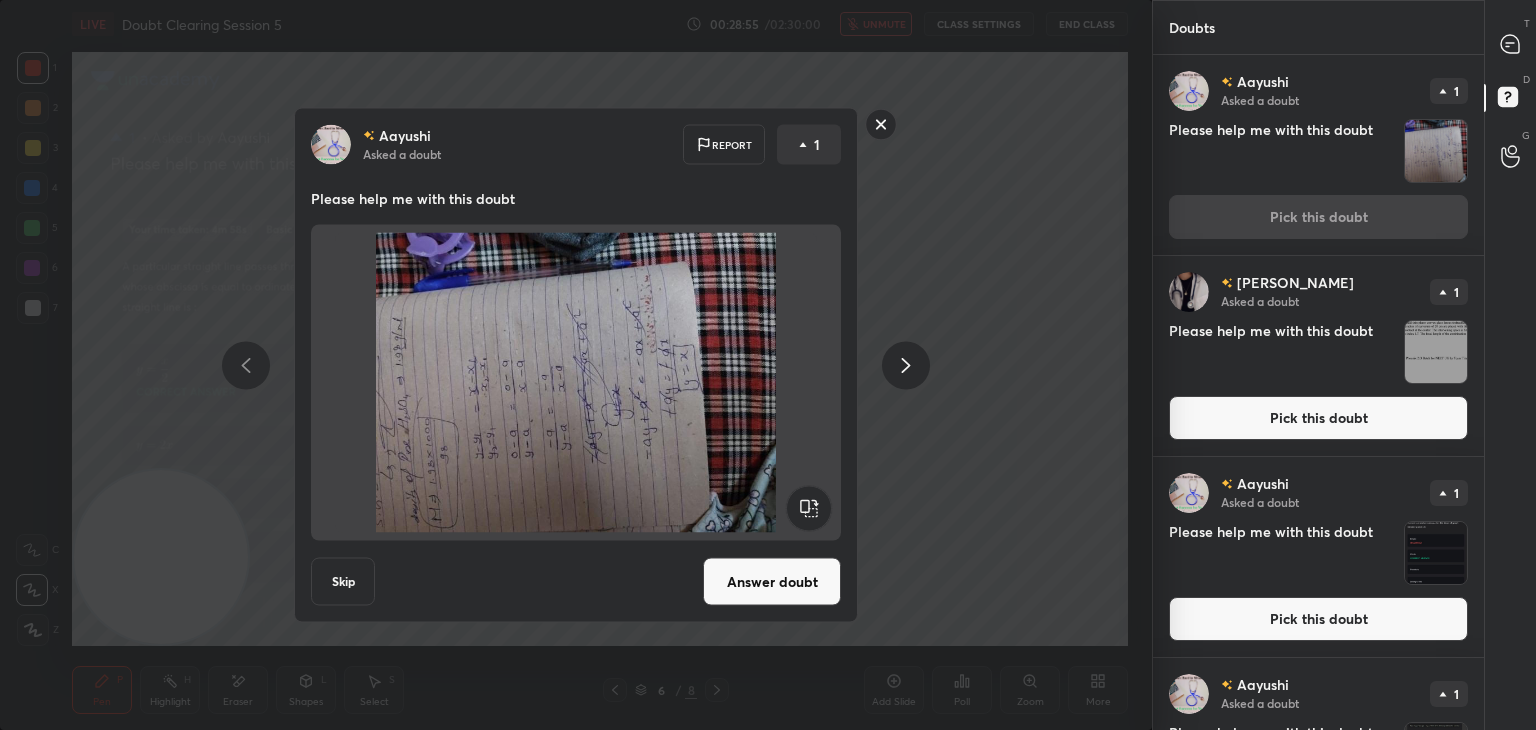 click 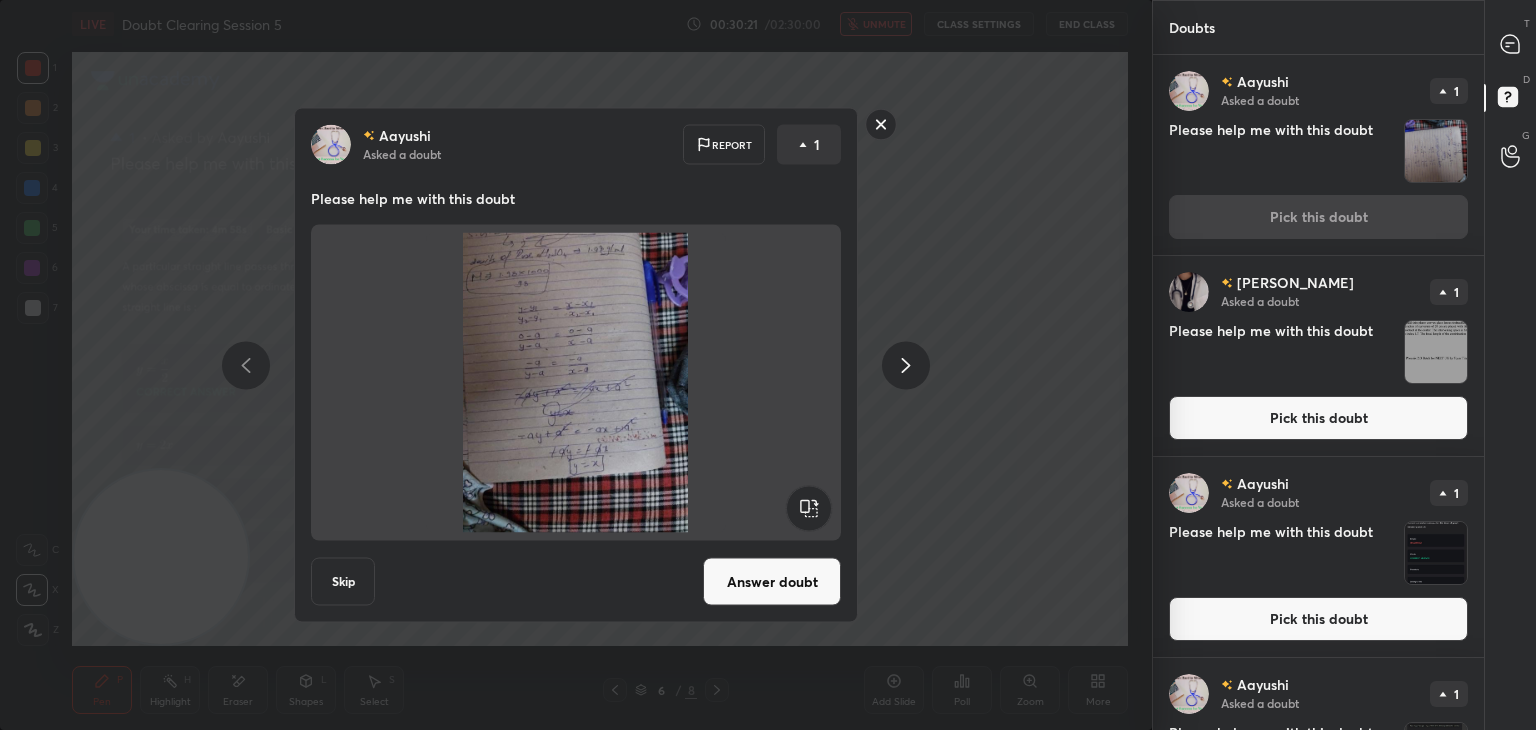 click on "Answer doubt" at bounding box center [772, 582] 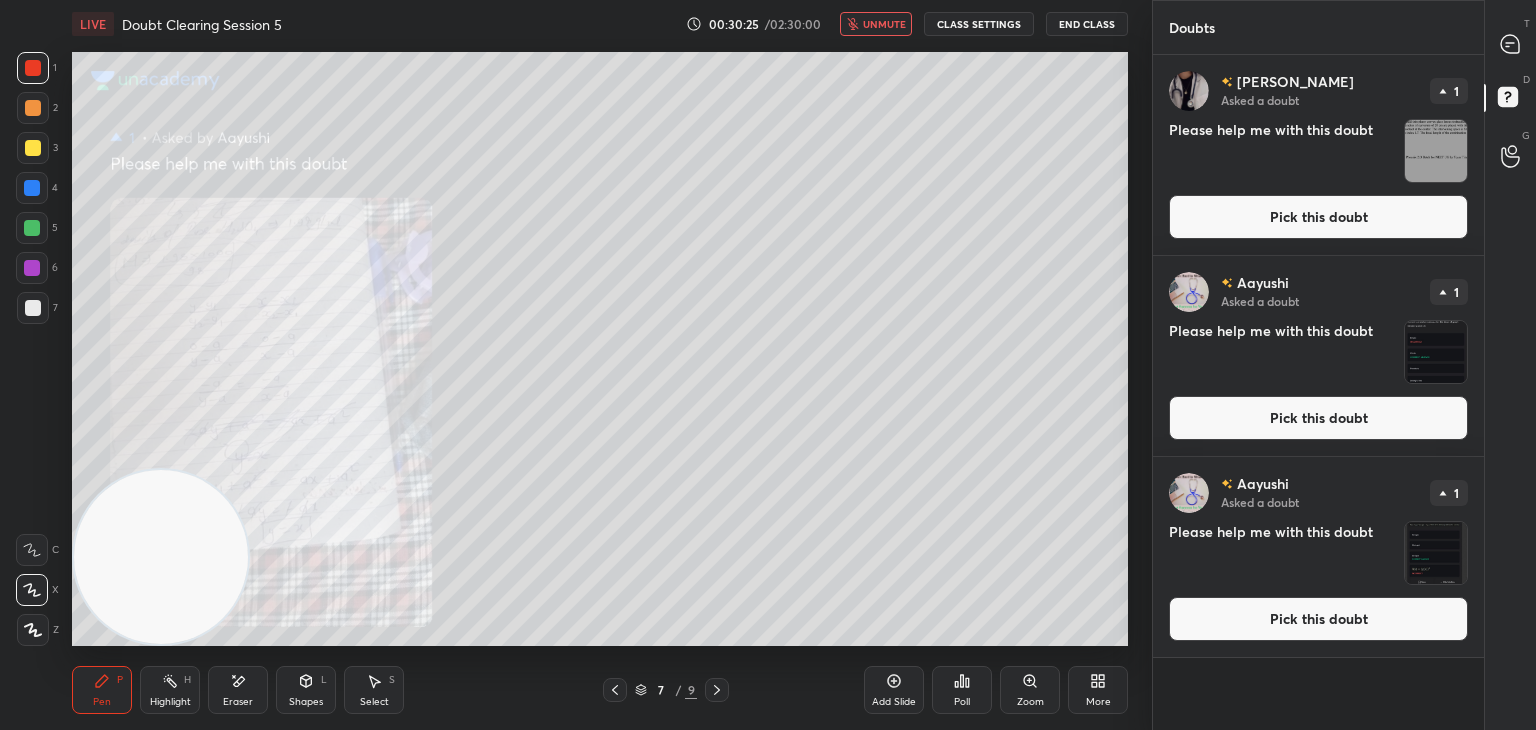 click on "T Messages (T)" at bounding box center [1510, 44] 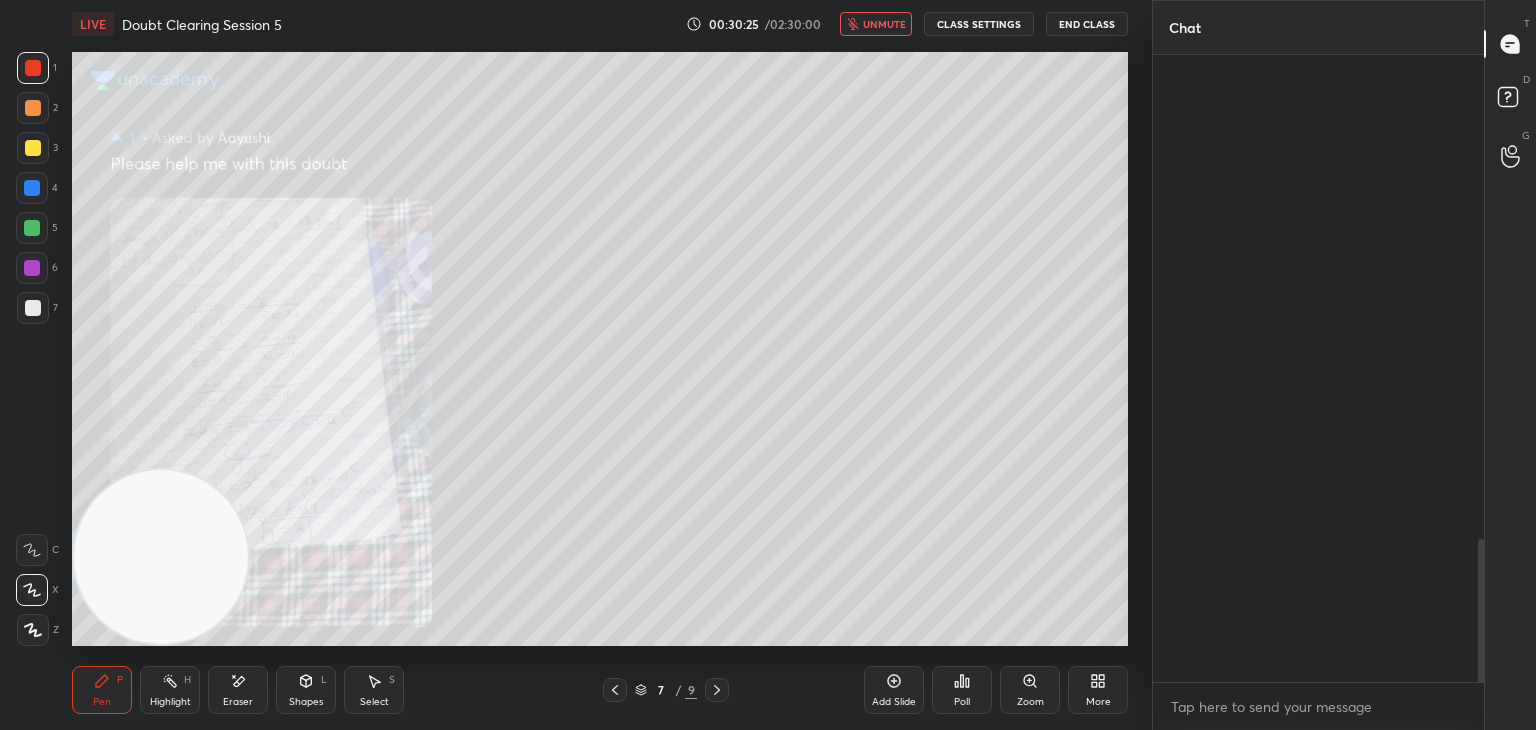 scroll, scrollTop: 2472, scrollLeft: 0, axis: vertical 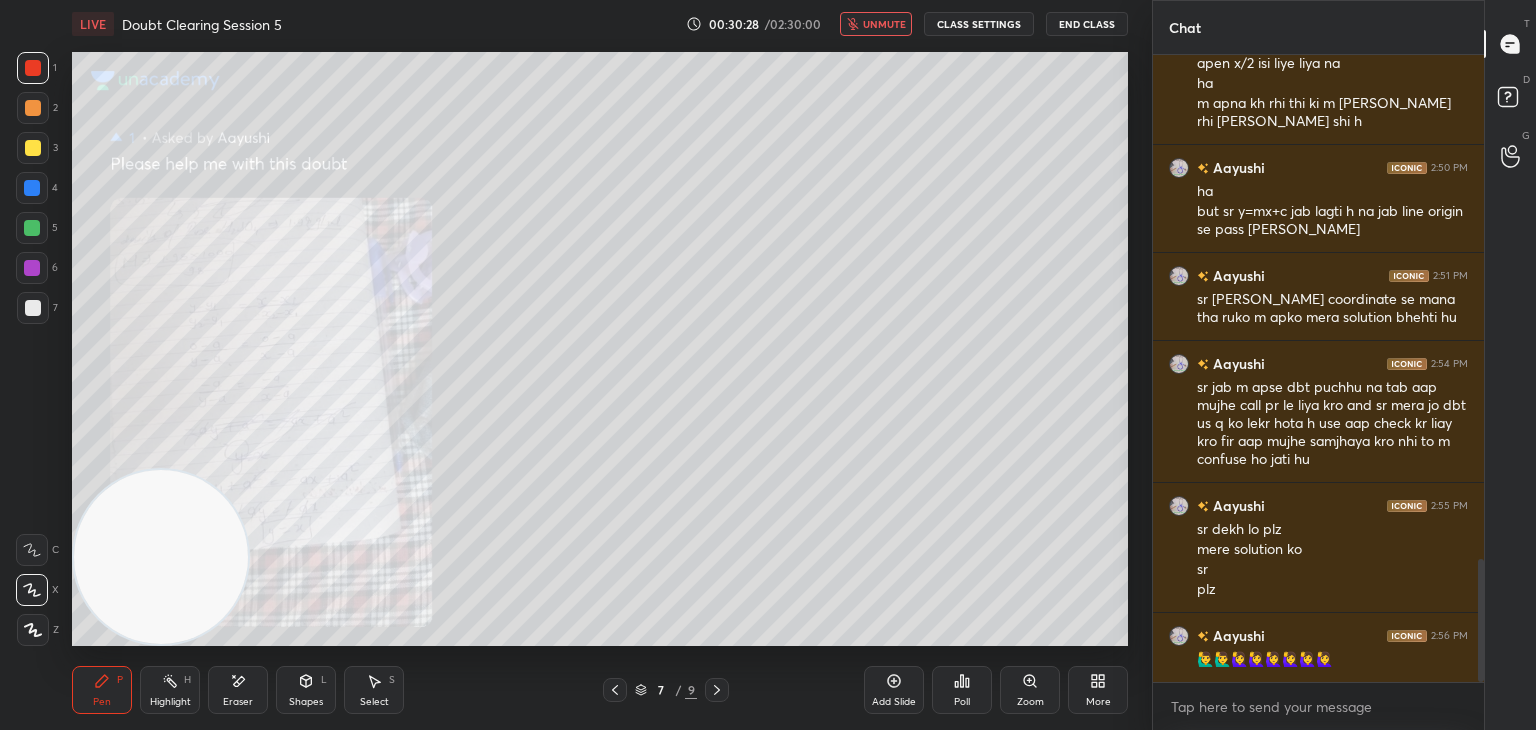 click on "unmute" at bounding box center [884, 24] 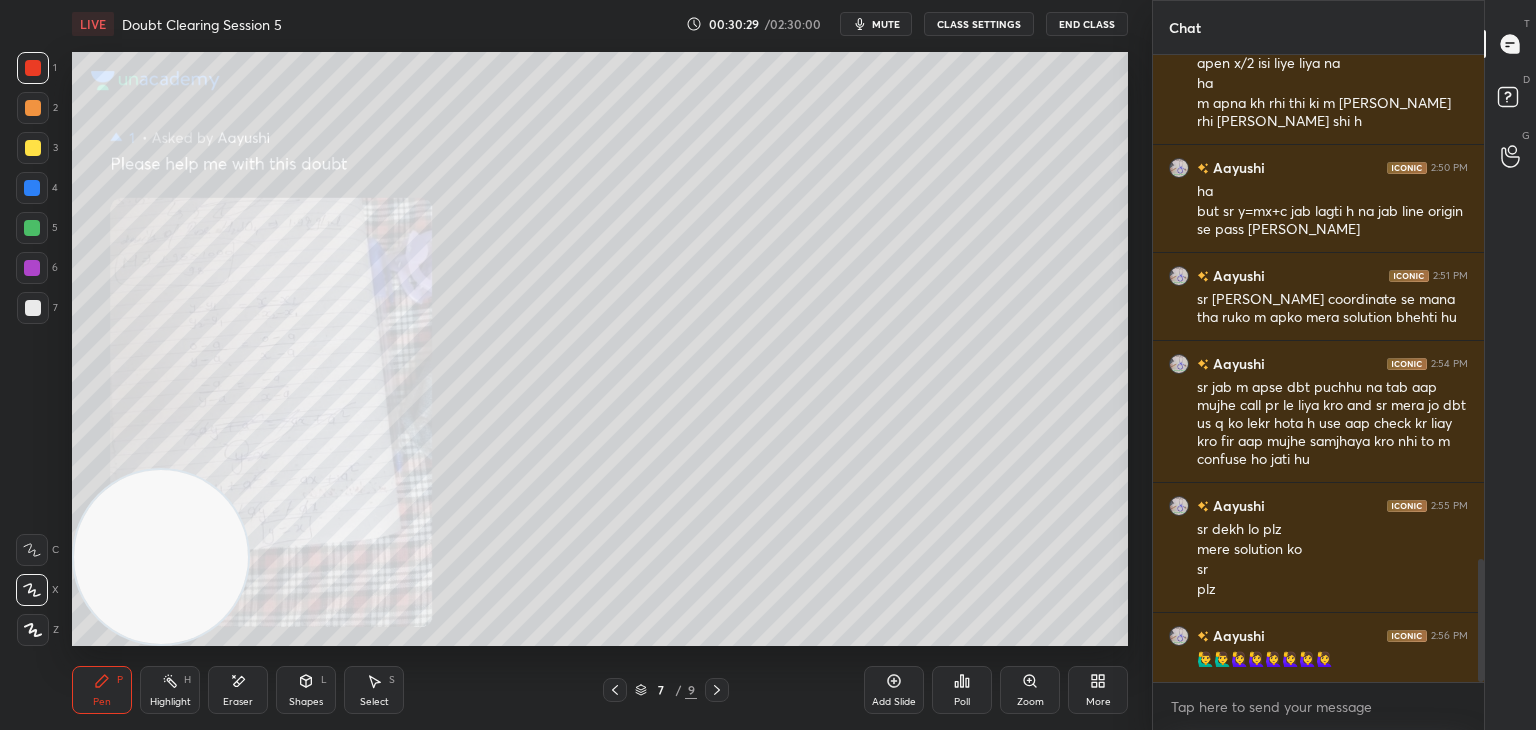 click 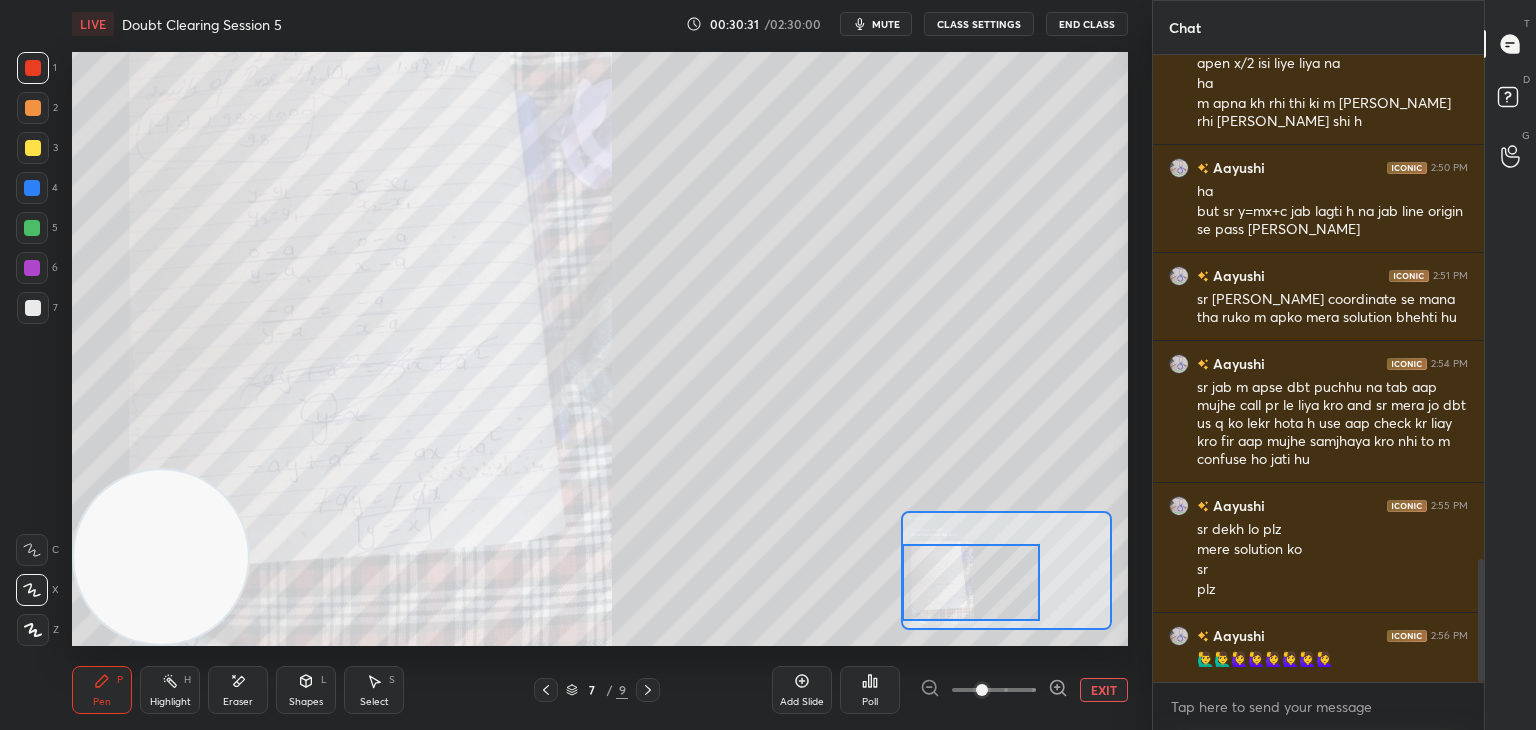 click at bounding box center [971, 582] 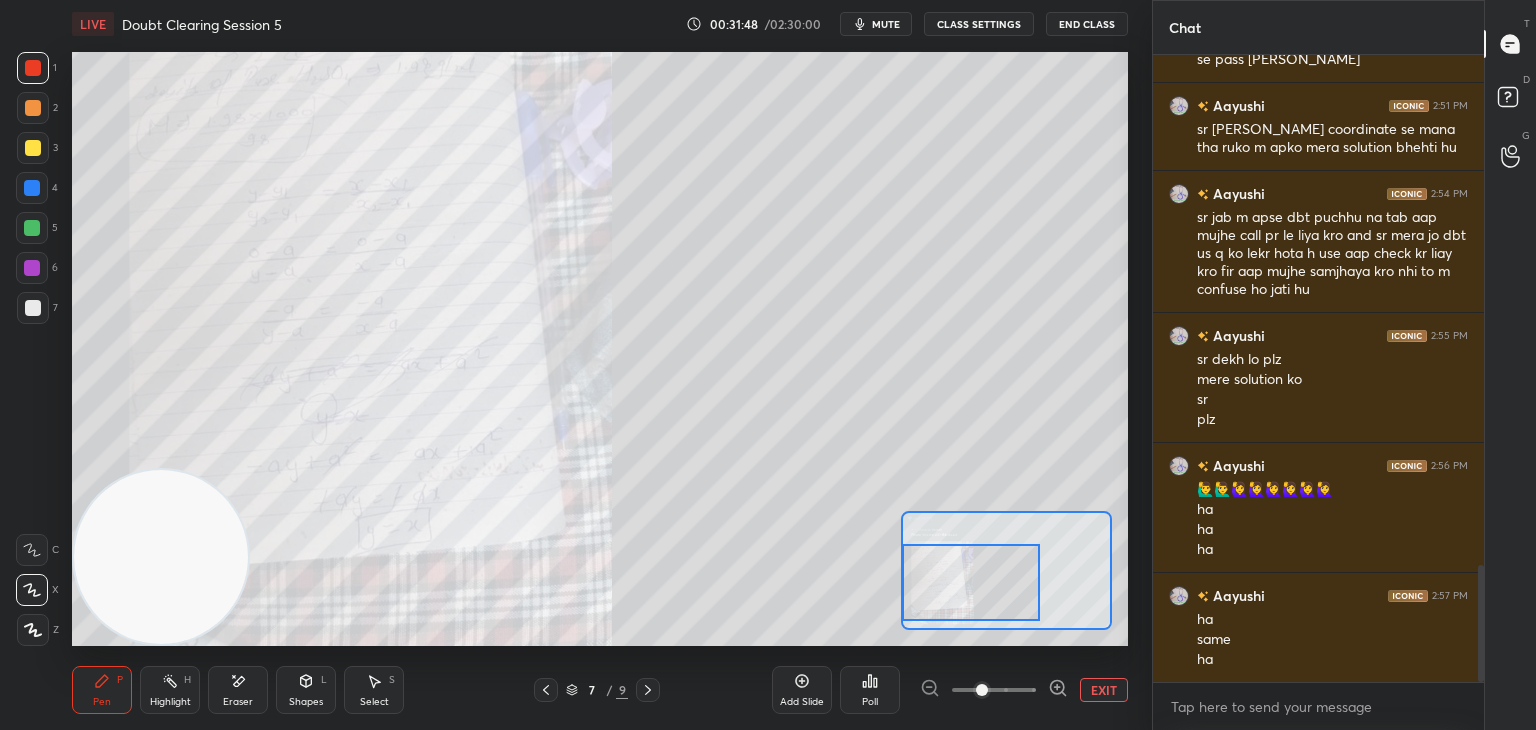 scroll, scrollTop: 2762, scrollLeft: 0, axis: vertical 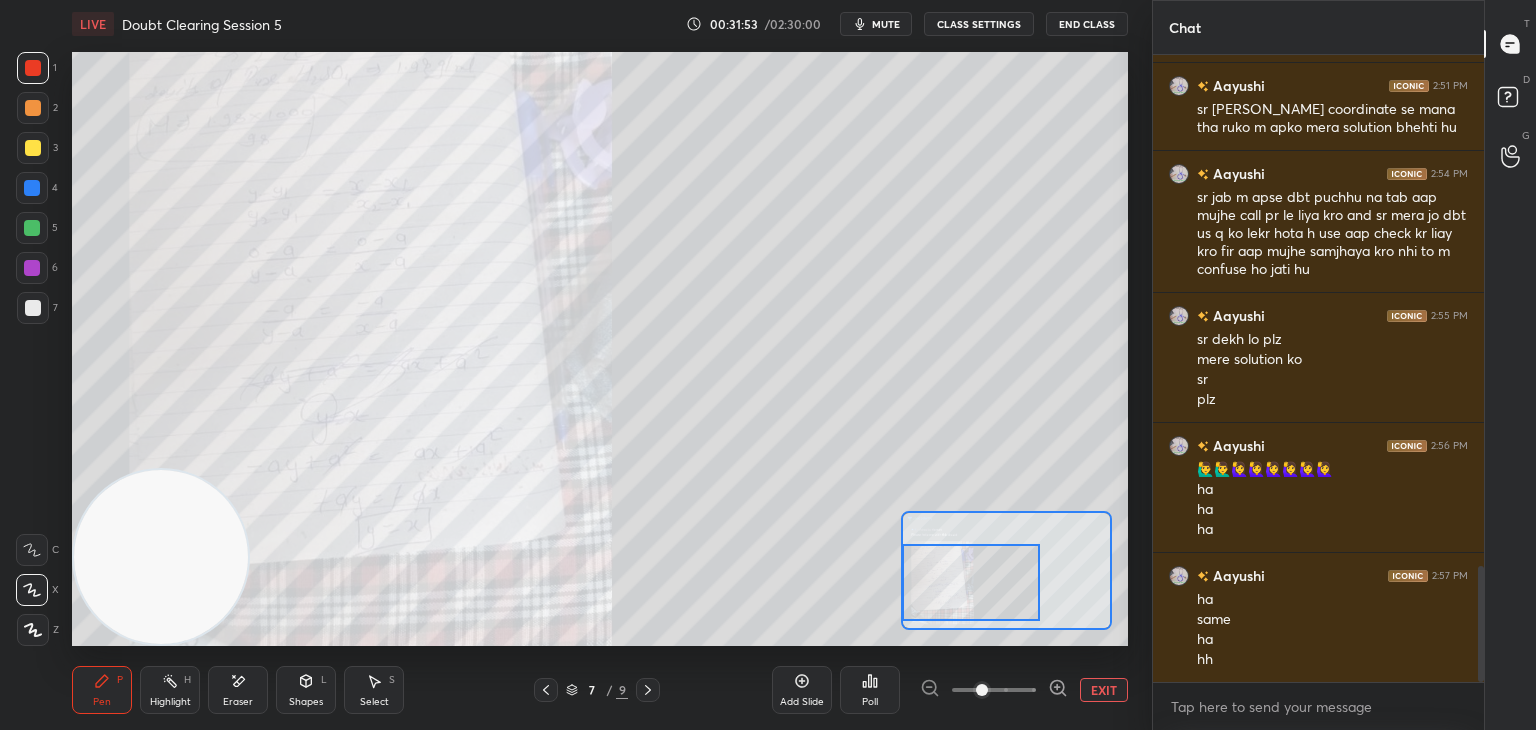 click on "EXIT" at bounding box center (1104, 690) 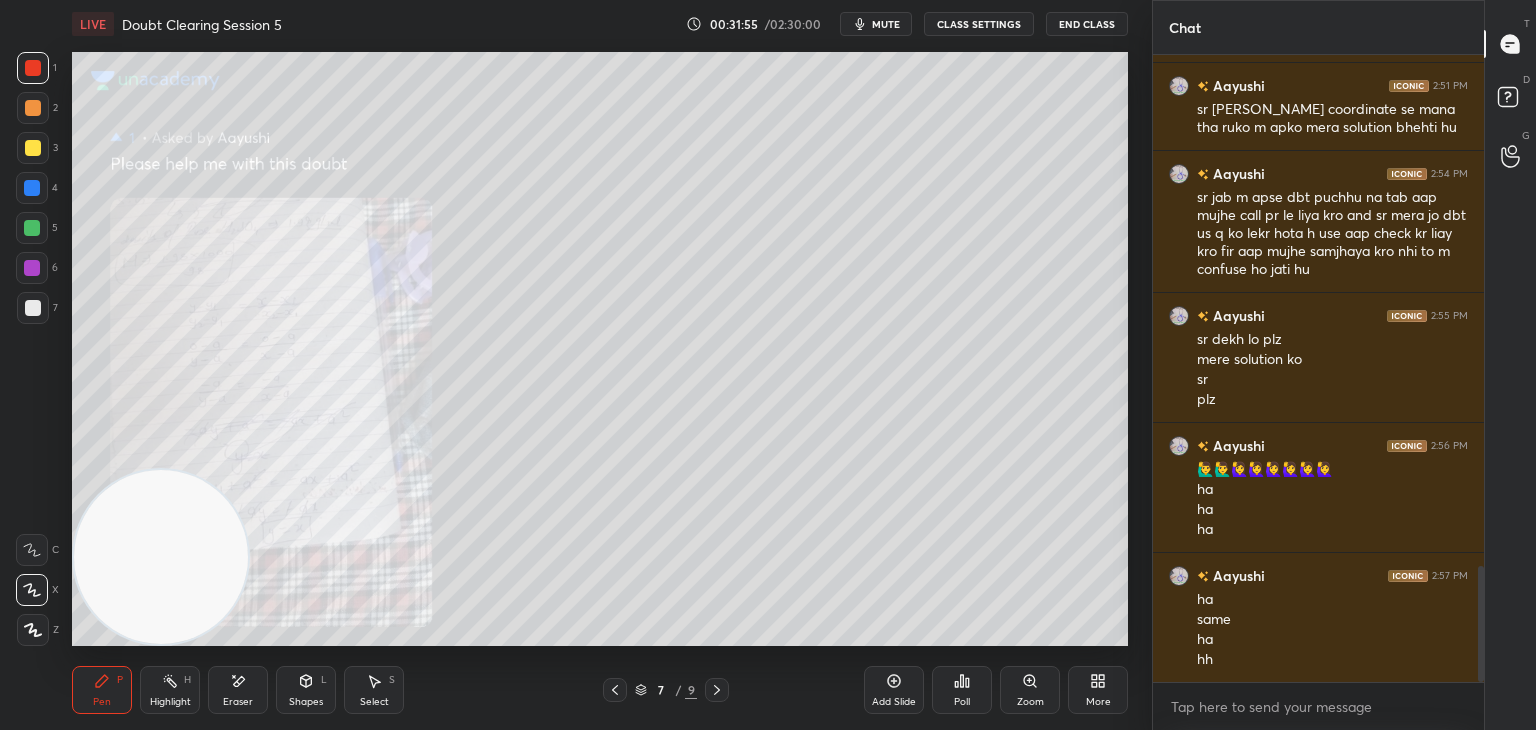 click 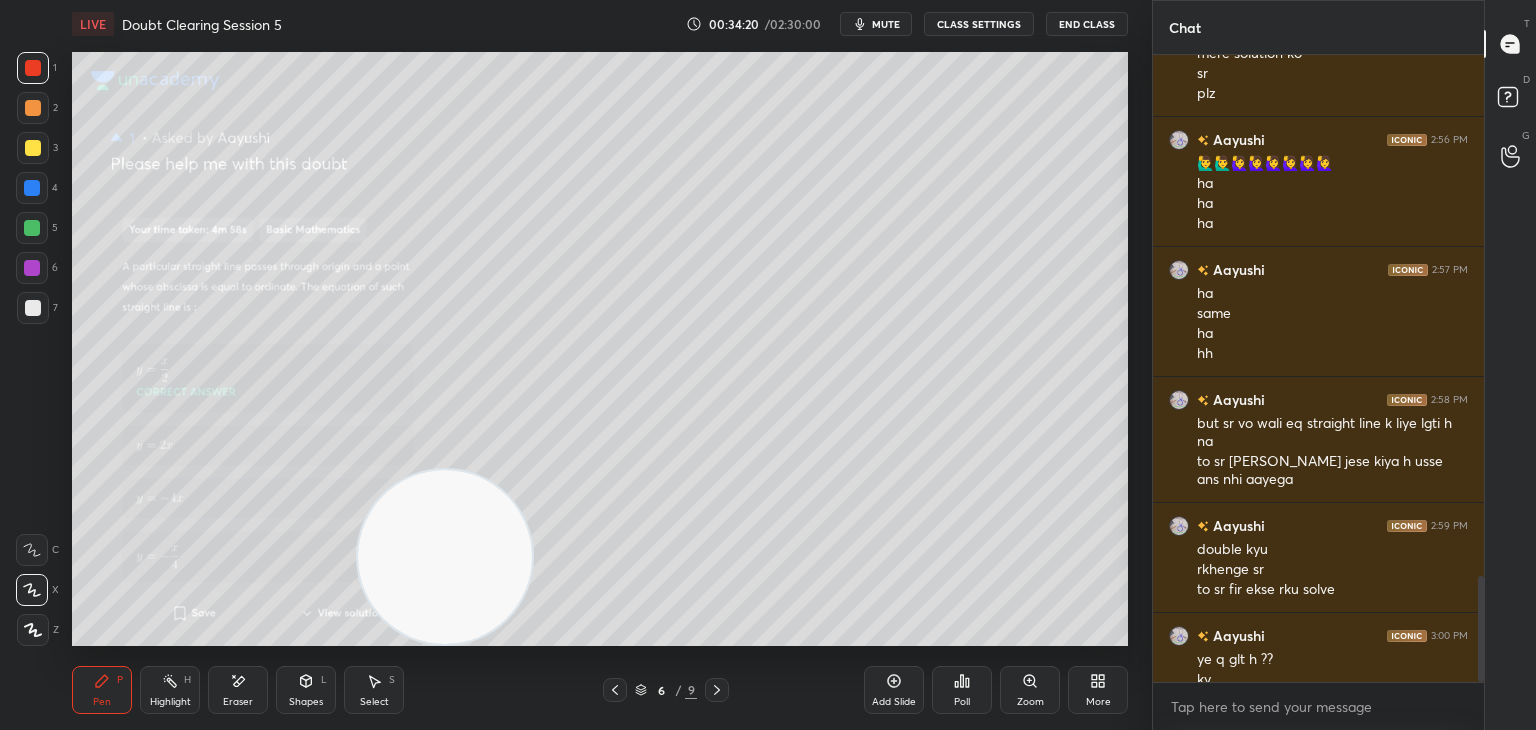 scroll, scrollTop: 3088, scrollLeft: 0, axis: vertical 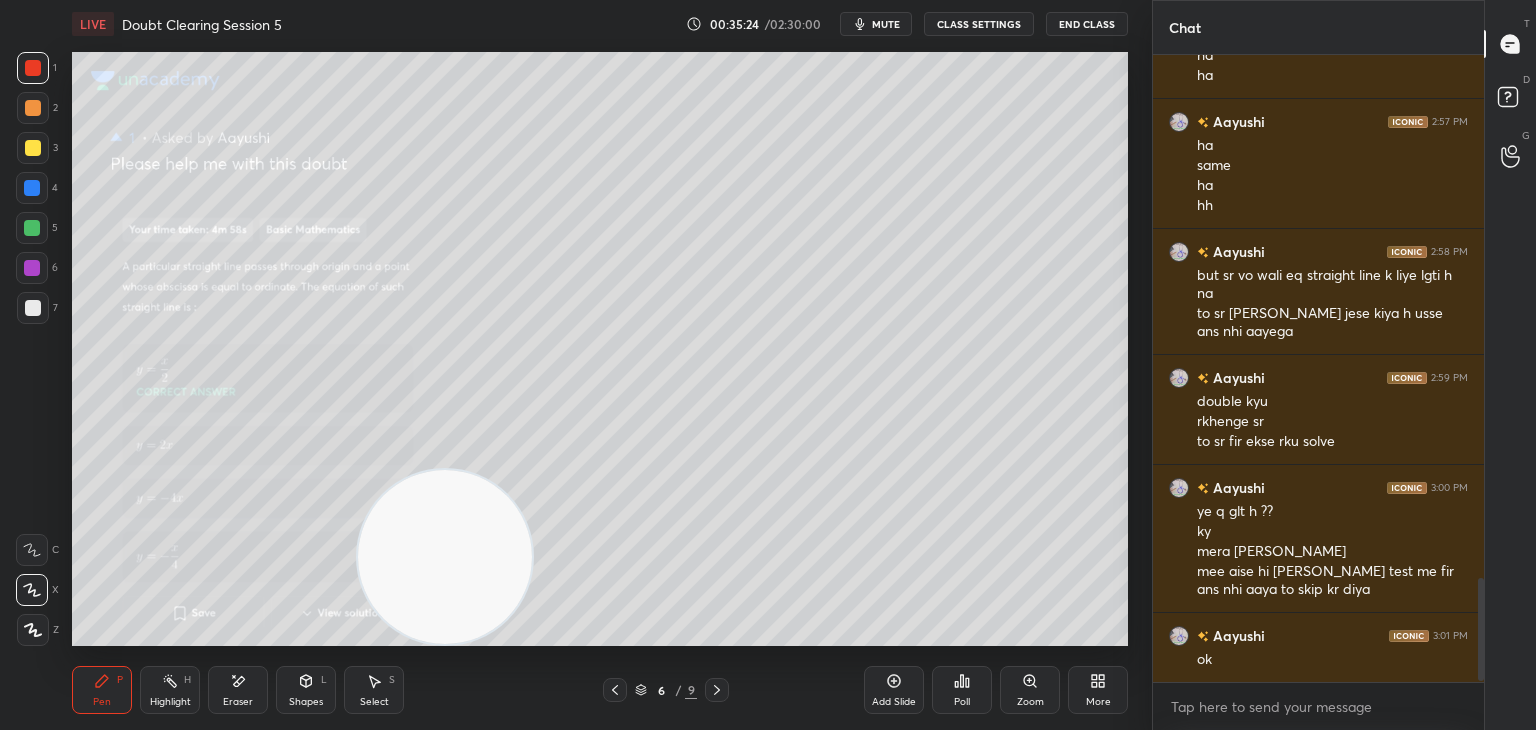 click on "mute" at bounding box center (886, 24) 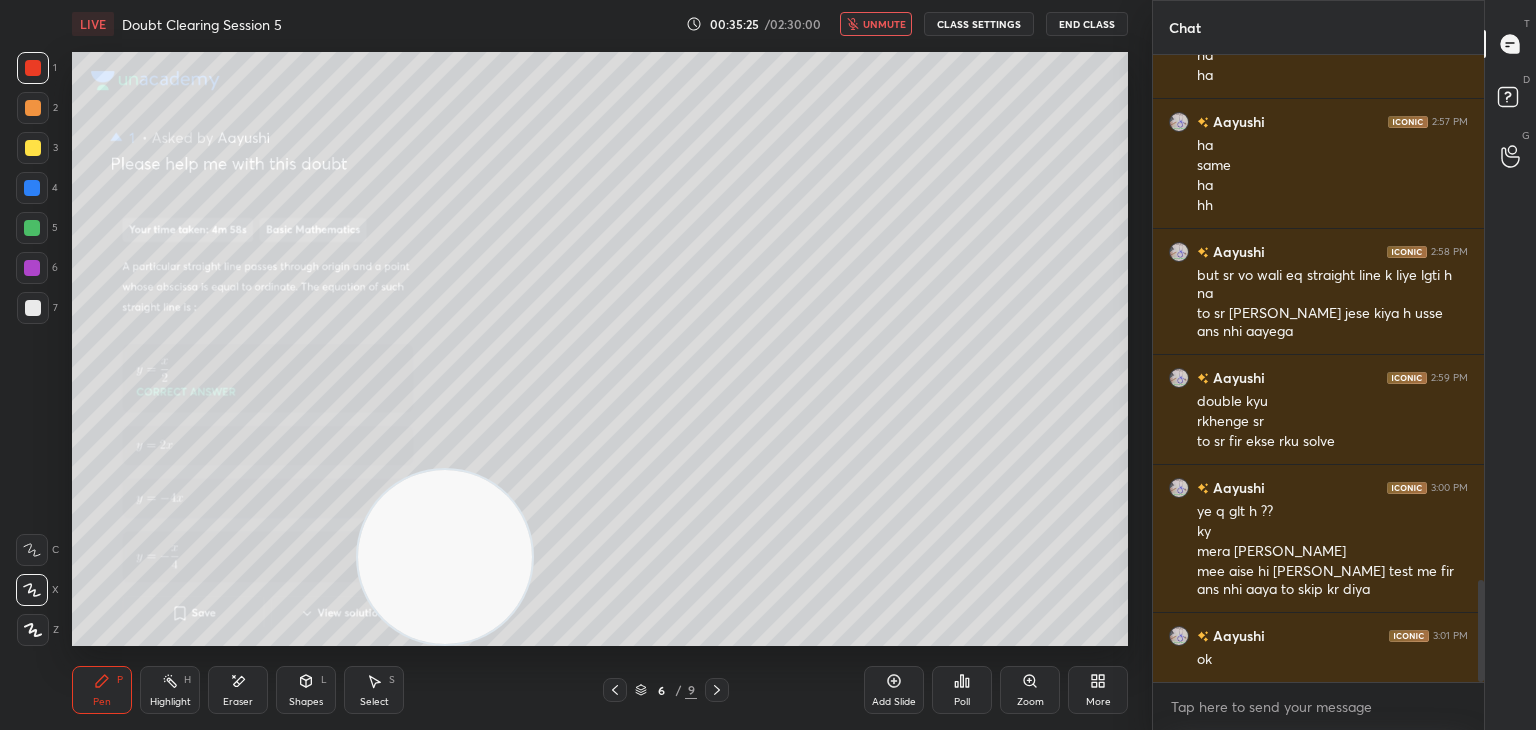 click 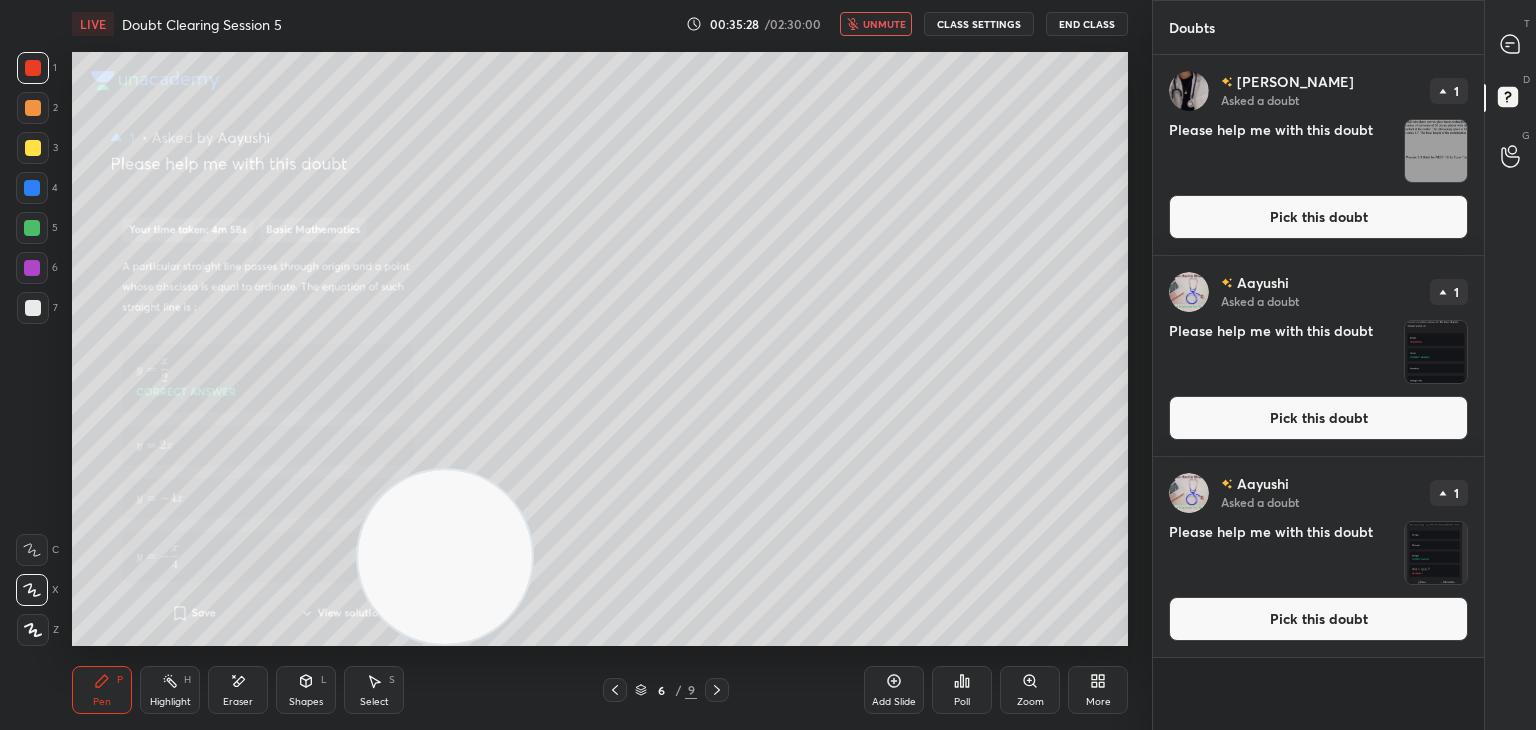 click at bounding box center (1436, 352) 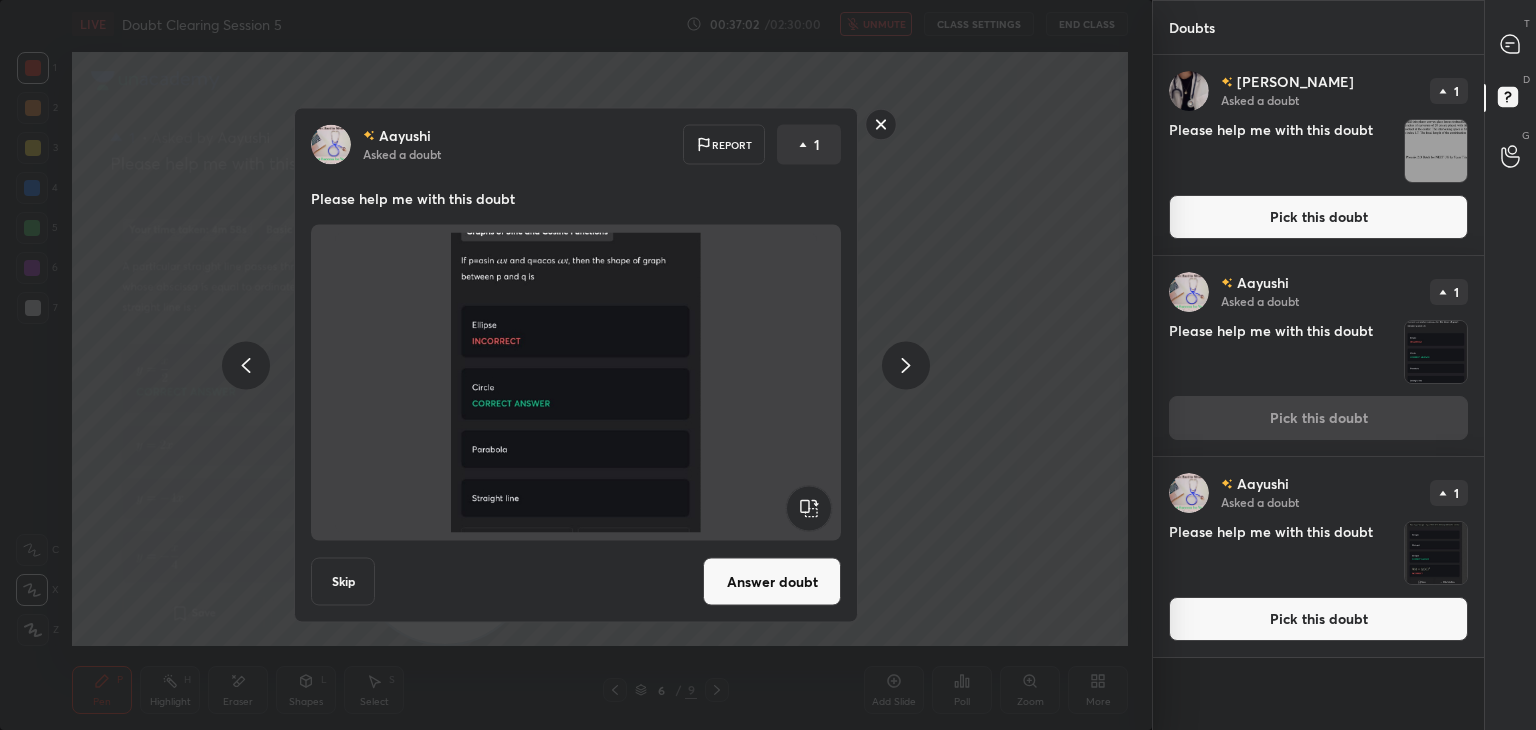 click on "Answer doubt" at bounding box center (772, 582) 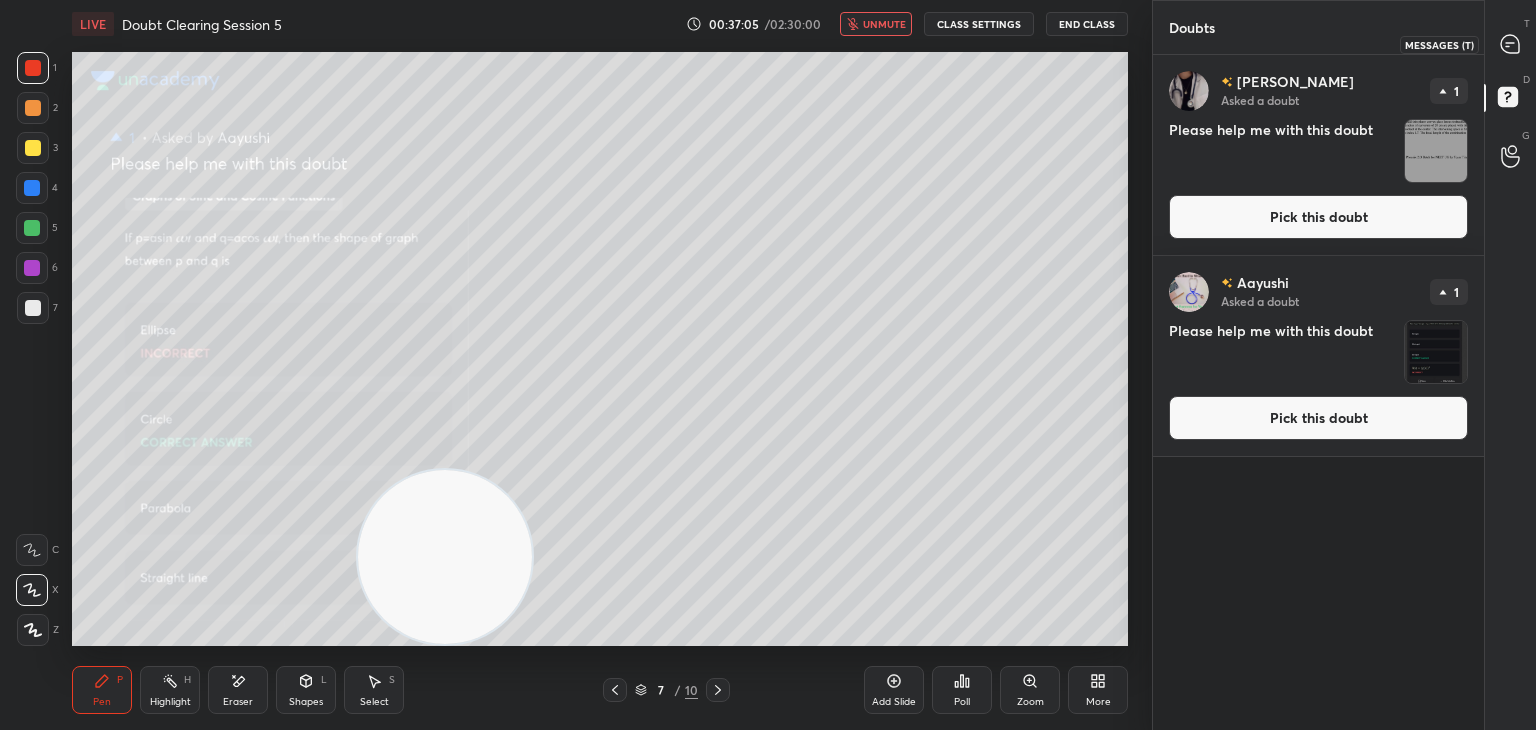 click at bounding box center (1511, 44) 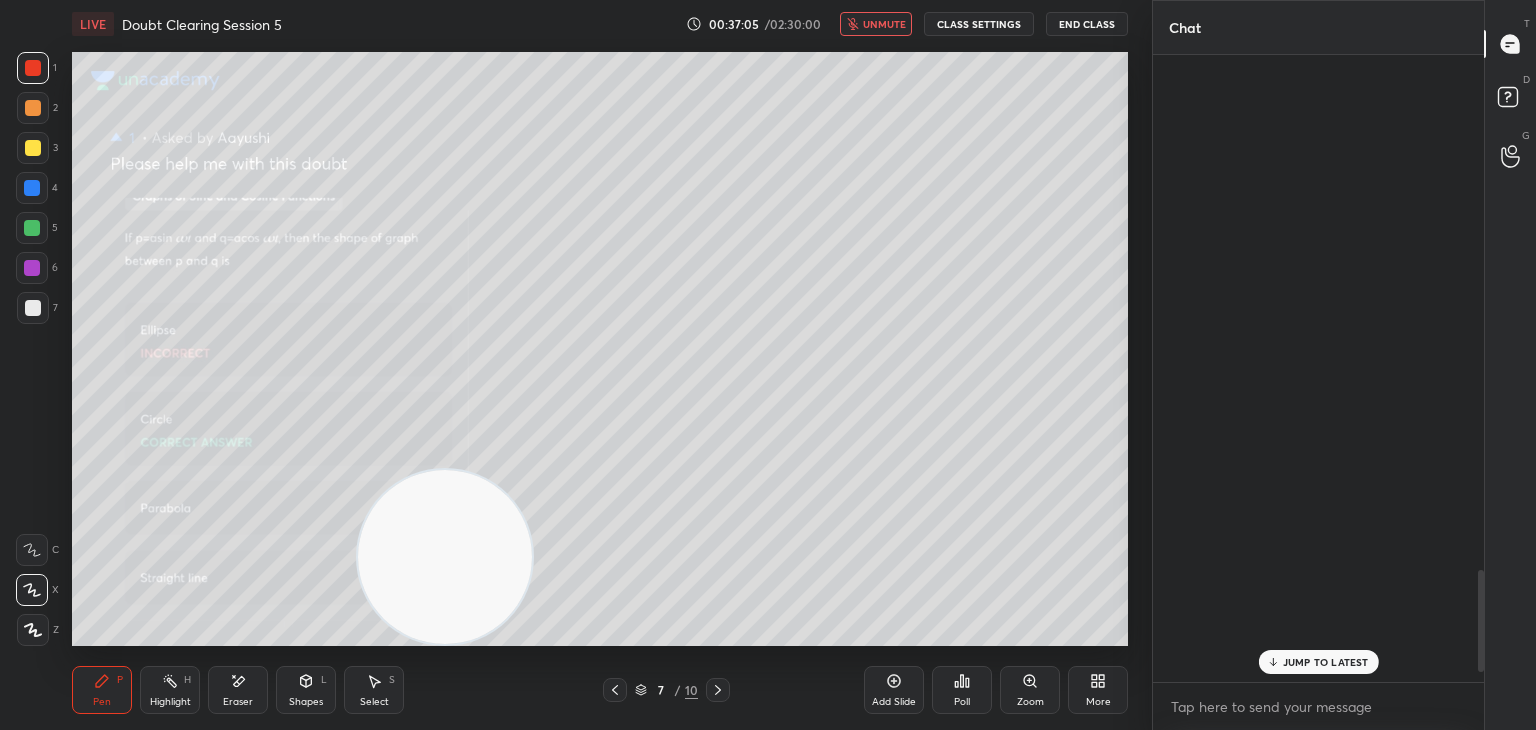 scroll, scrollTop: 3162, scrollLeft: 0, axis: vertical 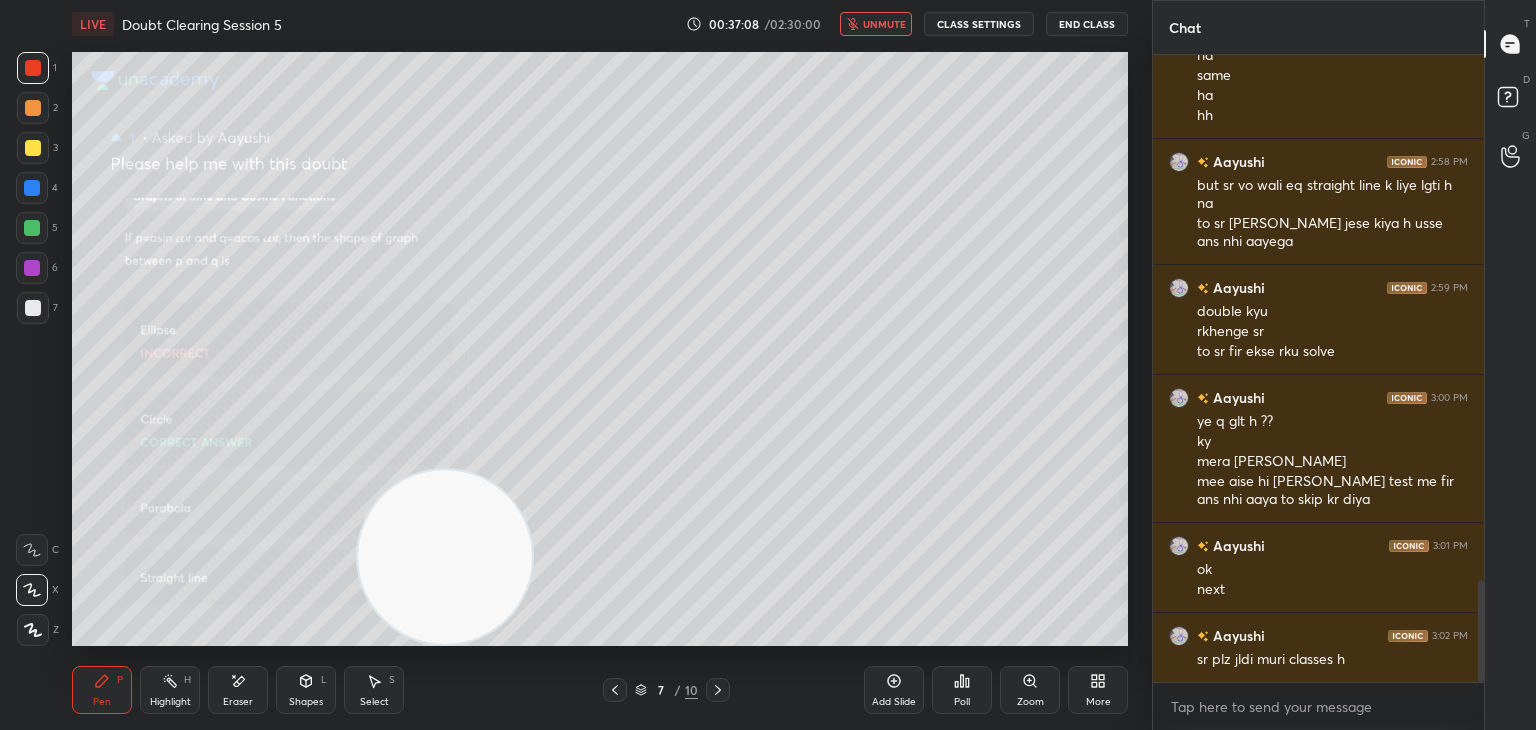 click on "unmute" at bounding box center [884, 24] 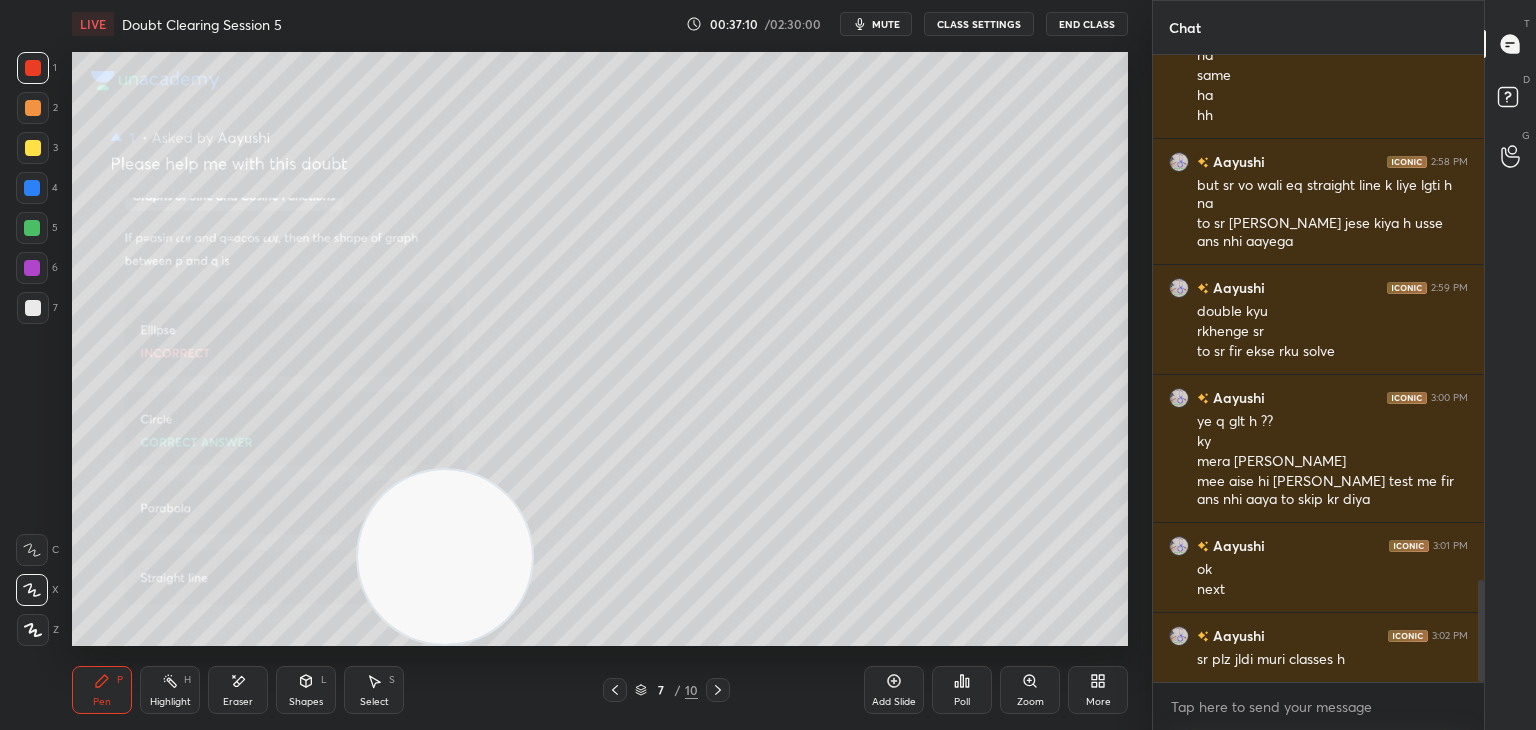 click on "Zoom" at bounding box center [1030, 690] 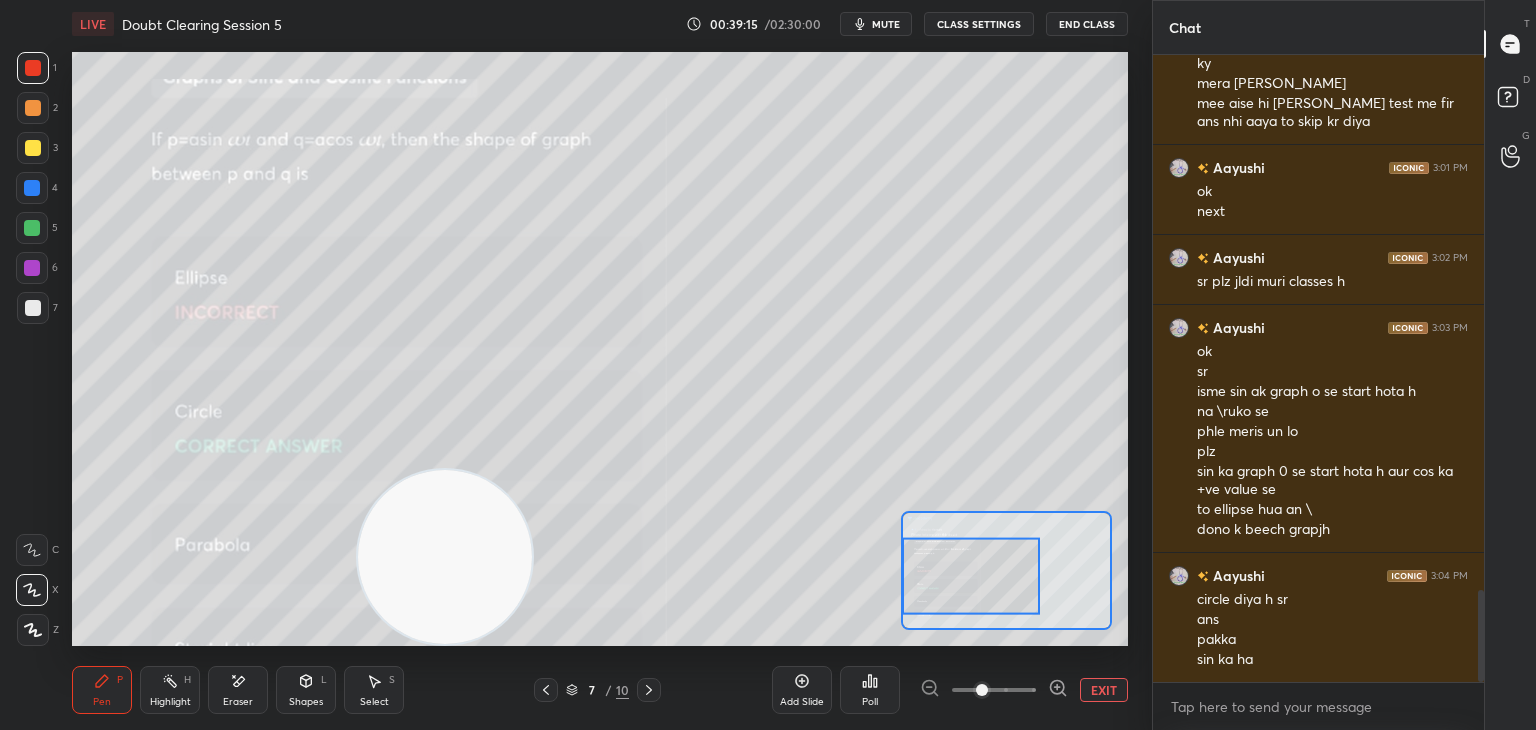 scroll, scrollTop: 3670, scrollLeft: 0, axis: vertical 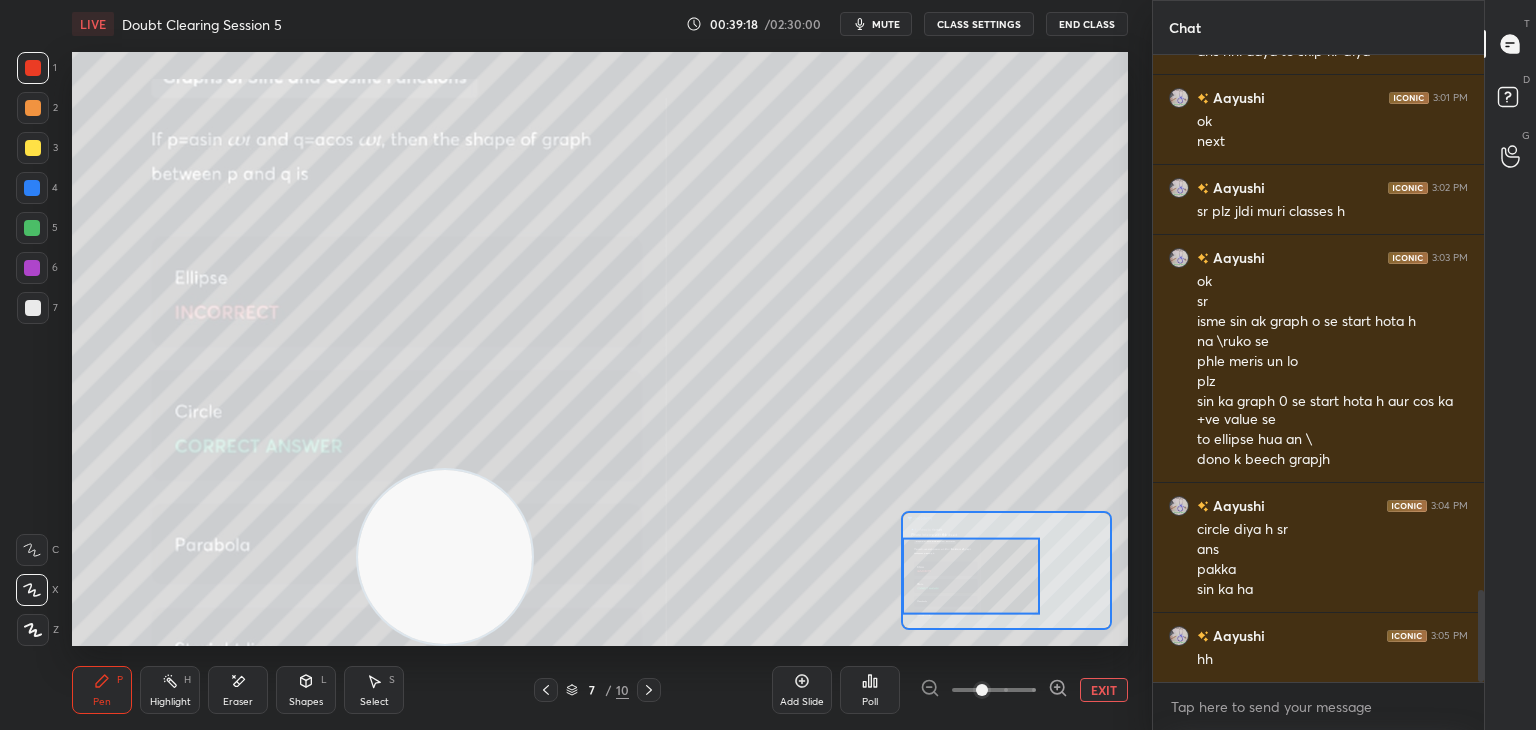 click 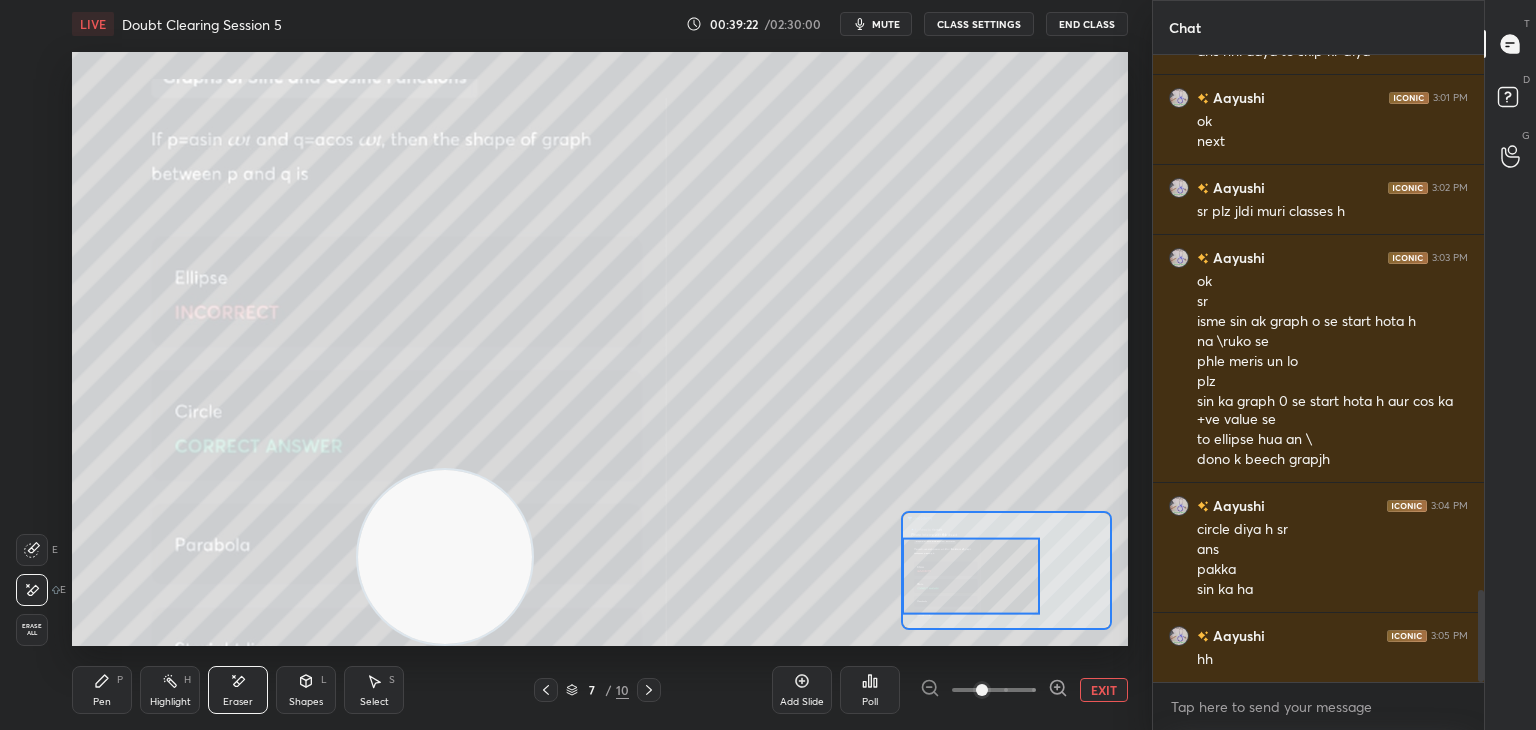 click on "Pen P" at bounding box center [102, 690] 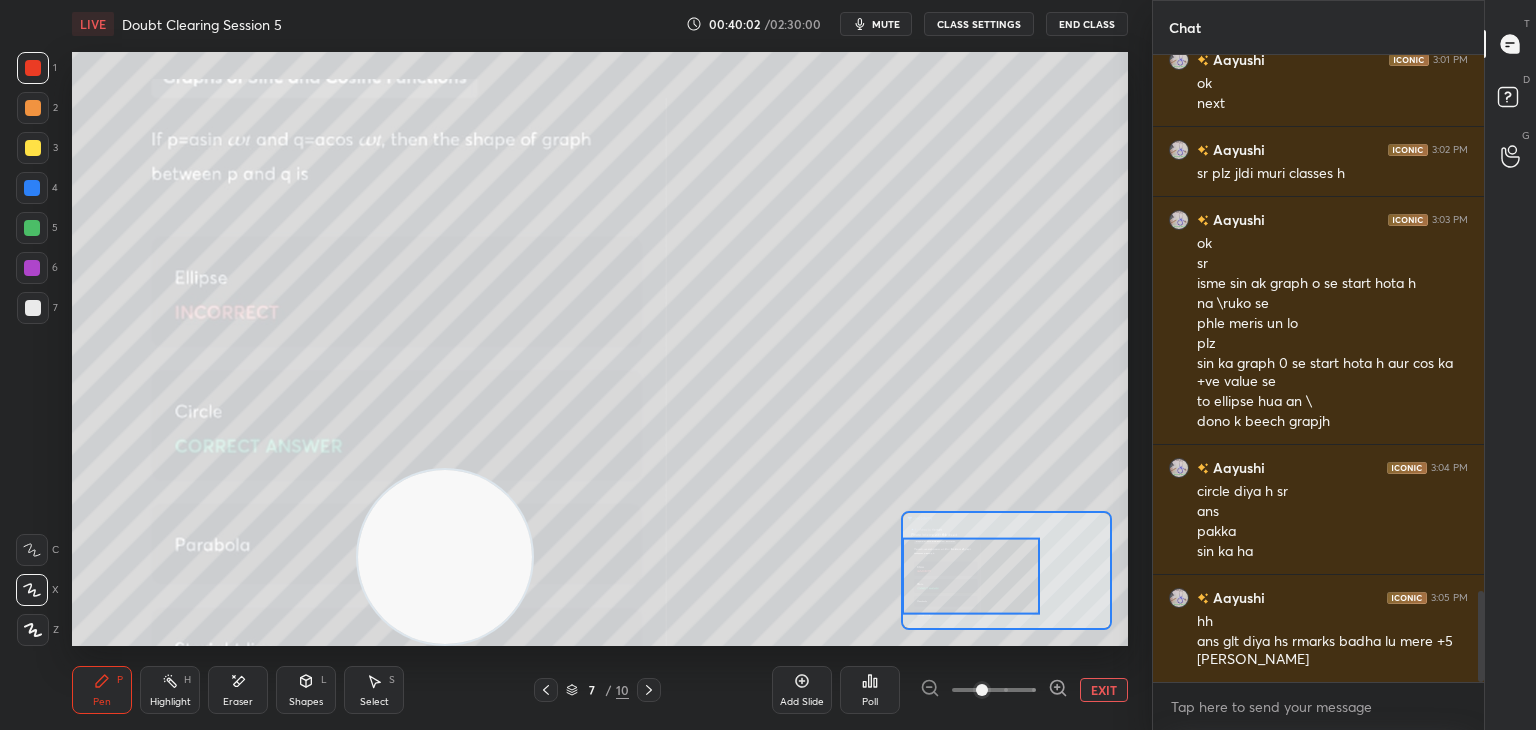 scroll, scrollTop: 3728, scrollLeft: 0, axis: vertical 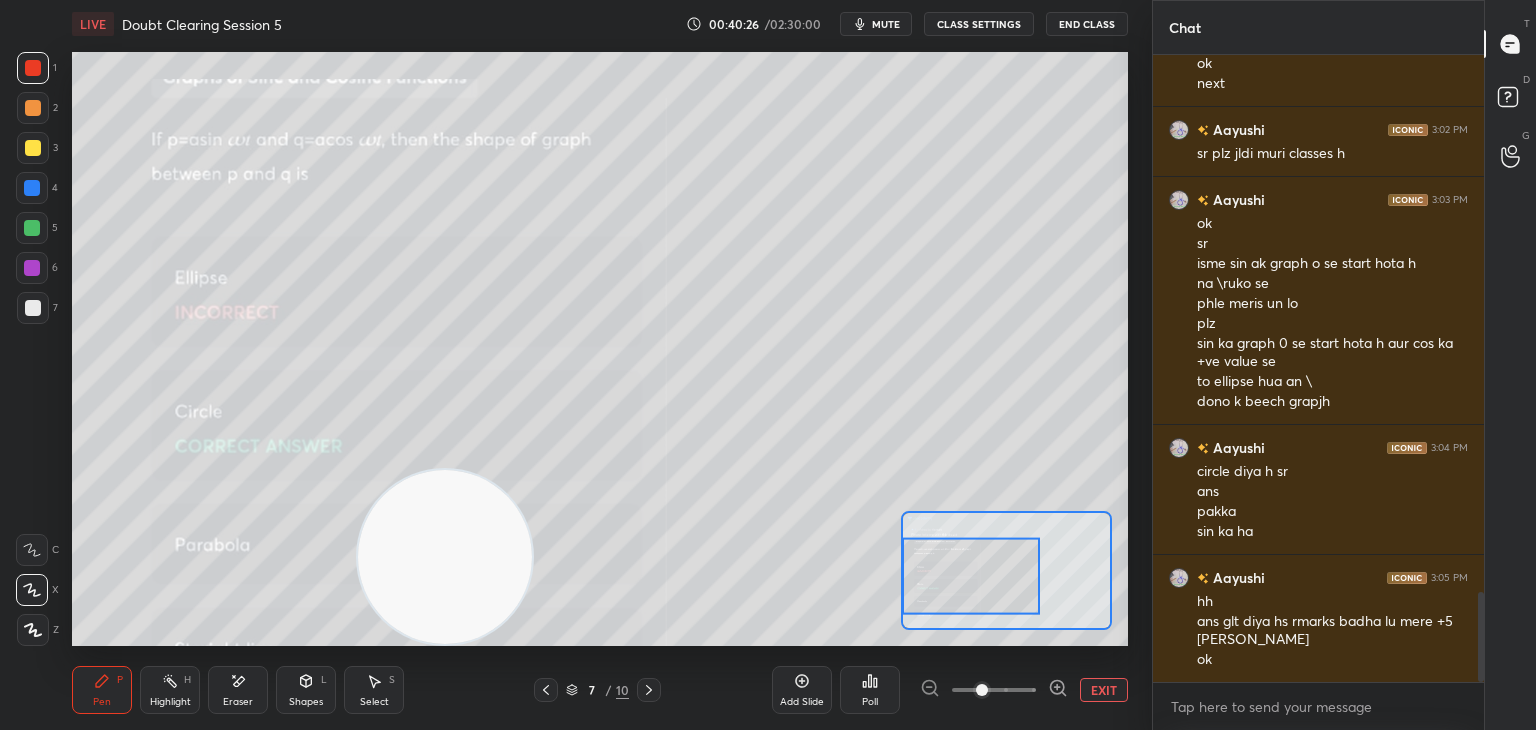 click on "mute" at bounding box center (886, 24) 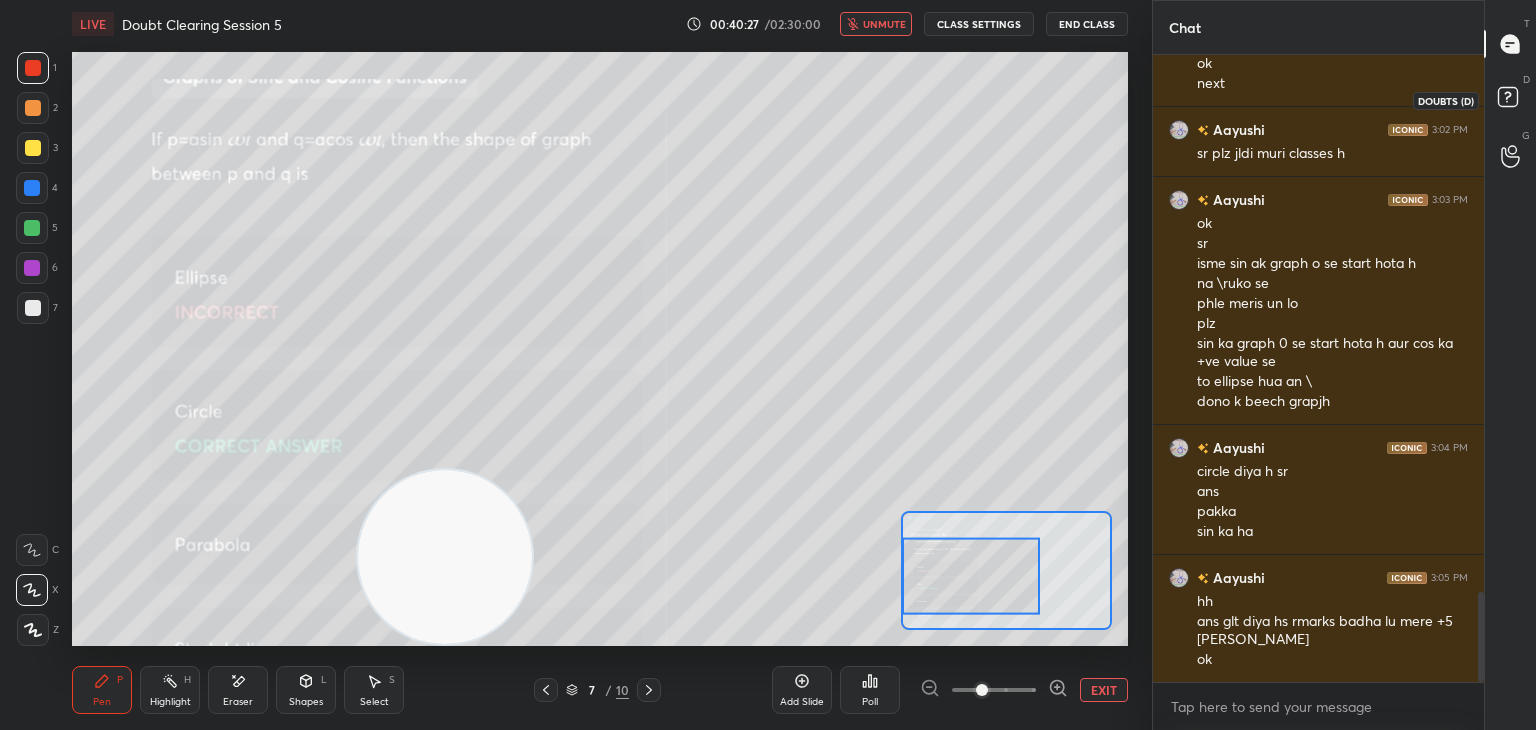 click 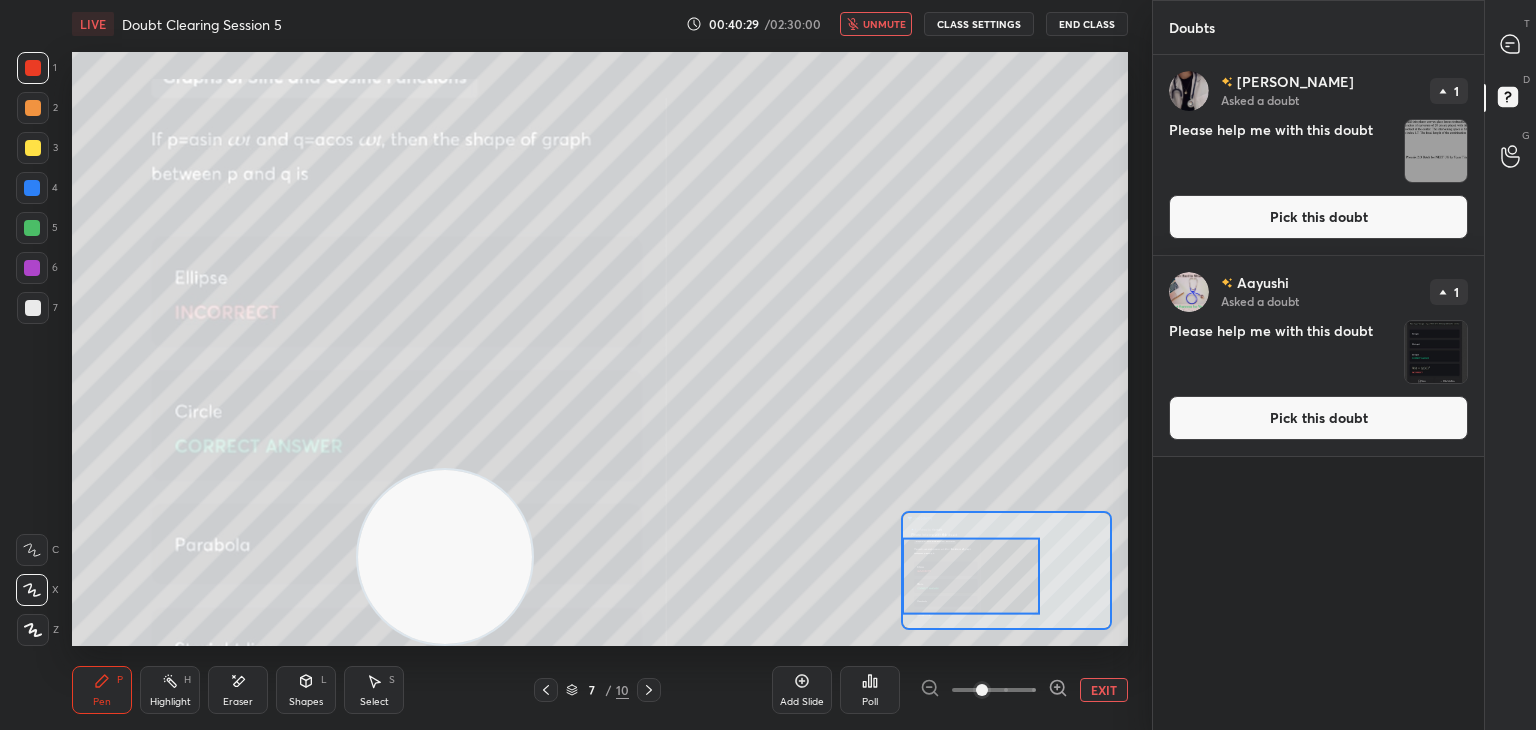 click at bounding box center [1436, 352] 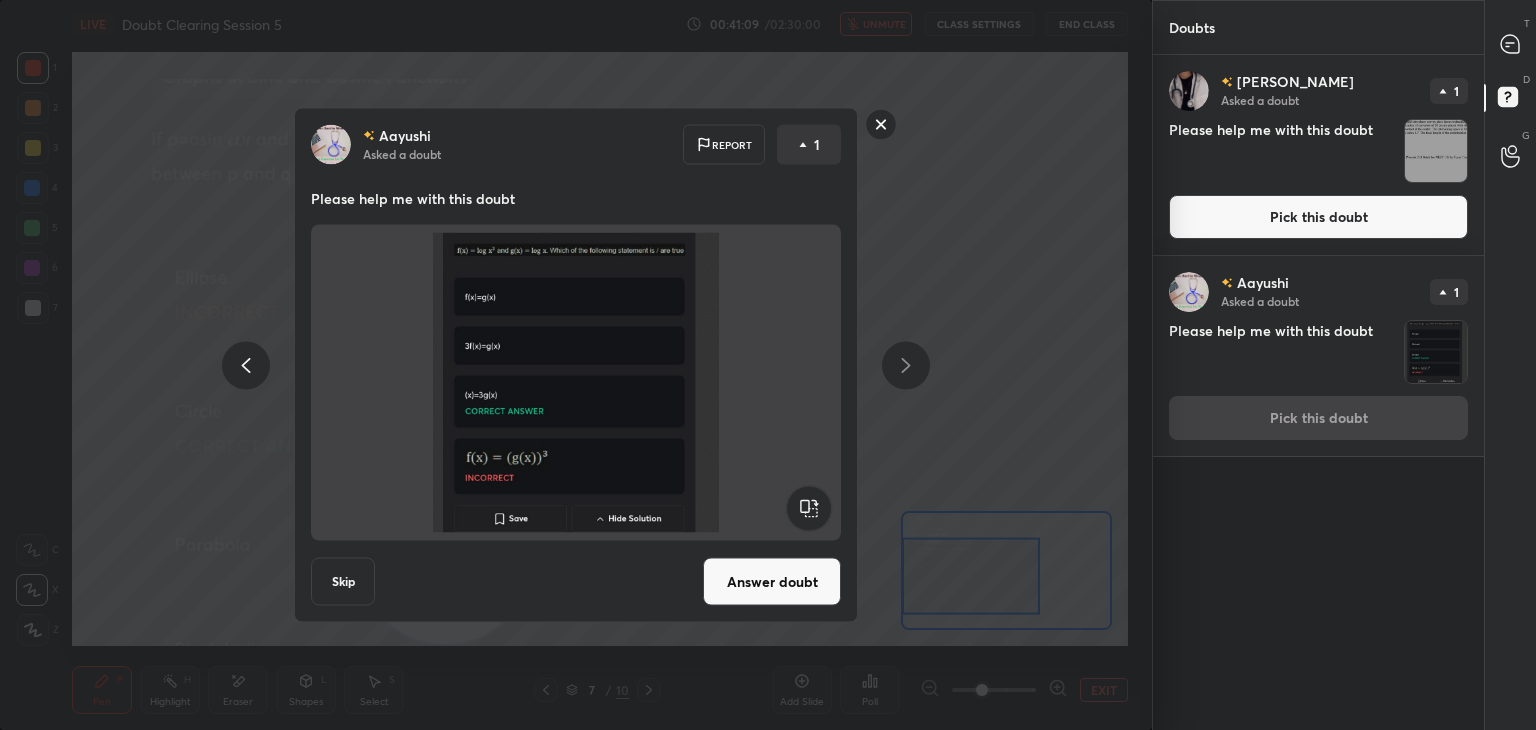 click on "Answer doubt" at bounding box center [772, 582] 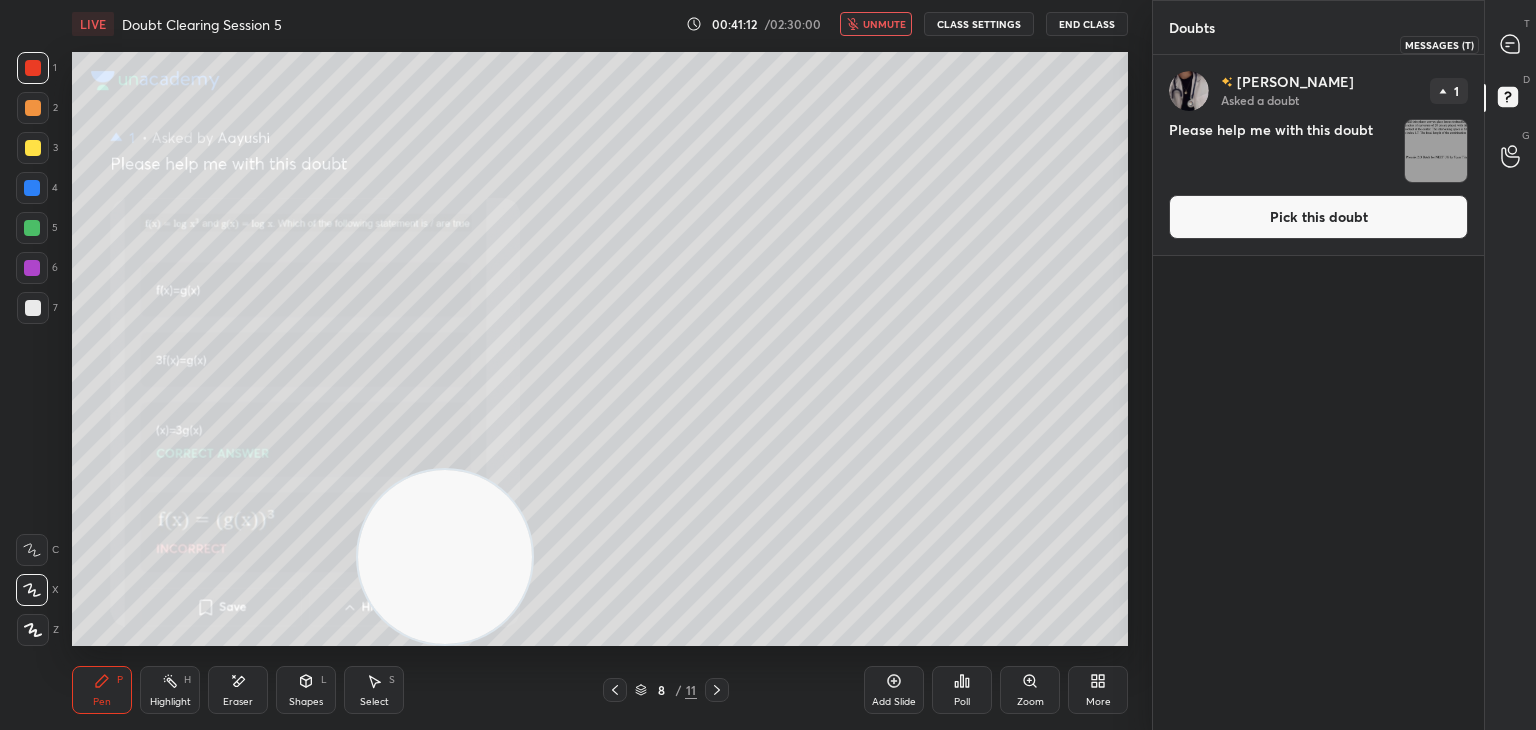 click 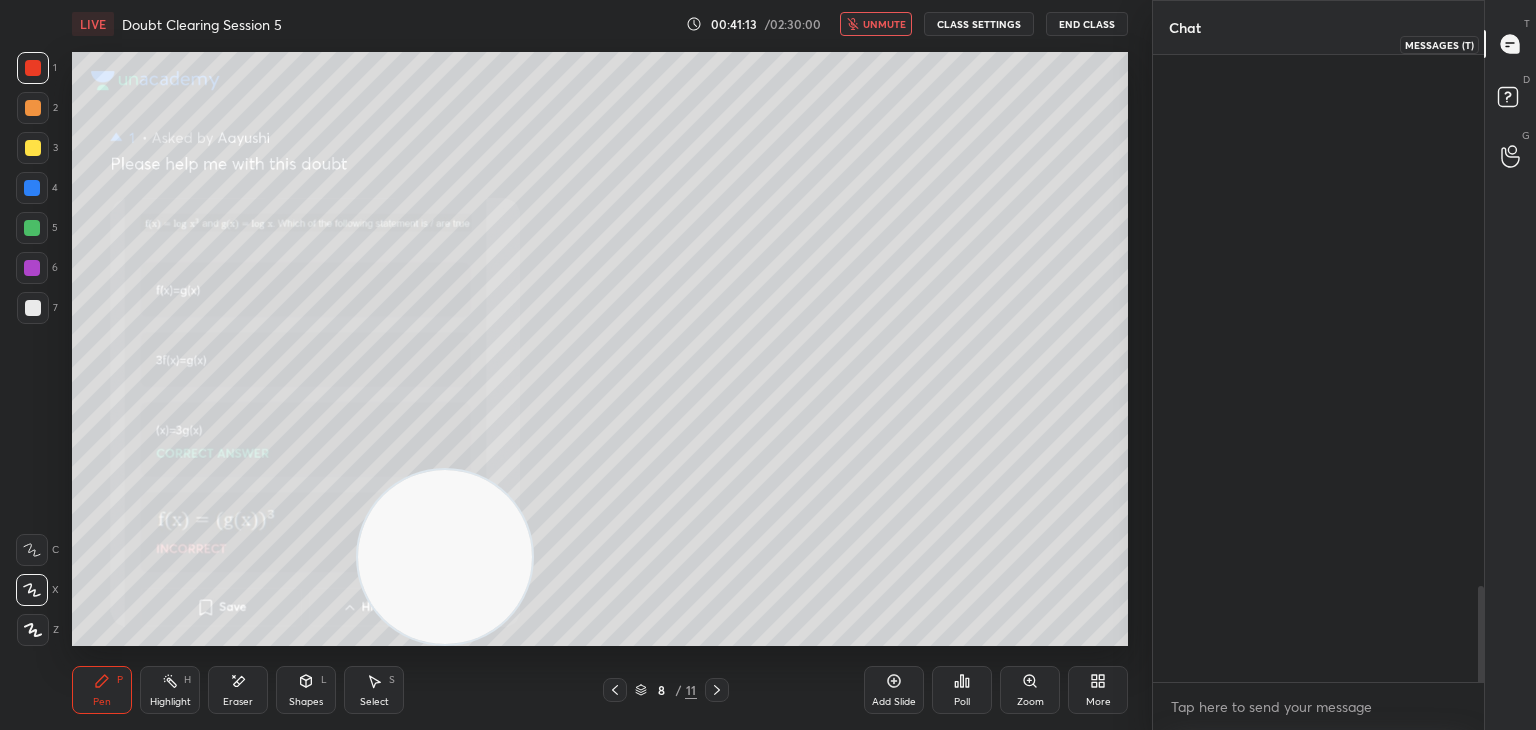 scroll, scrollTop: 3692, scrollLeft: 0, axis: vertical 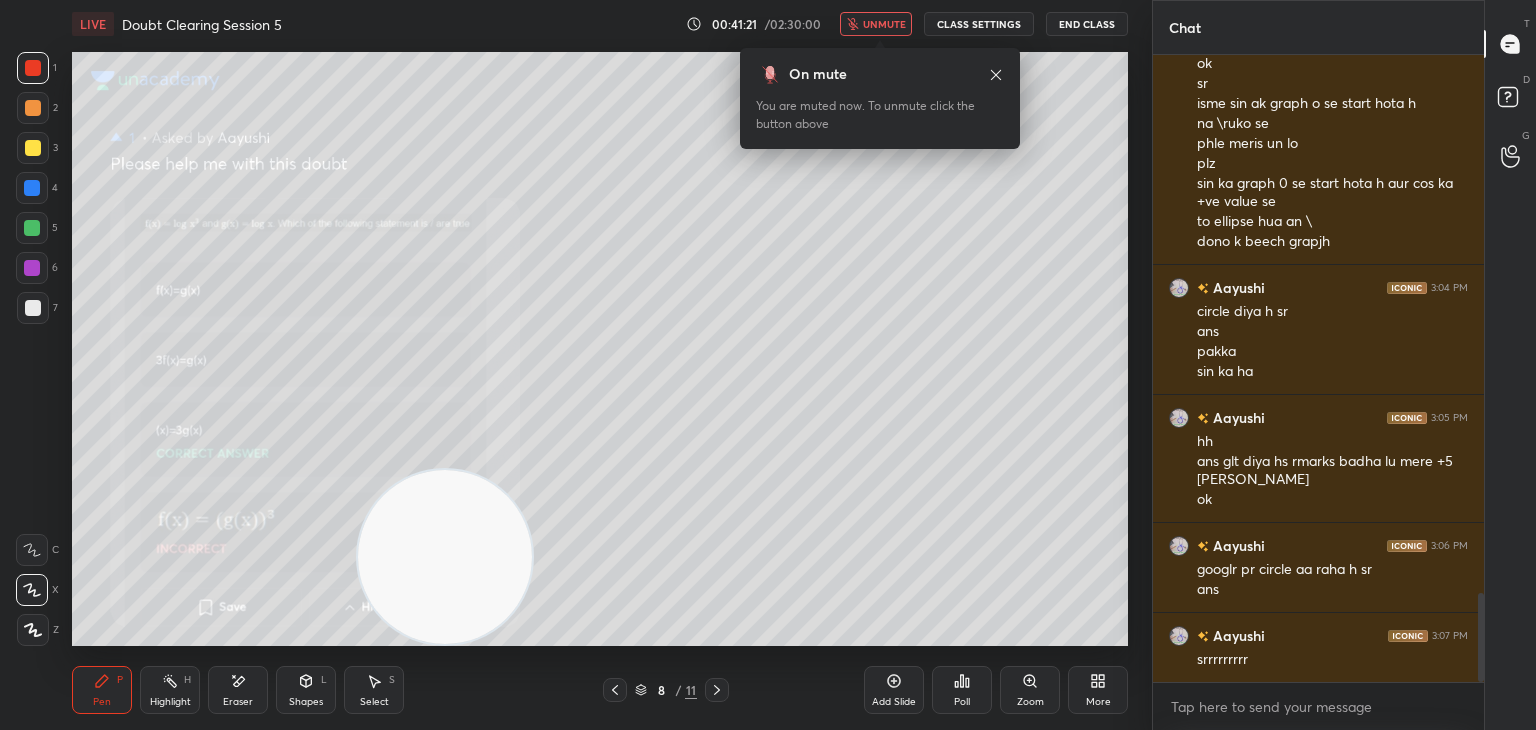 click on "On mute You are muted now. To unmute click the
button above" at bounding box center [880, 92] 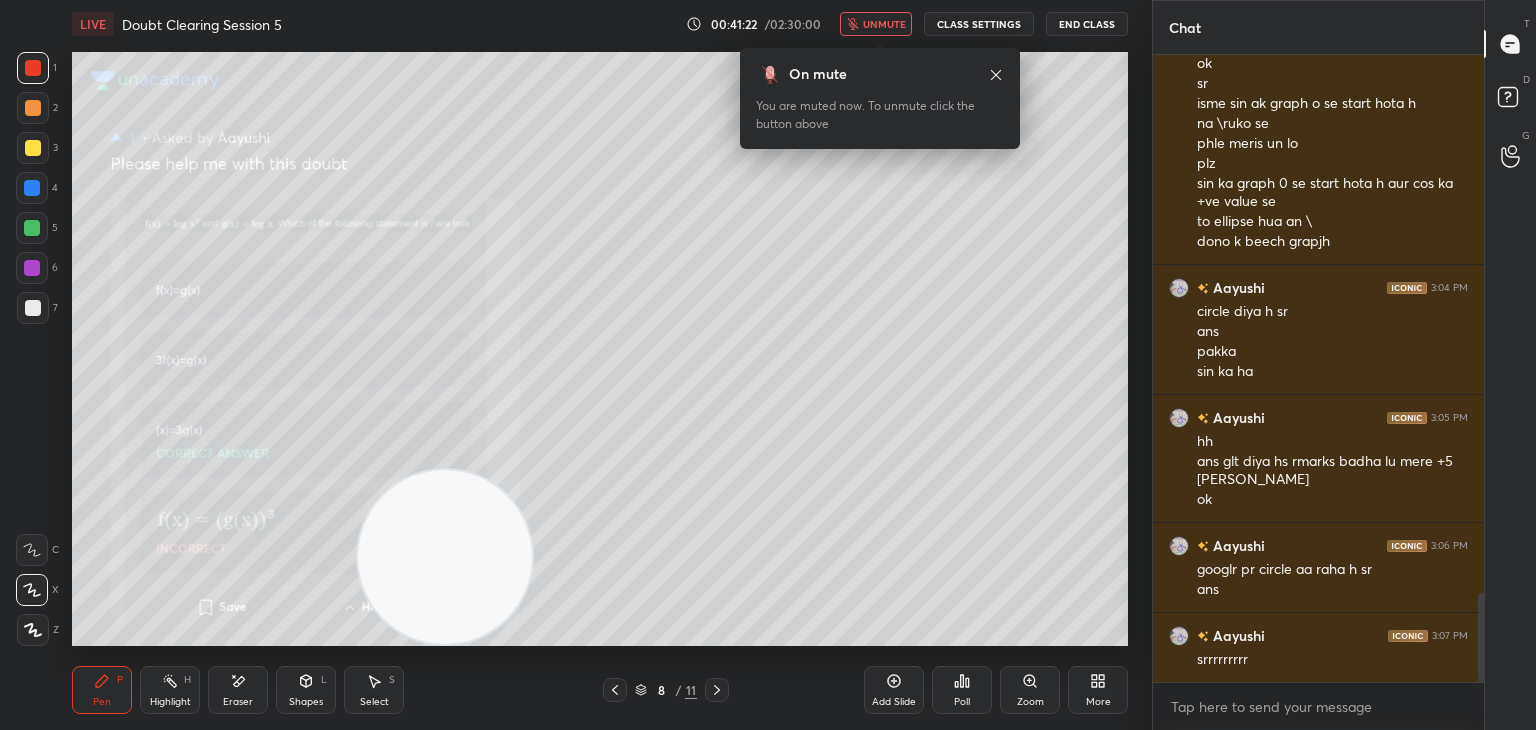 click on "unmute" at bounding box center (884, 24) 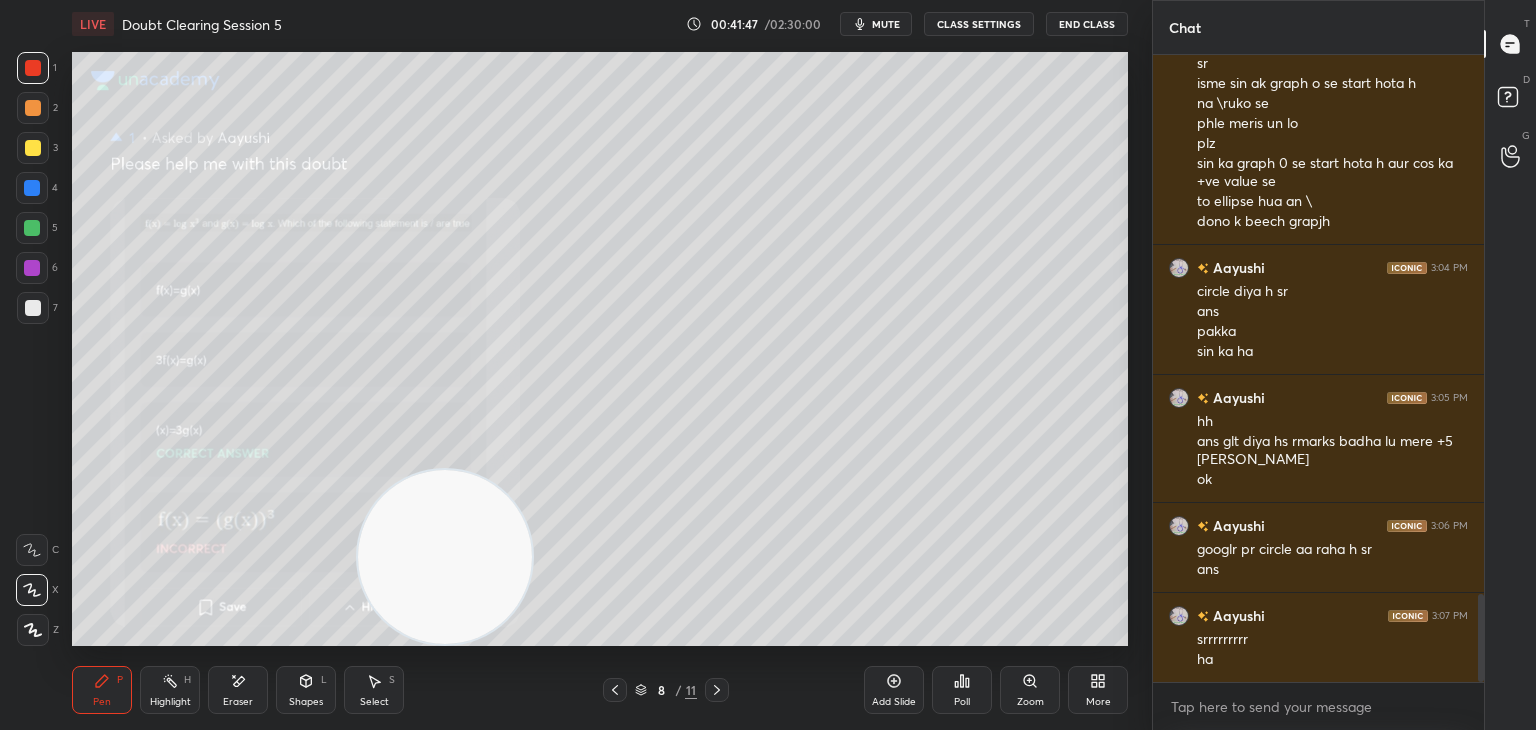 scroll, scrollTop: 3842, scrollLeft: 0, axis: vertical 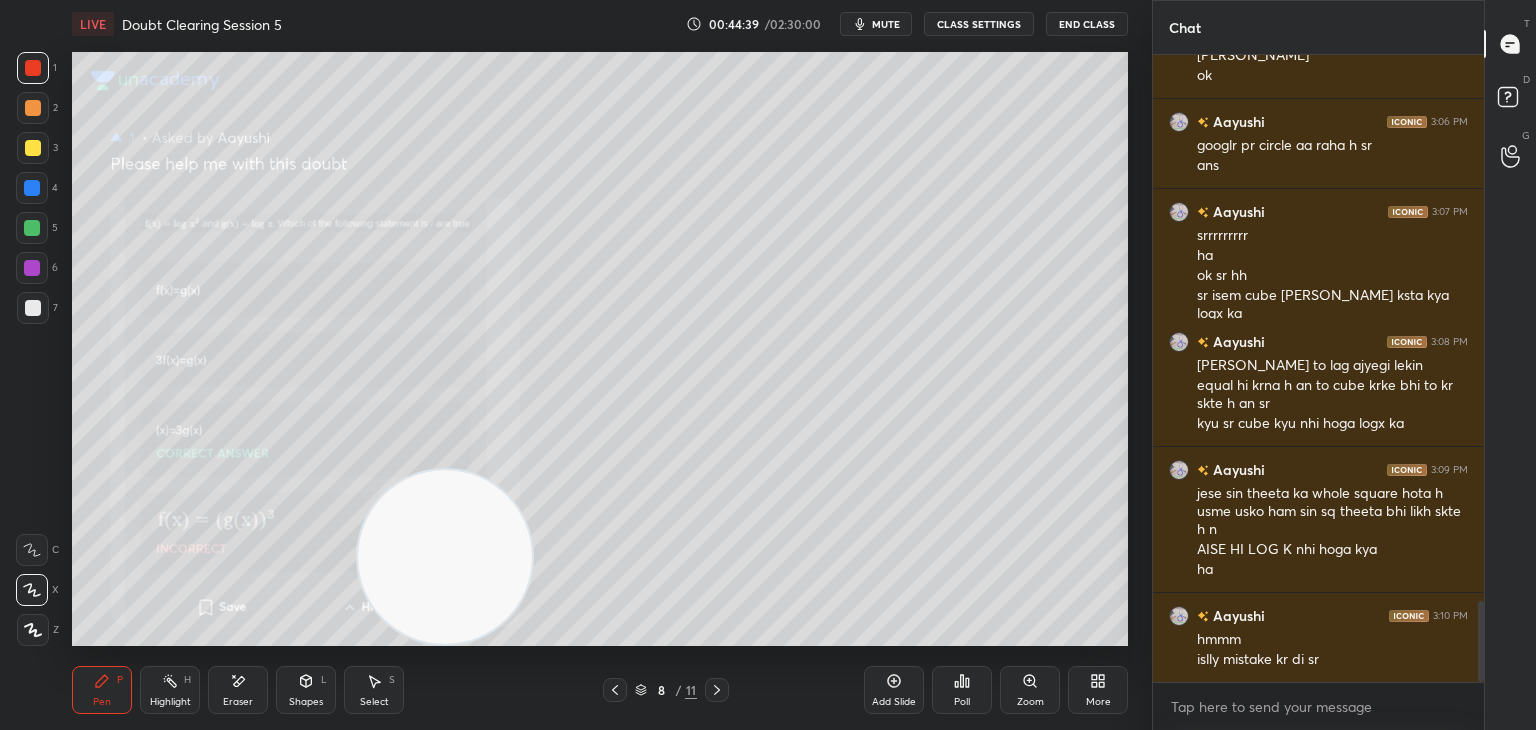 click on "mute" at bounding box center (876, 24) 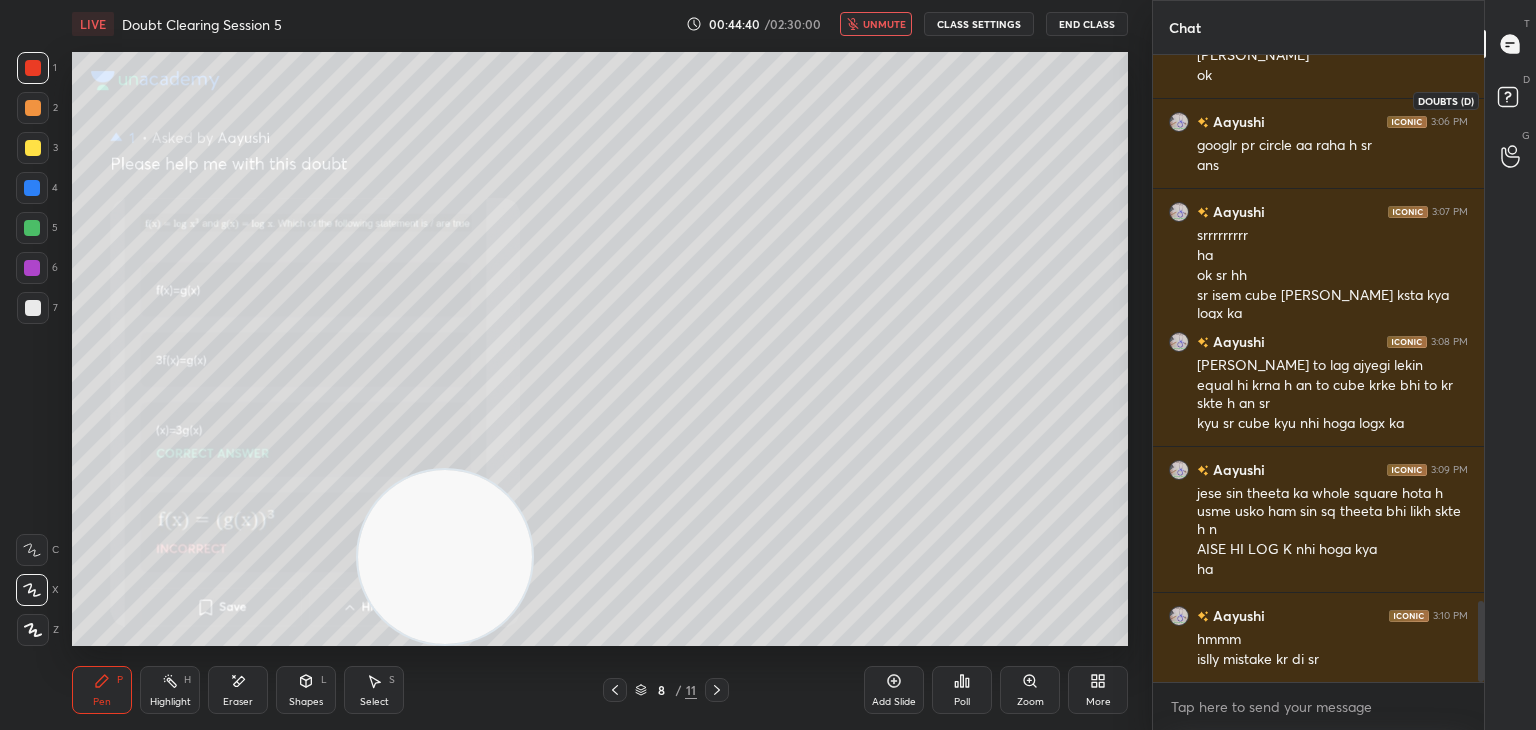 click 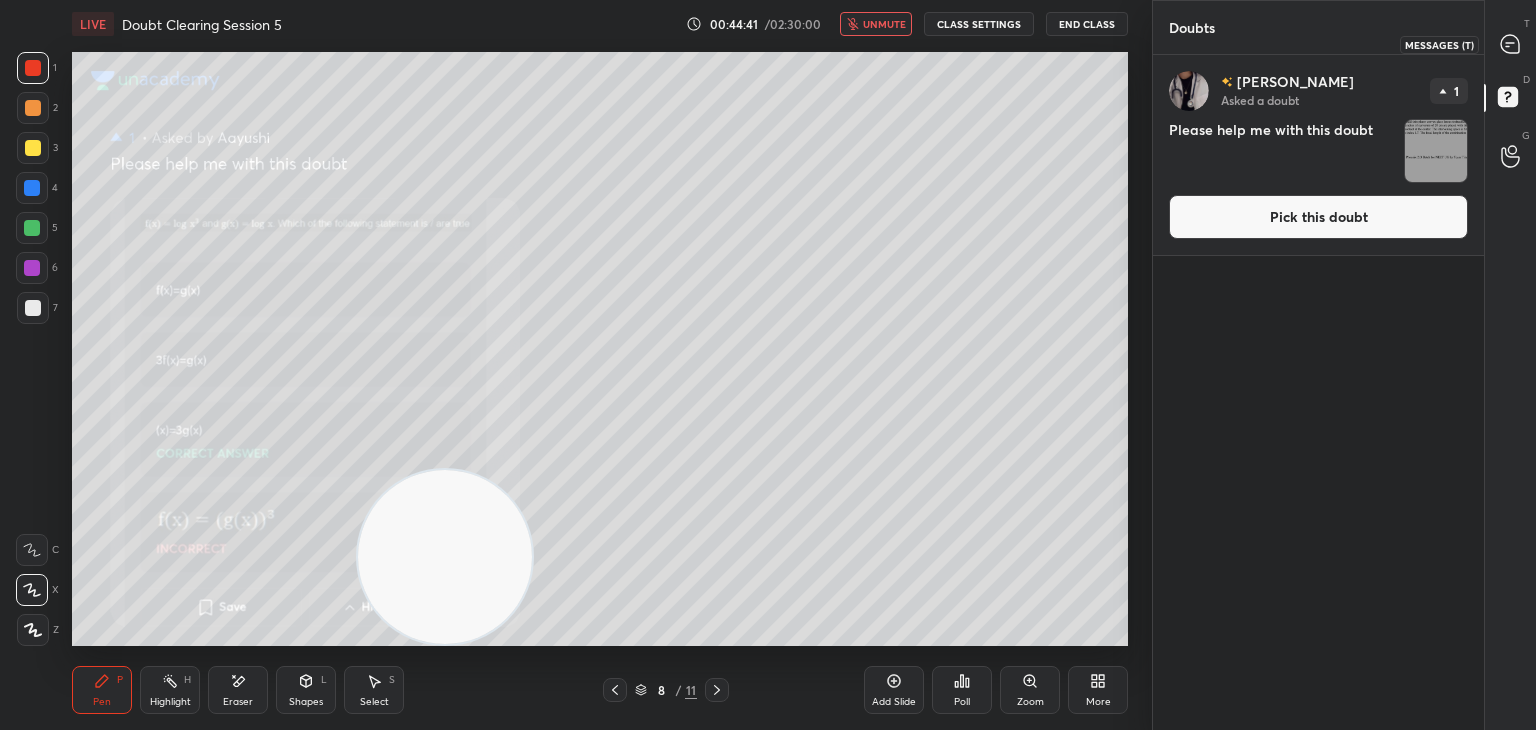 click 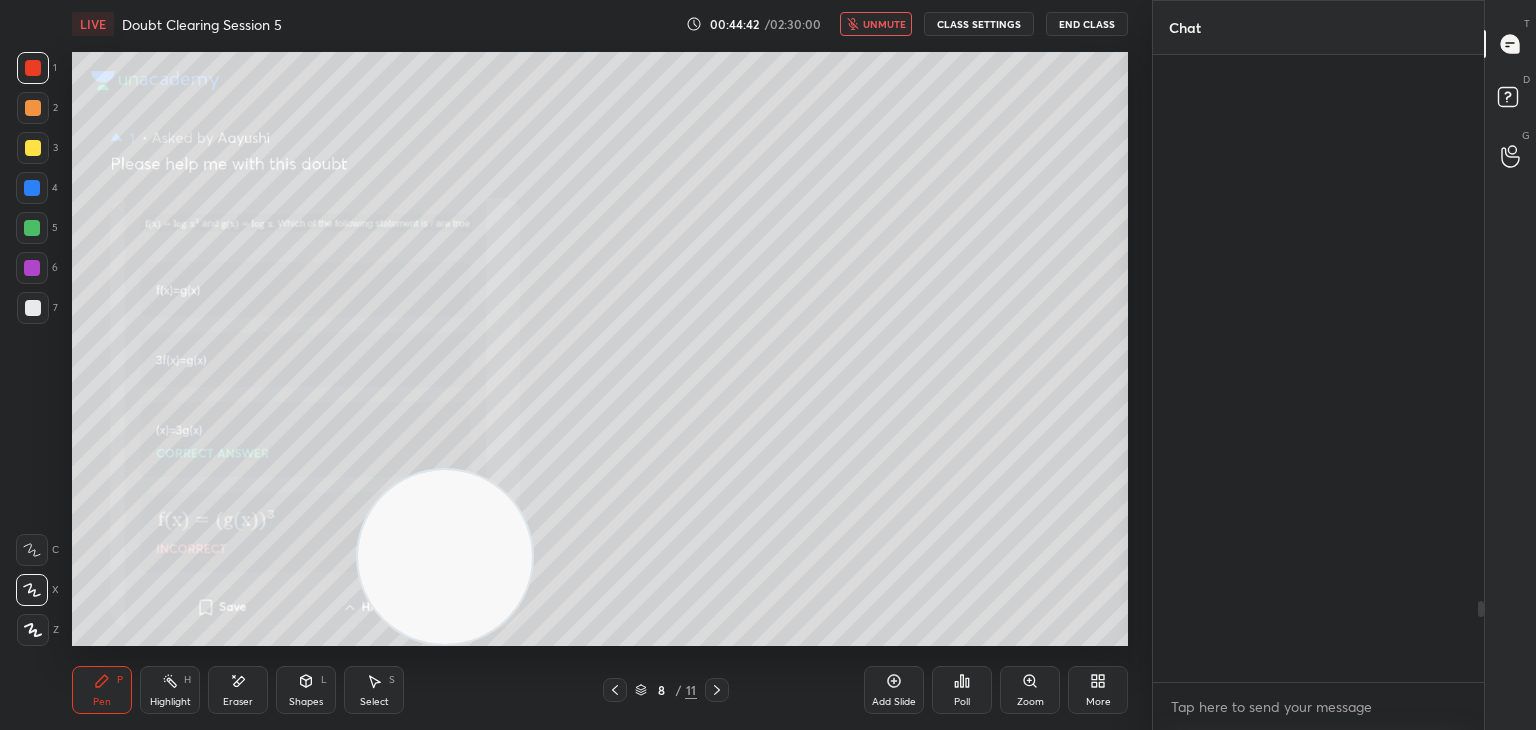 scroll, scrollTop: 4226, scrollLeft: 0, axis: vertical 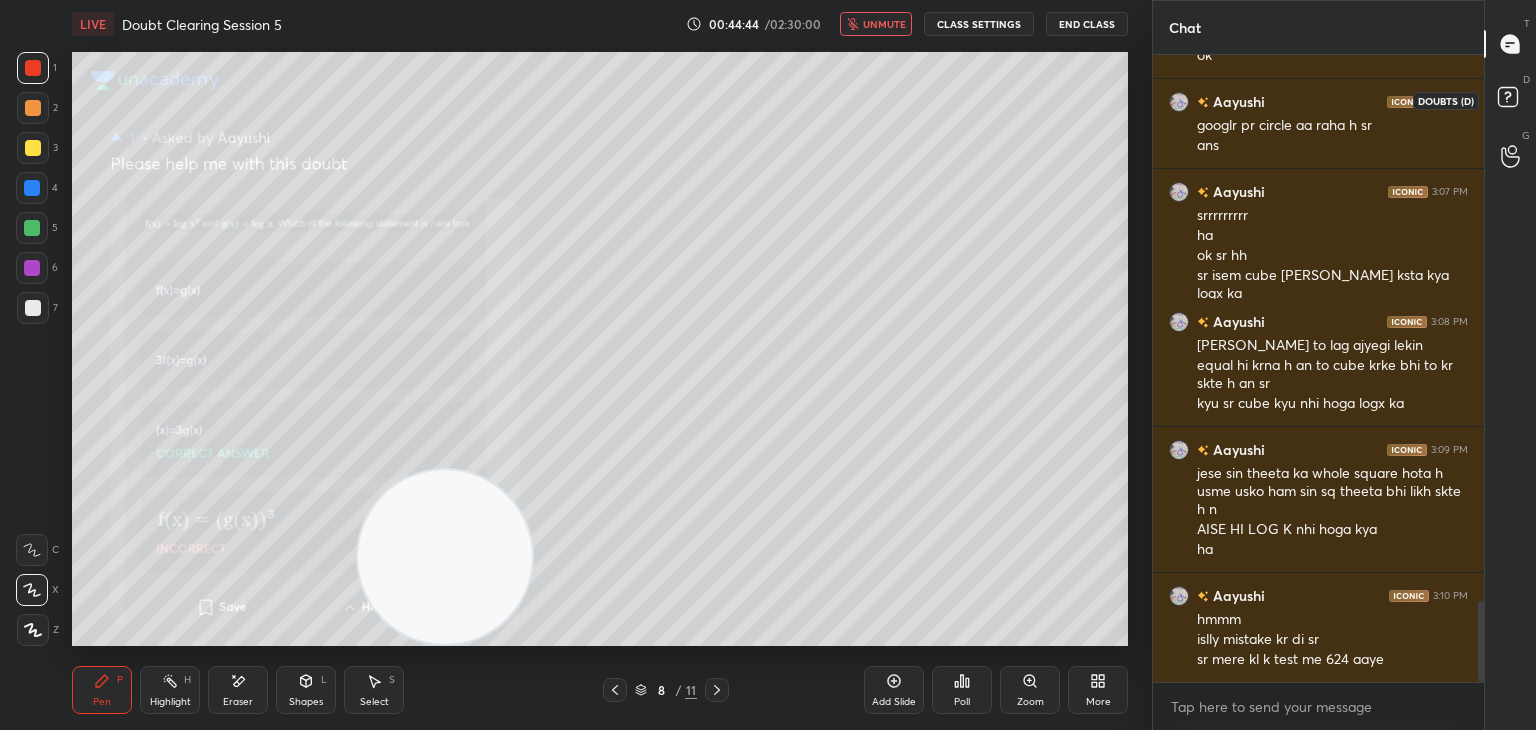 click 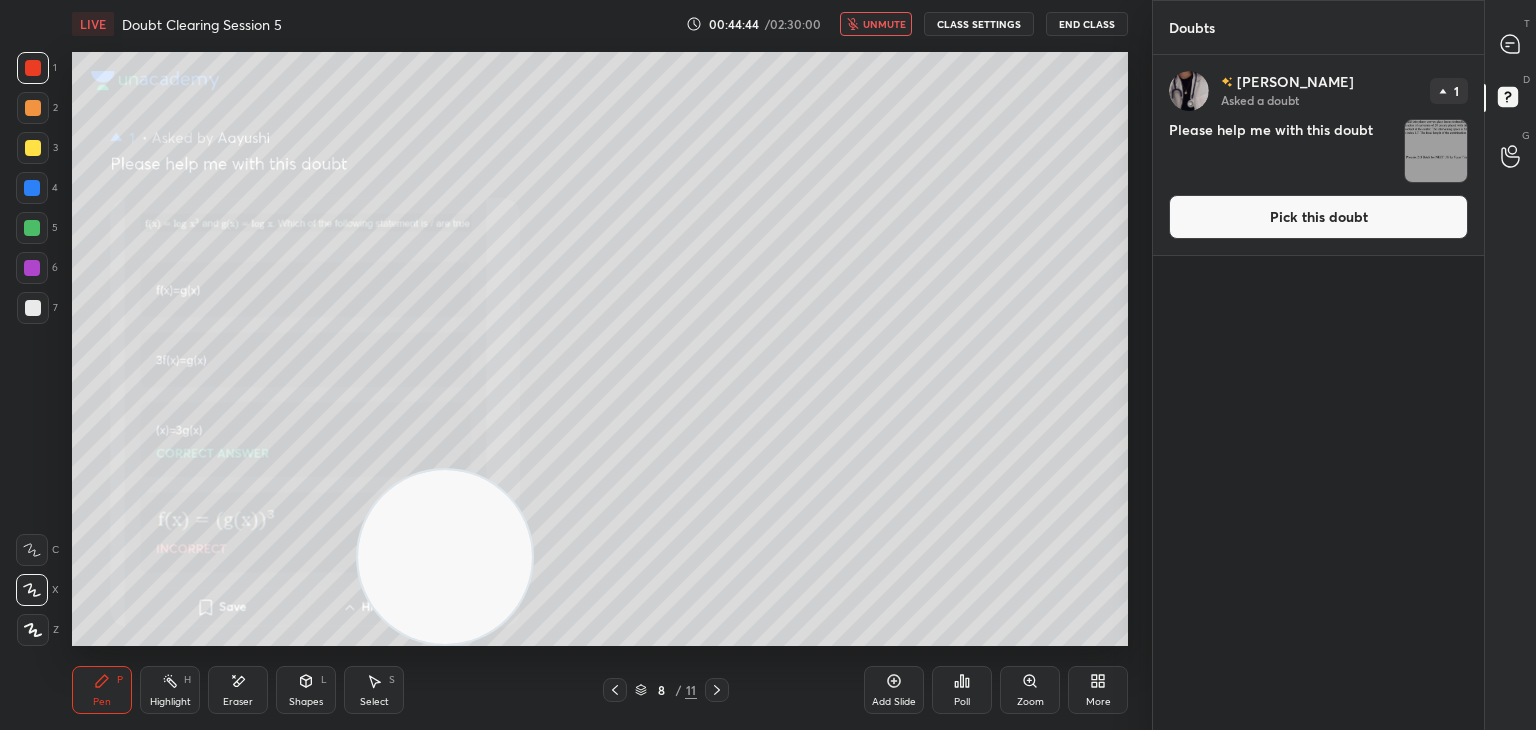 click at bounding box center (1436, 151) 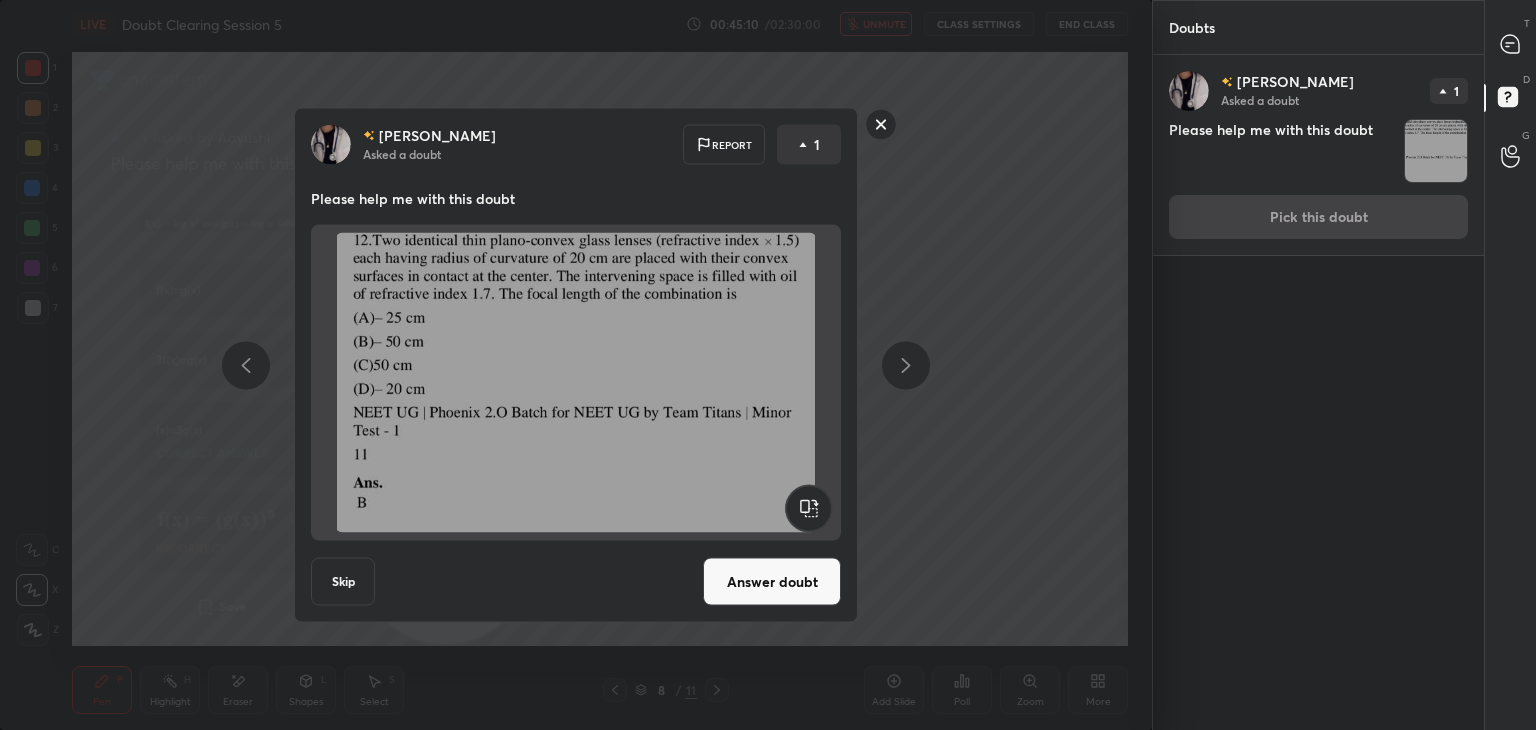 click on "Answer doubt" at bounding box center [772, 582] 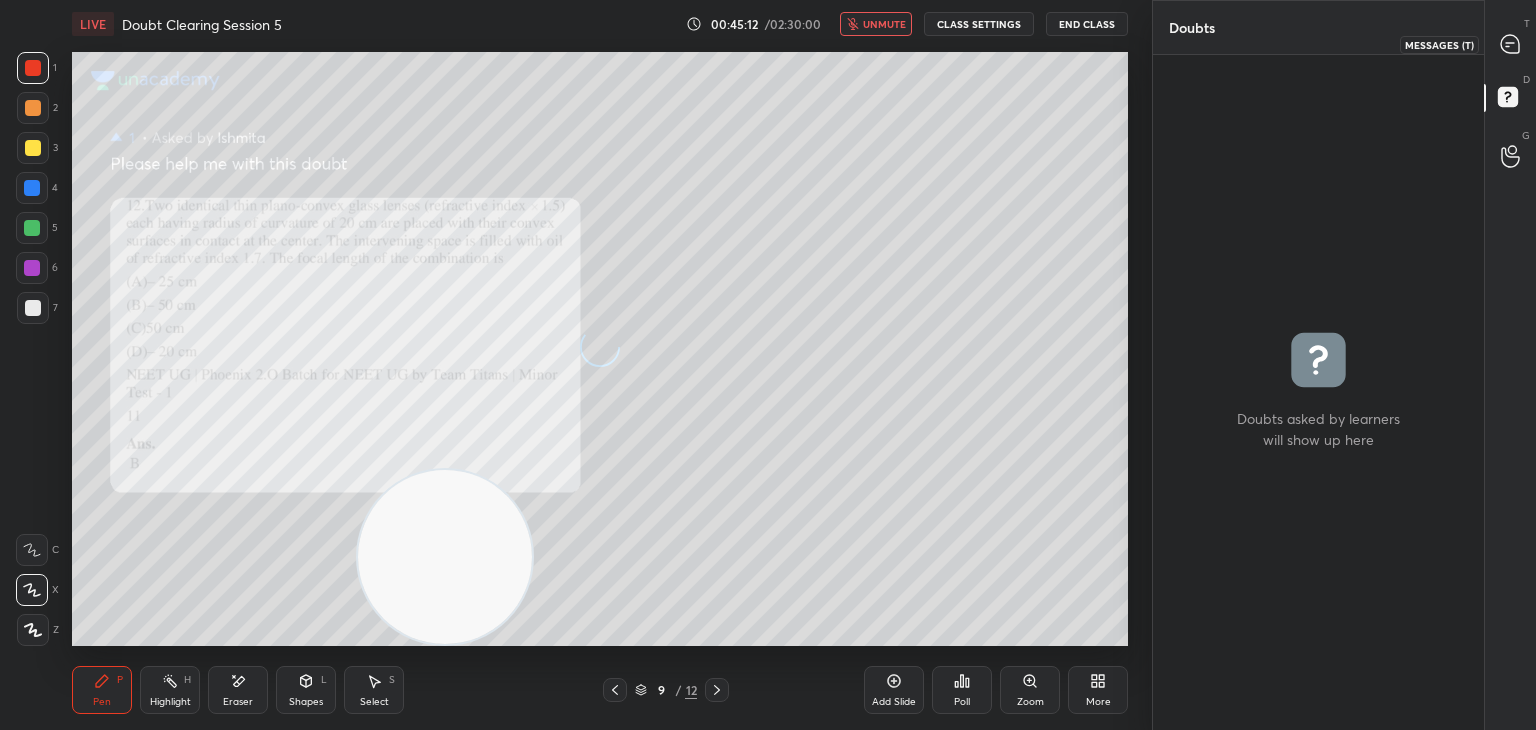 click 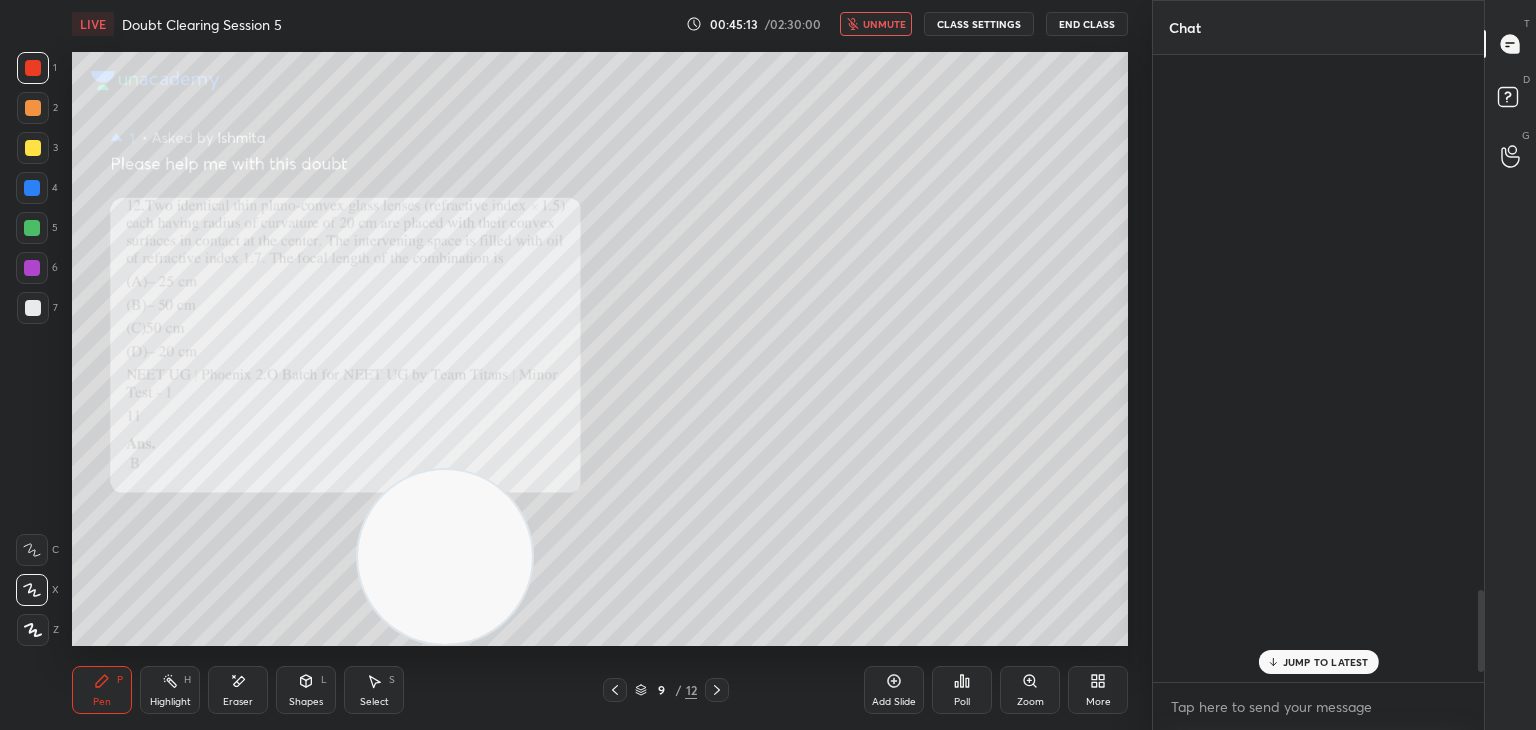 scroll, scrollTop: 4098, scrollLeft: 0, axis: vertical 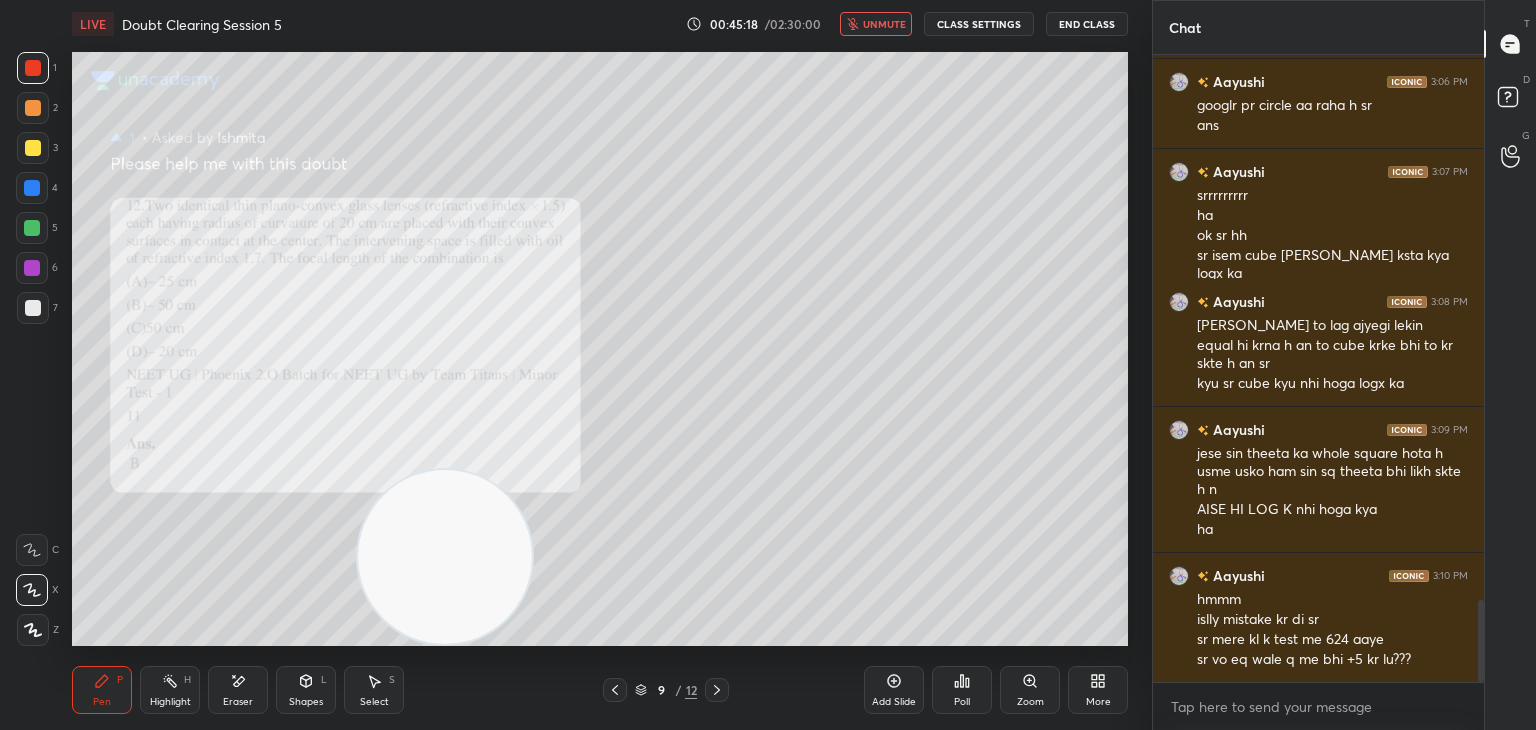 click on "unmute" at bounding box center [884, 24] 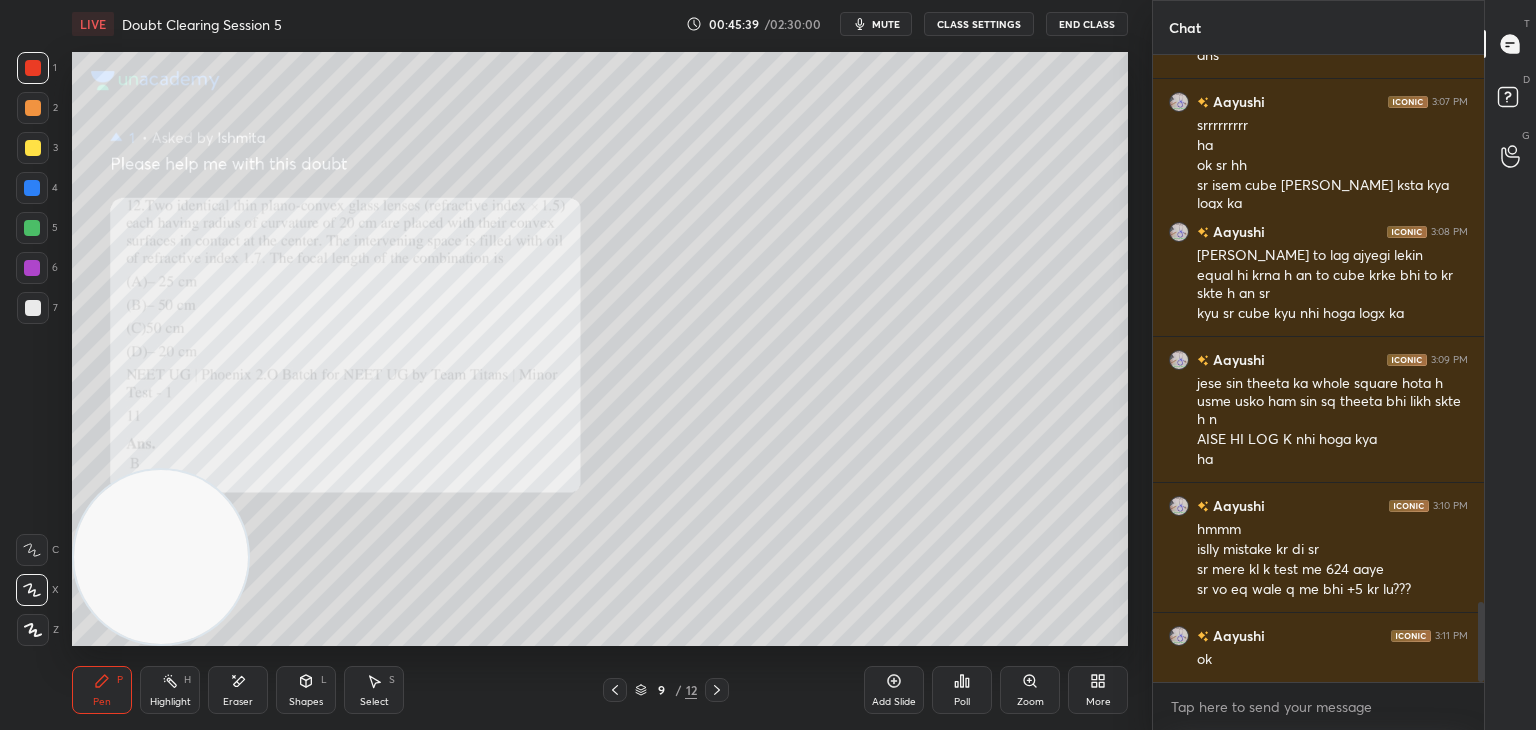 scroll, scrollTop: 4318, scrollLeft: 0, axis: vertical 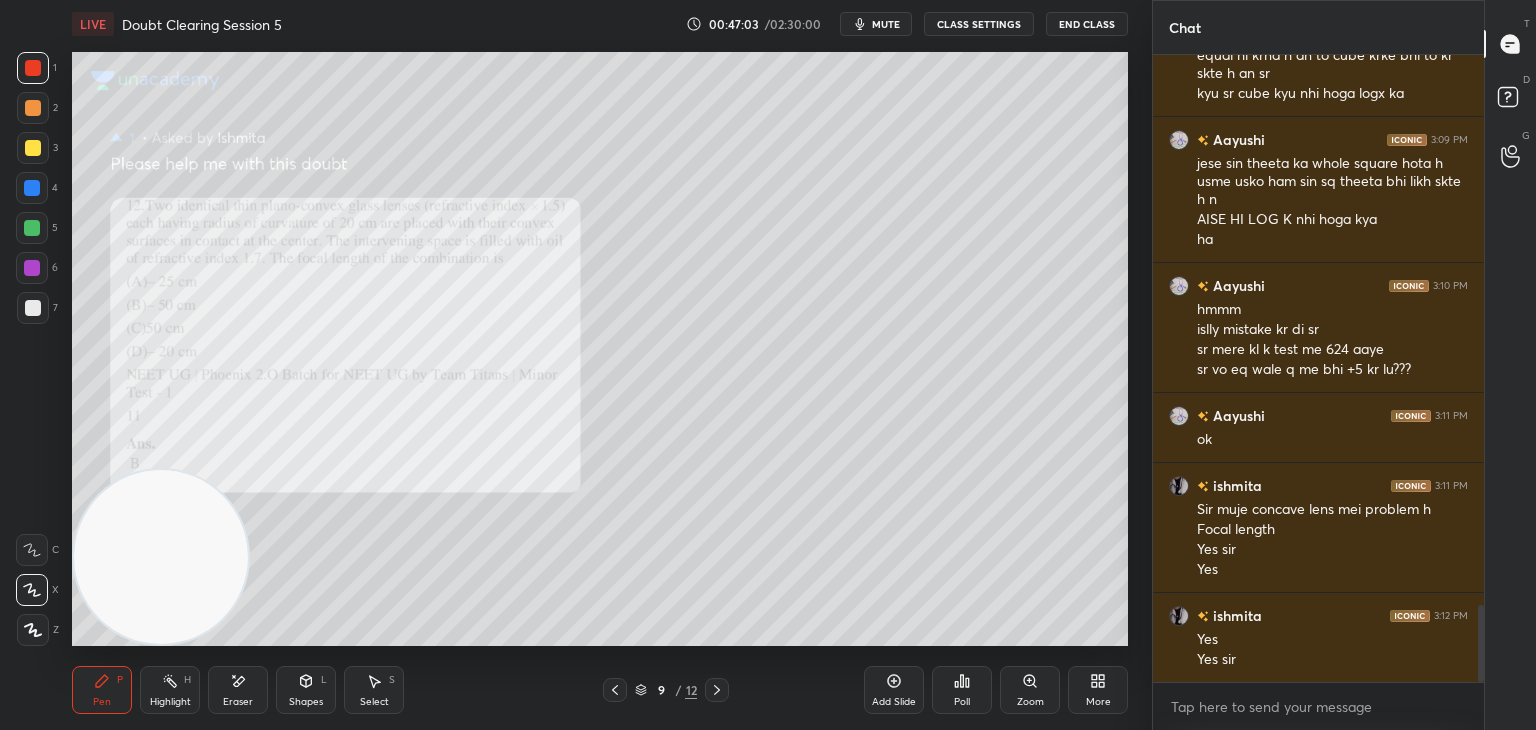 click on "Add Slide" at bounding box center (894, 690) 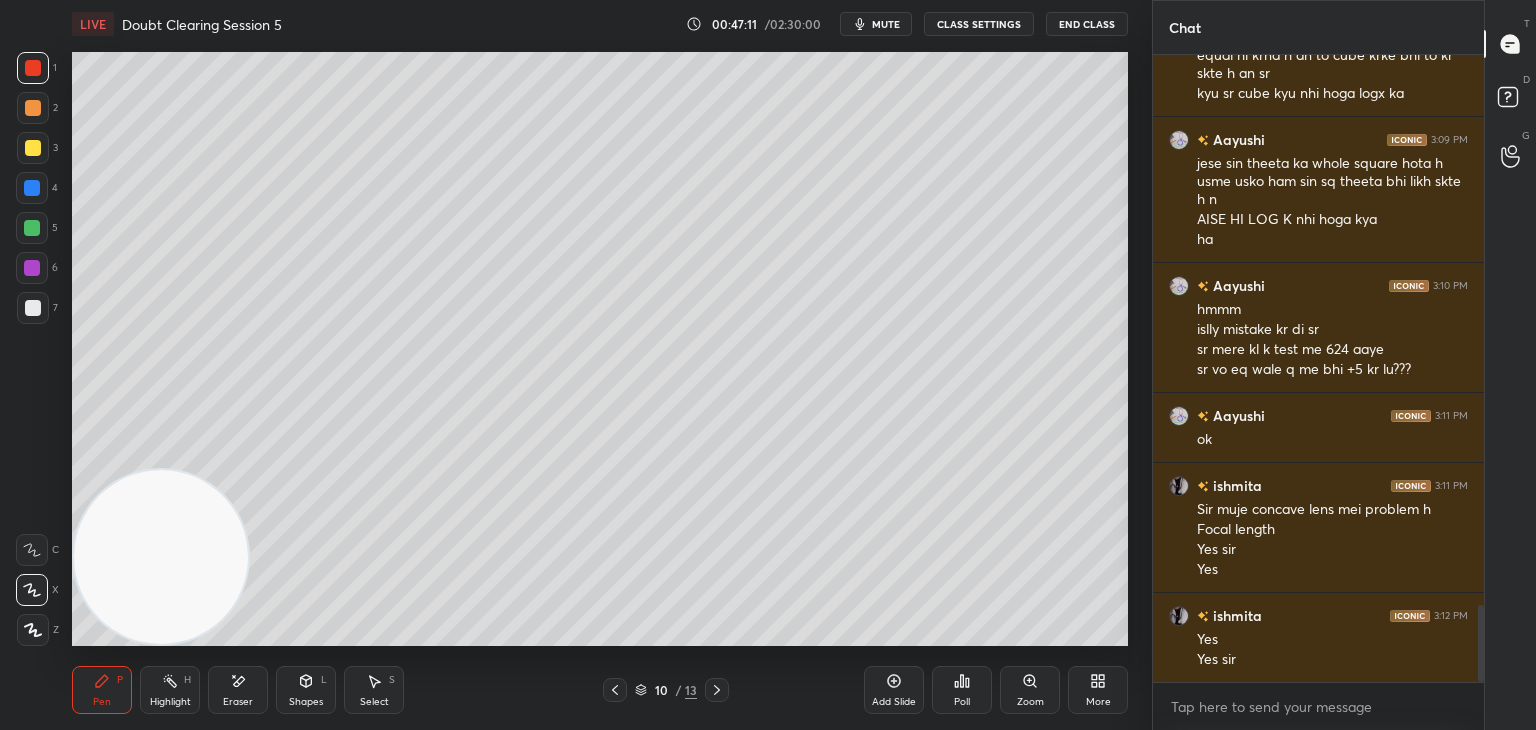 click 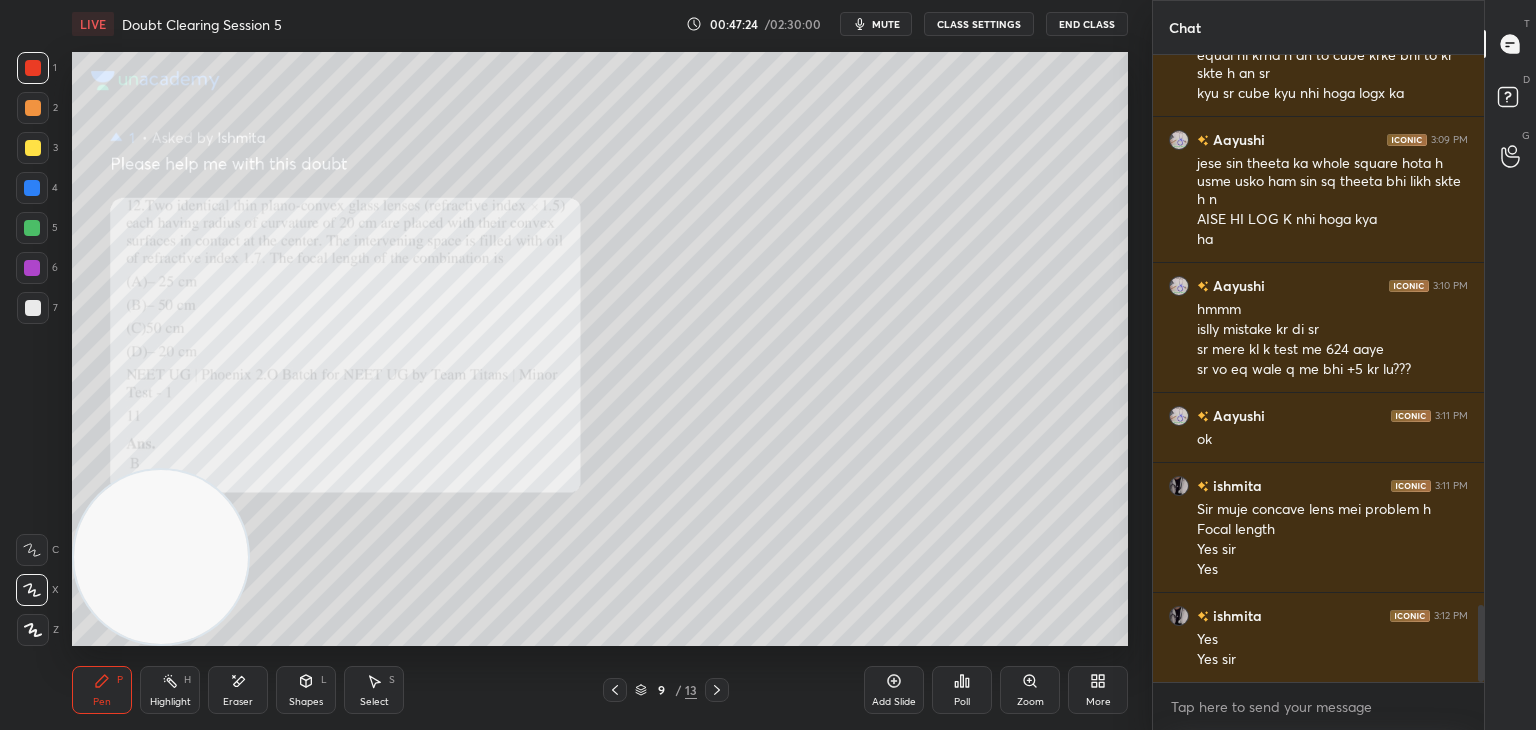 scroll, scrollTop: 4538, scrollLeft: 0, axis: vertical 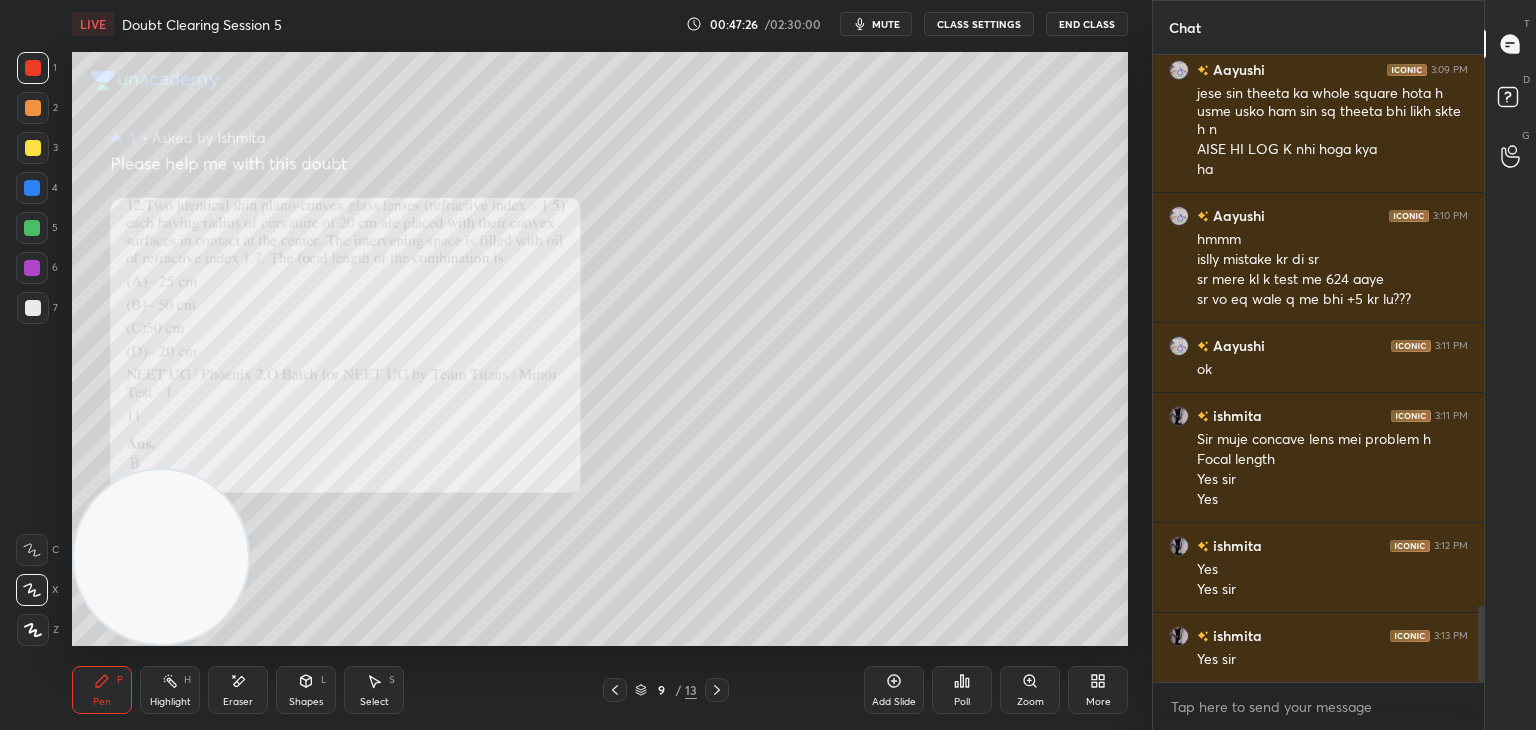 click 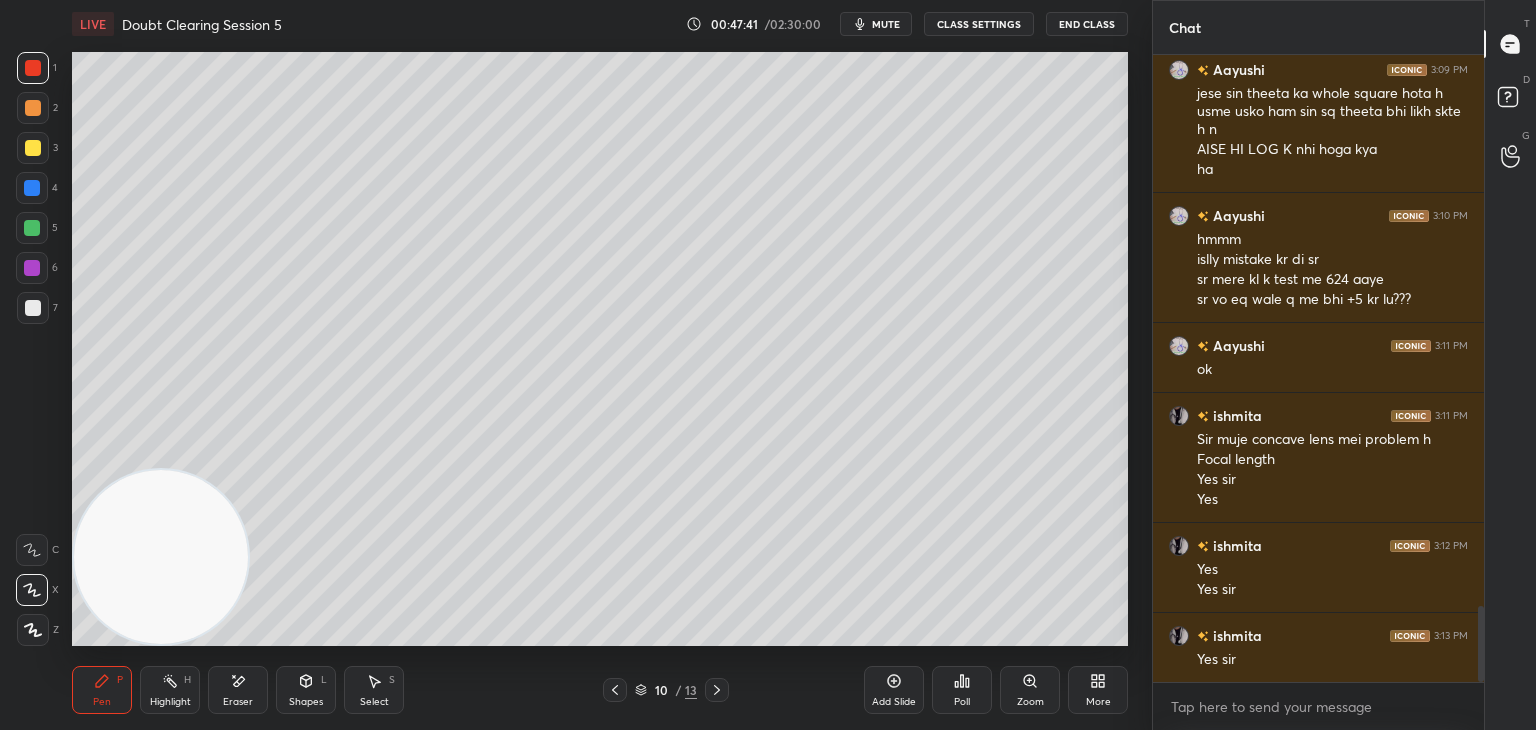 click 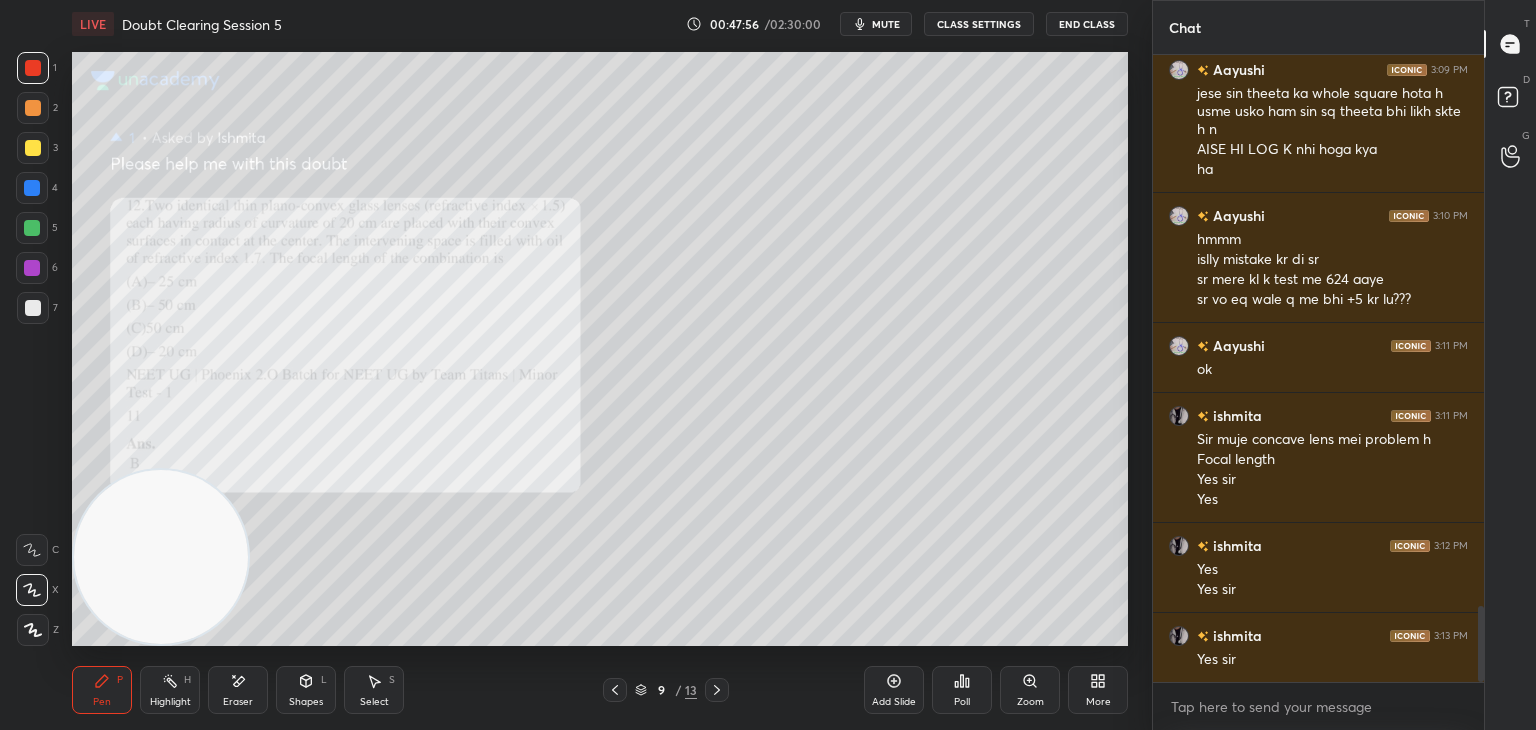scroll, scrollTop: 4558, scrollLeft: 0, axis: vertical 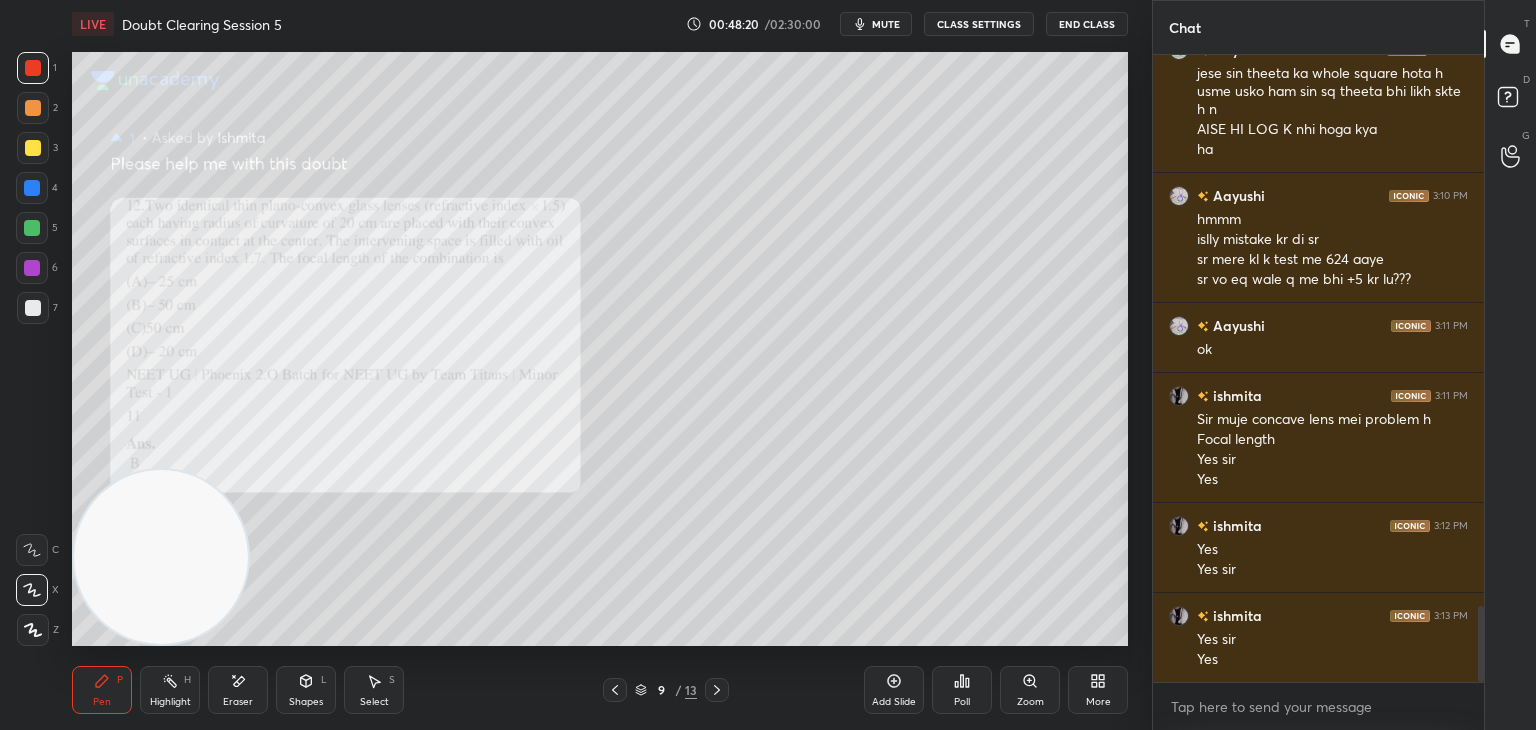 click 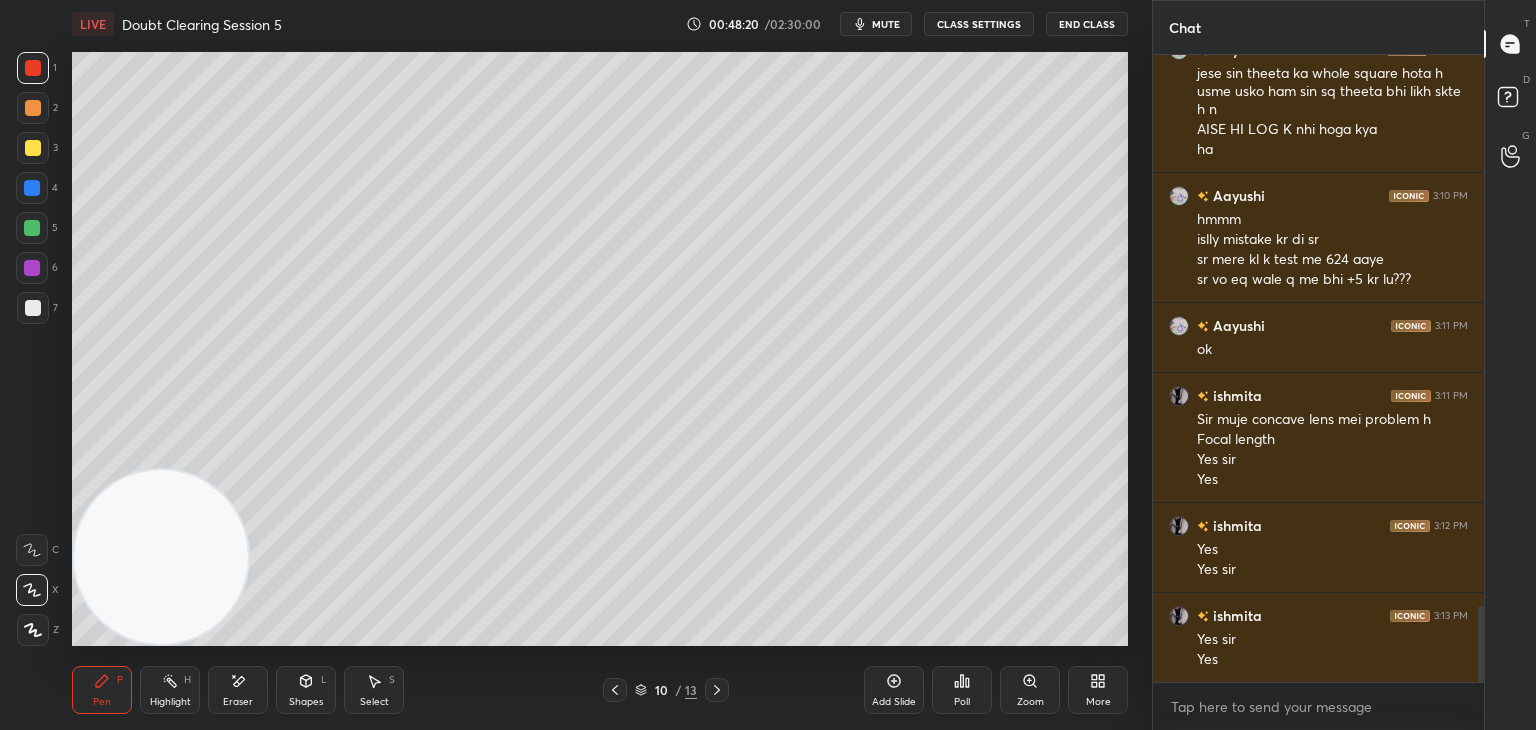 scroll, scrollTop: 4628, scrollLeft: 0, axis: vertical 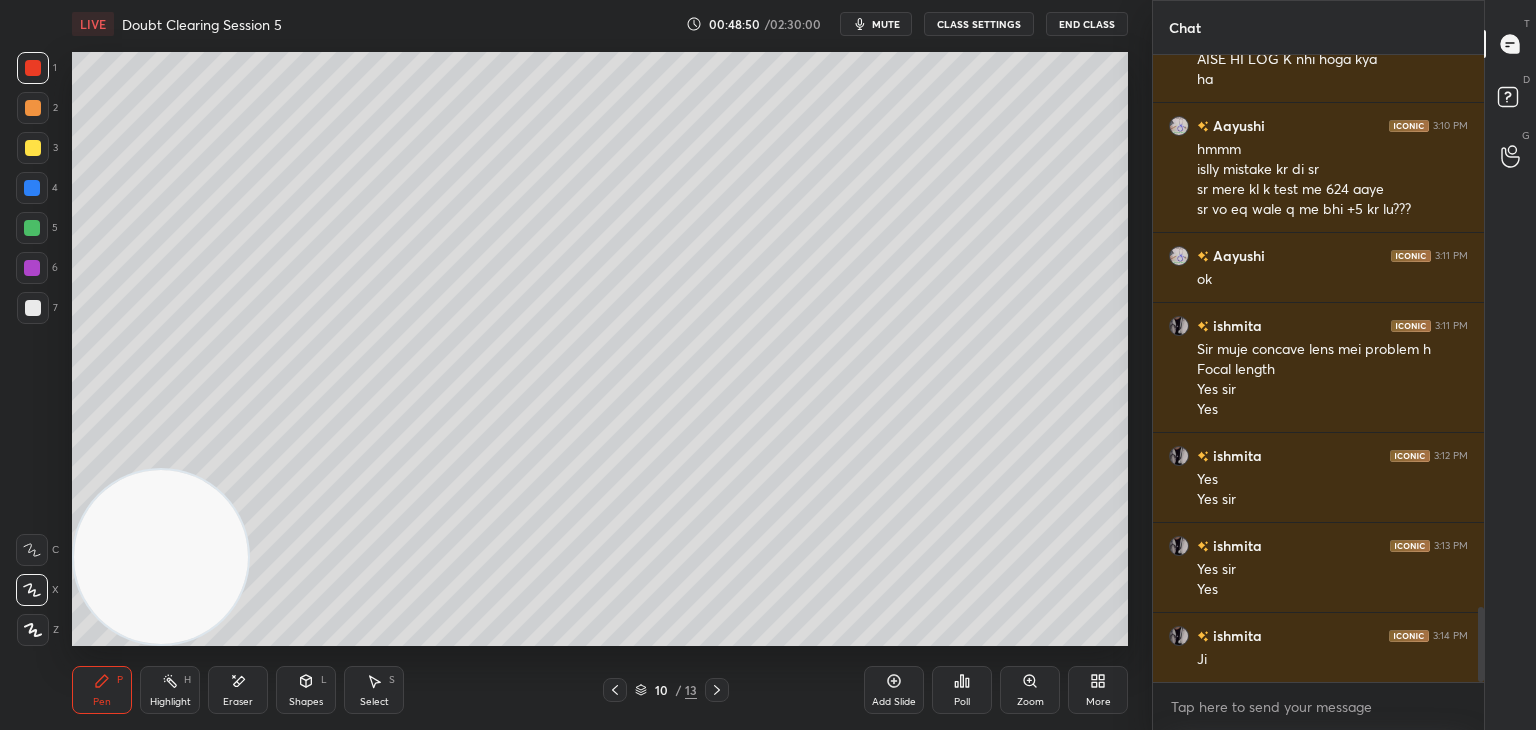 click at bounding box center (615, 690) 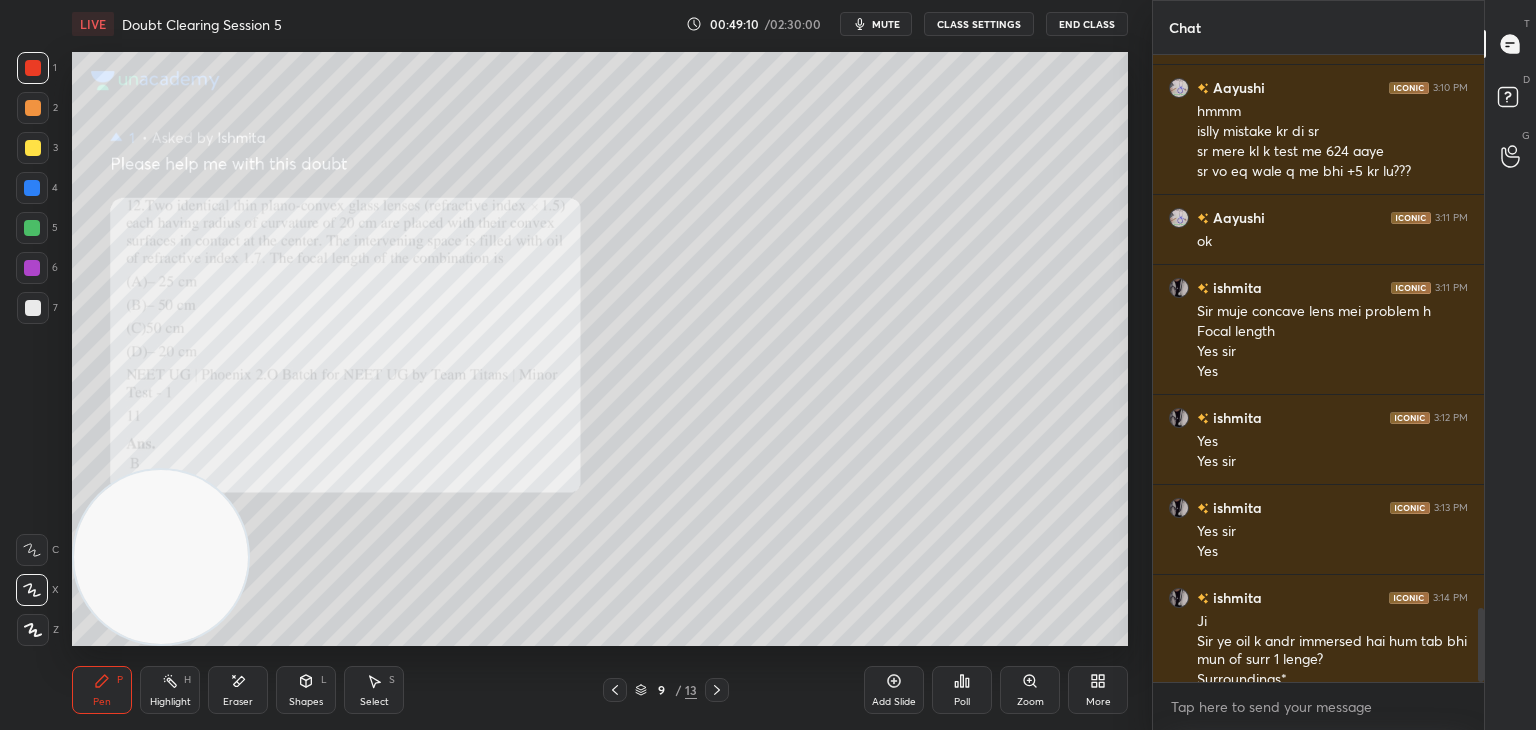 scroll, scrollTop: 4686, scrollLeft: 0, axis: vertical 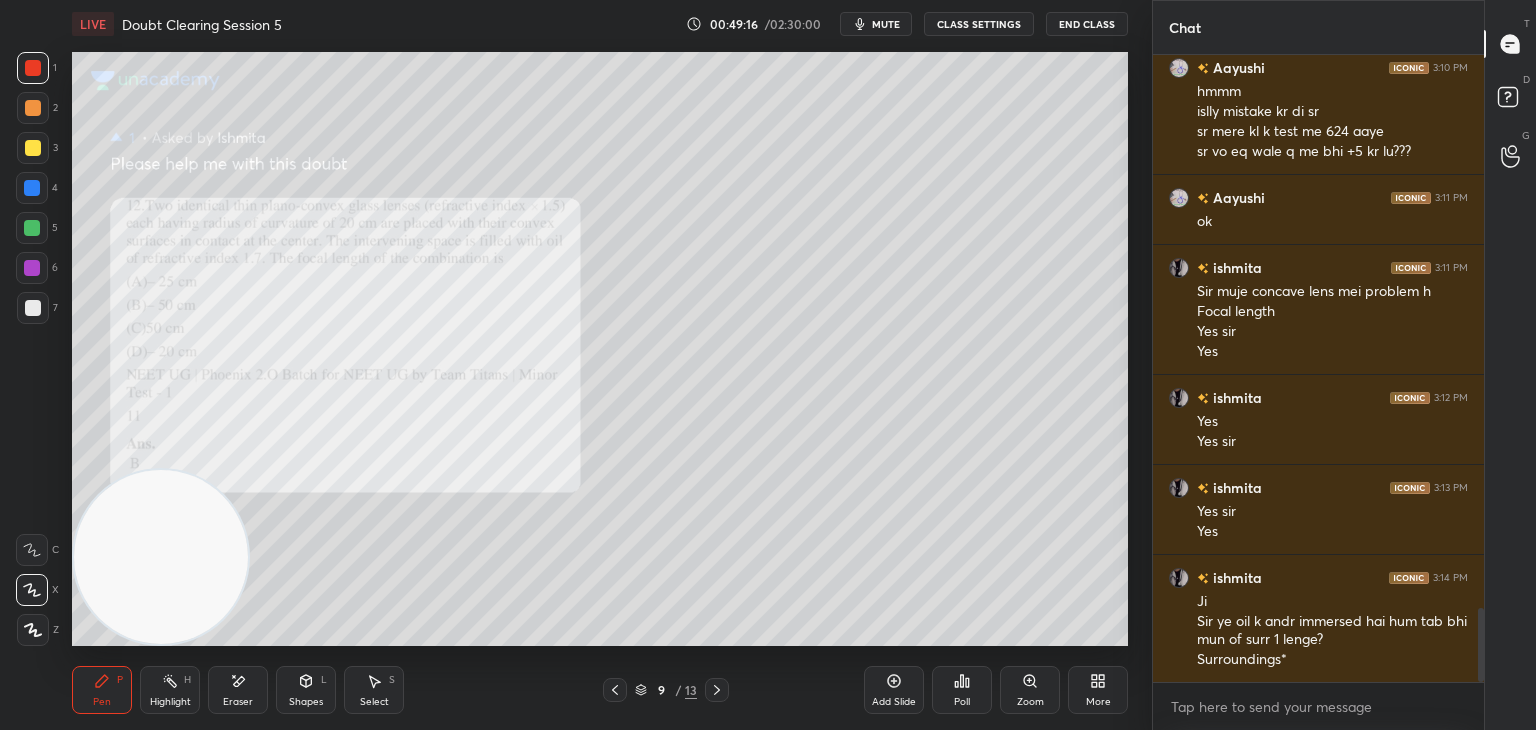 click 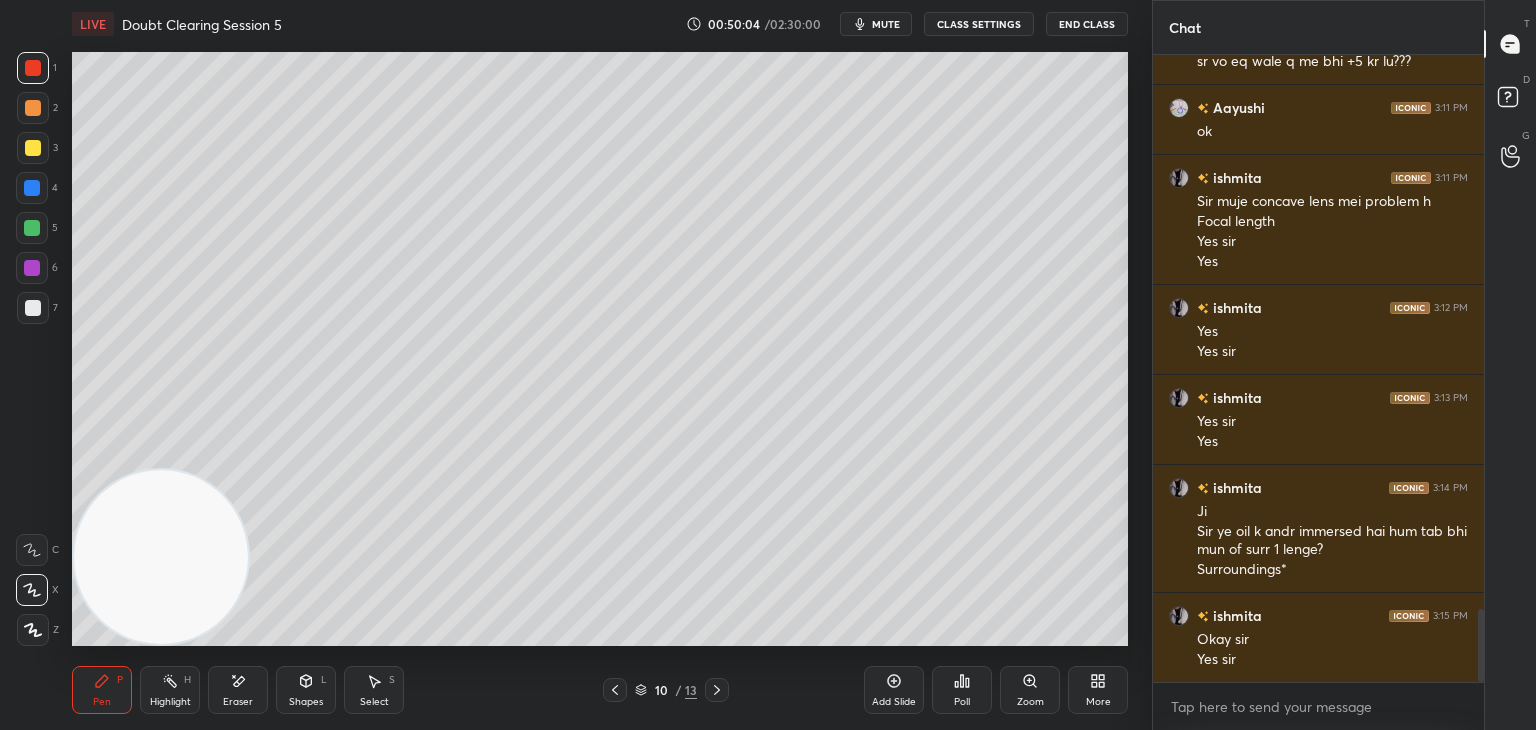 scroll, scrollTop: 4796, scrollLeft: 0, axis: vertical 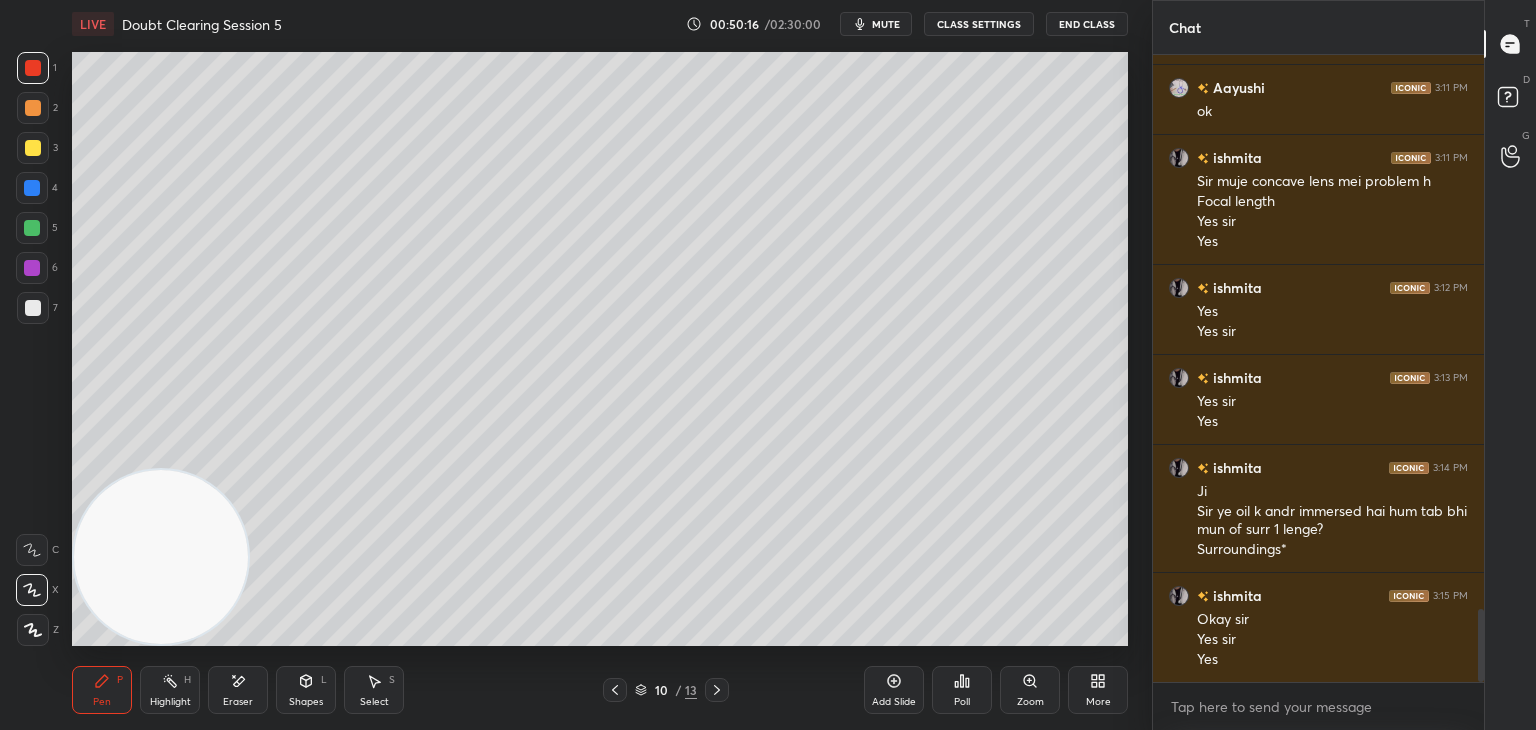 click 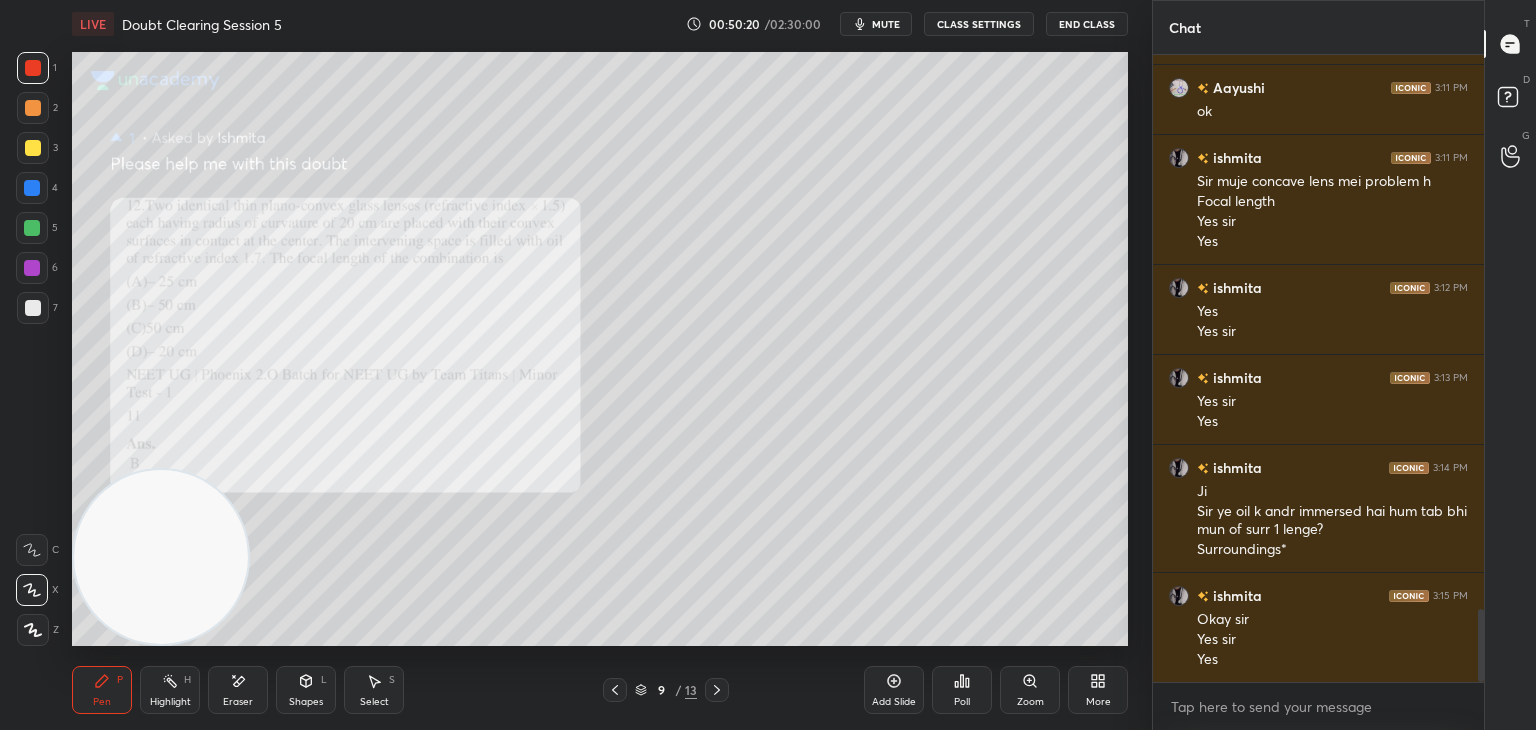 click 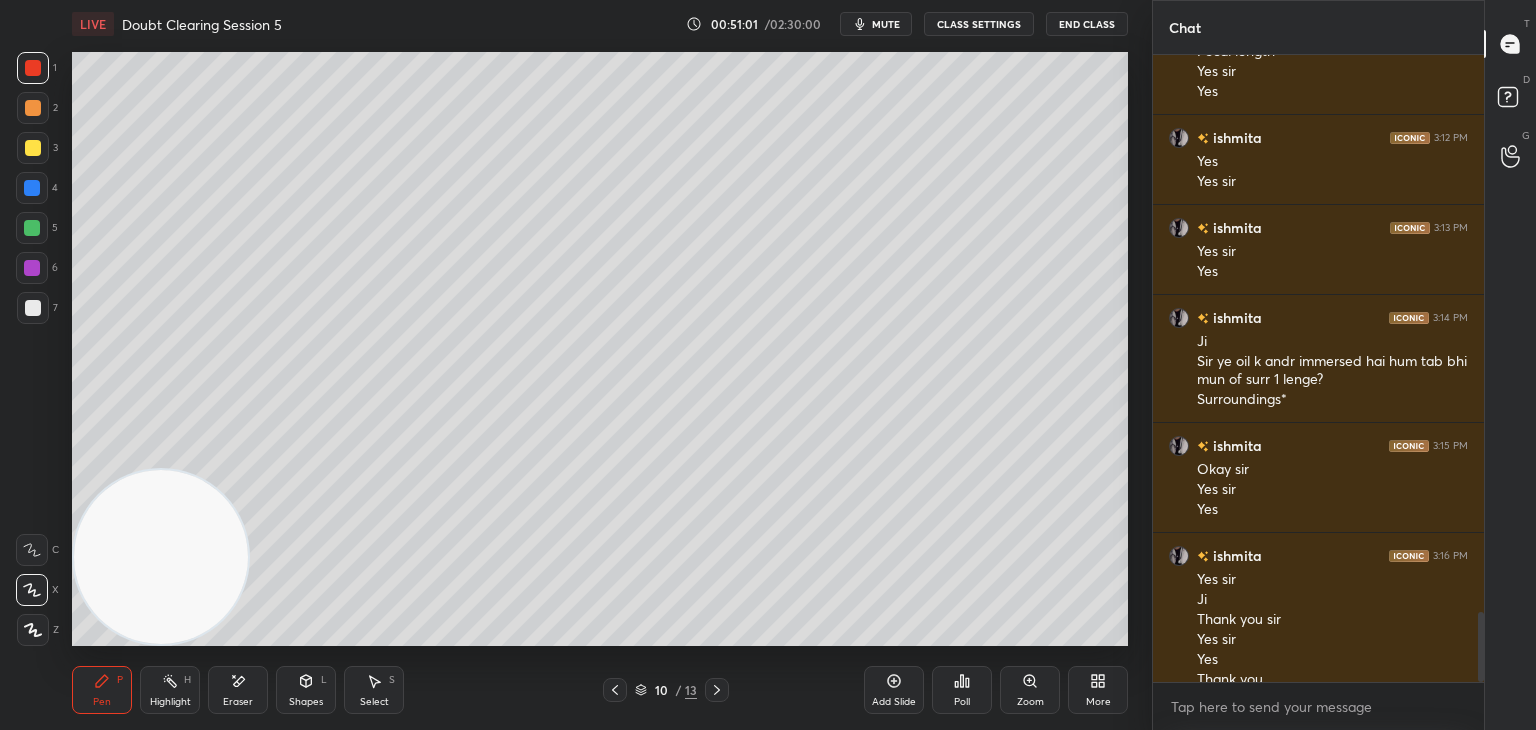 scroll, scrollTop: 4966, scrollLeft: 0, axis: vertical 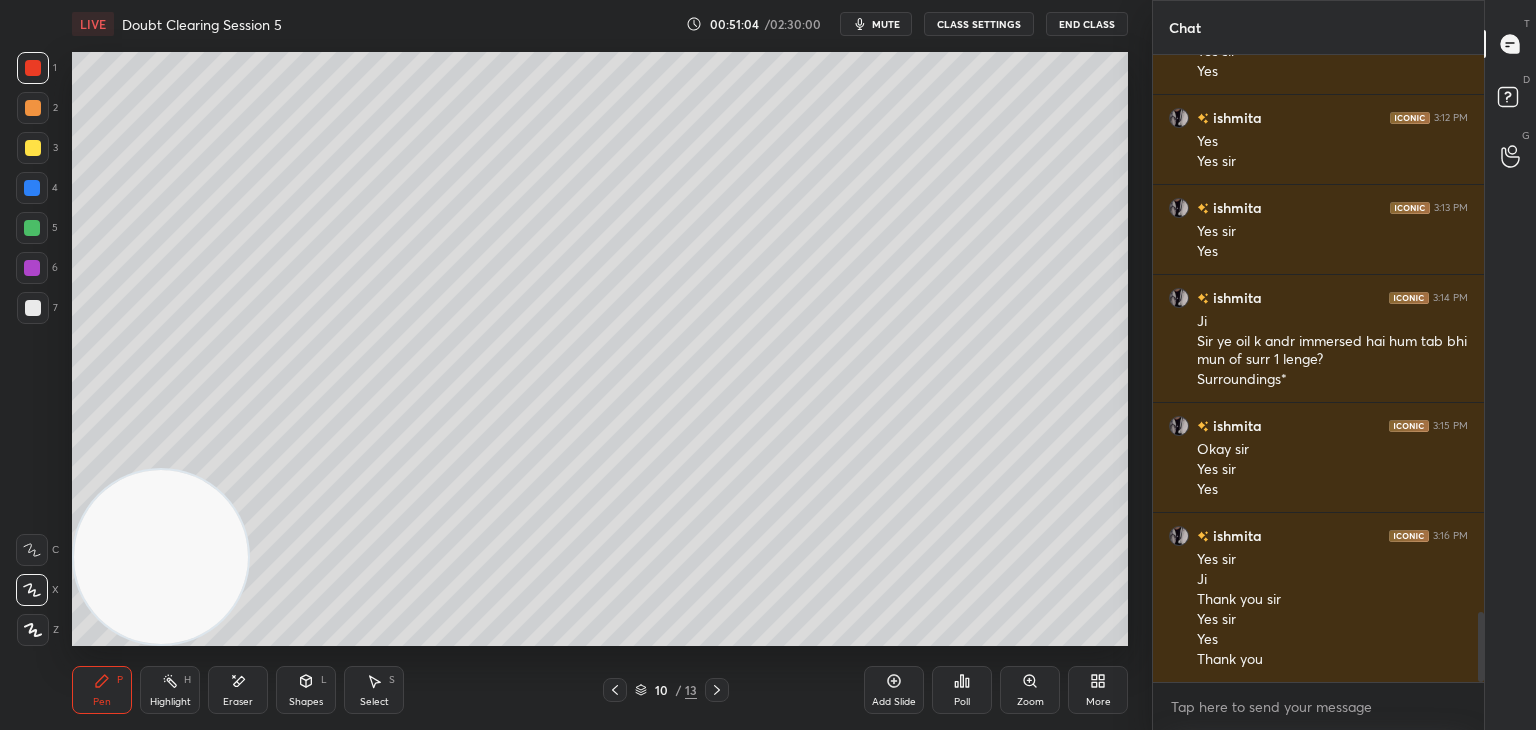 click 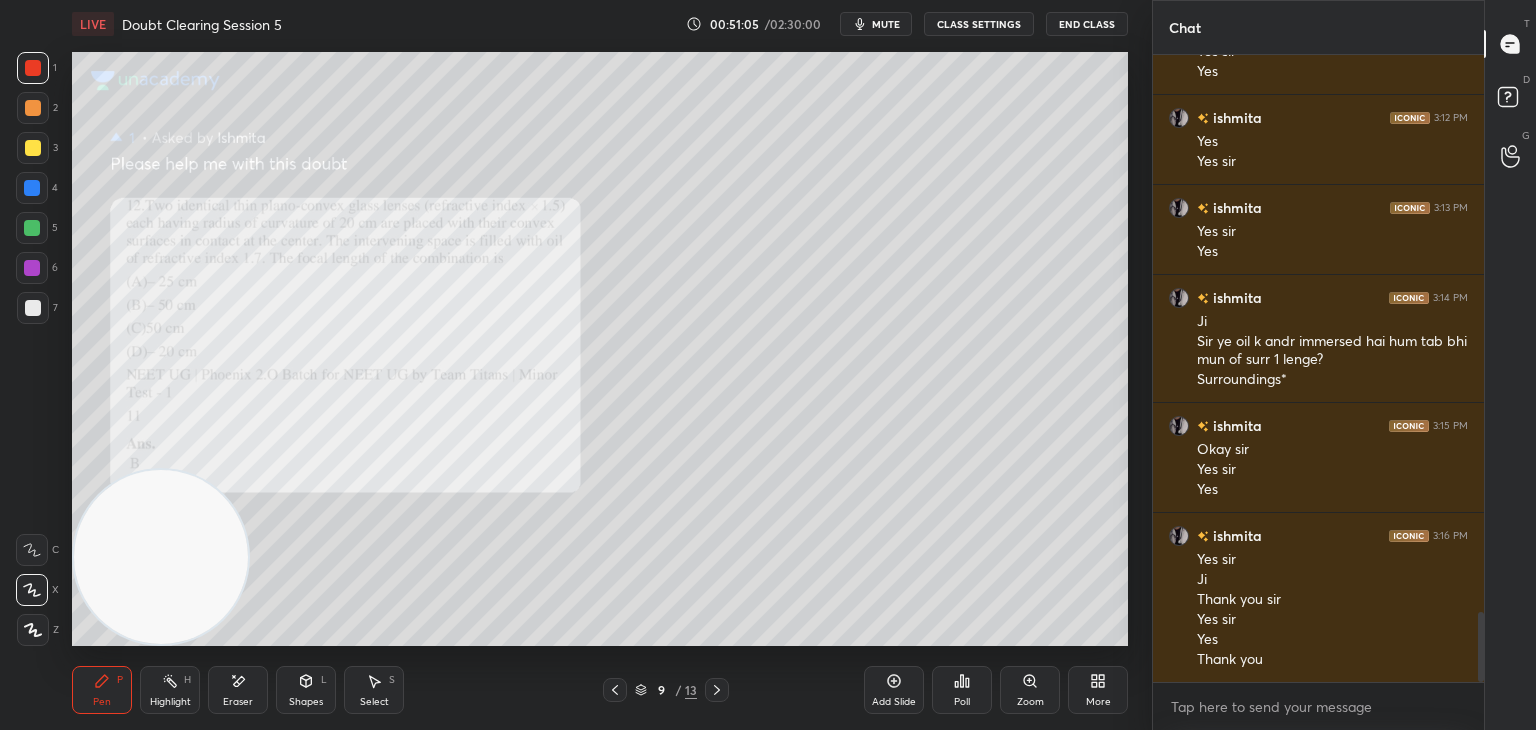 click on "LIVE Doubt Clearing Session 5 00:51:05 /  02:30:00 mute CLASS SETTINGS End Class" at bounding box center (600, 24) 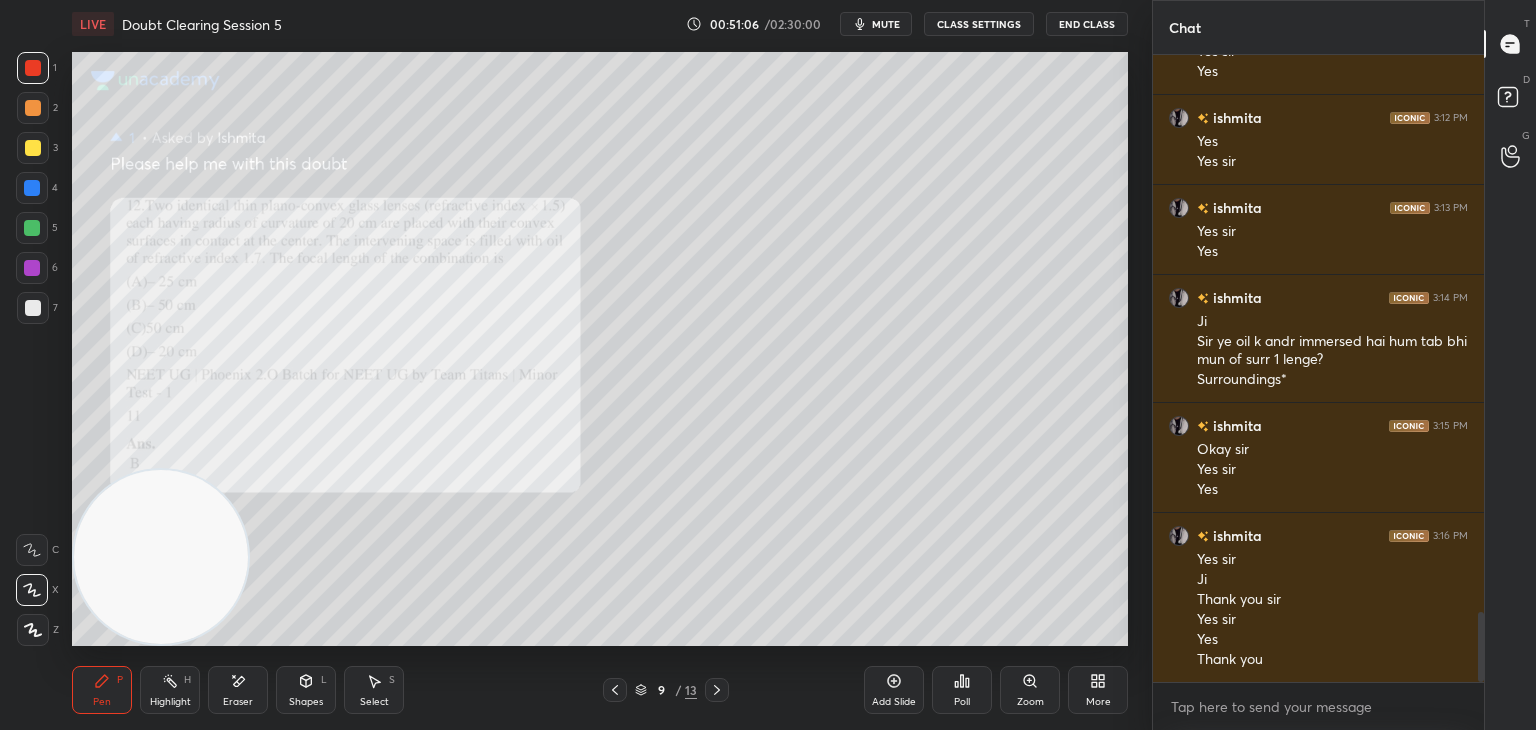 click on "mute" at bounding box center [886, 24] 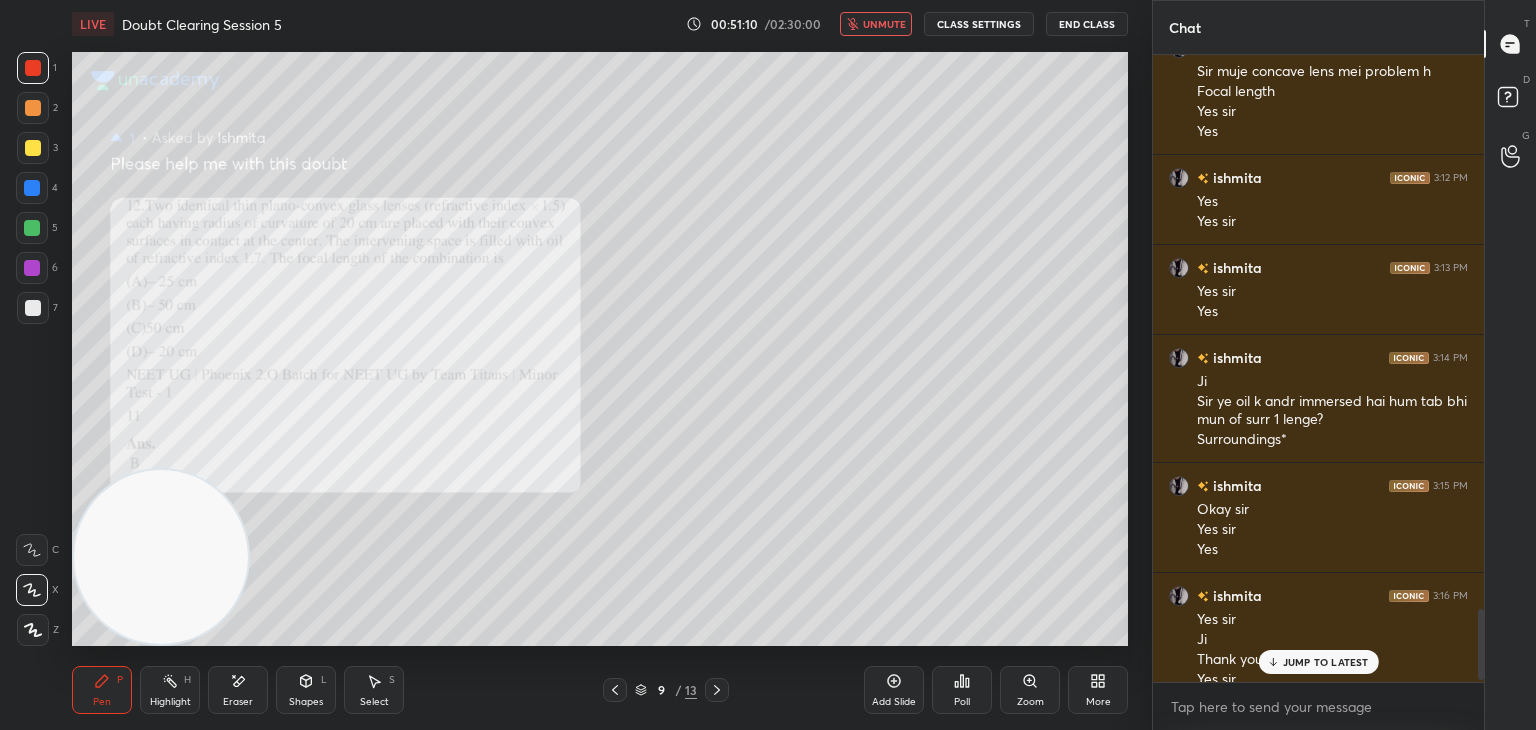 scroll, scrollTop: 4966, scrollLeft: 0, axis: vertical 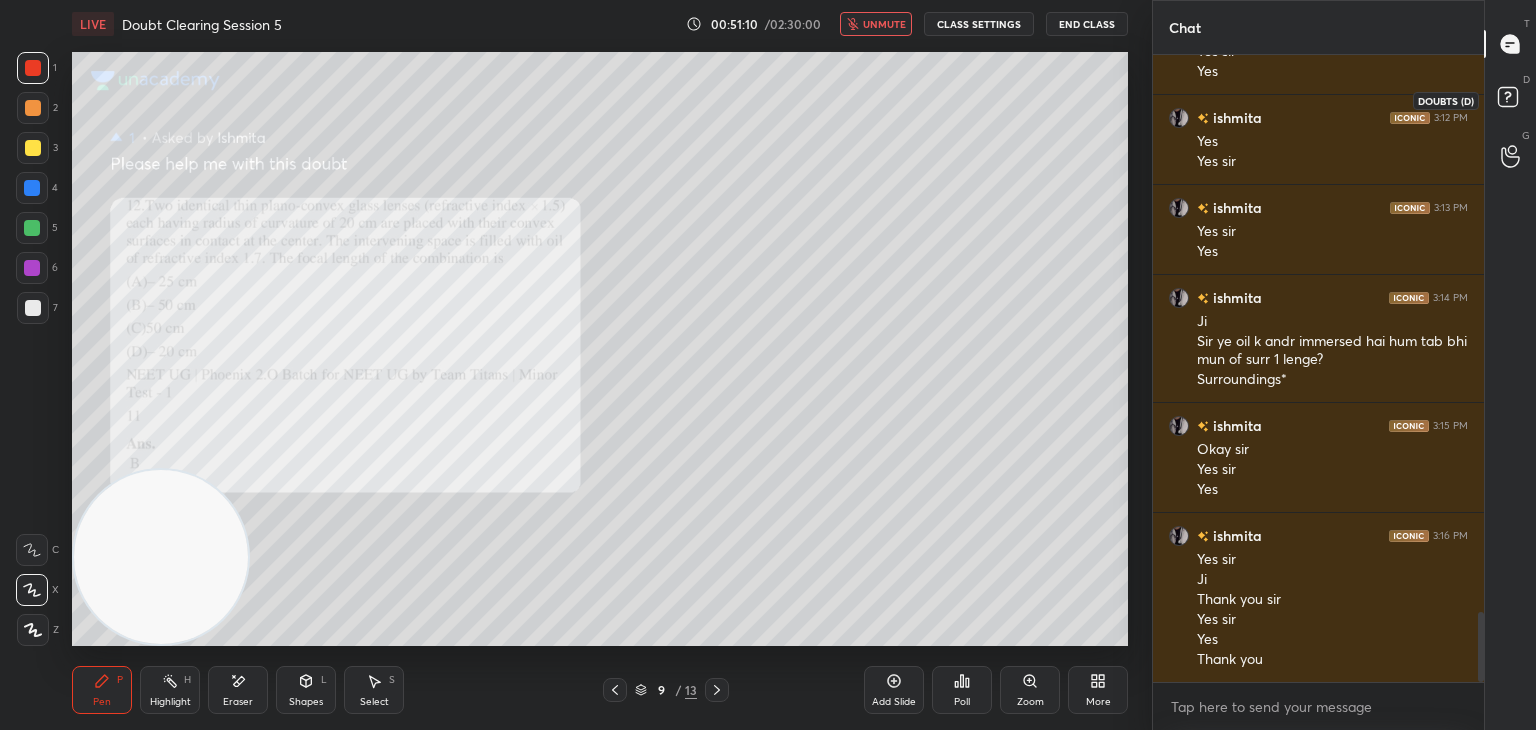 click 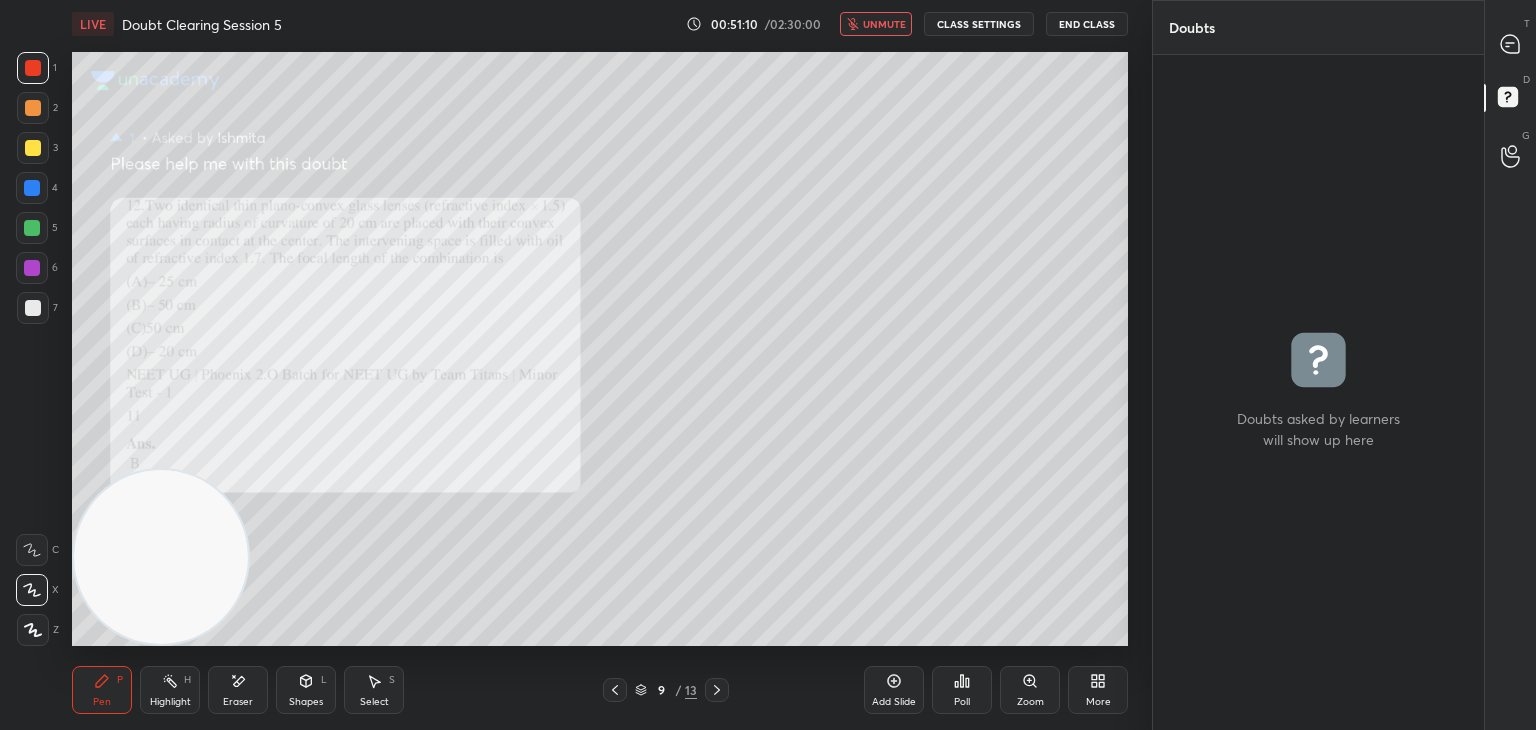 click at bounding box center (1511, 44) 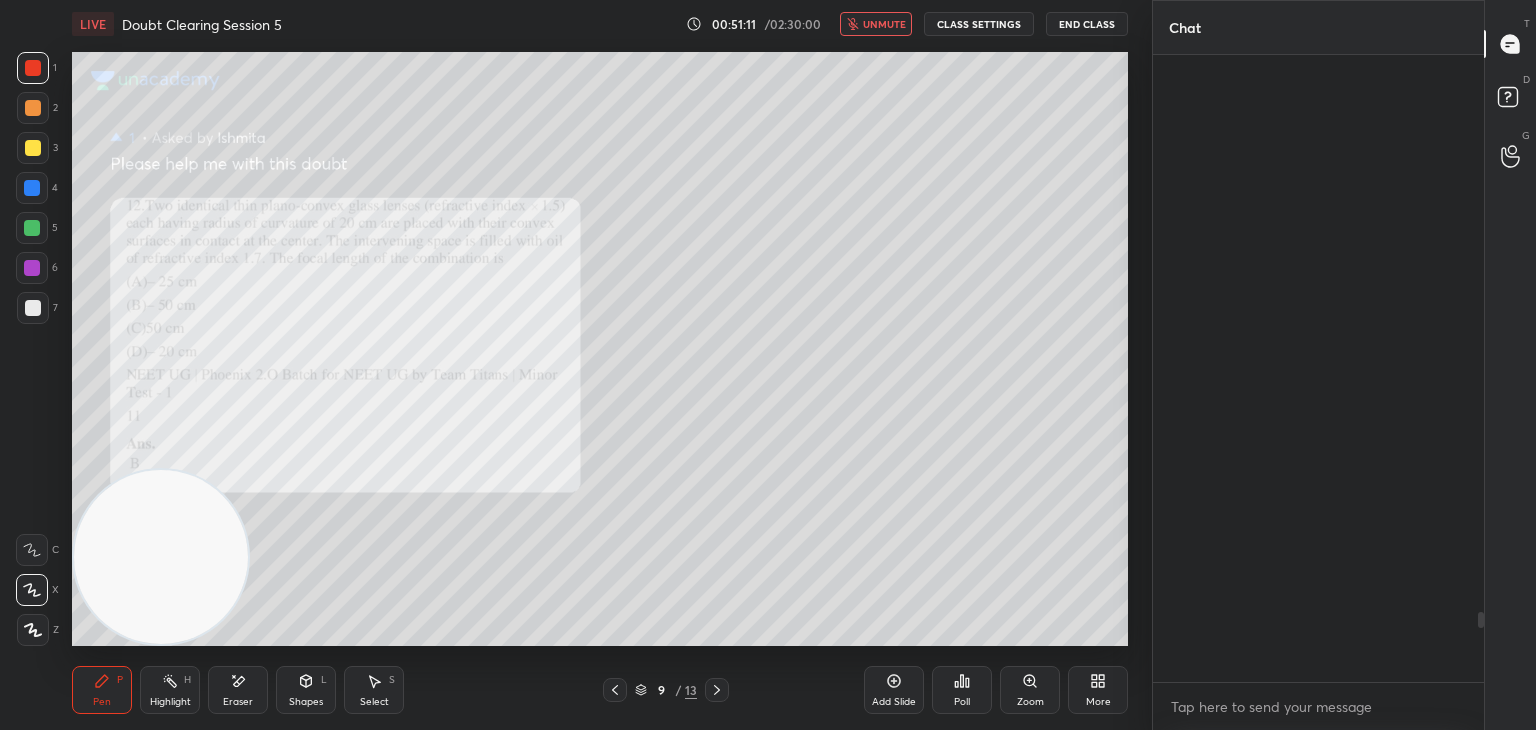 scroll, scrollTop: 4966, scrollLeft: 0, axis: vertical 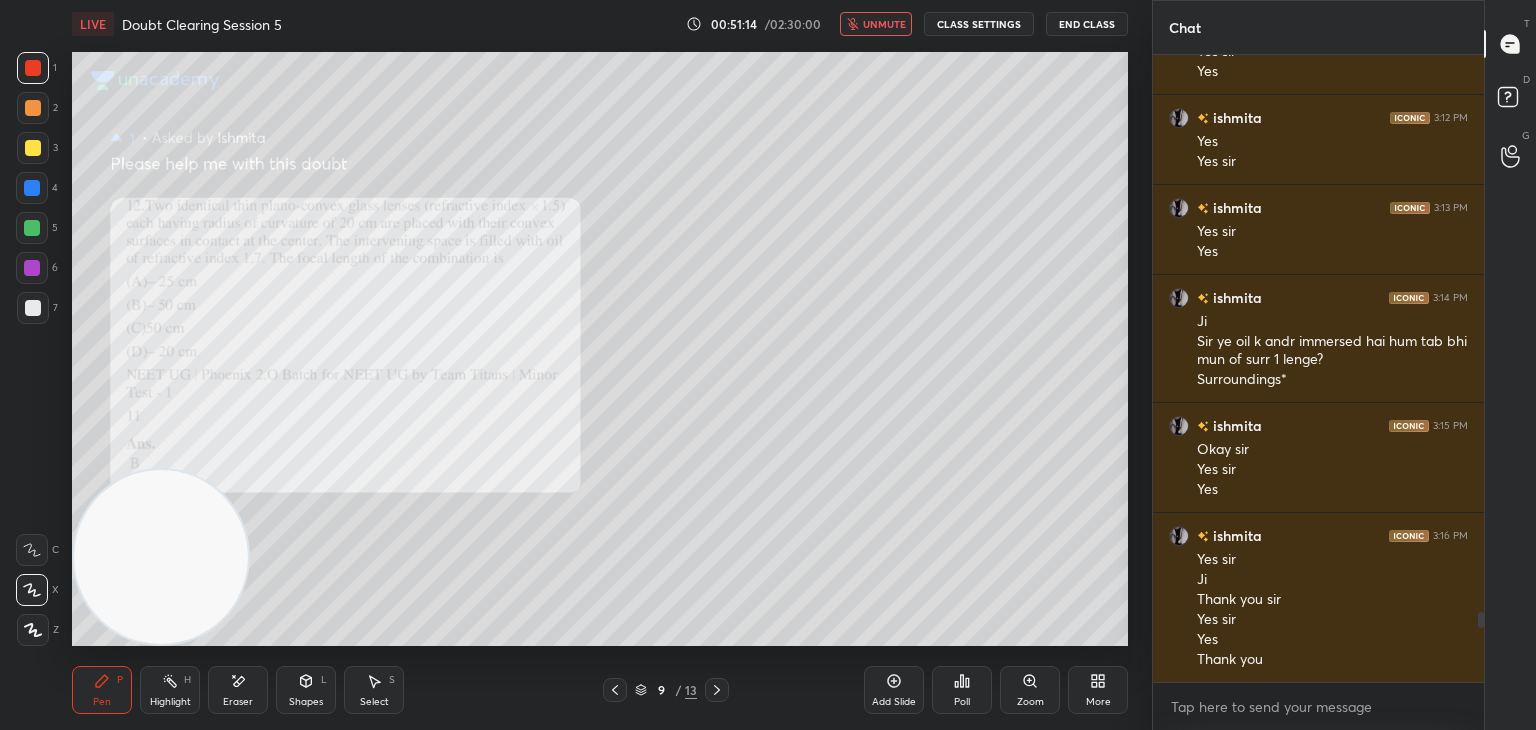 click 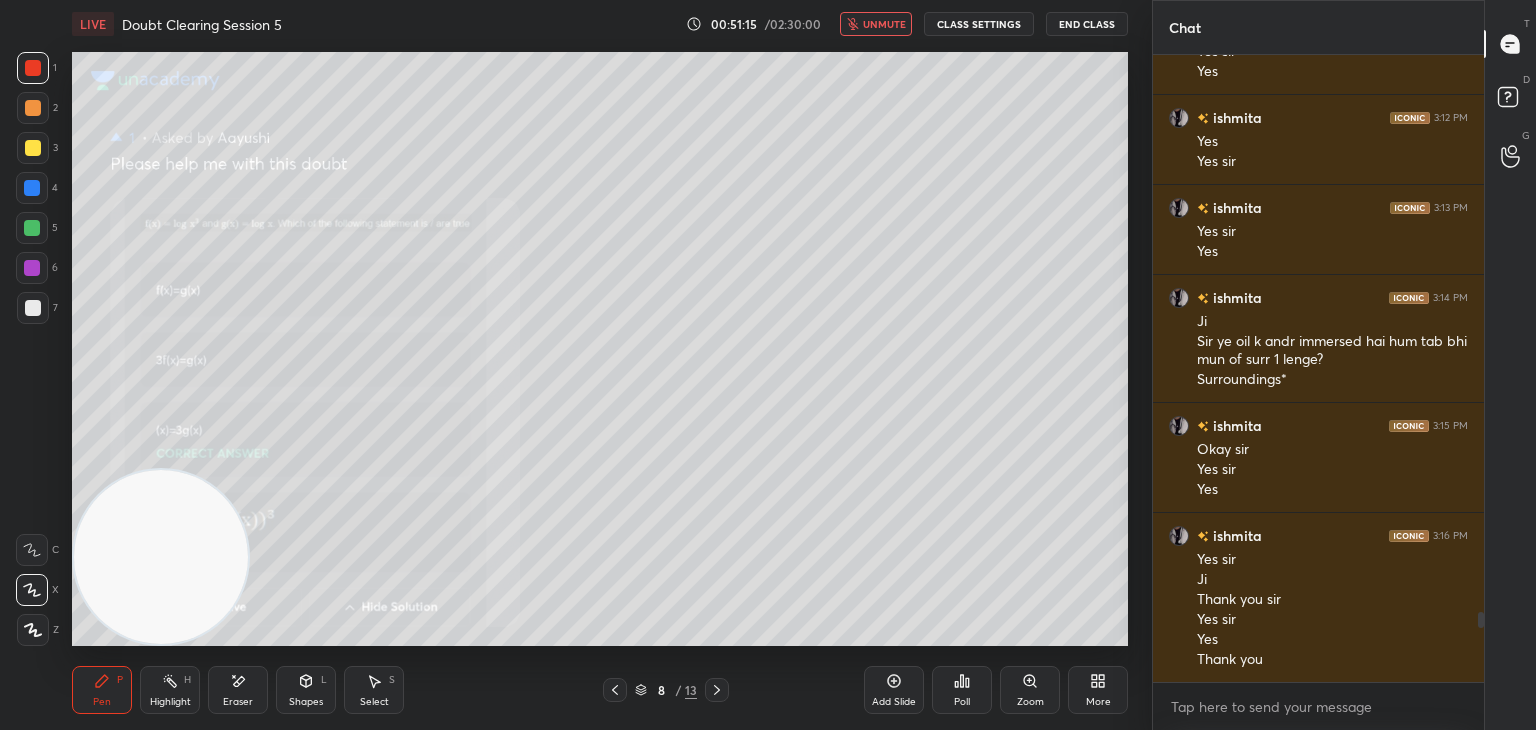 click 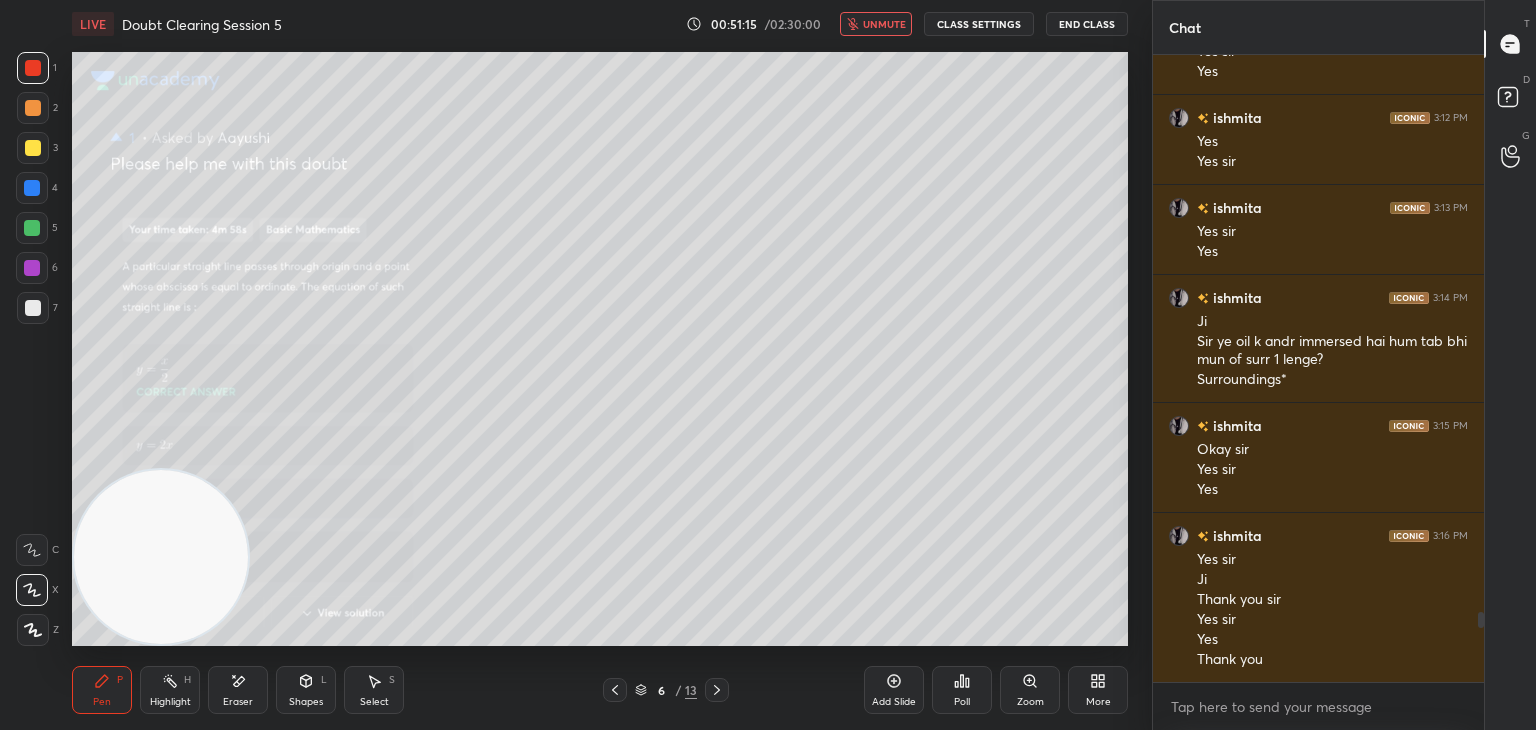 click 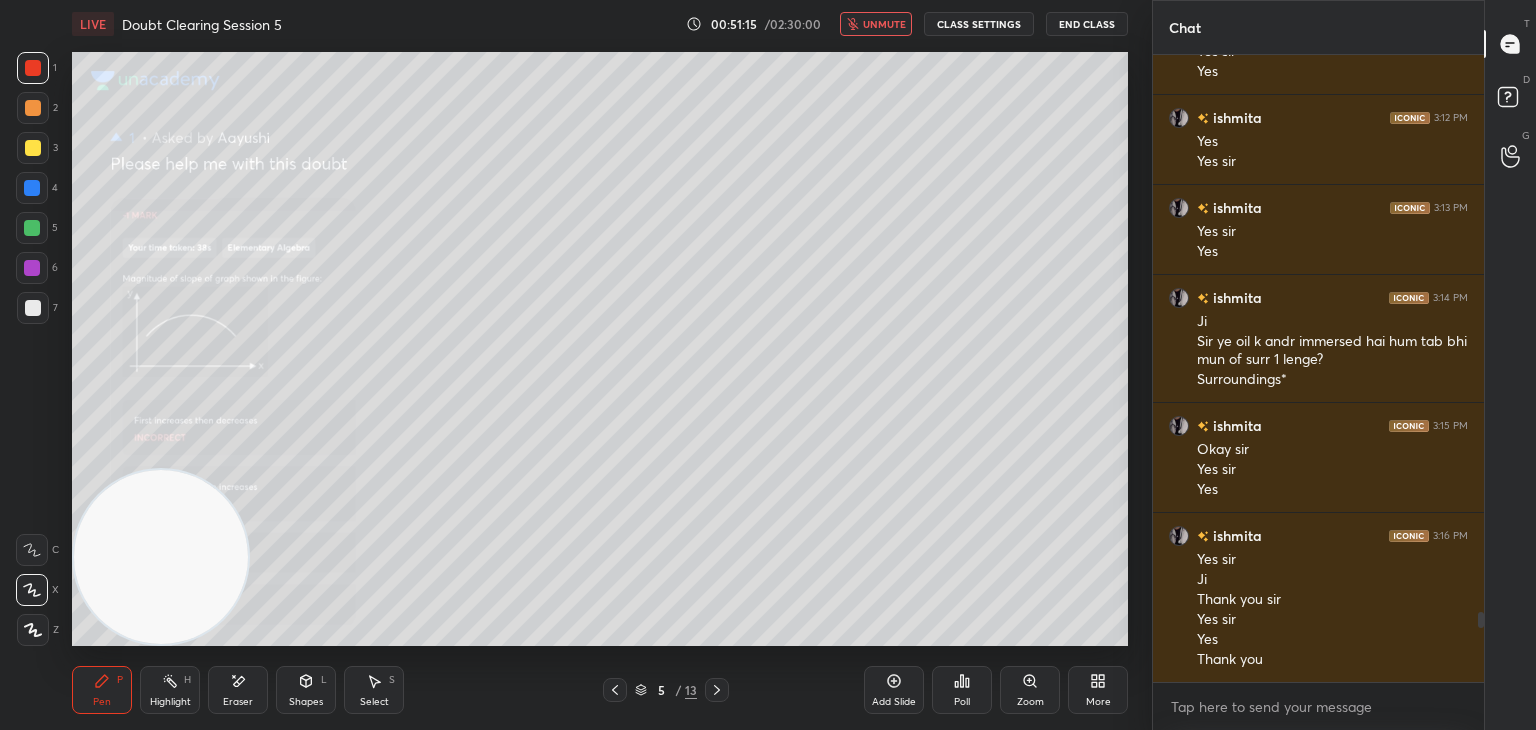 click 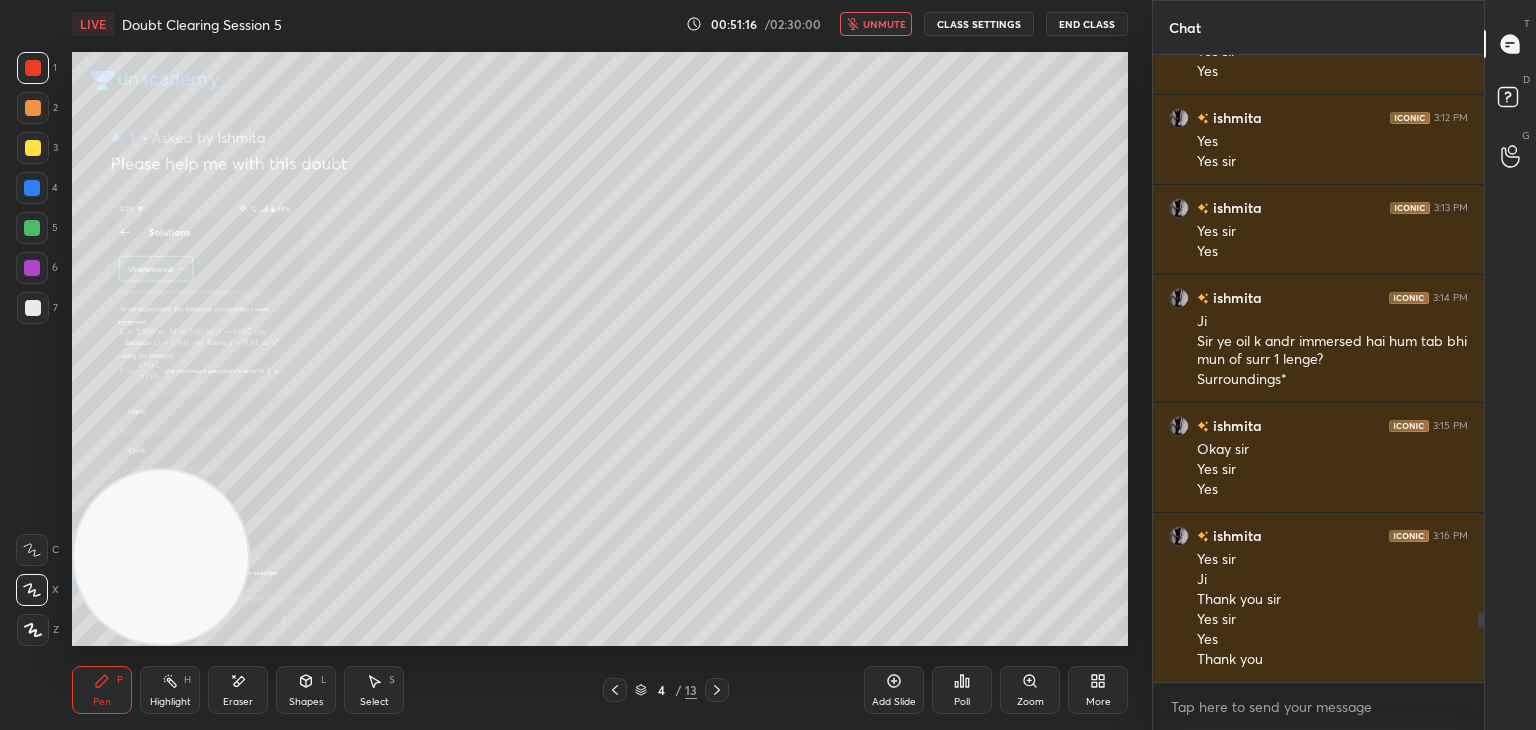 click 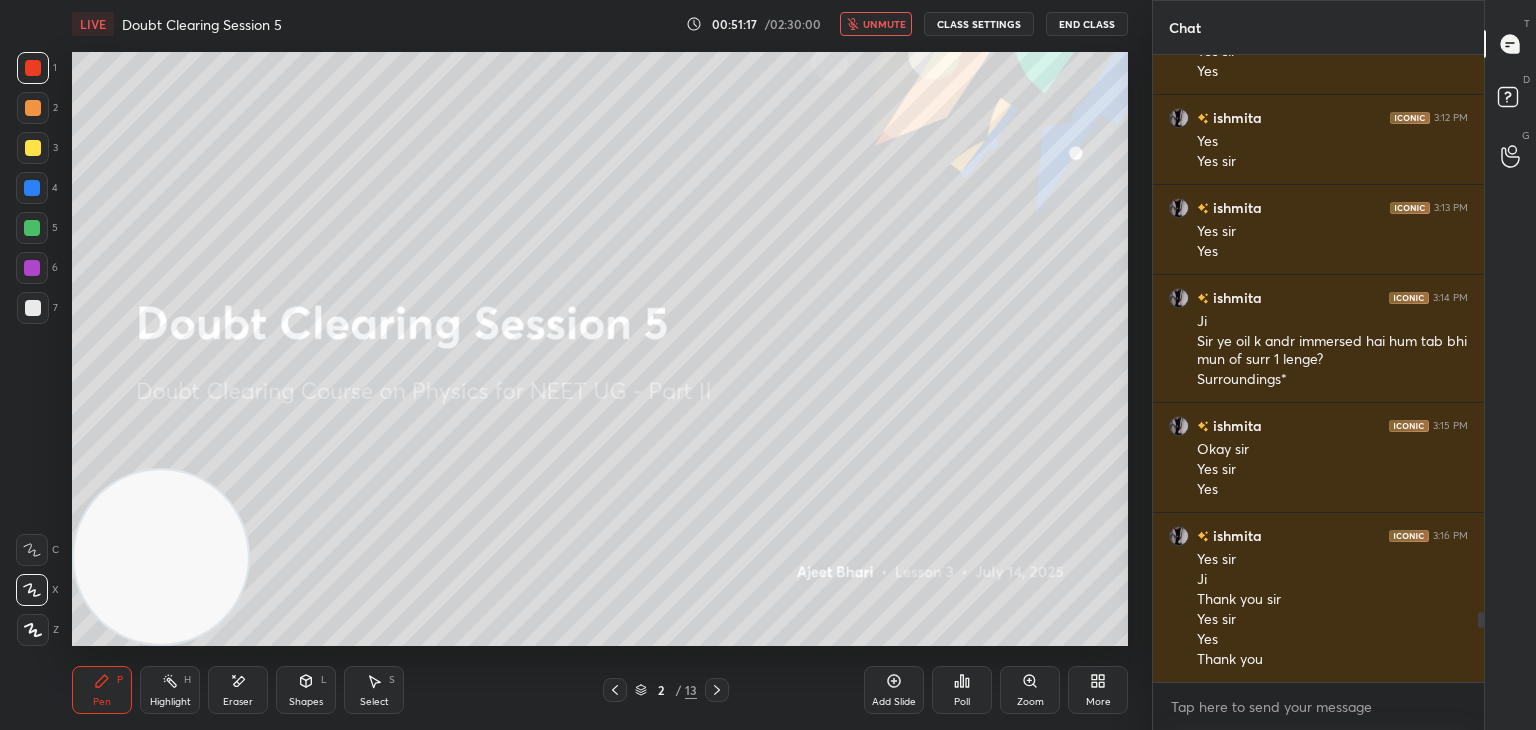 click at bounding box center (33, 308) 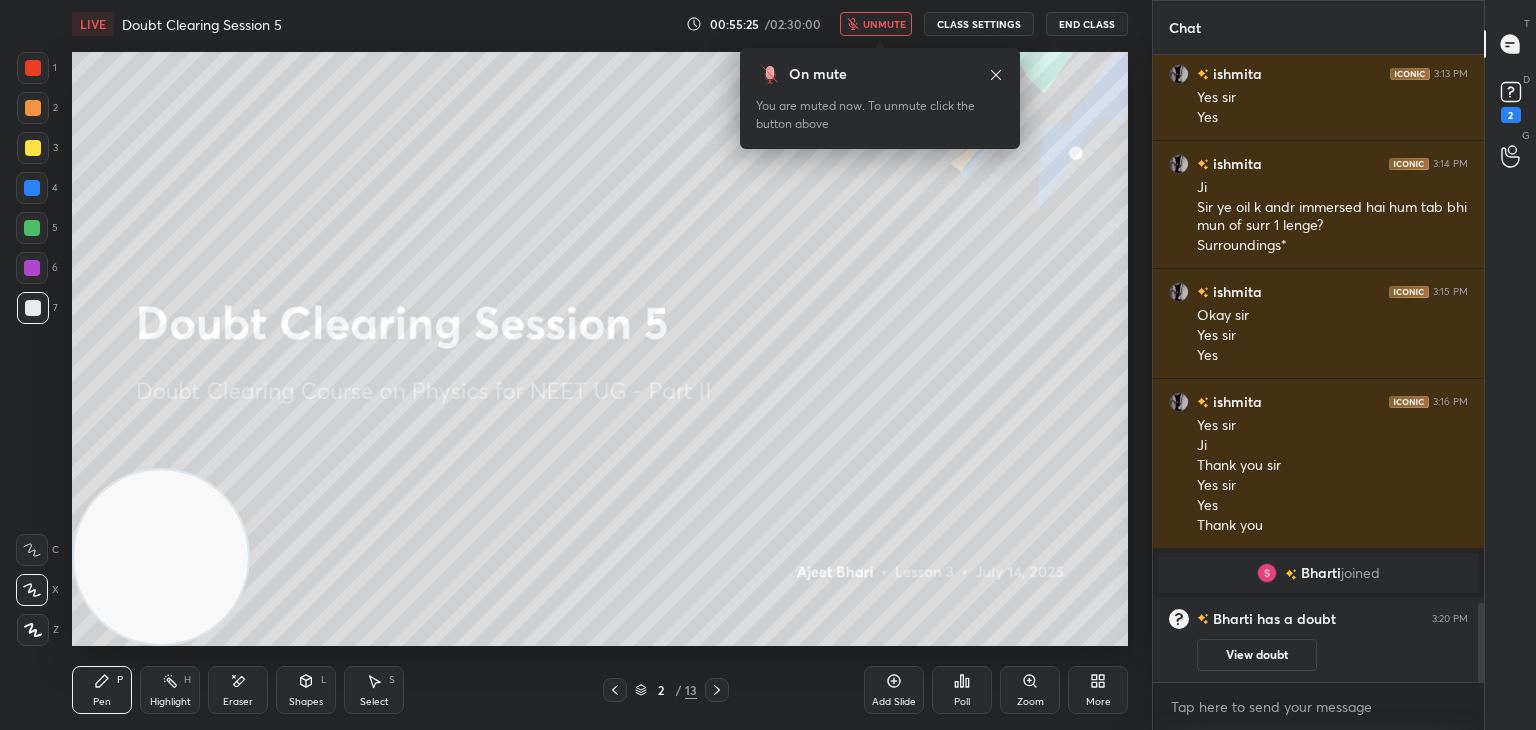 scroll, scrollTop: 4348, scrollLeft: 0, axis: vertical 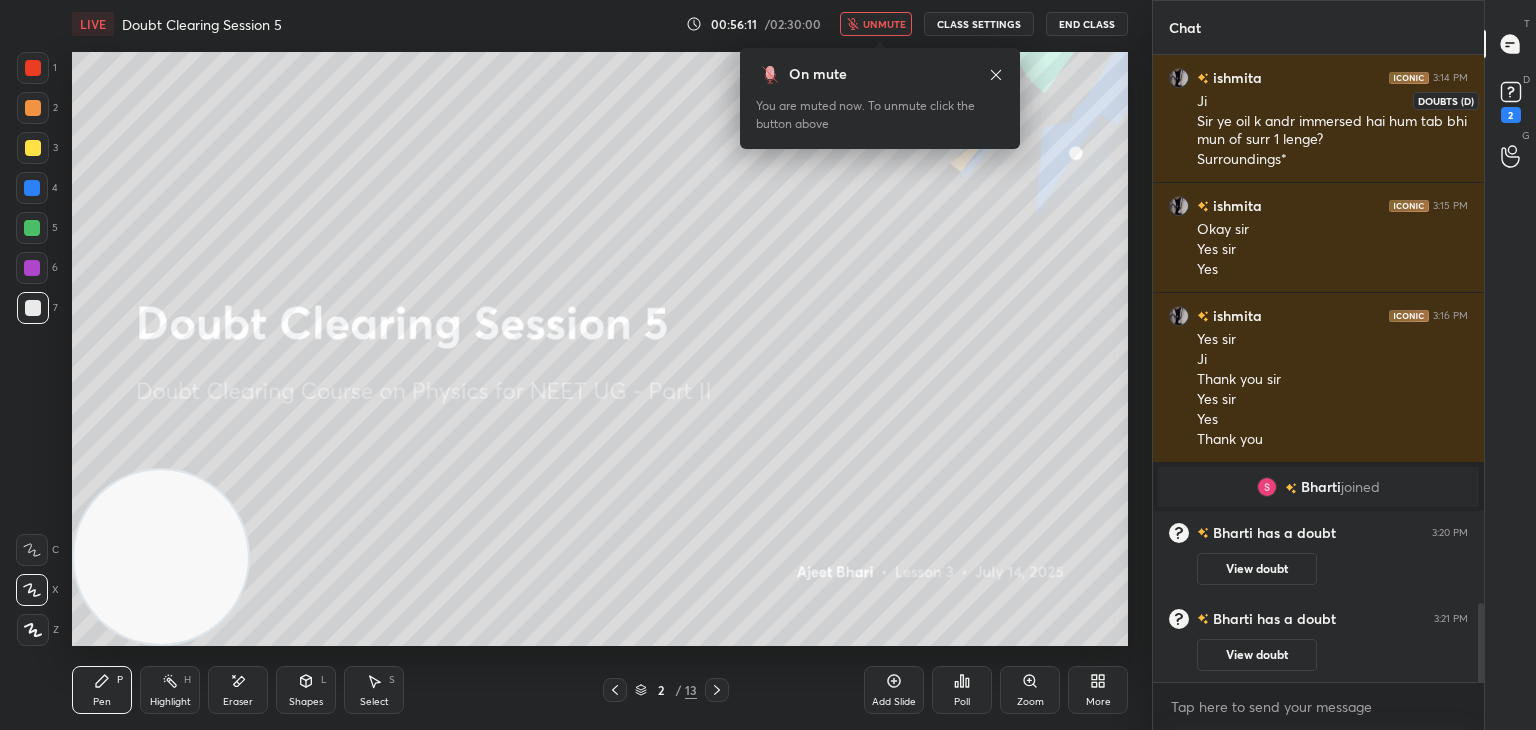 click 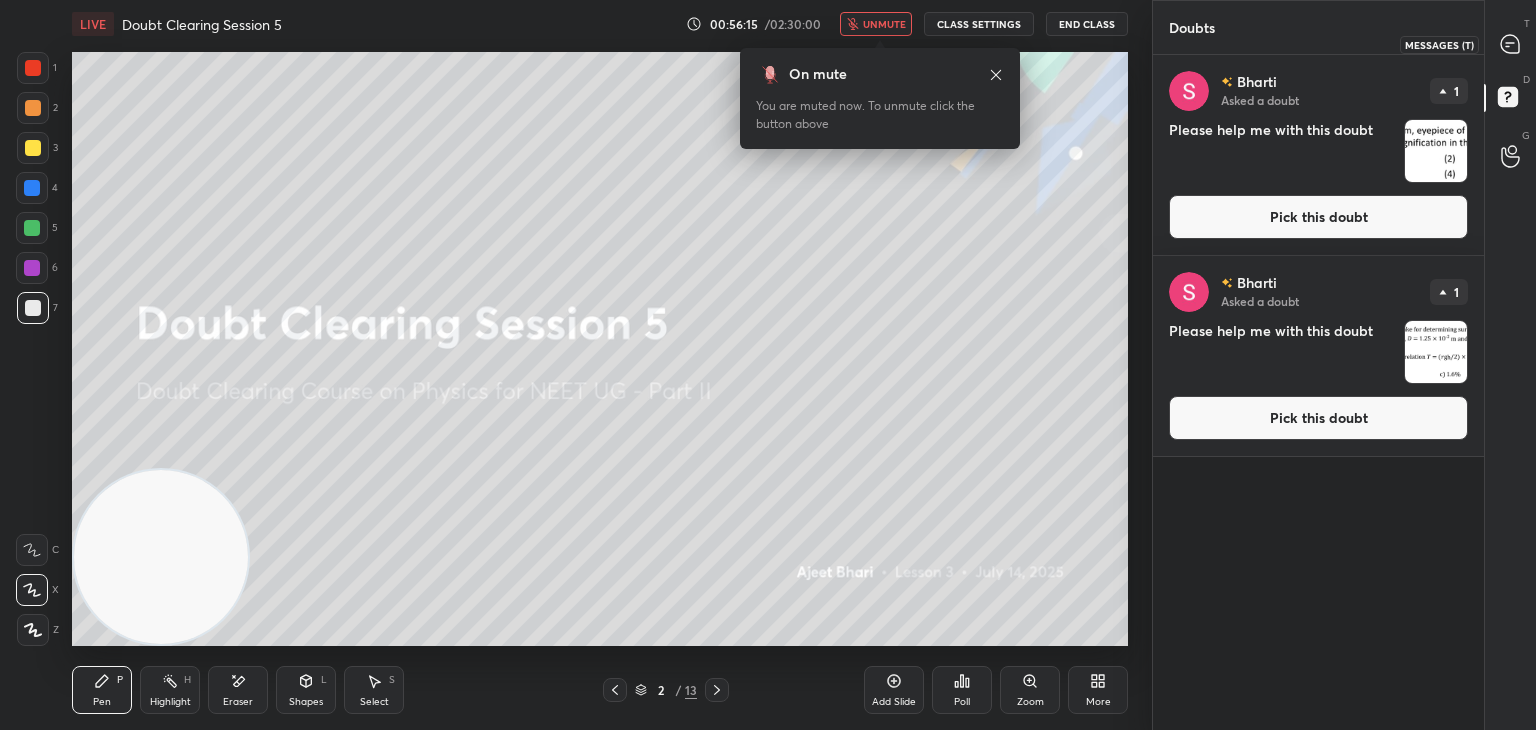 click at bounding box center [1511, 44] 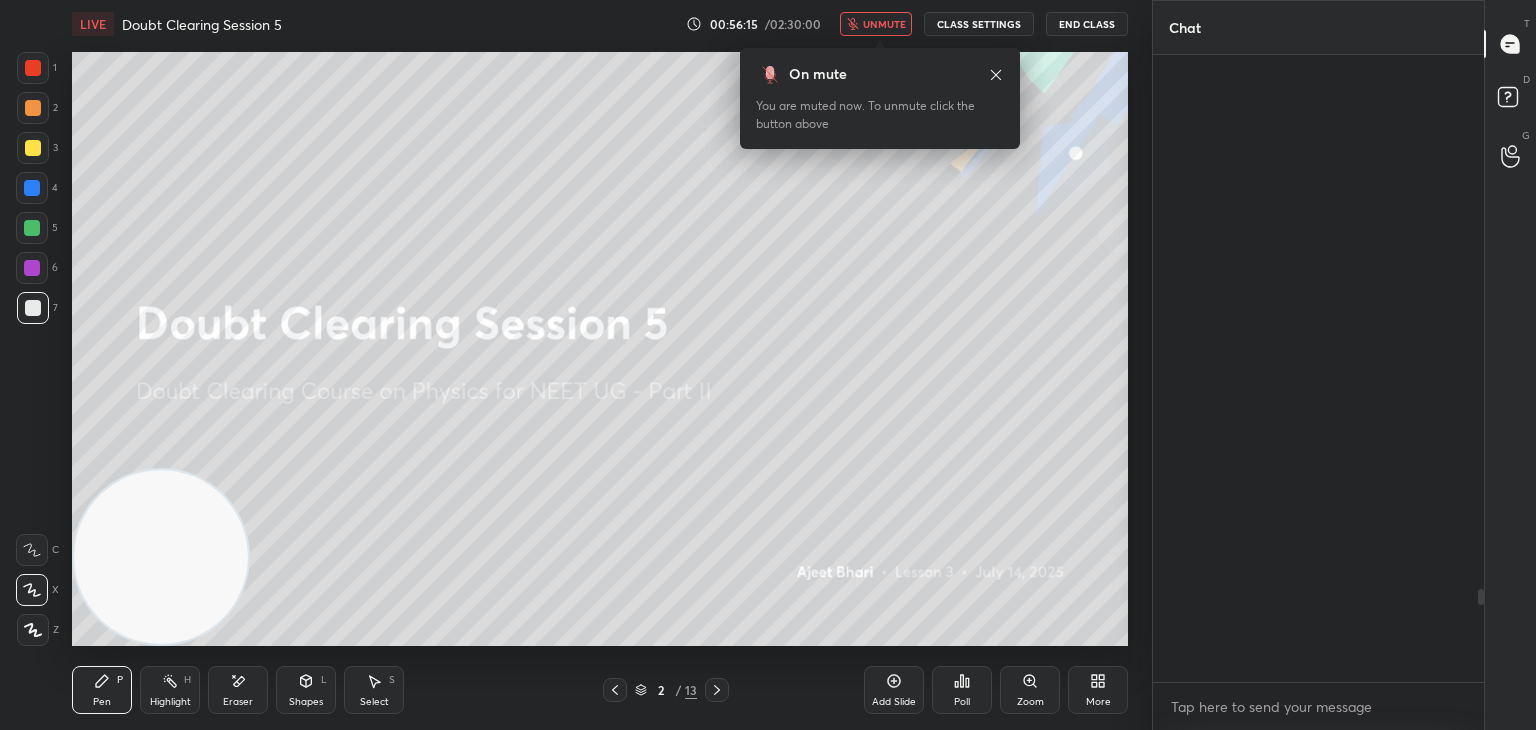 scroll, scrollTop: 3600, scrollLeft: 0, axis: vertical 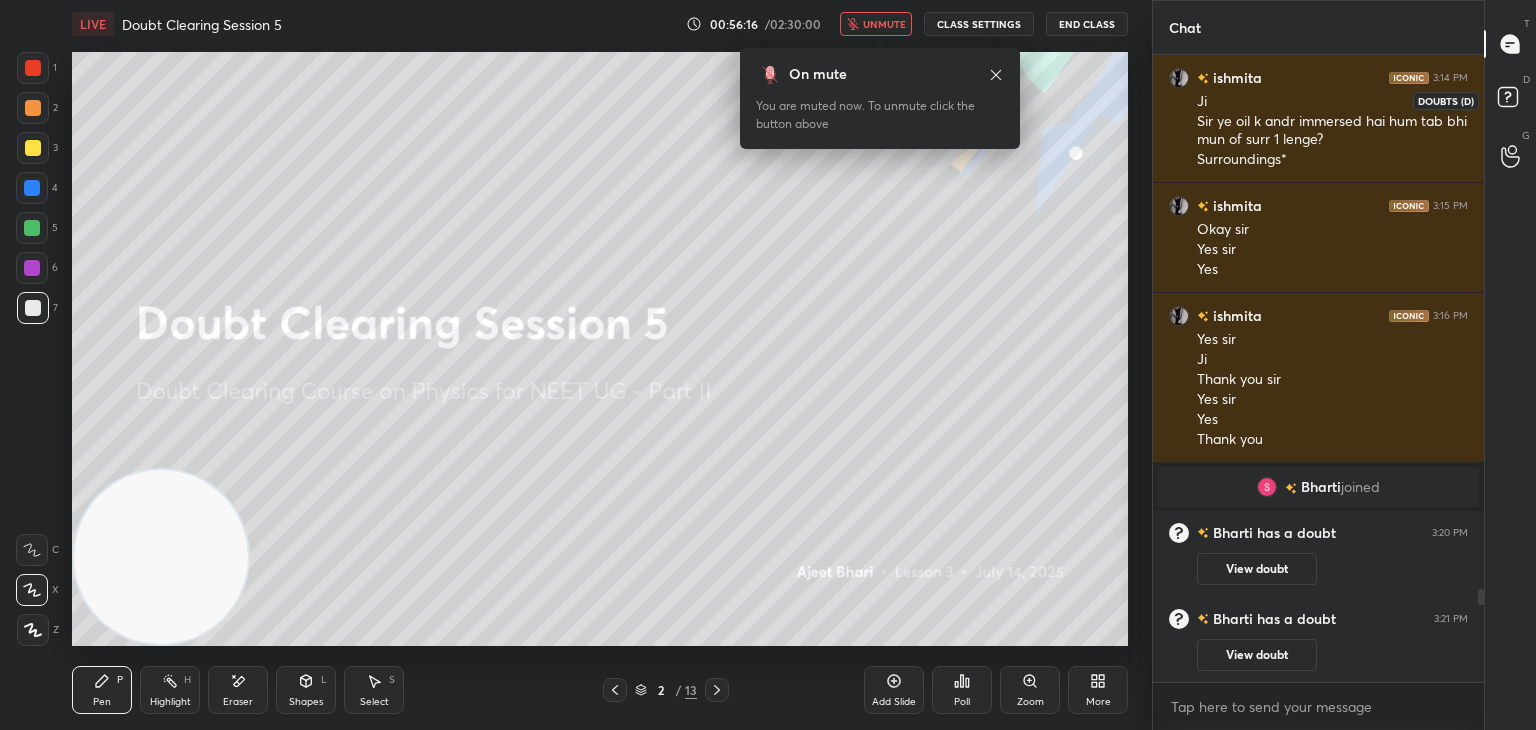 click 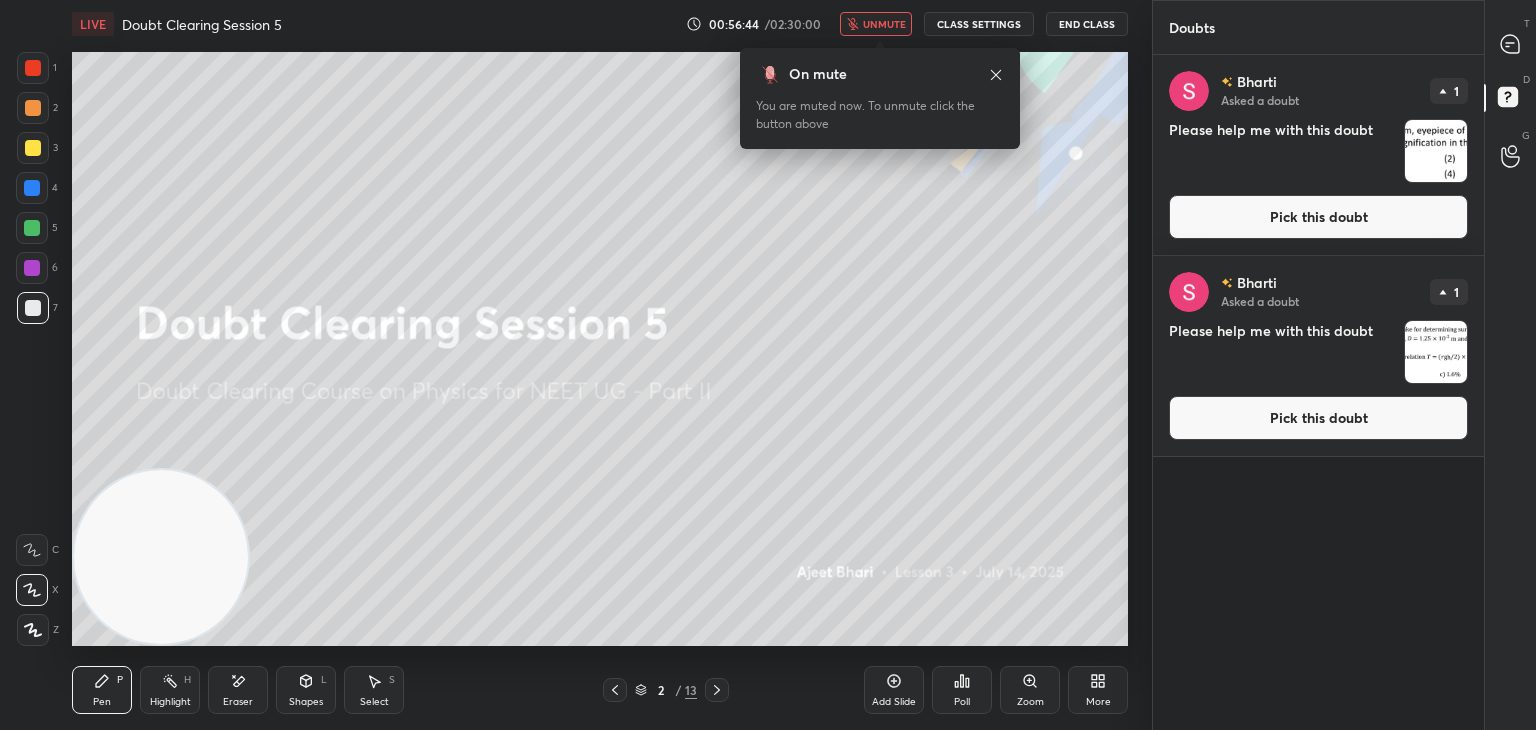 click on "D Doubts (D)" at bounding box center (1510, 100) 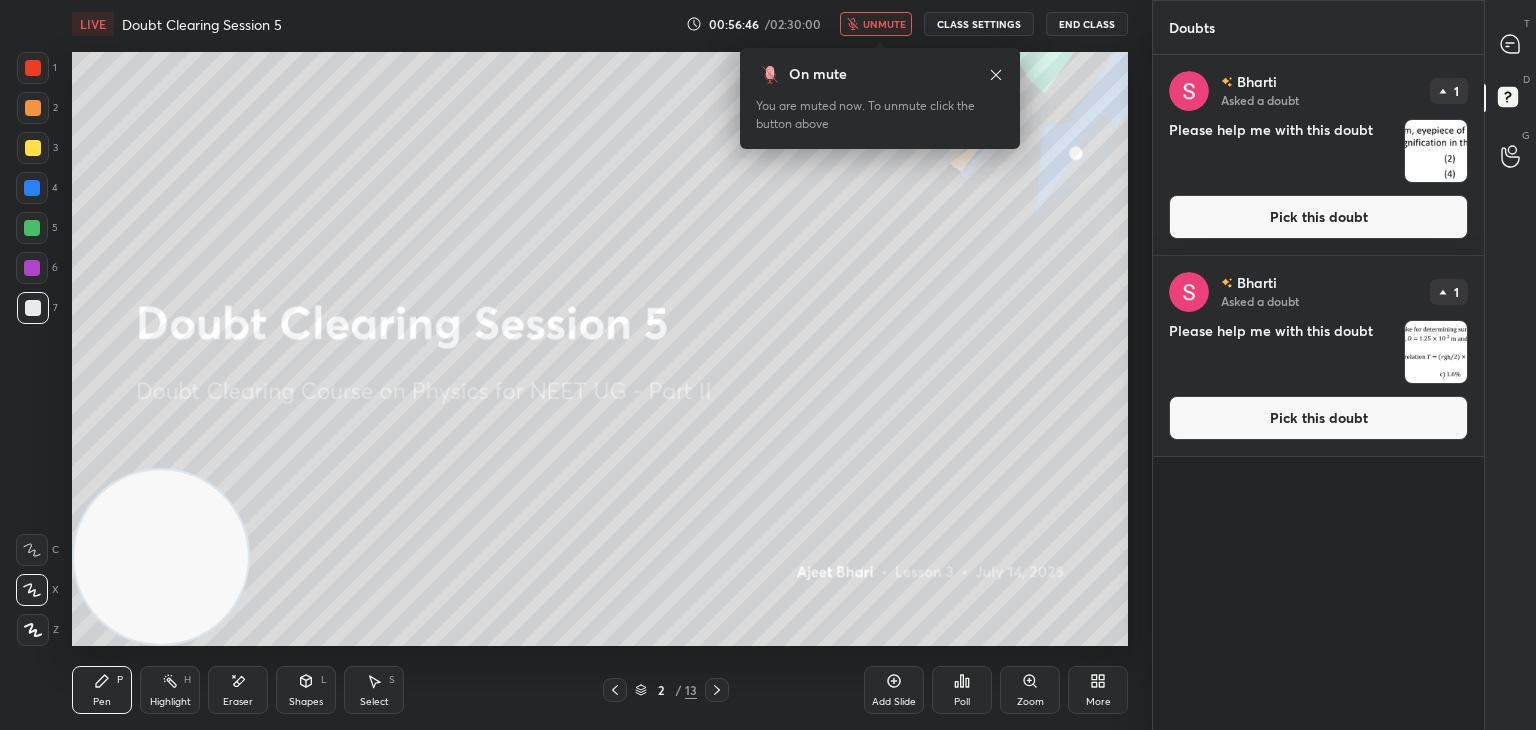 click at bounding box center (1436, 151) 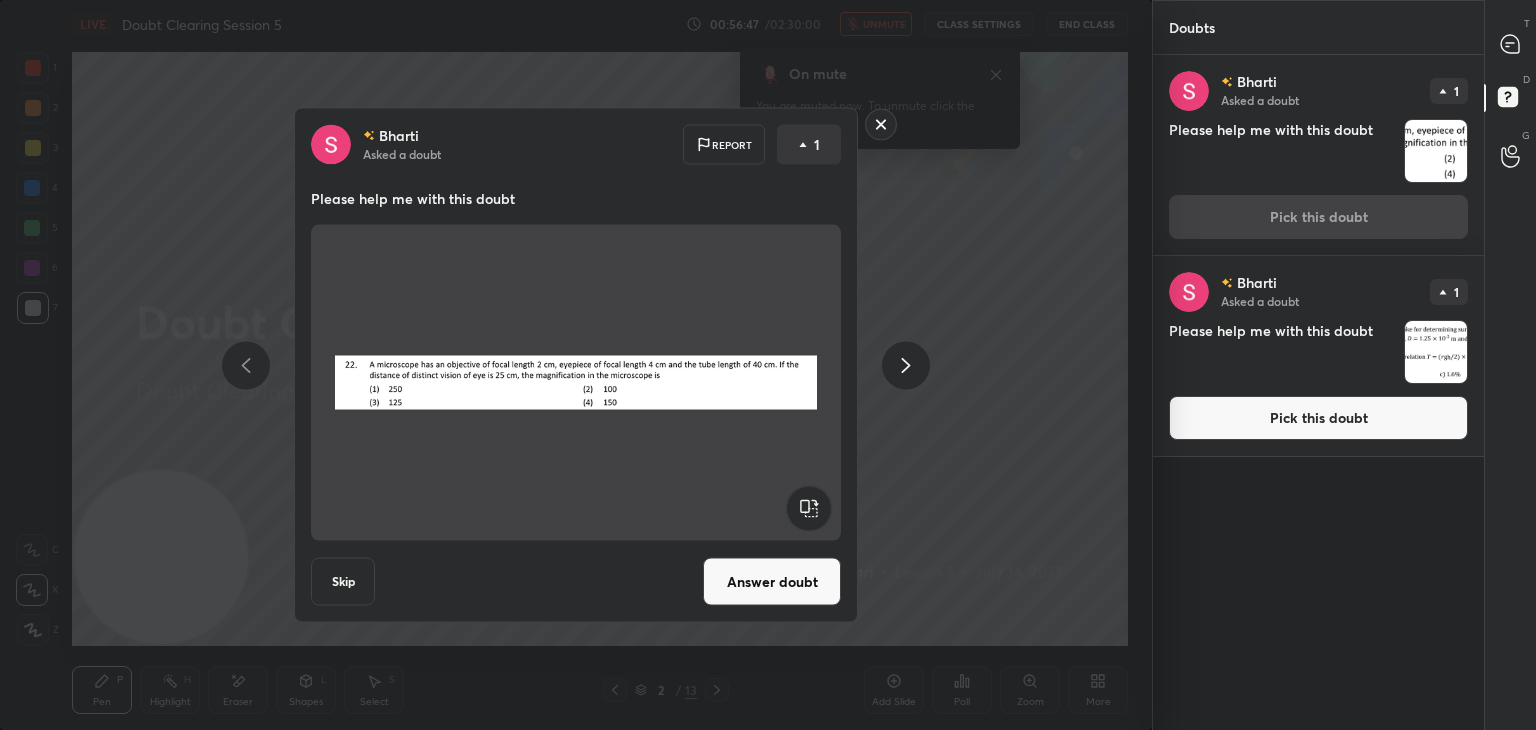 click at bounding box center [1436, 352] 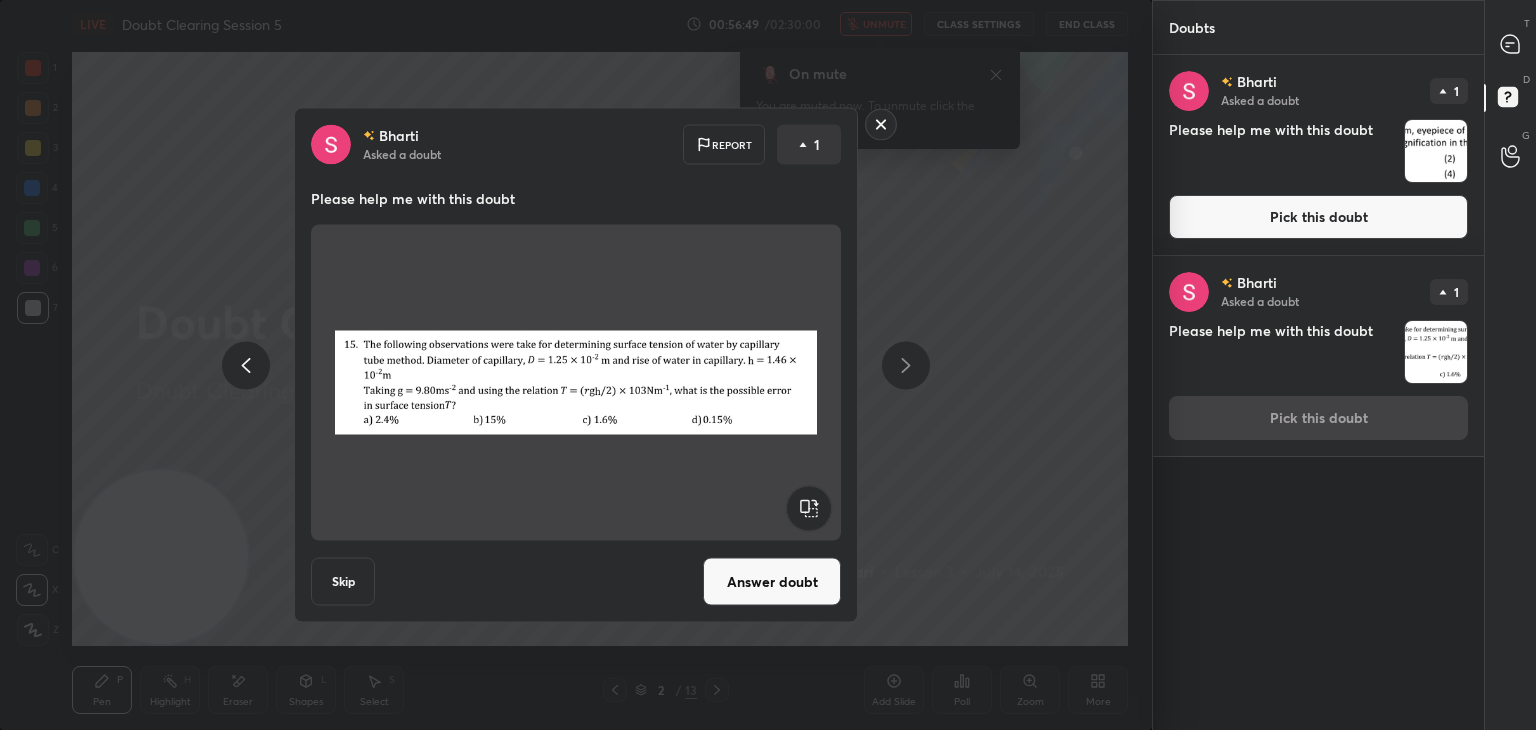 click at bounding box center [1436, 151] 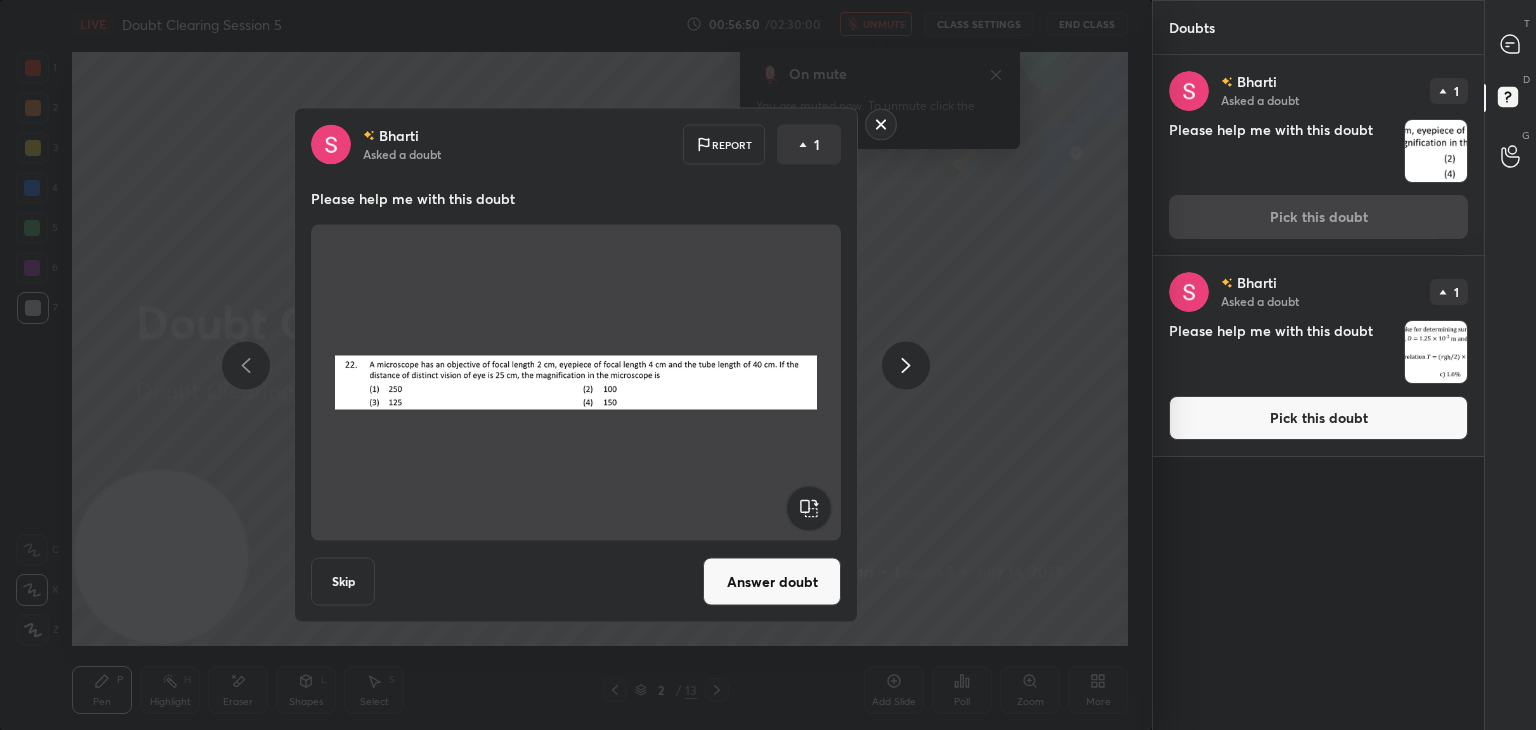 click at bounding box center (1436, 352) 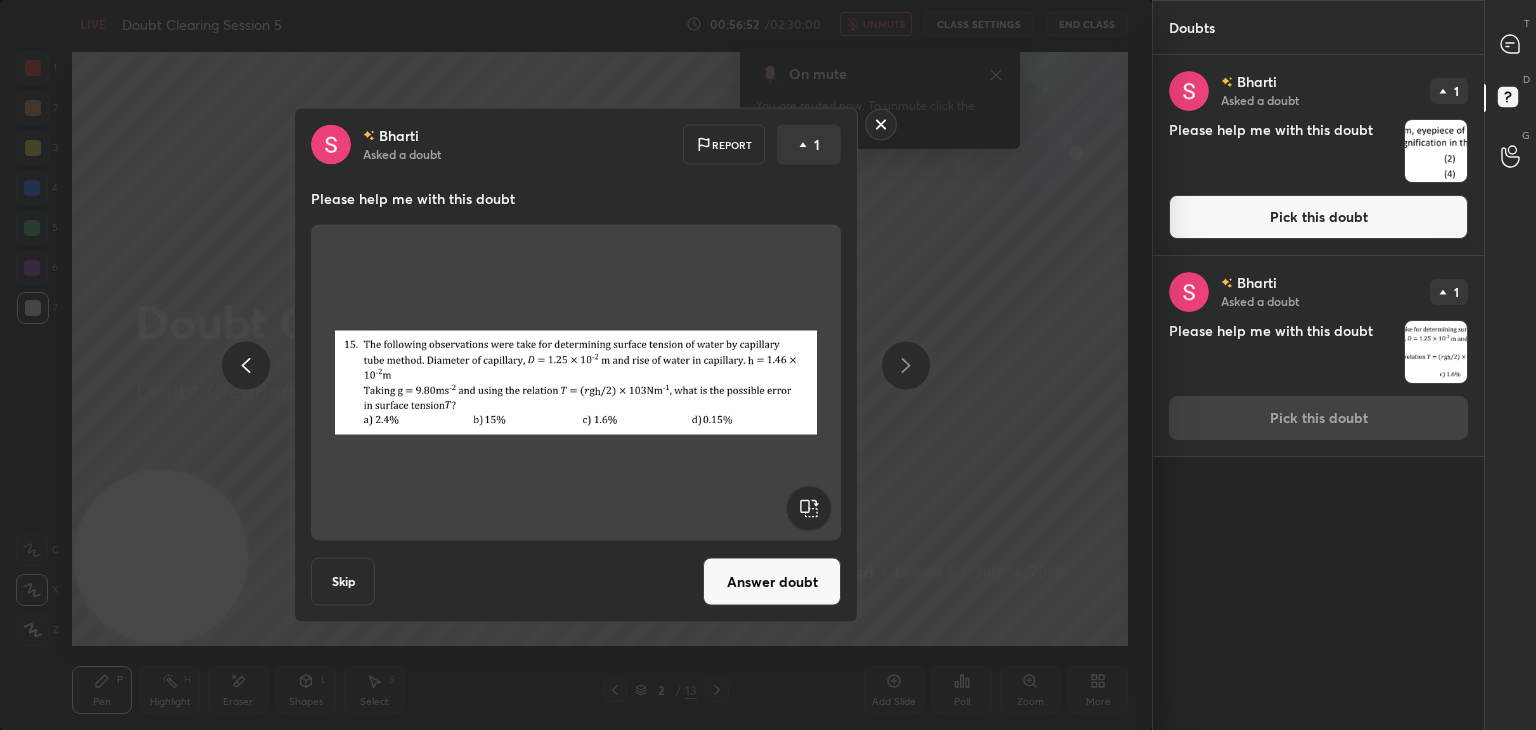 click at bounding box center (1436, 151) 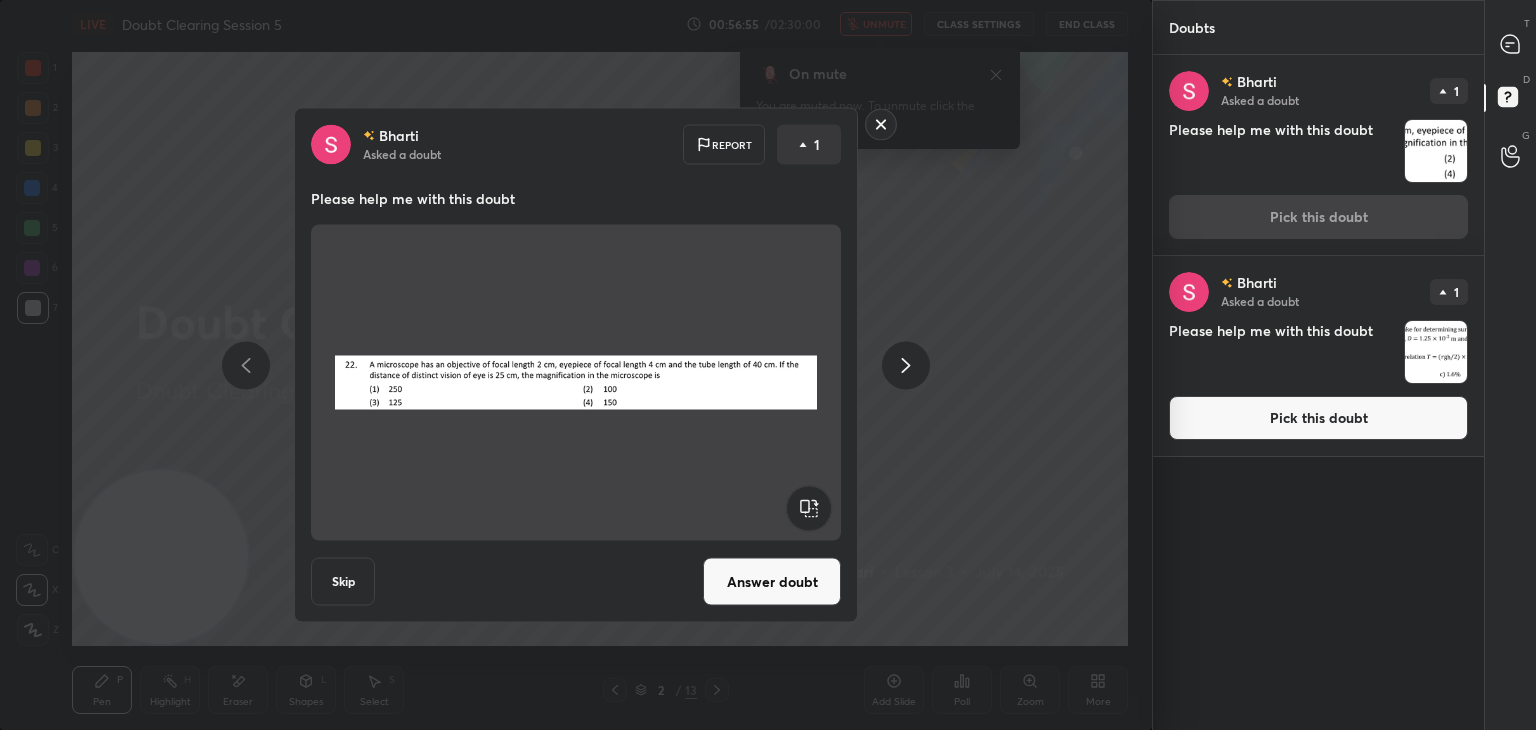 click at bounding box center [1436, 352] 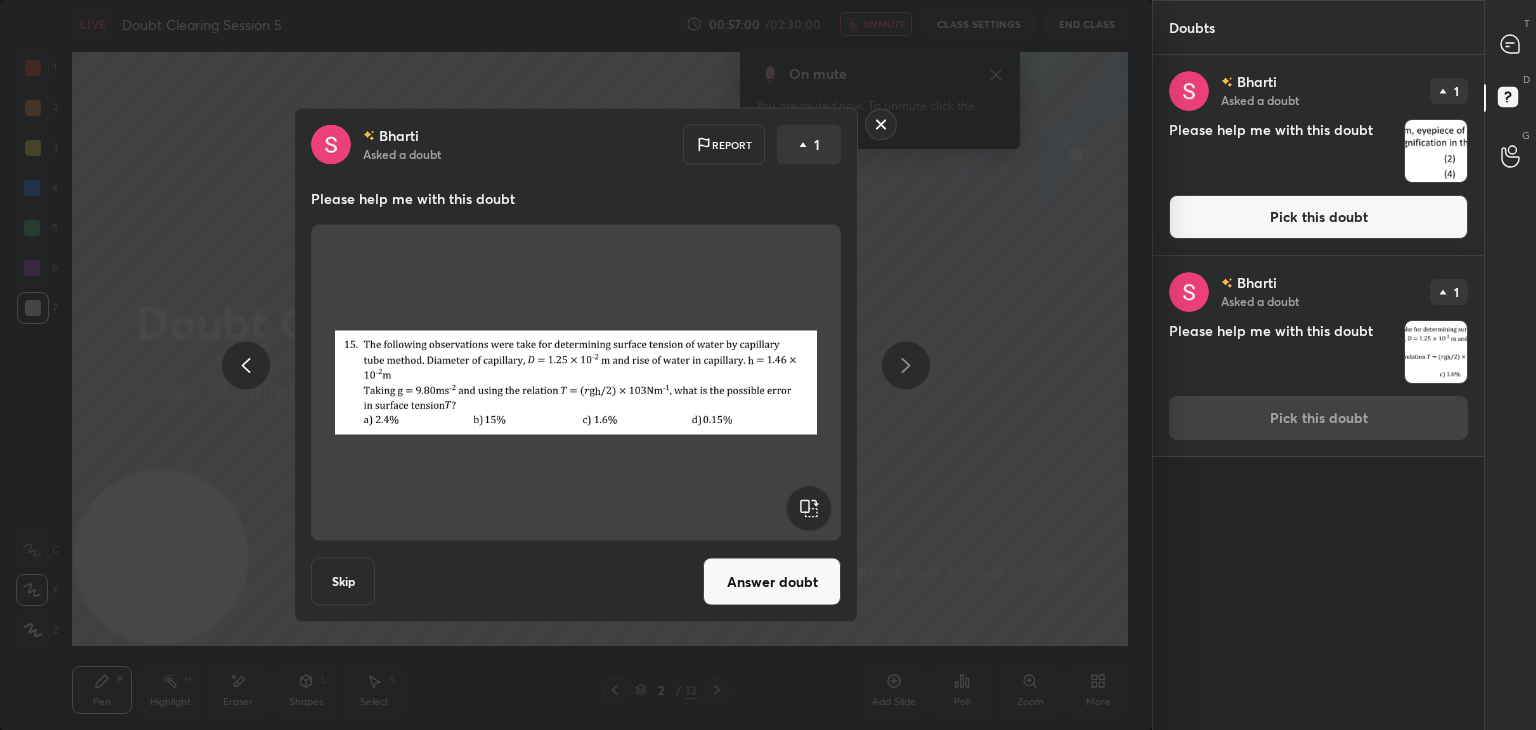click on "Doubts" at bounding box center [1318, 27] 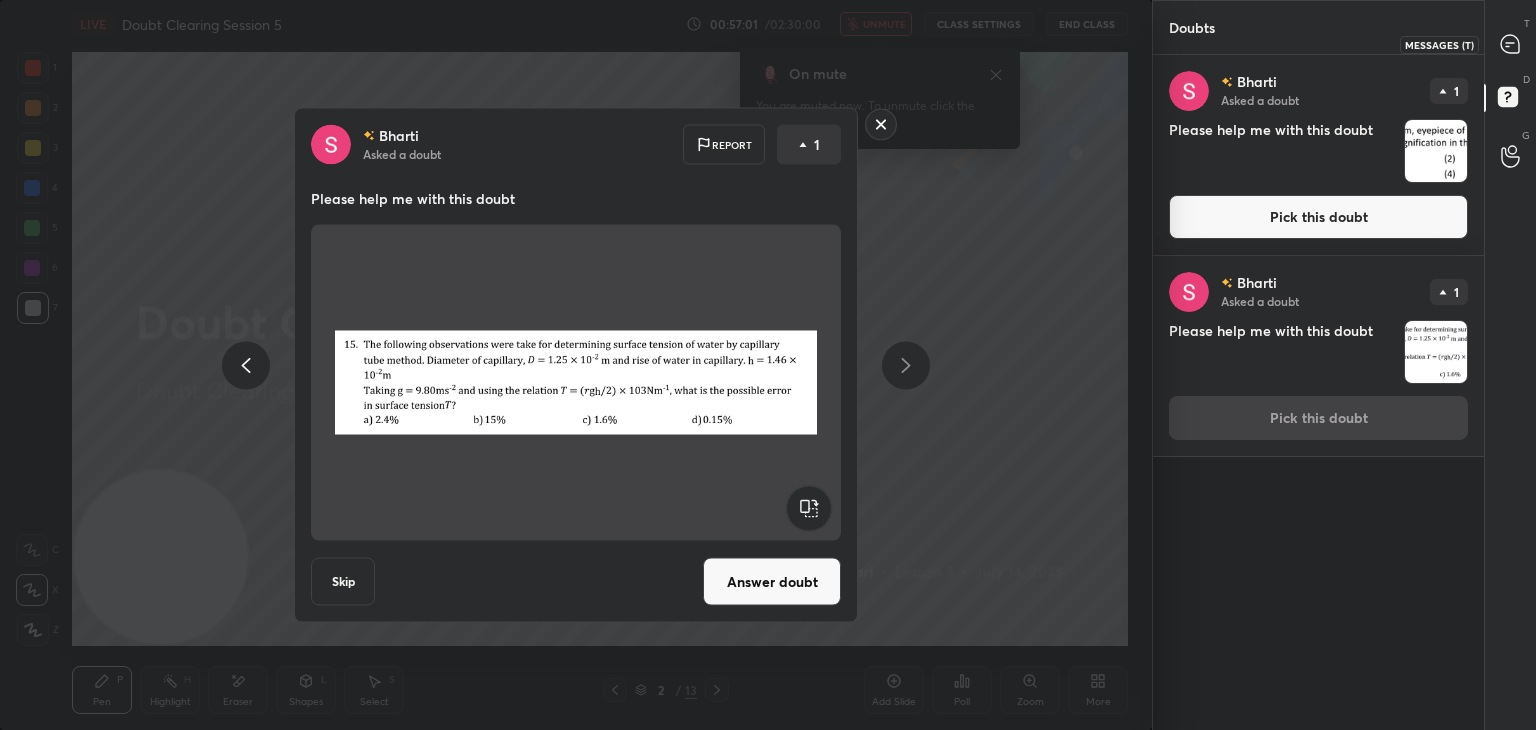 click 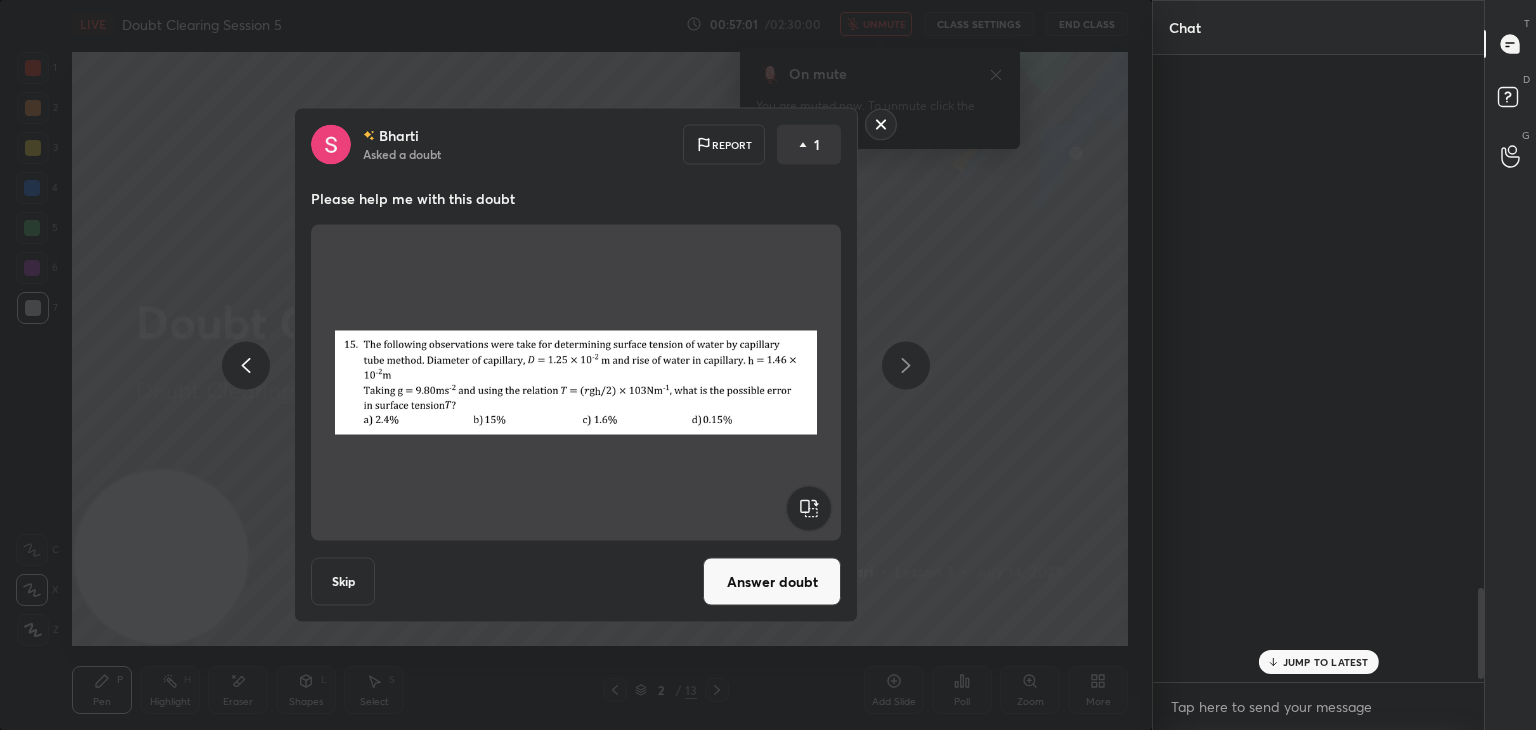 scroll, scrollTop: 3650, scrollLeft: 0, axis: vertical 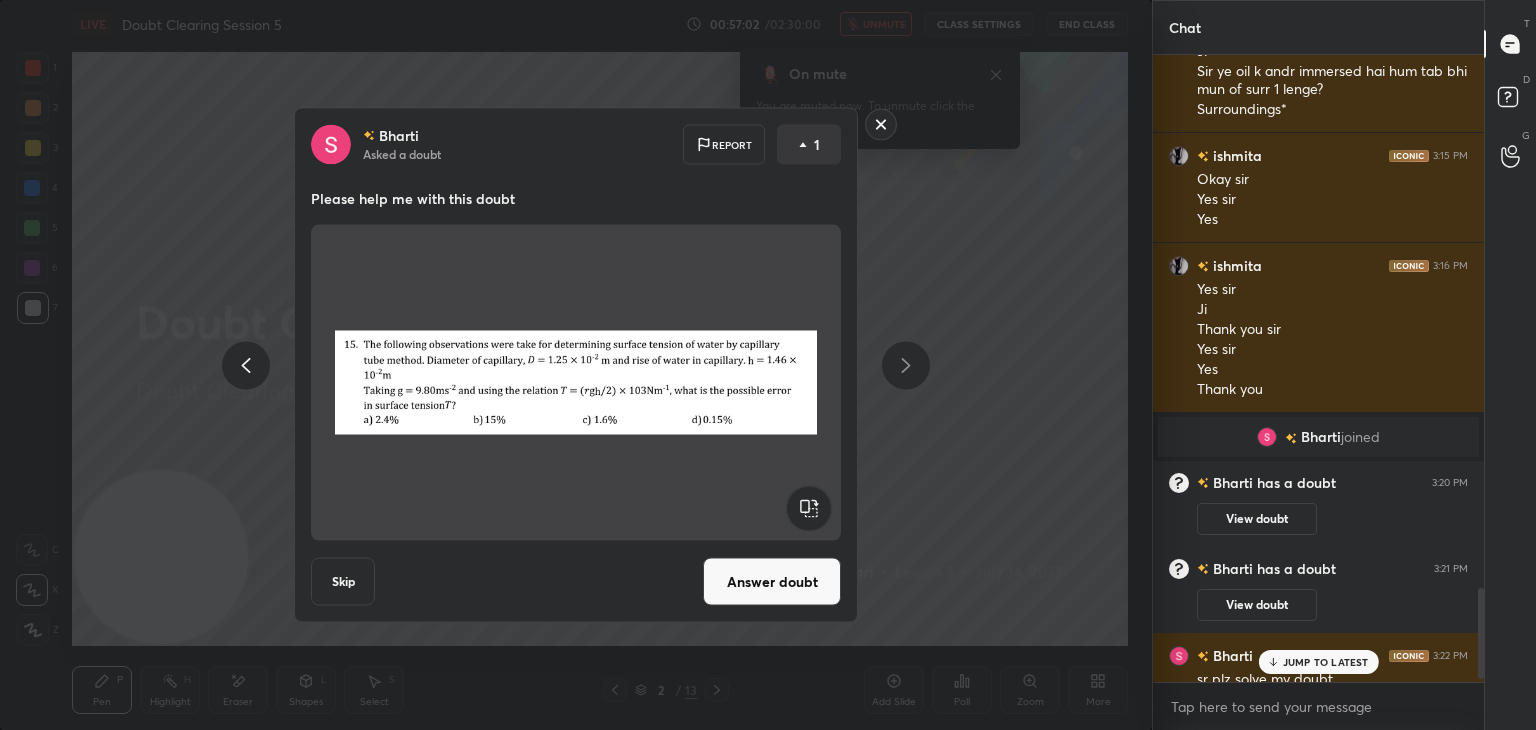 click 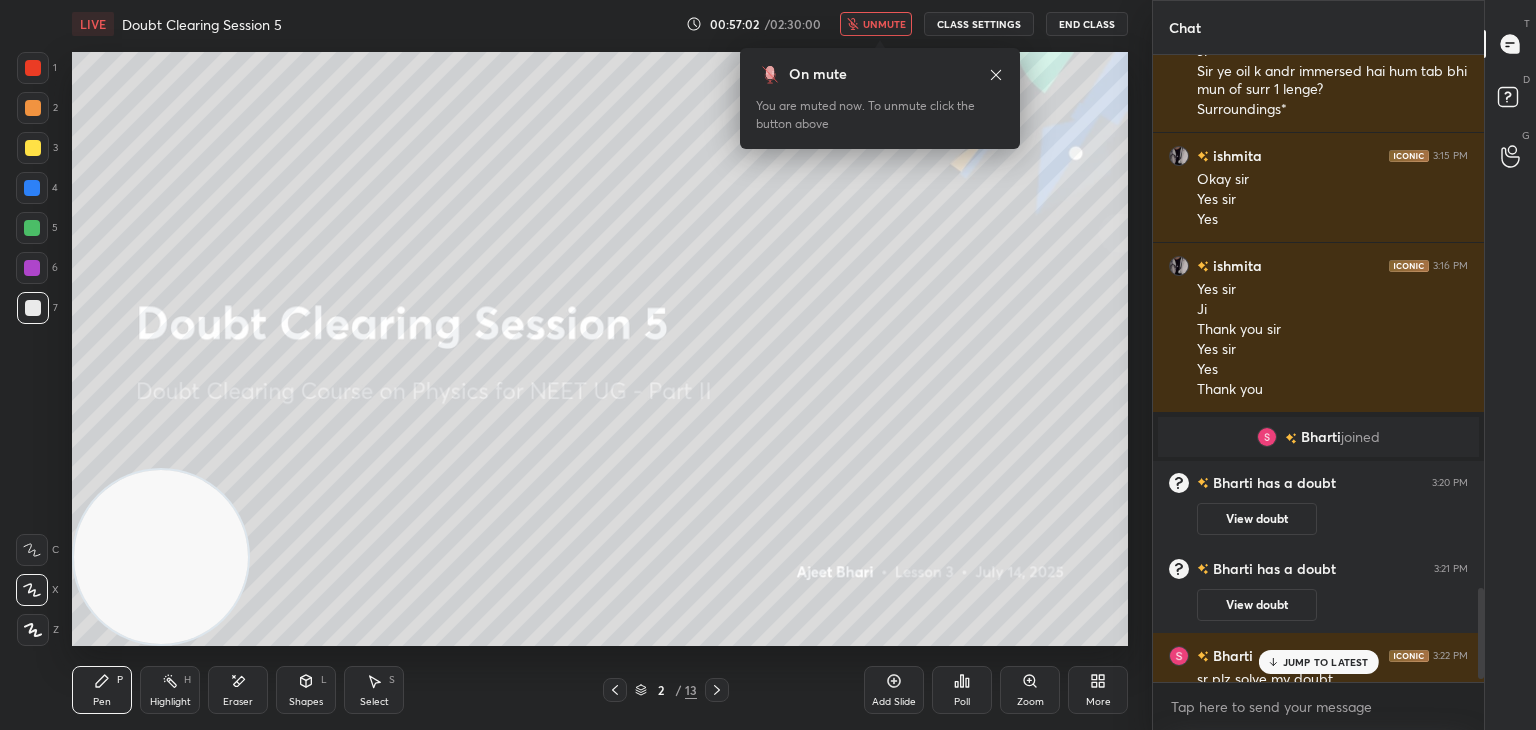 scroll, scrollTop: 3670, scrollLeft: 0, axis: vertical 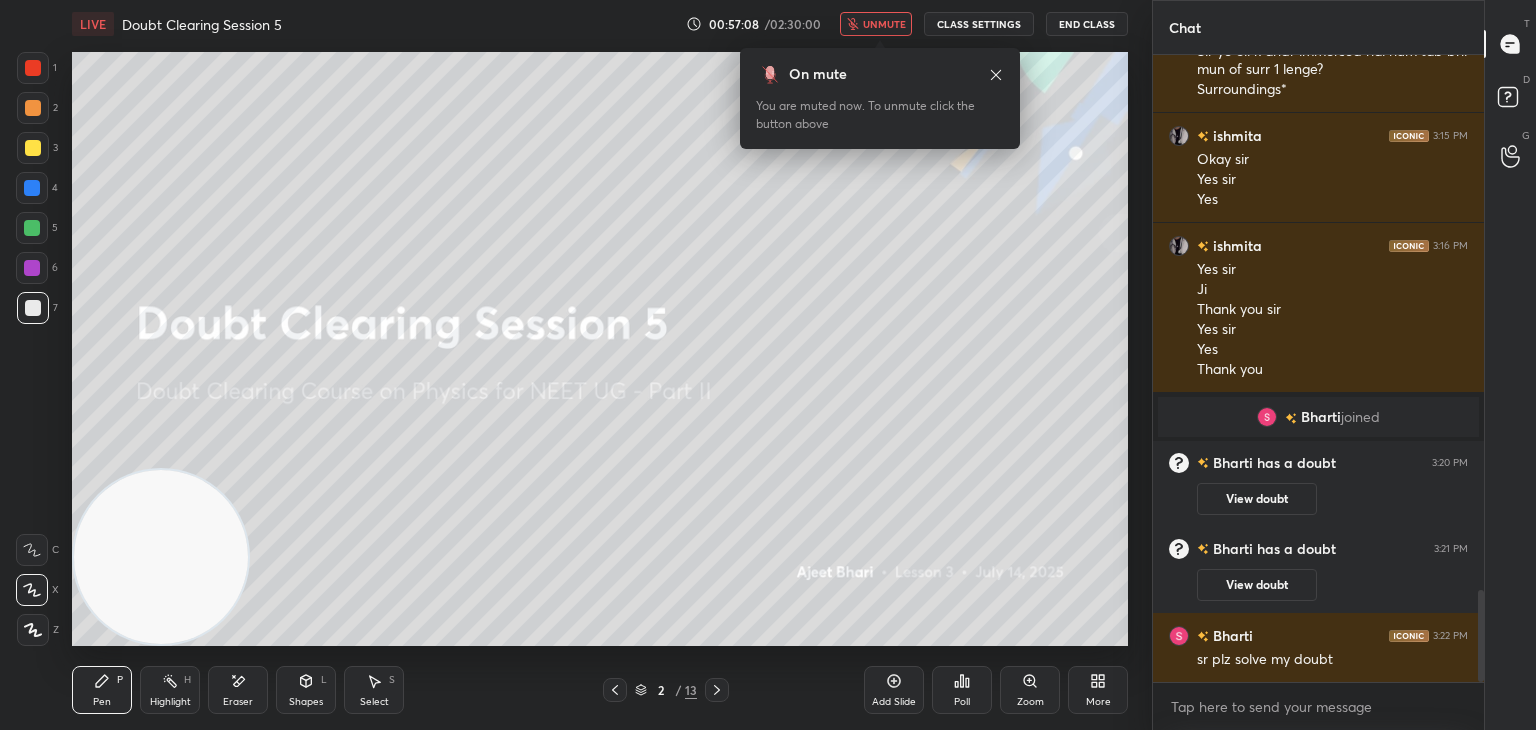 click on "D Doubts (D)" at bounding box center [1510, 100] 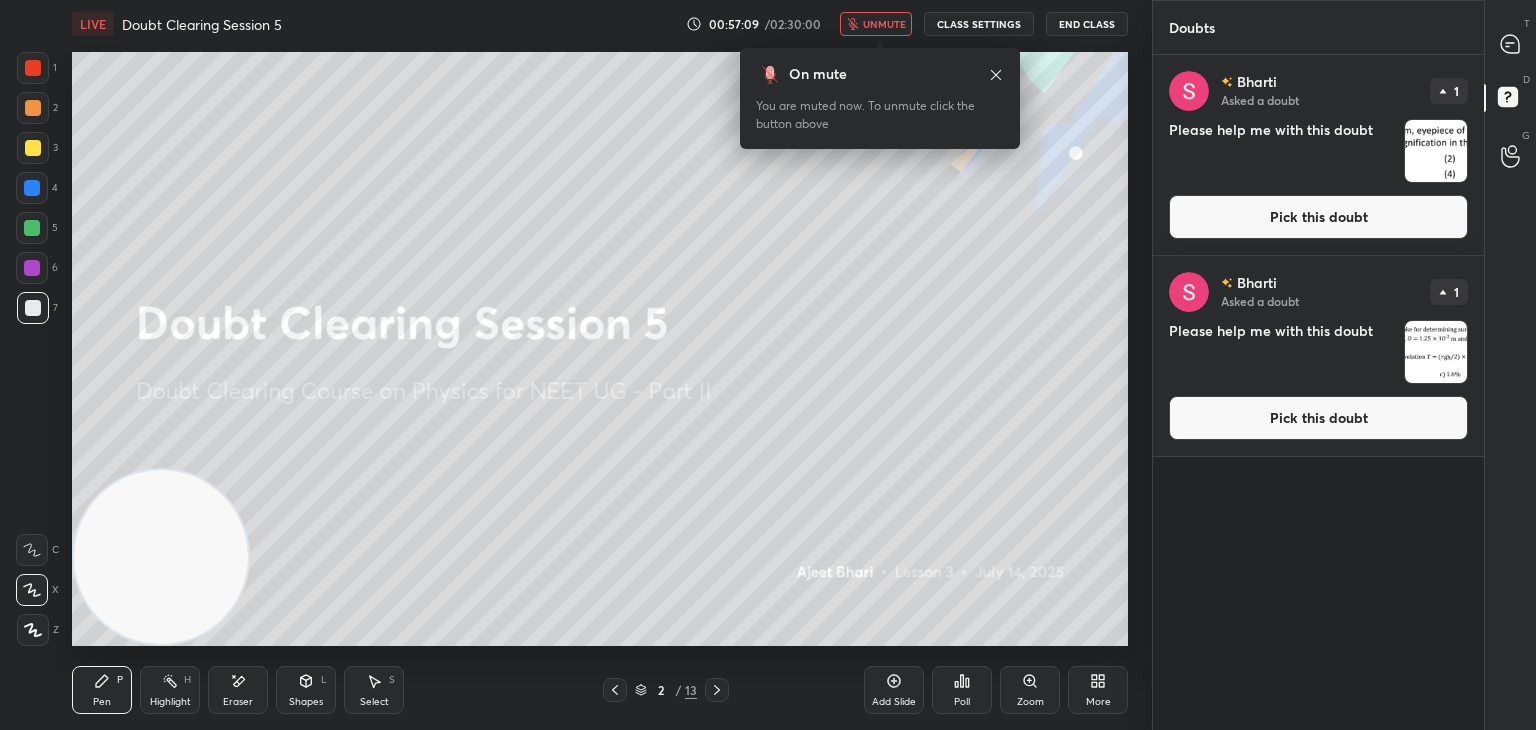 click at bounding box center [1436, 151] 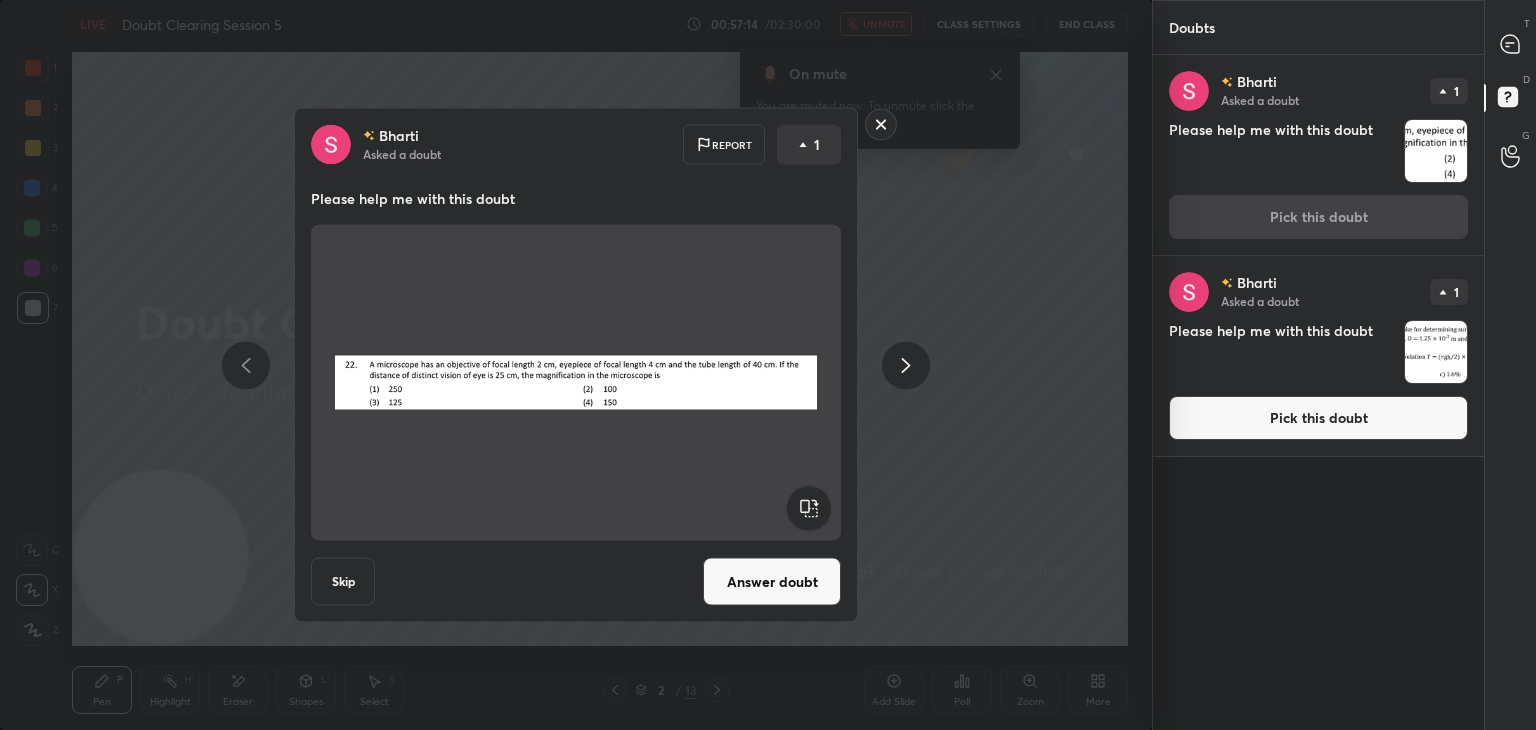 click at bounding box center [576, 383] 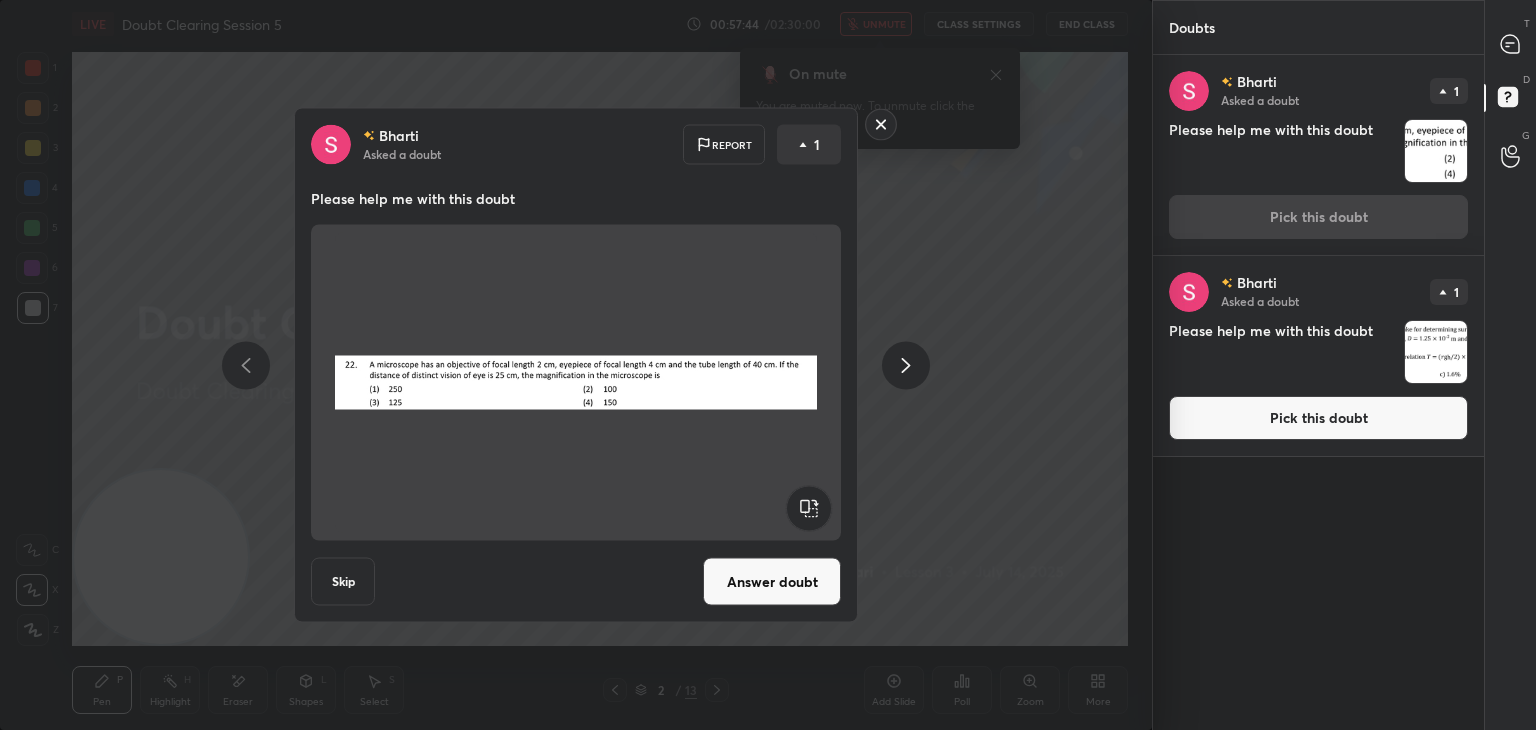 click at bounding box center [576, 383] 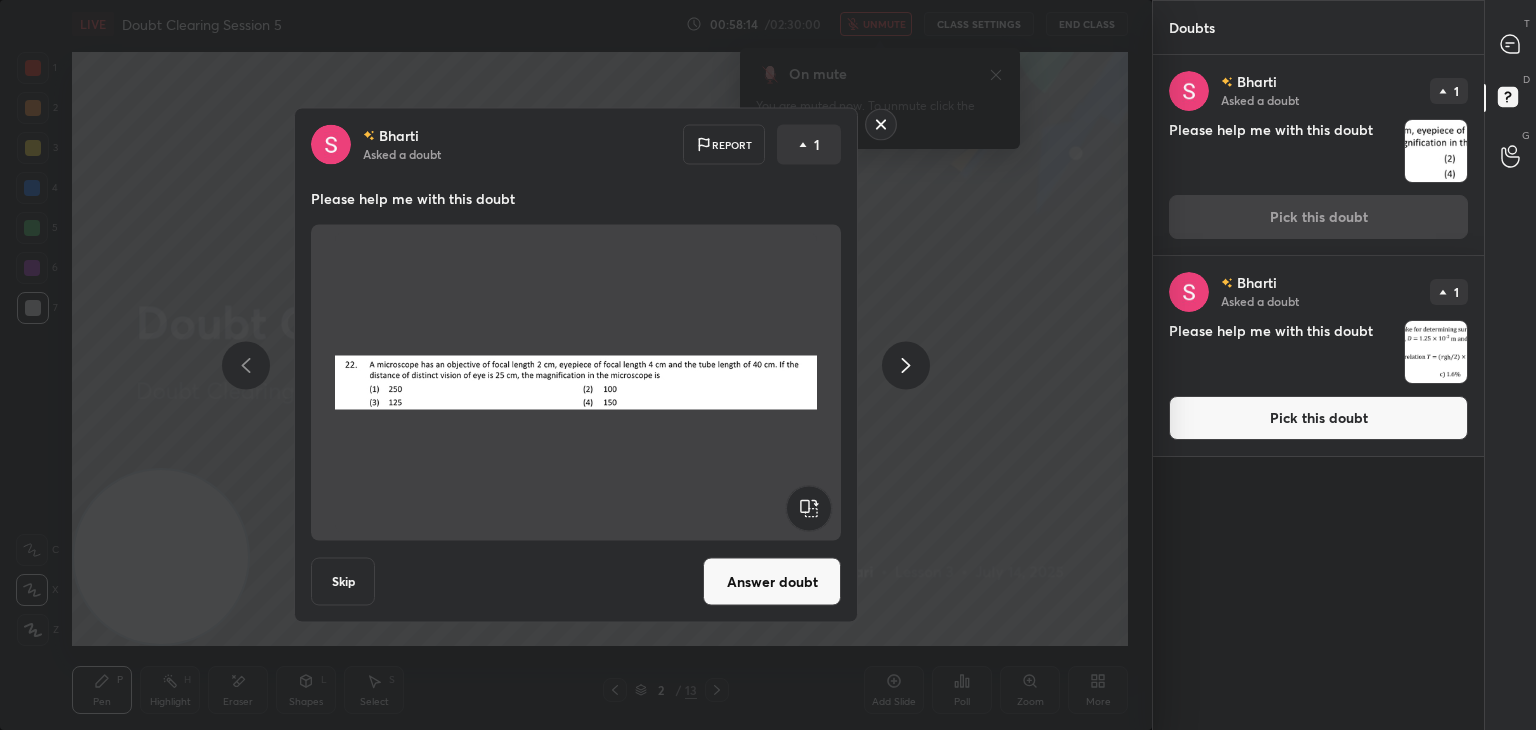 click at bounding box center (576, 383) 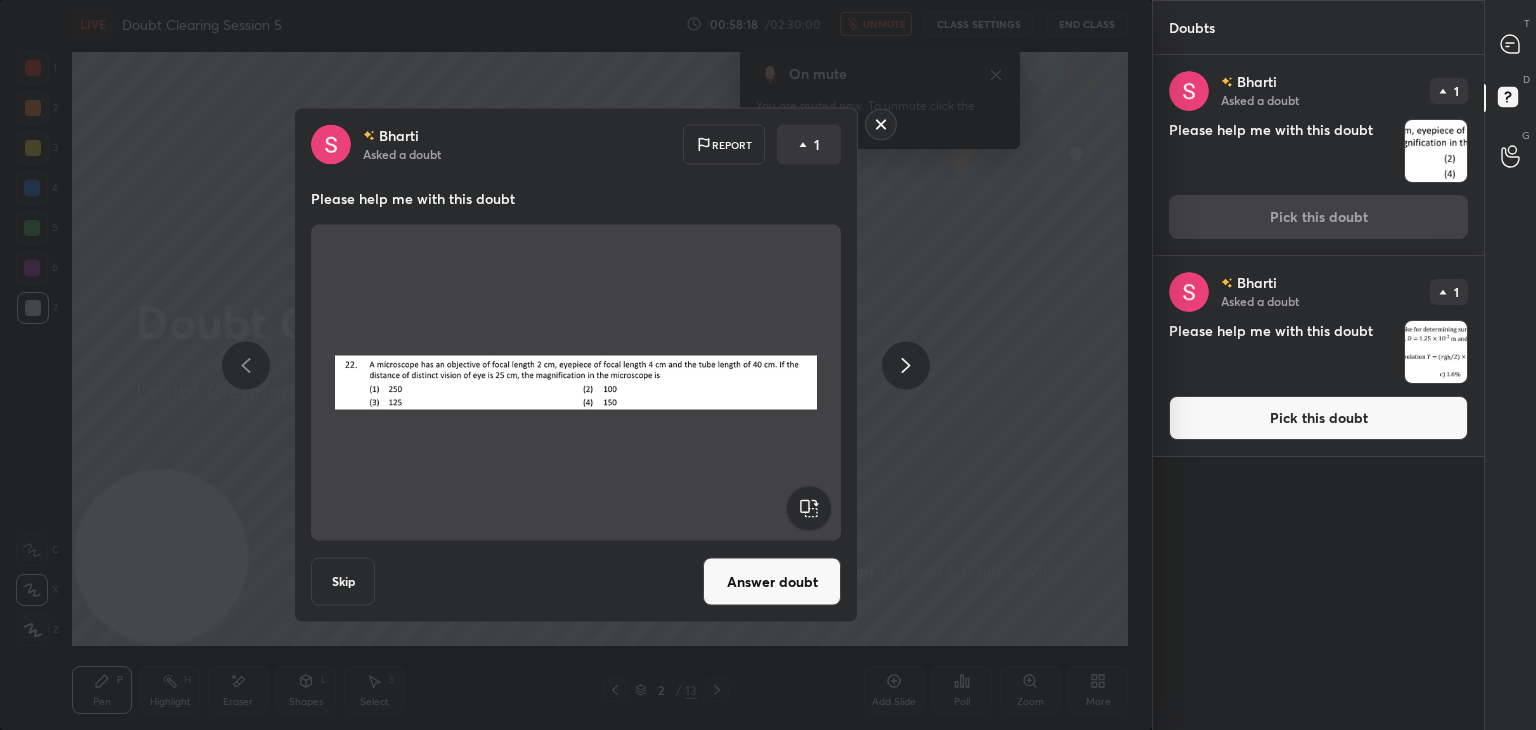 click on "Answer doubt" at bounding box center [772, 582] 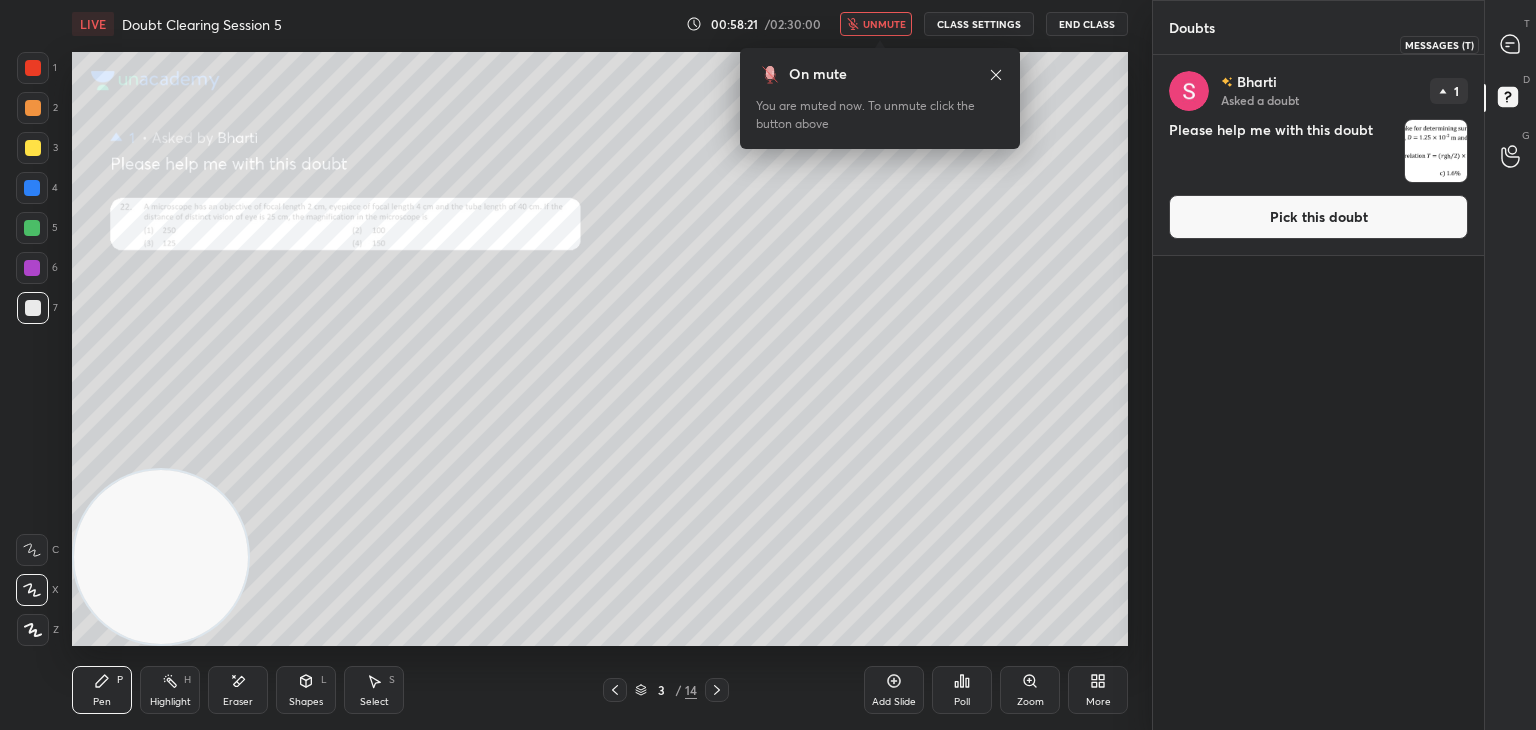 click 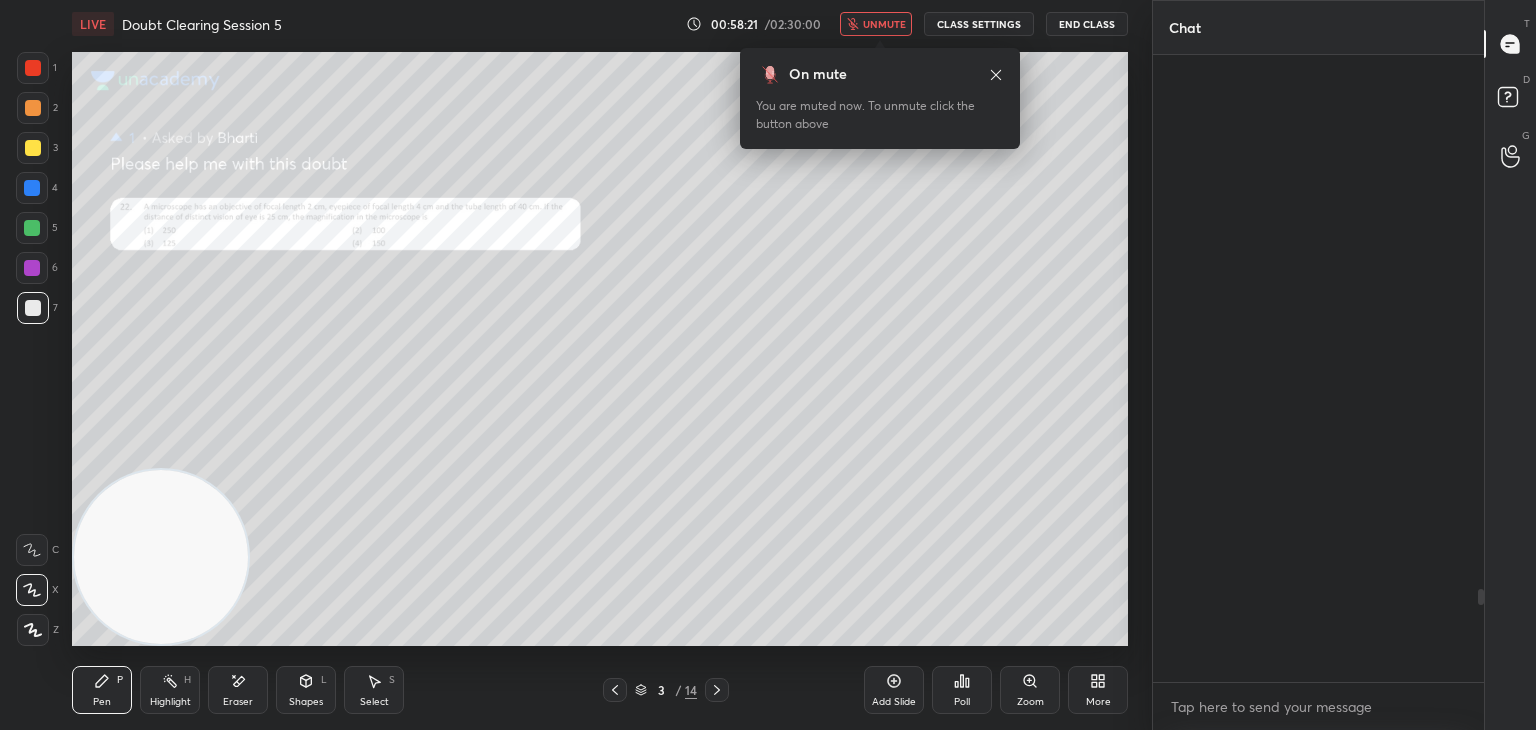 scroll, scrollTop: 3584, scrollLeft: 0, axis: vertical 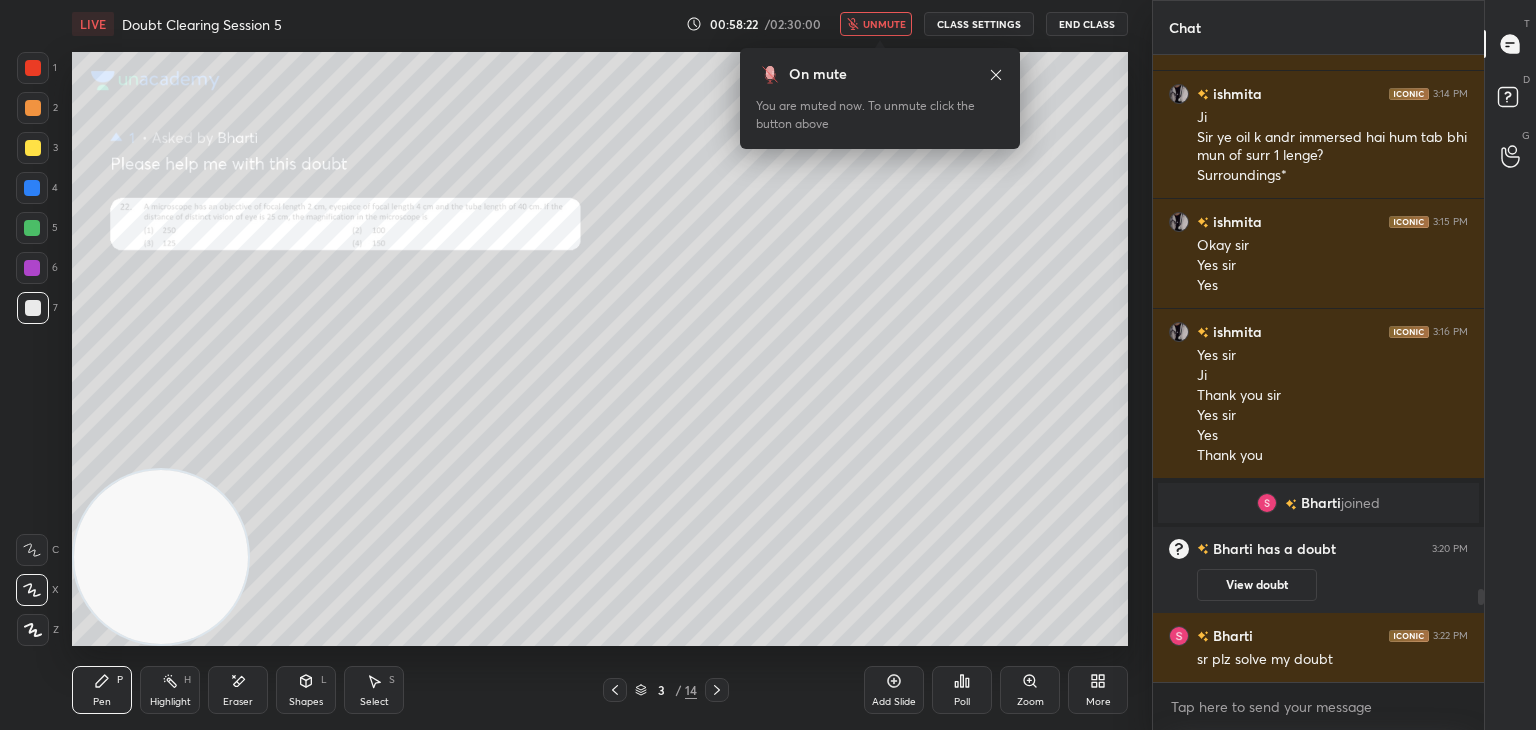 click on "unmute" at bounding box center [884, 24] 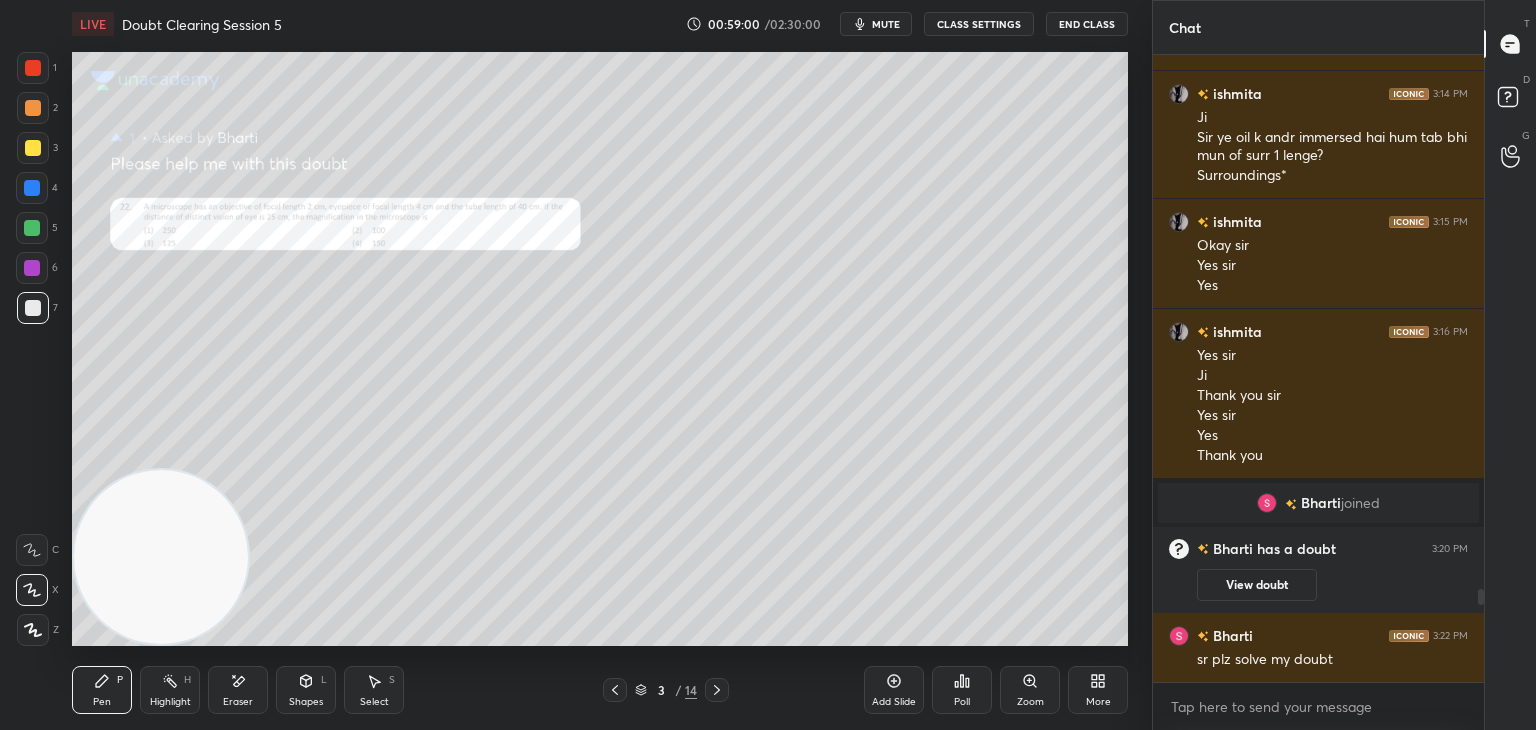 click at bounding box center (33, 68) 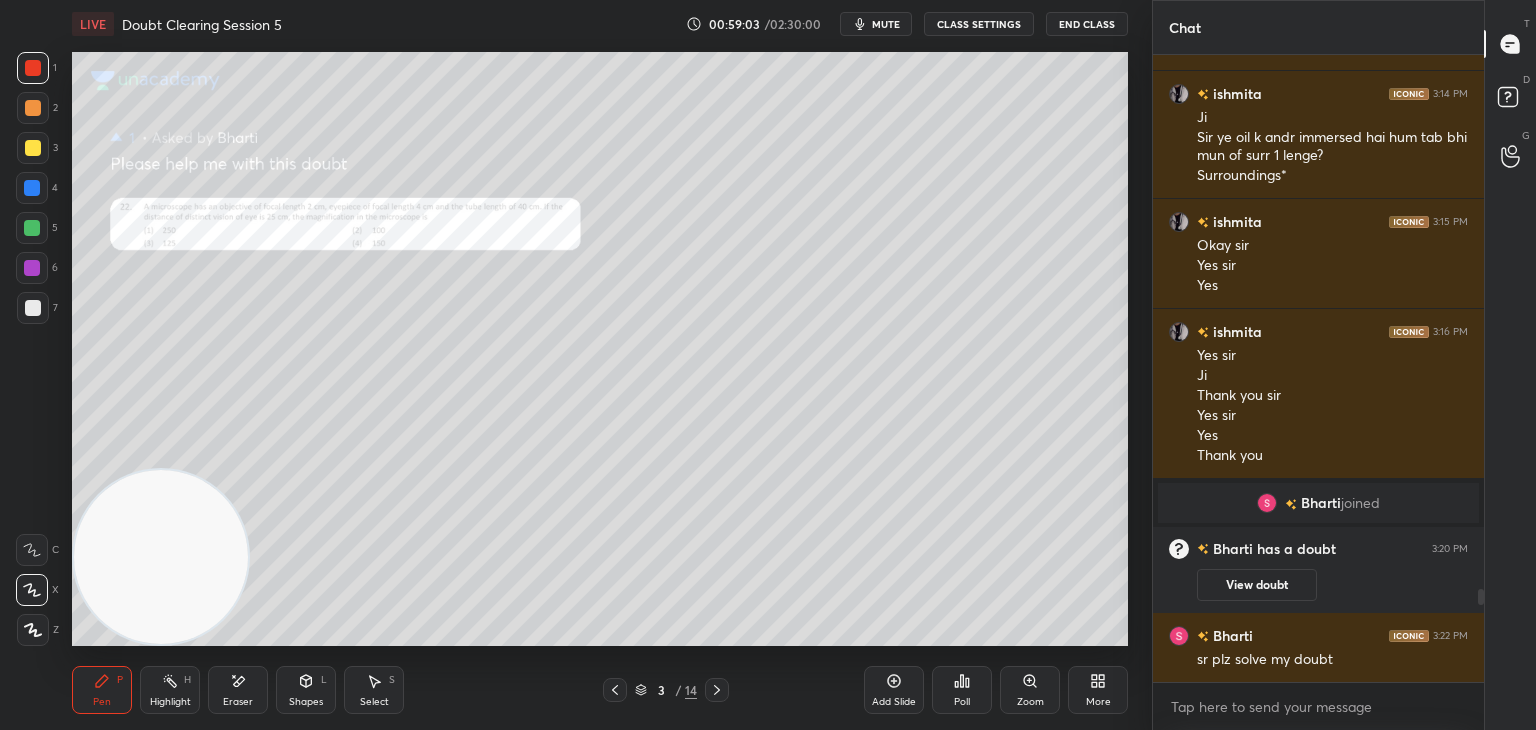 click on "mute" at bounding box center [876, 24] 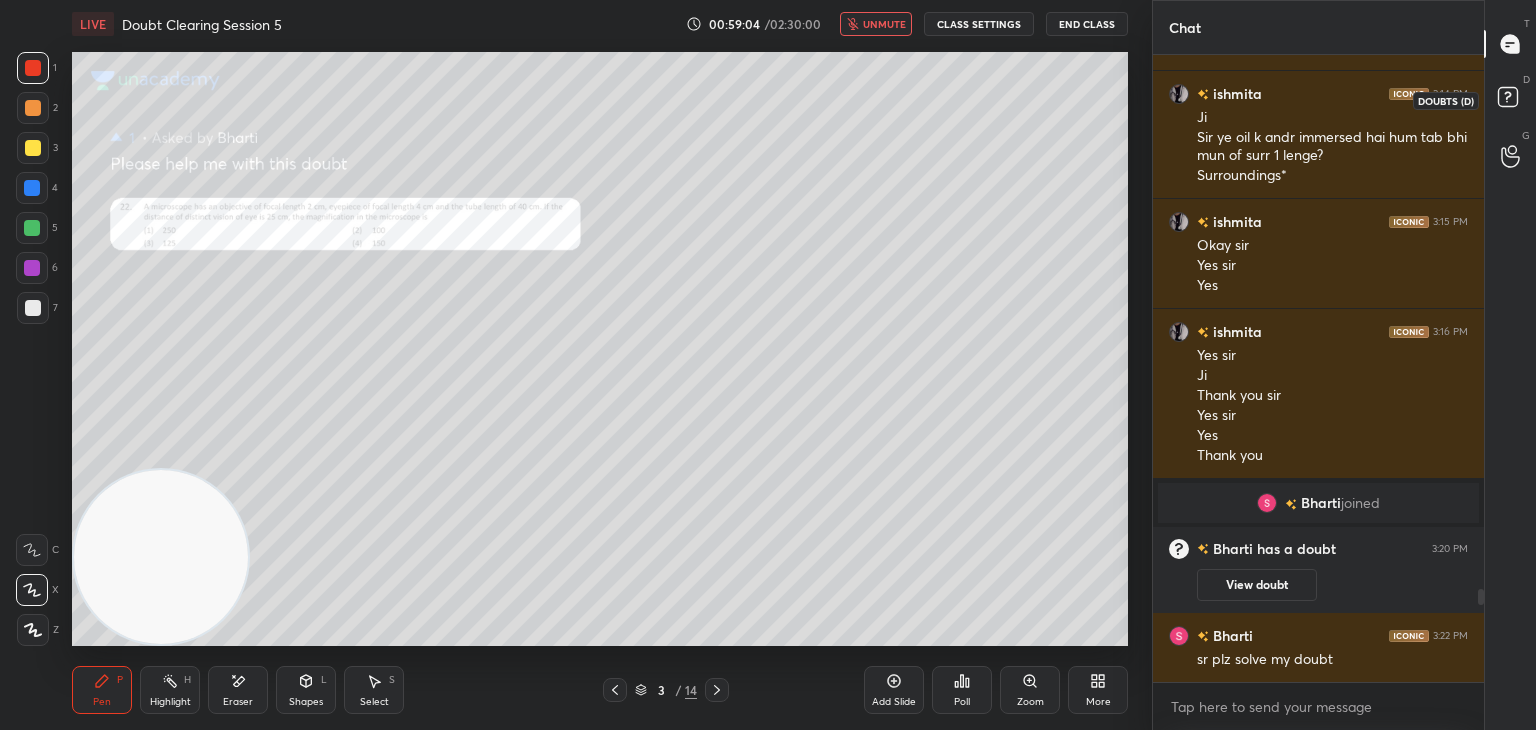 click 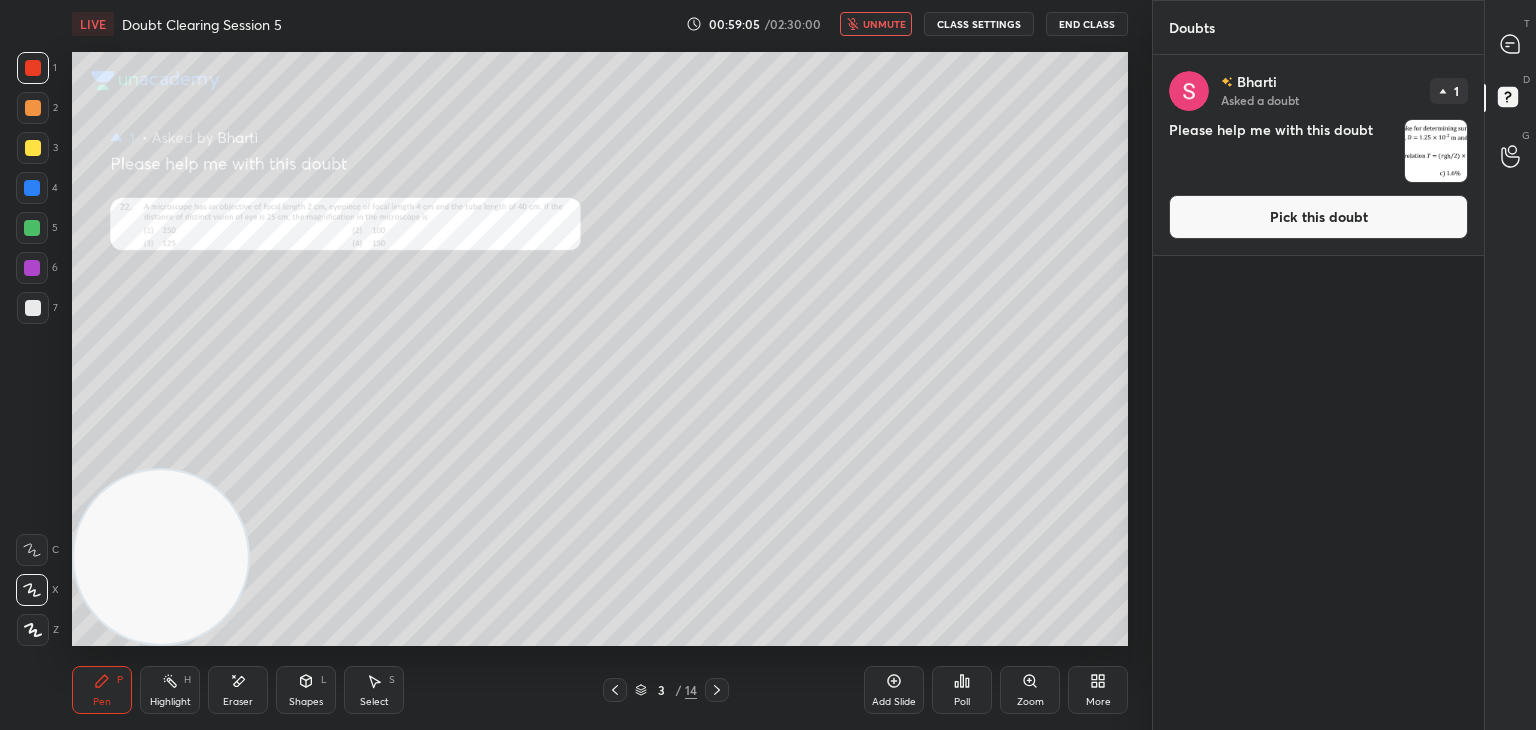 click at bounding box center (1436, 151) 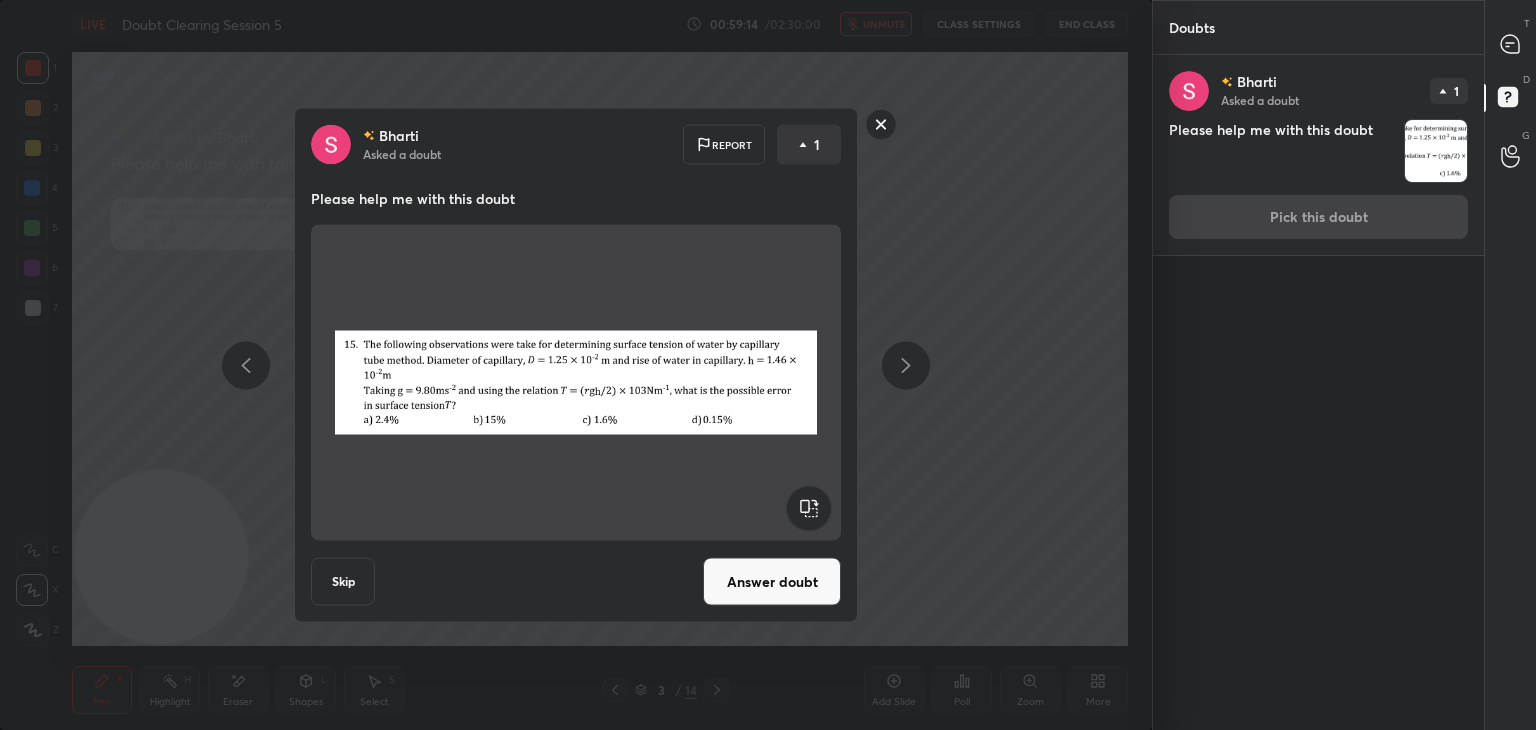 click at bounding box center (576, 383) 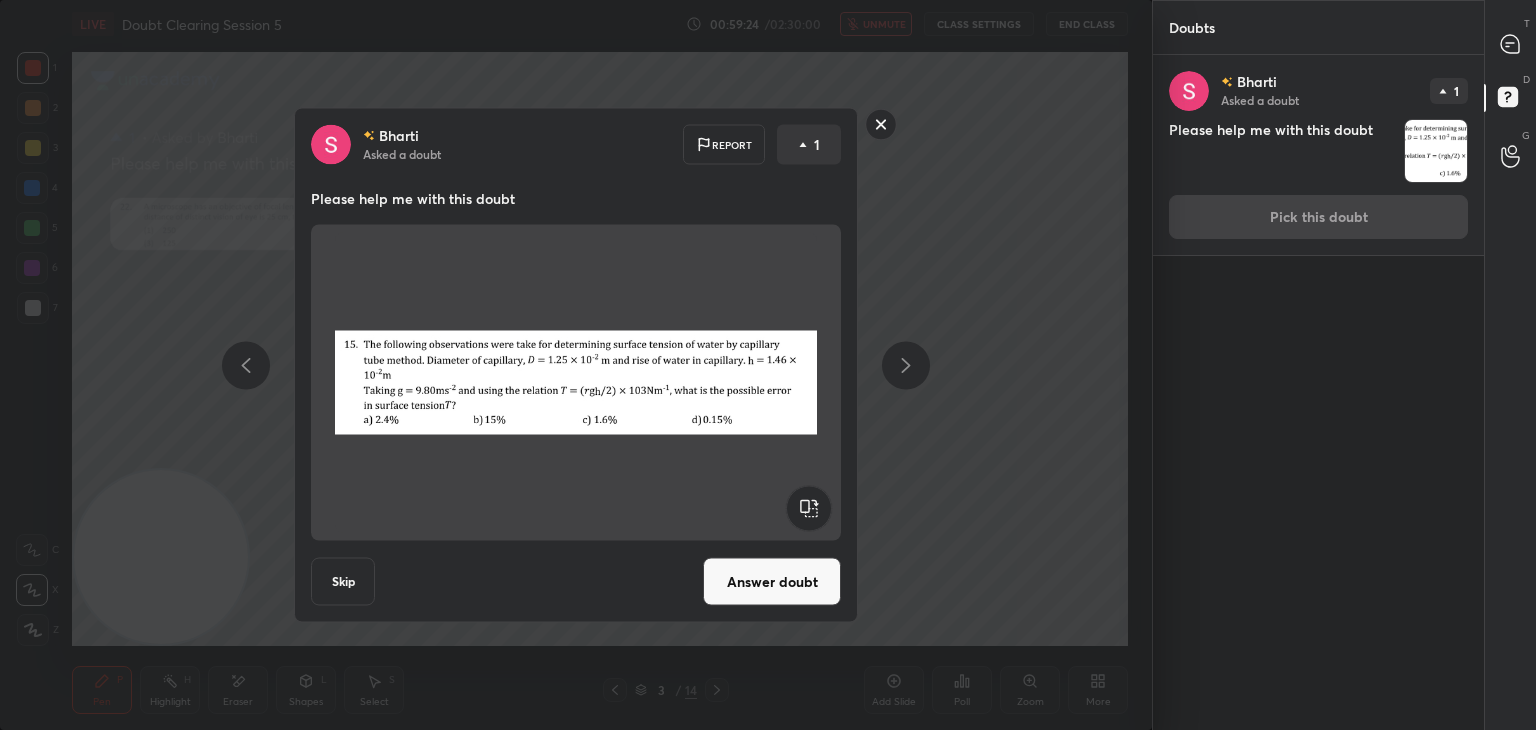 click on "Answer doubt" at bounding box center [772, 582] 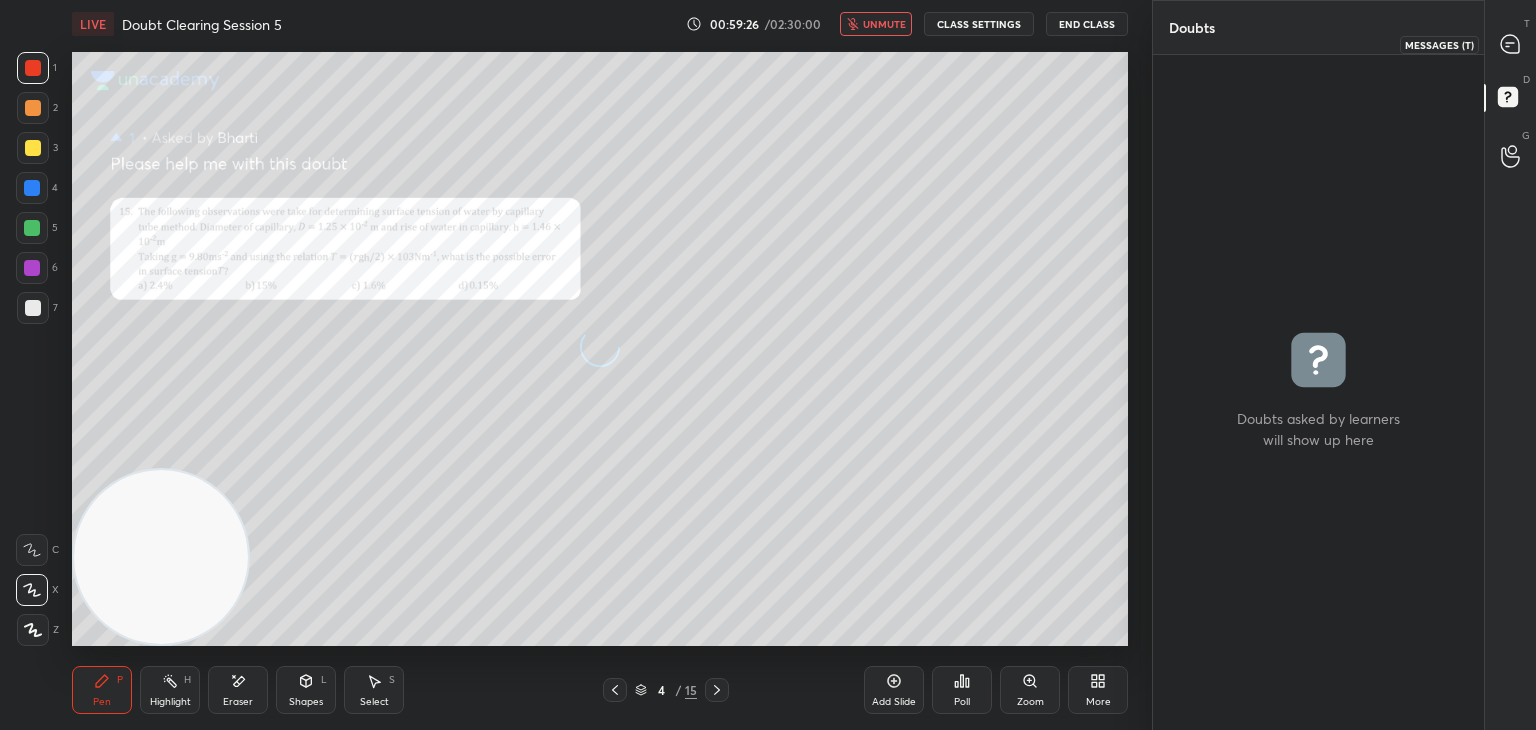 click 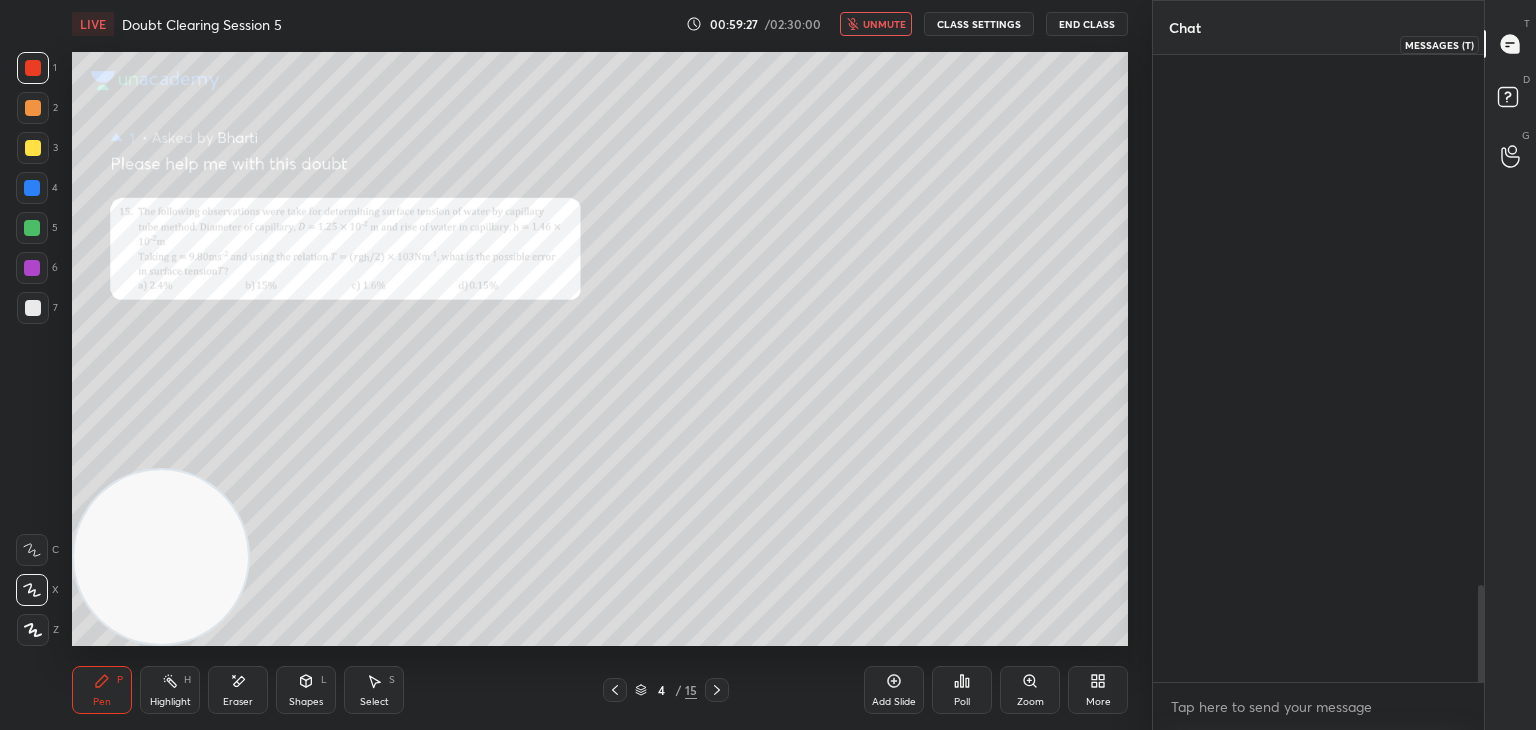 scroll, scrollTop: 3548, scrollLeft: 0, axis: vertical 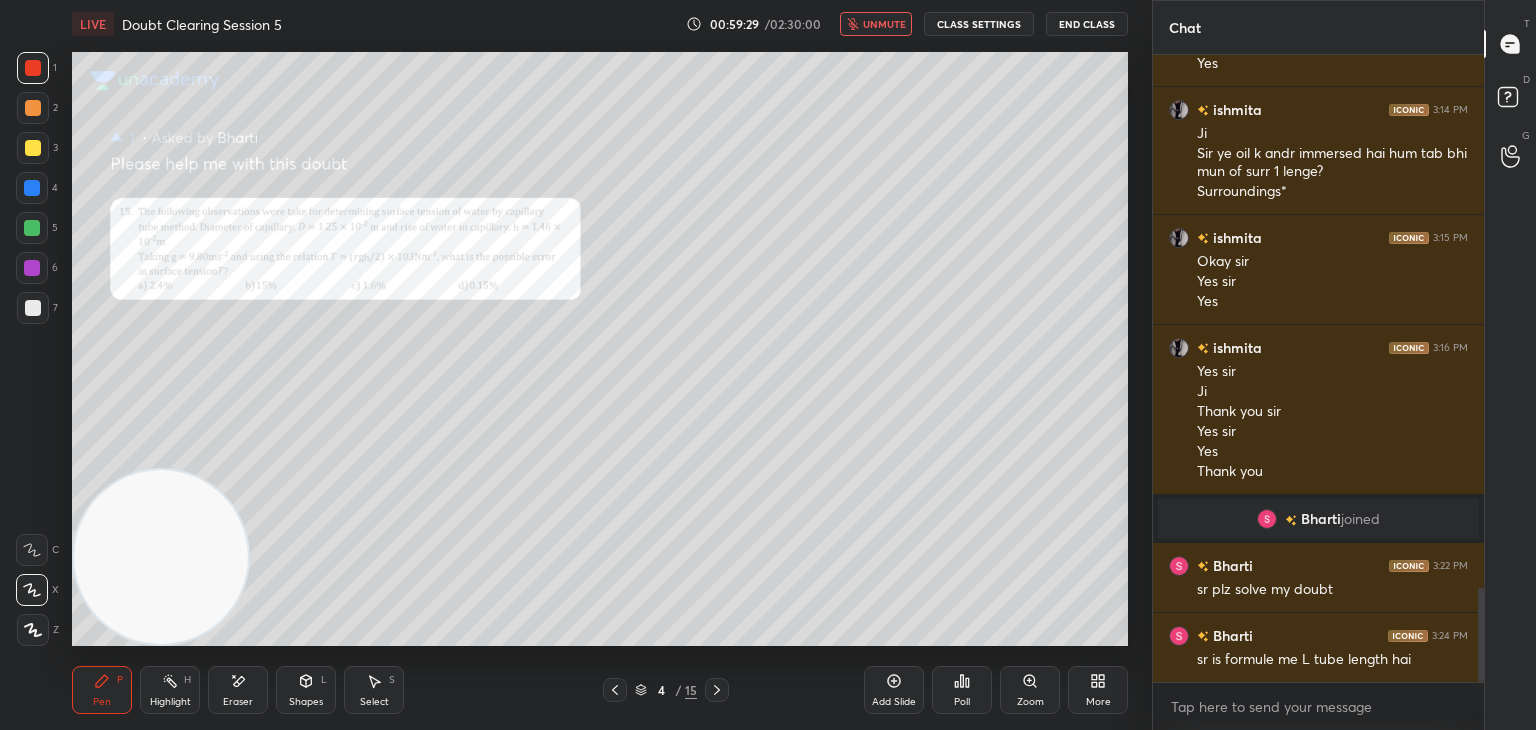 click on "unmute" at bounding box center (884, 24) 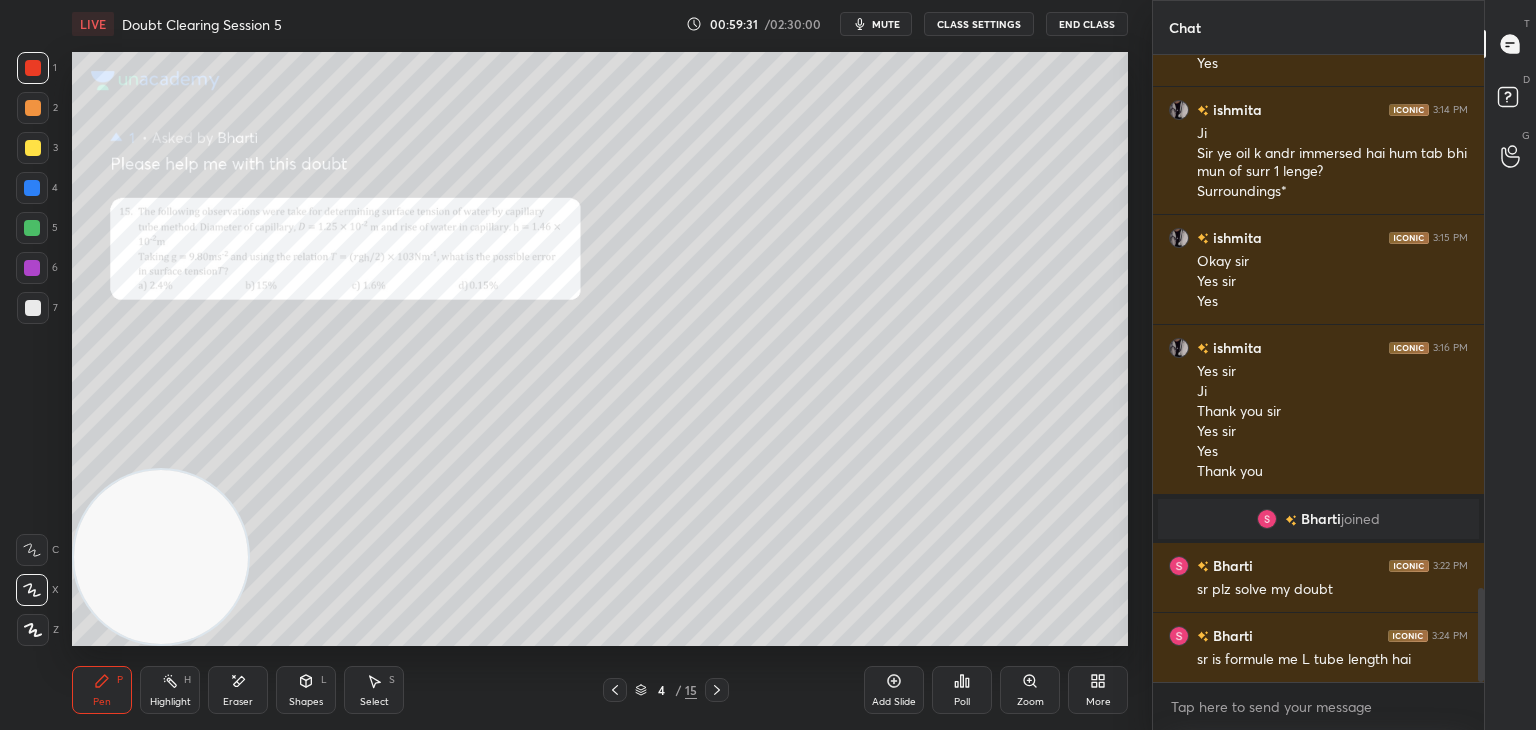 click 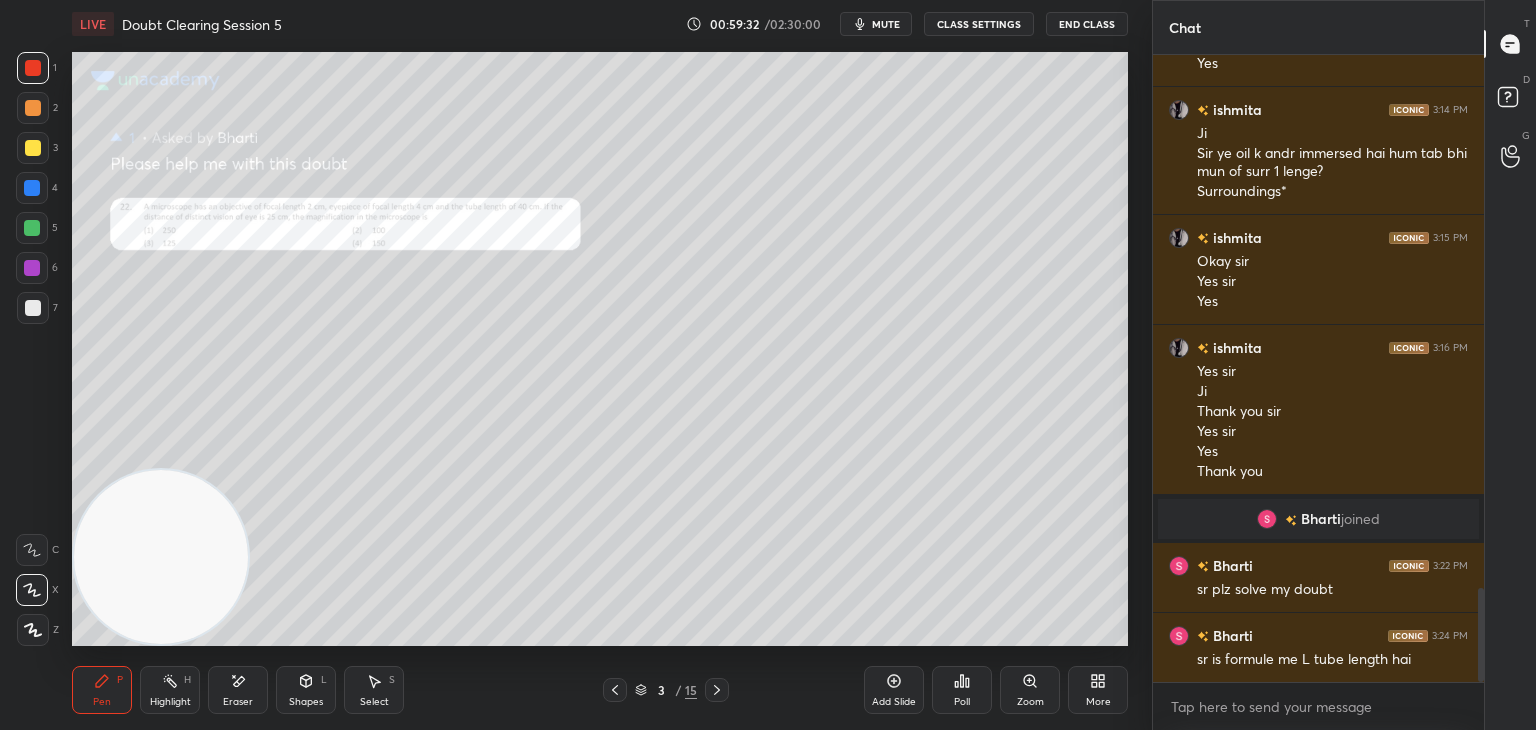 click on "Zoom" at bounding box center [1030, 702] 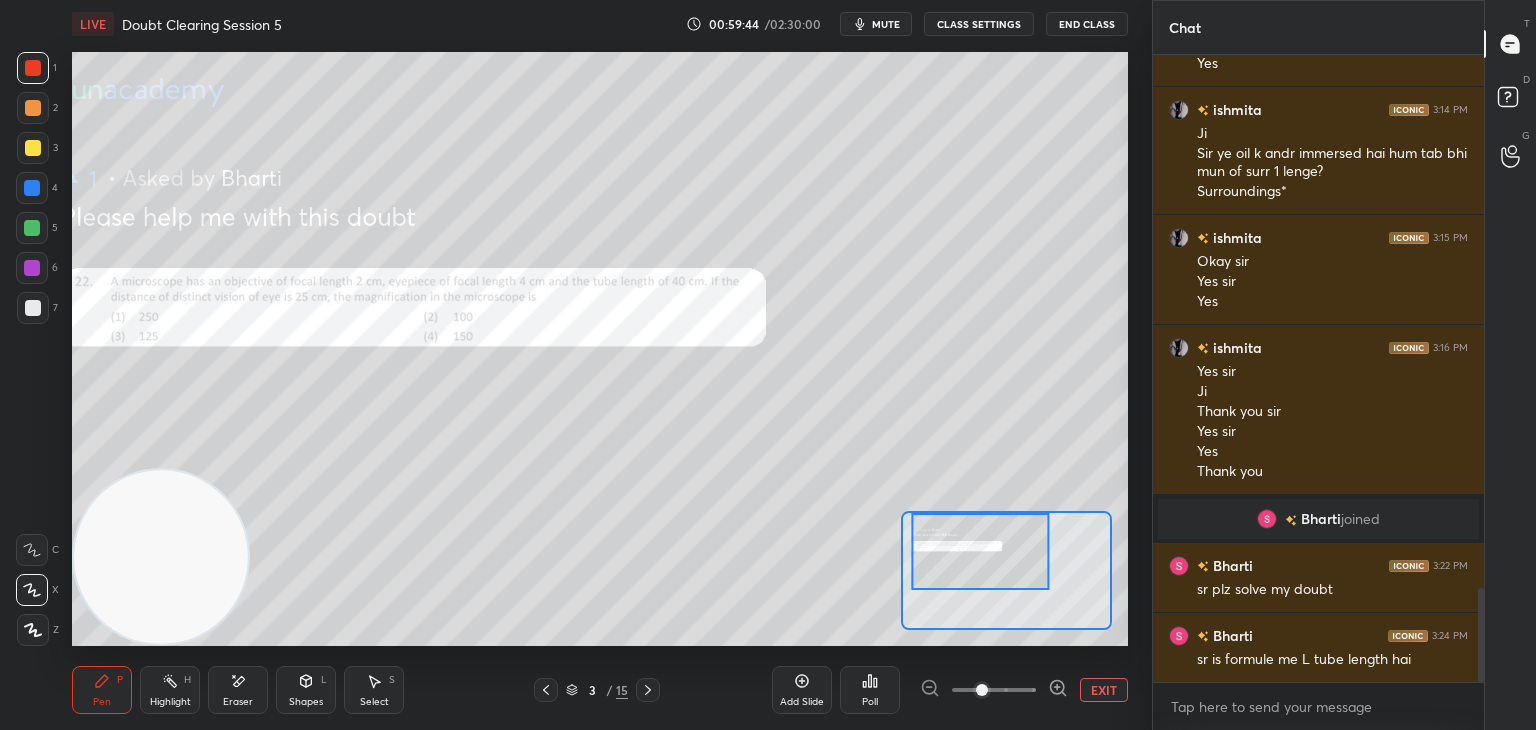 click on "EXIT" at bounding box center (1104, 690) 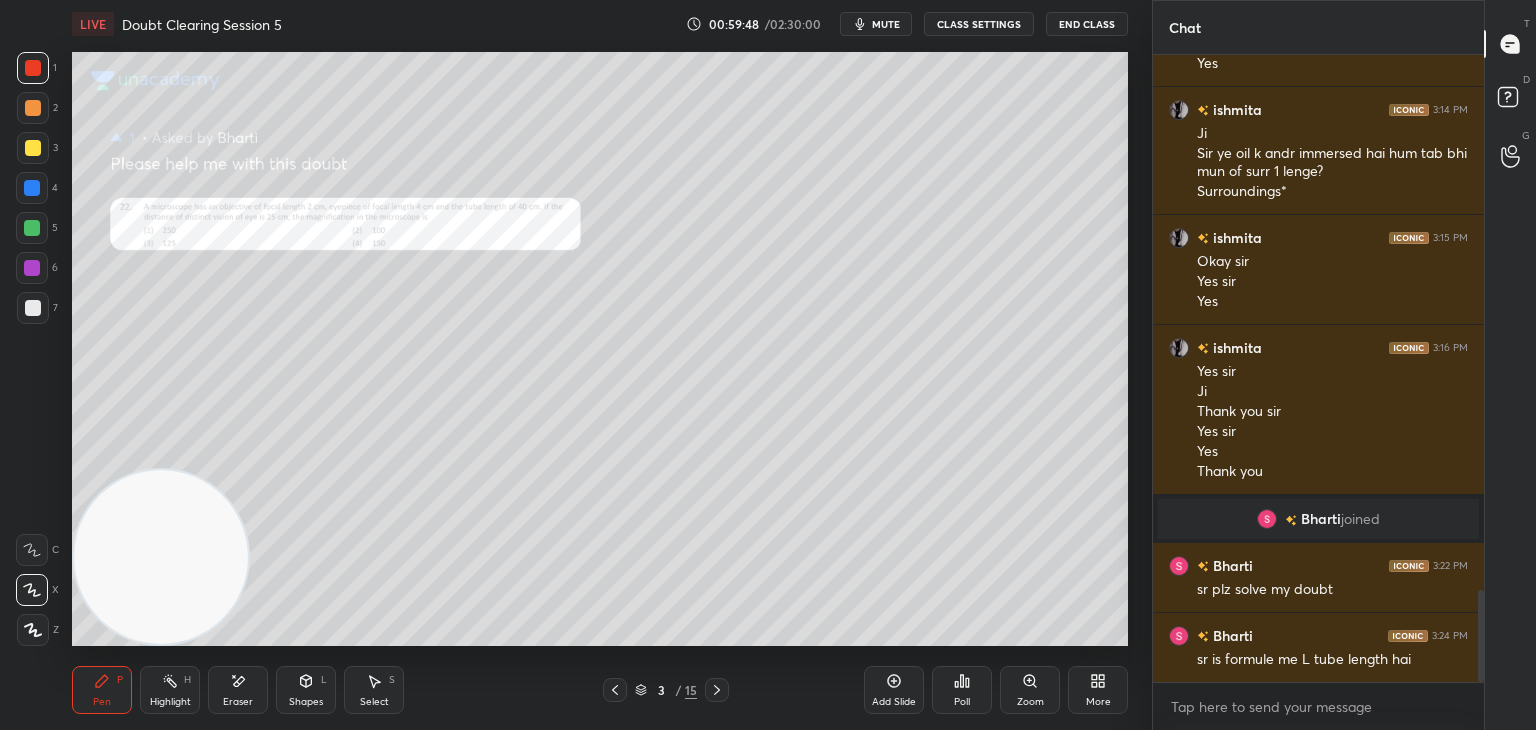 scroll, scrollTop: 3638, scrollLeft: 0, axis: vertical 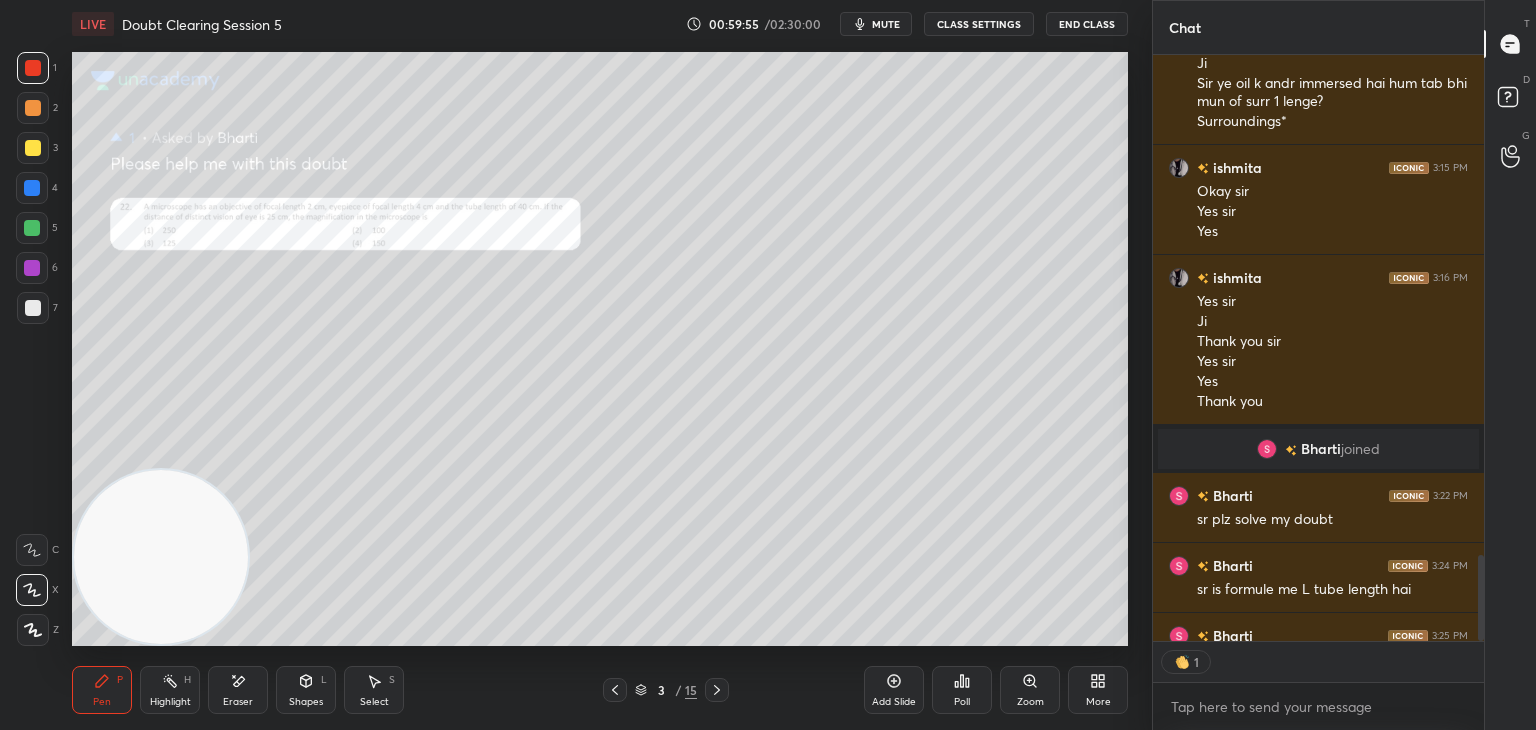 click 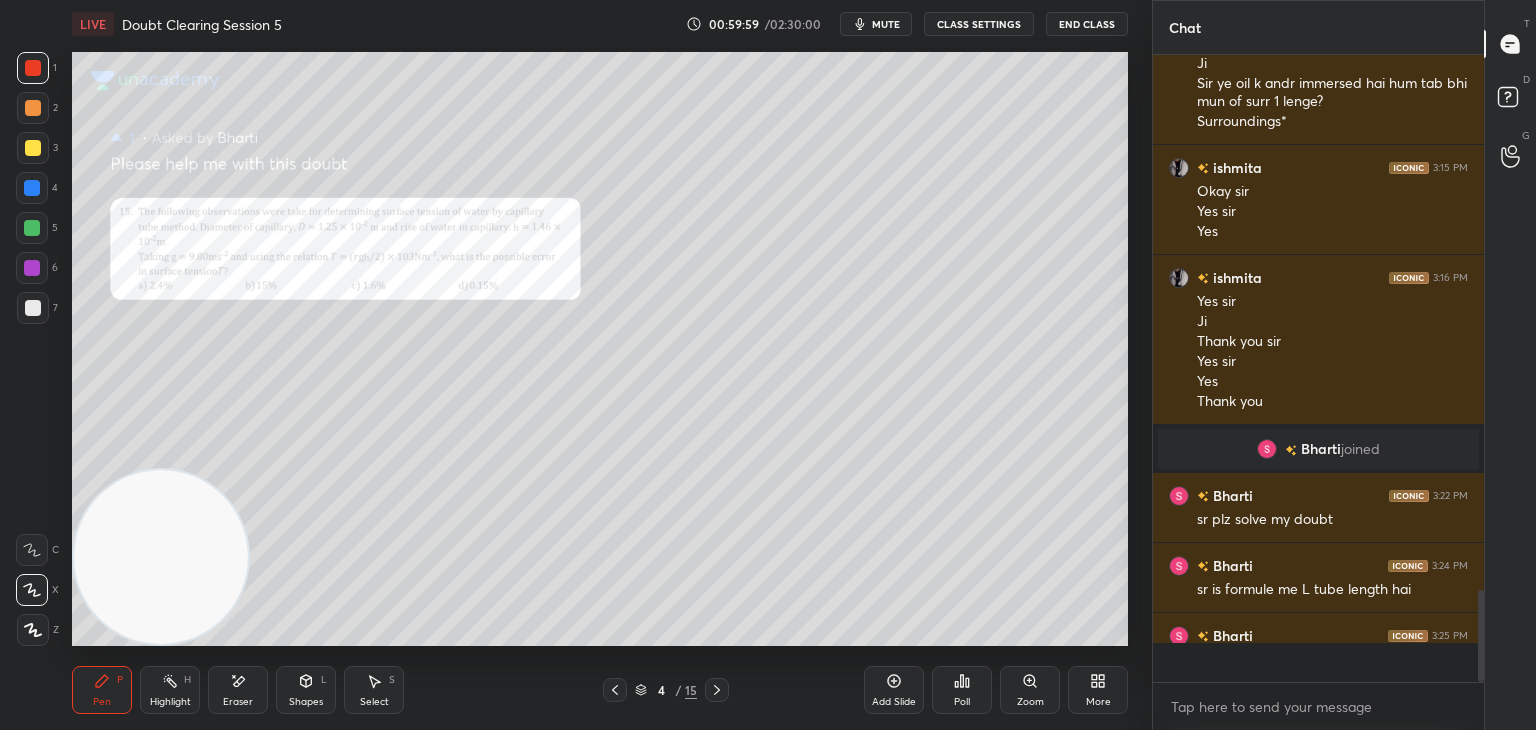 scroll, scrollTop: 6, scrollLeft: 6, axis: both 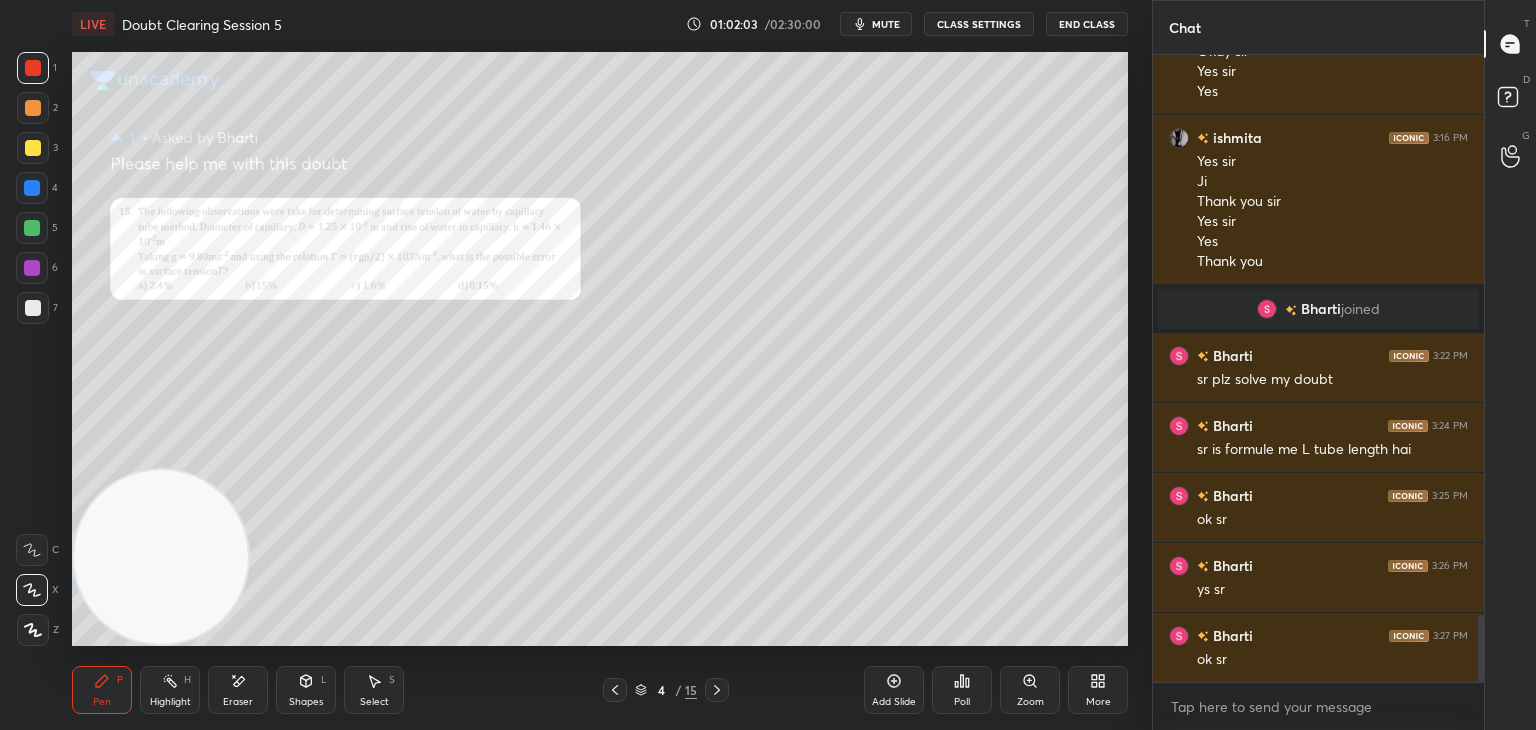 click on "mute" at bounding box center [886, 24] 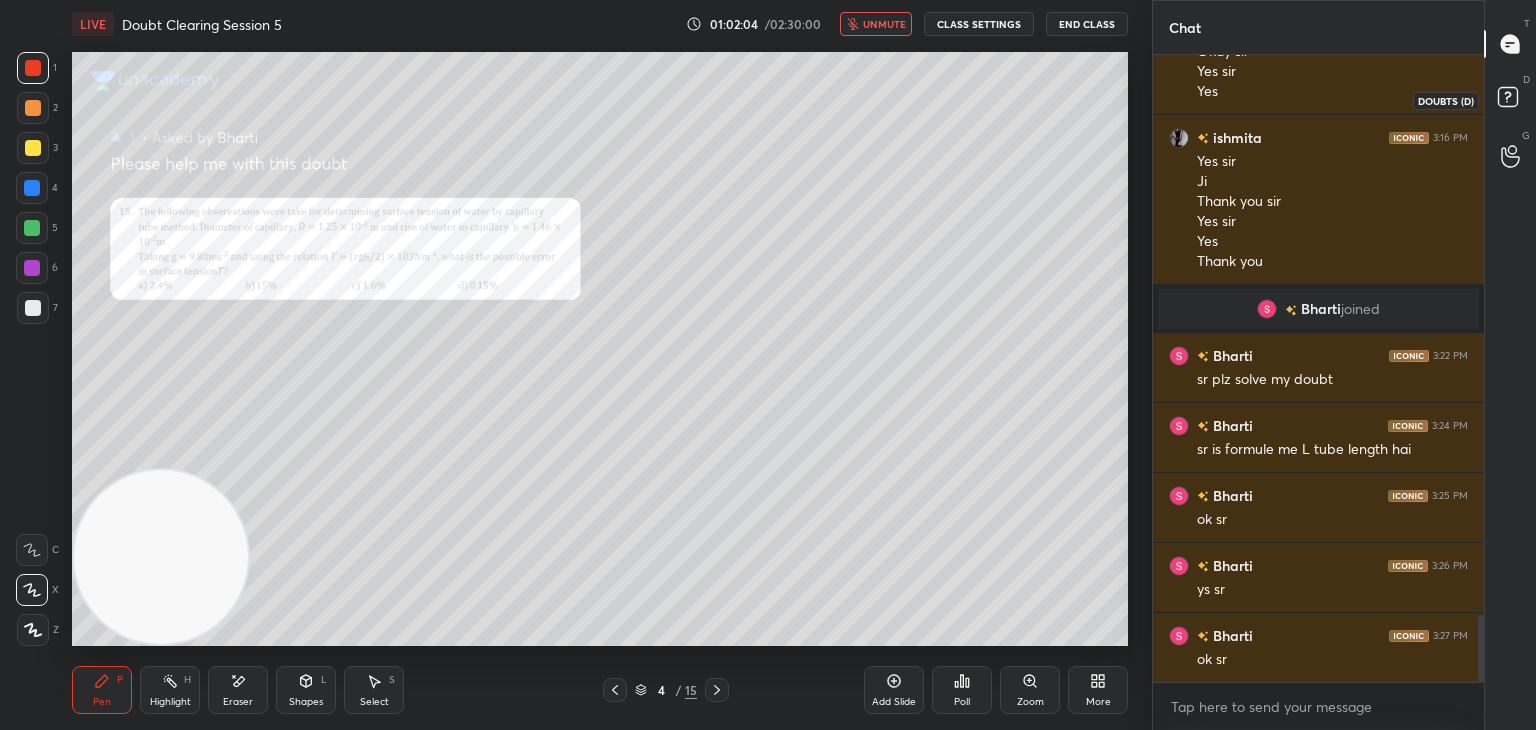 click on "D Doubts (D)" at bounding box center (1510, 100) 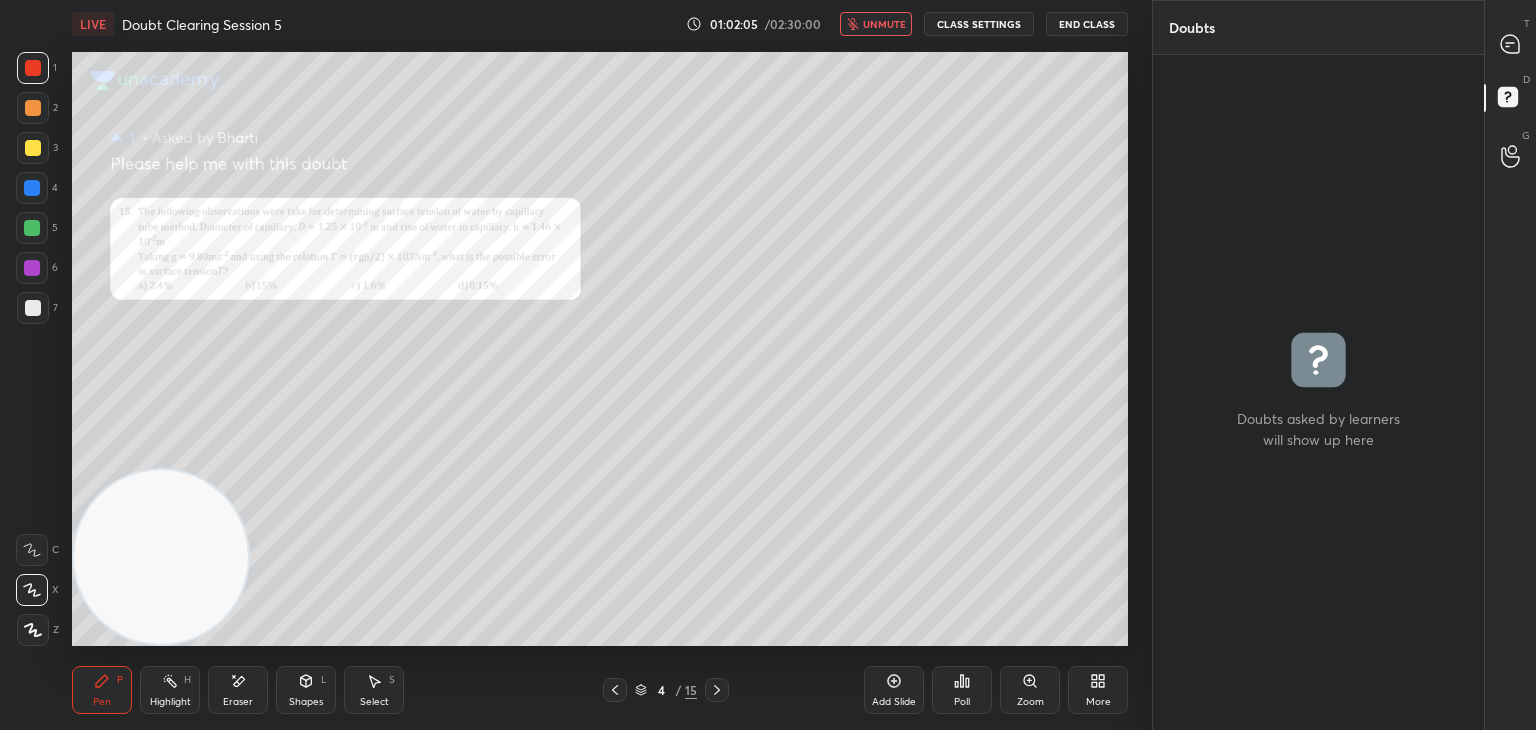 click on "T Messages (T)" at bounding box center (1510, 44) 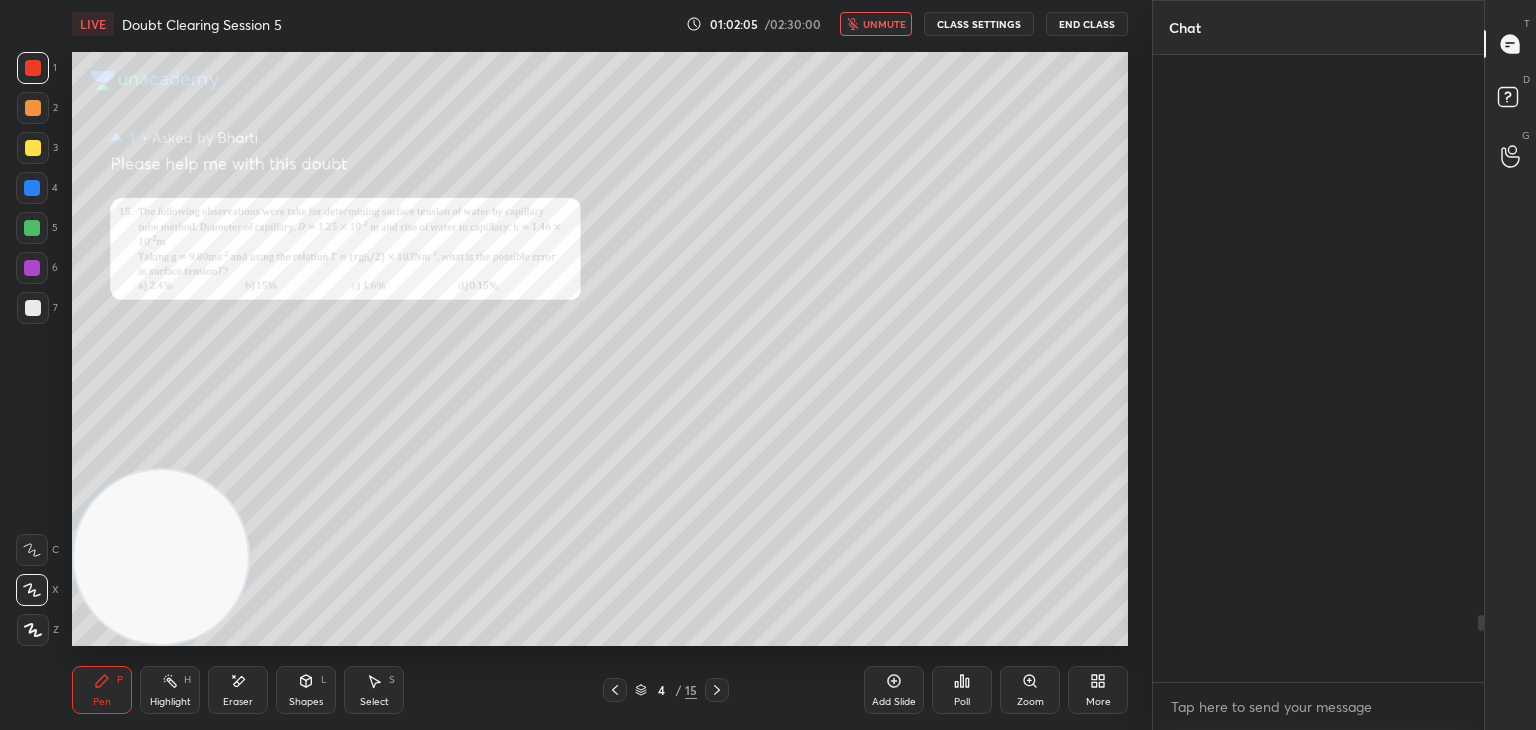 scroll, scrollTop: 5272, scrollLeft: 0, axis: vertical 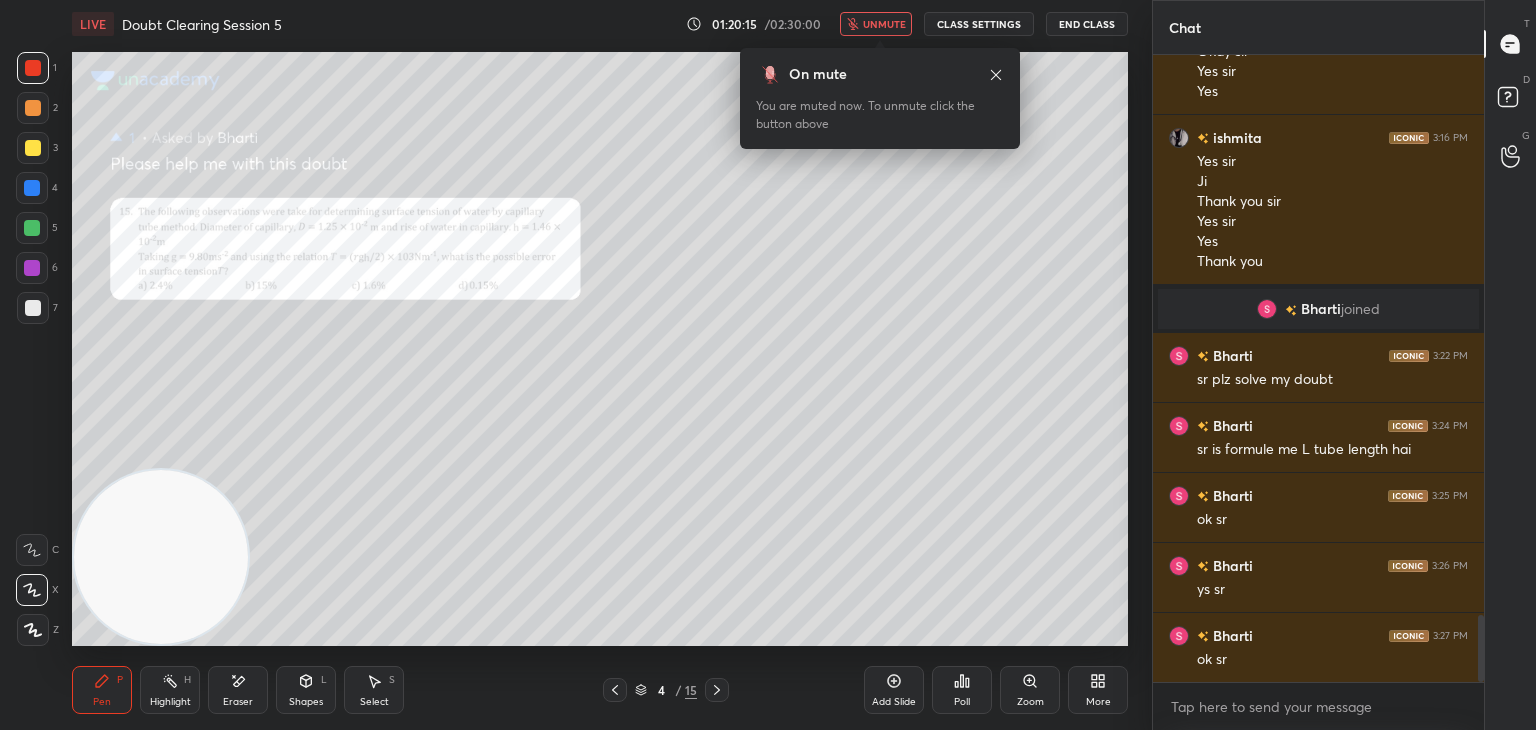 click 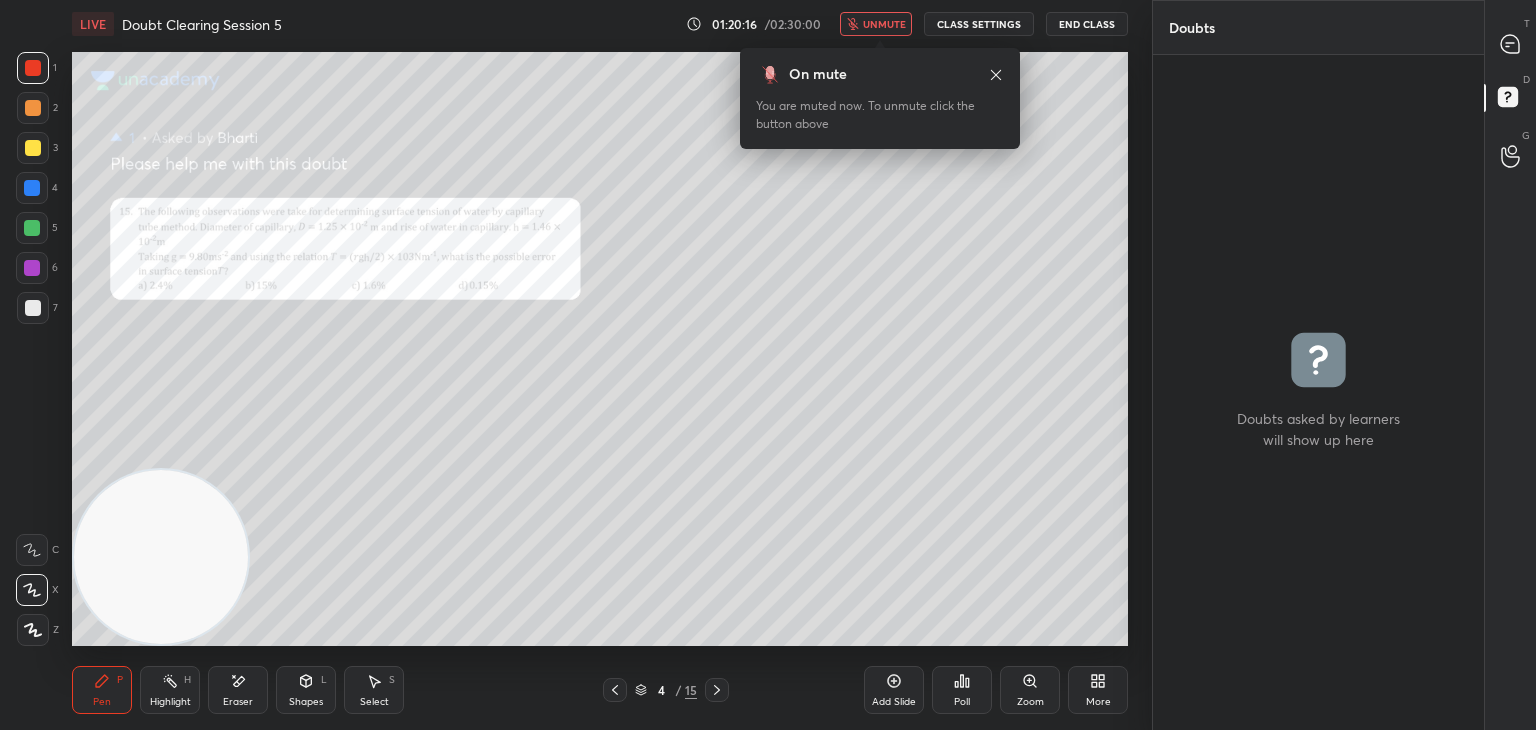 click at bounding box center (1511, 44) 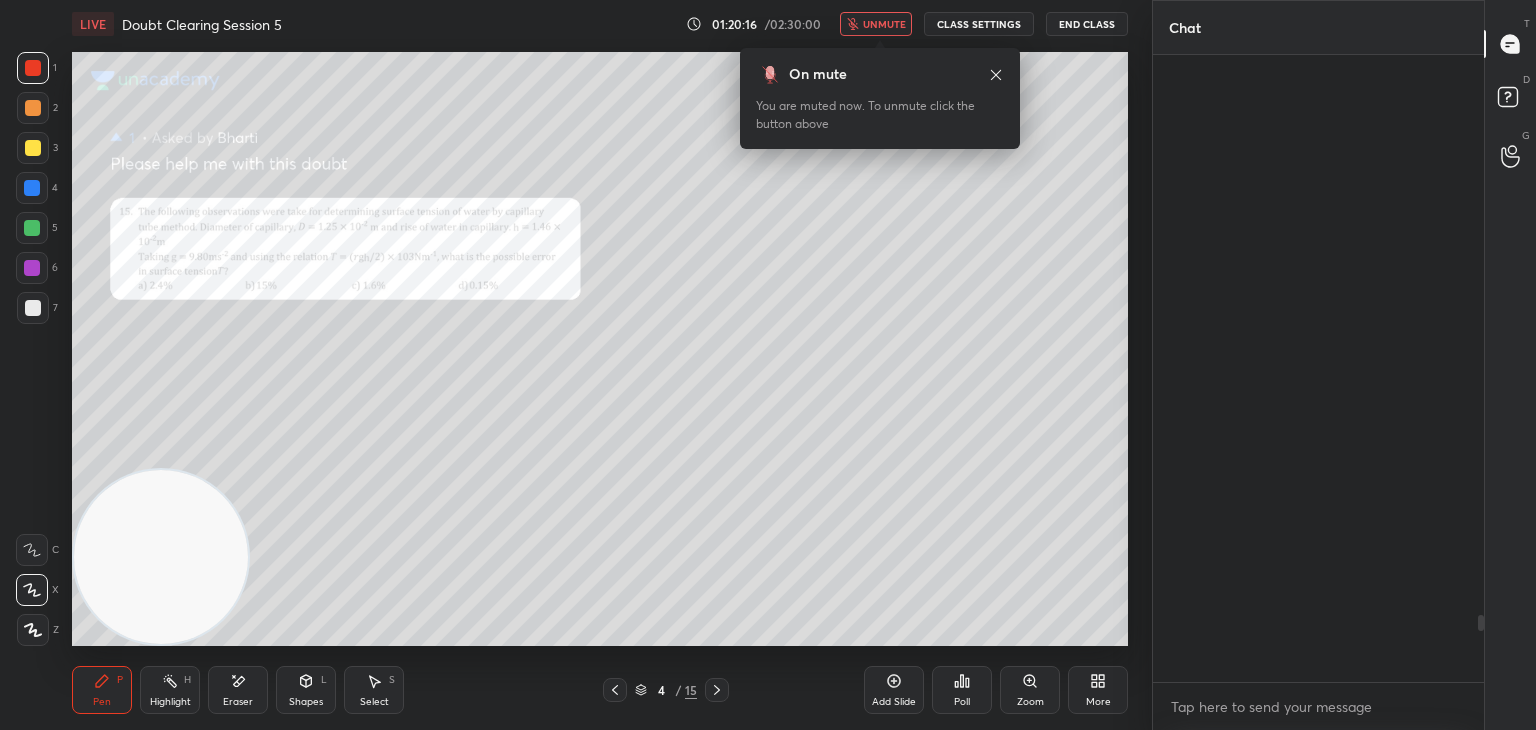 scroll, scrollTop: 5272, scrollLeft: 0, axis: vertical 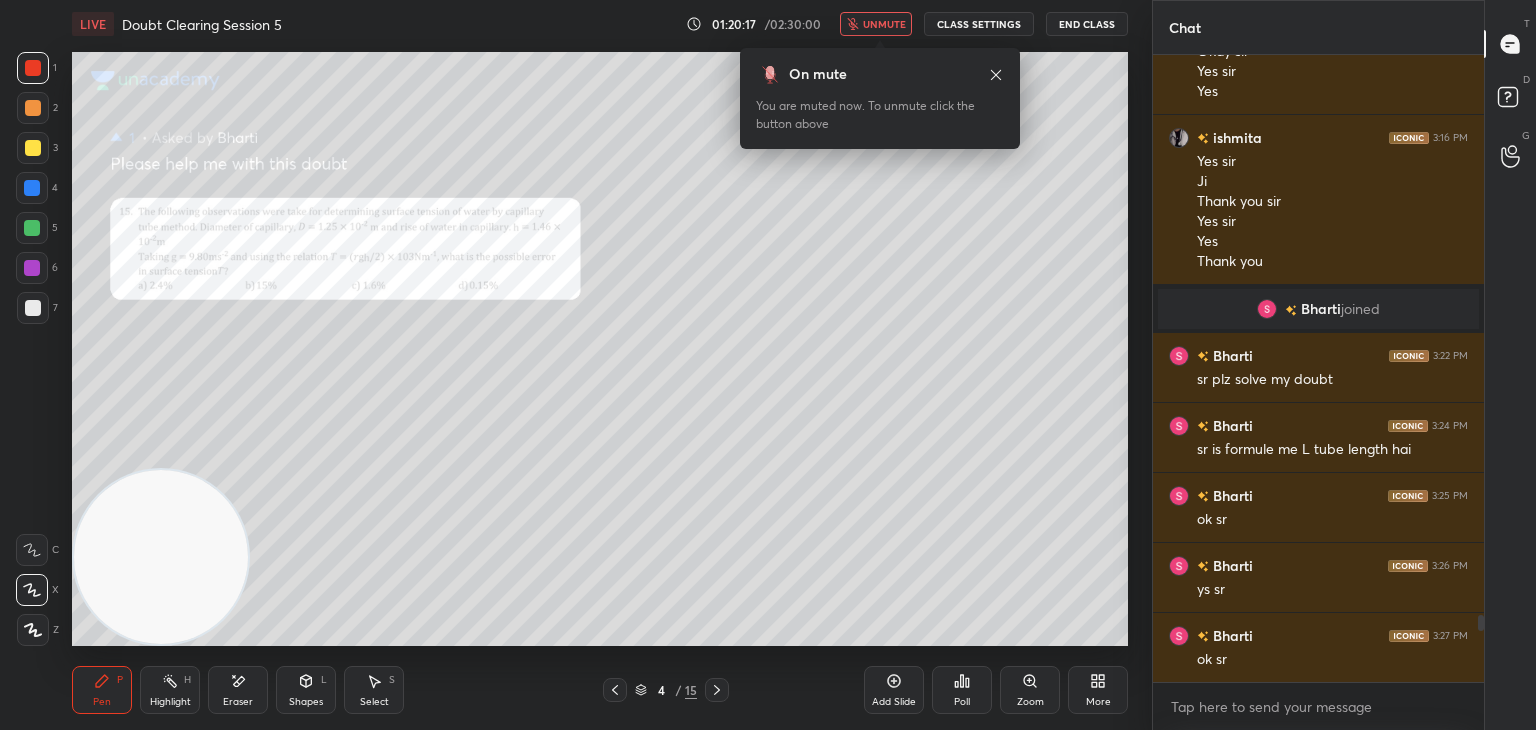 click 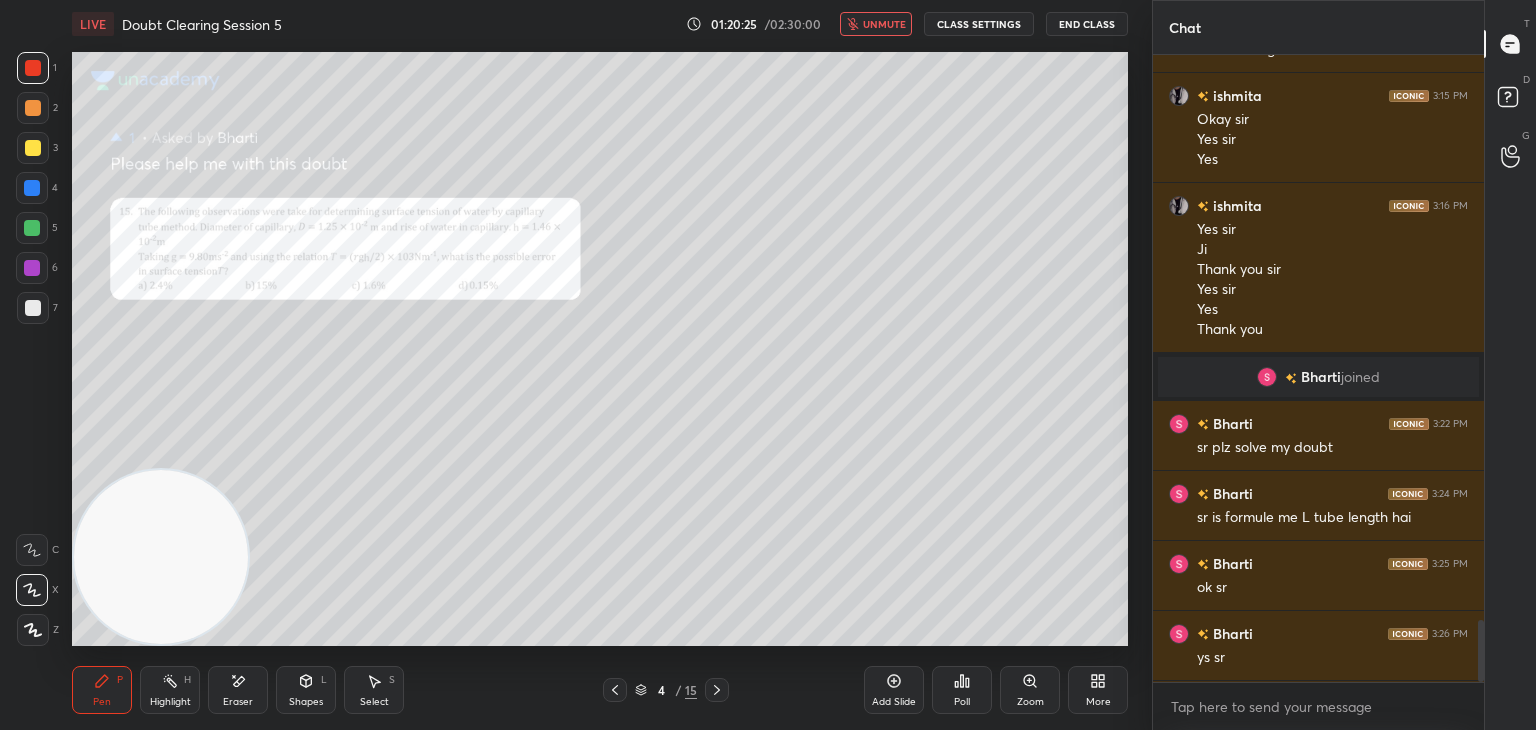 scroll, scrollTop: 5752, scrollLeft: 0, axis: vertical 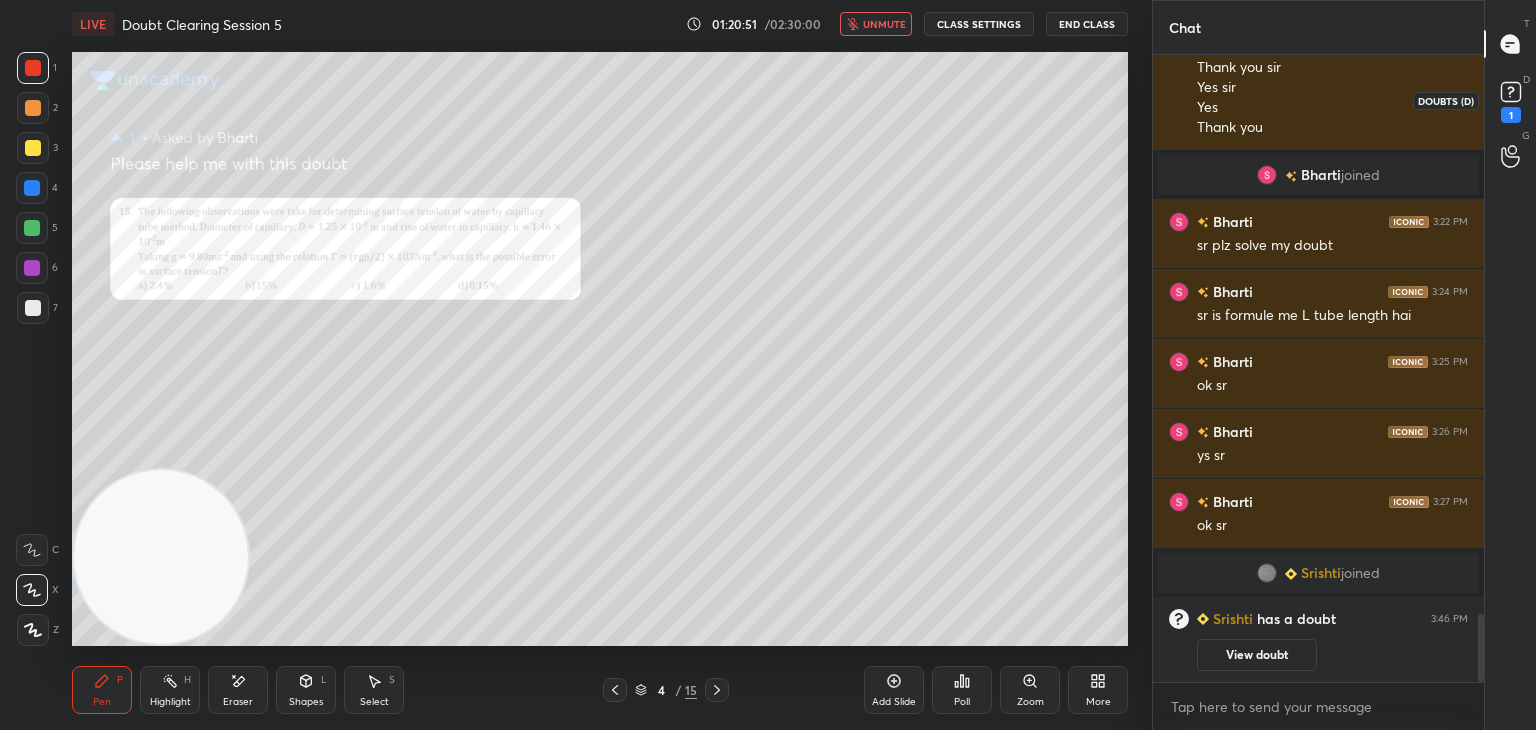 click 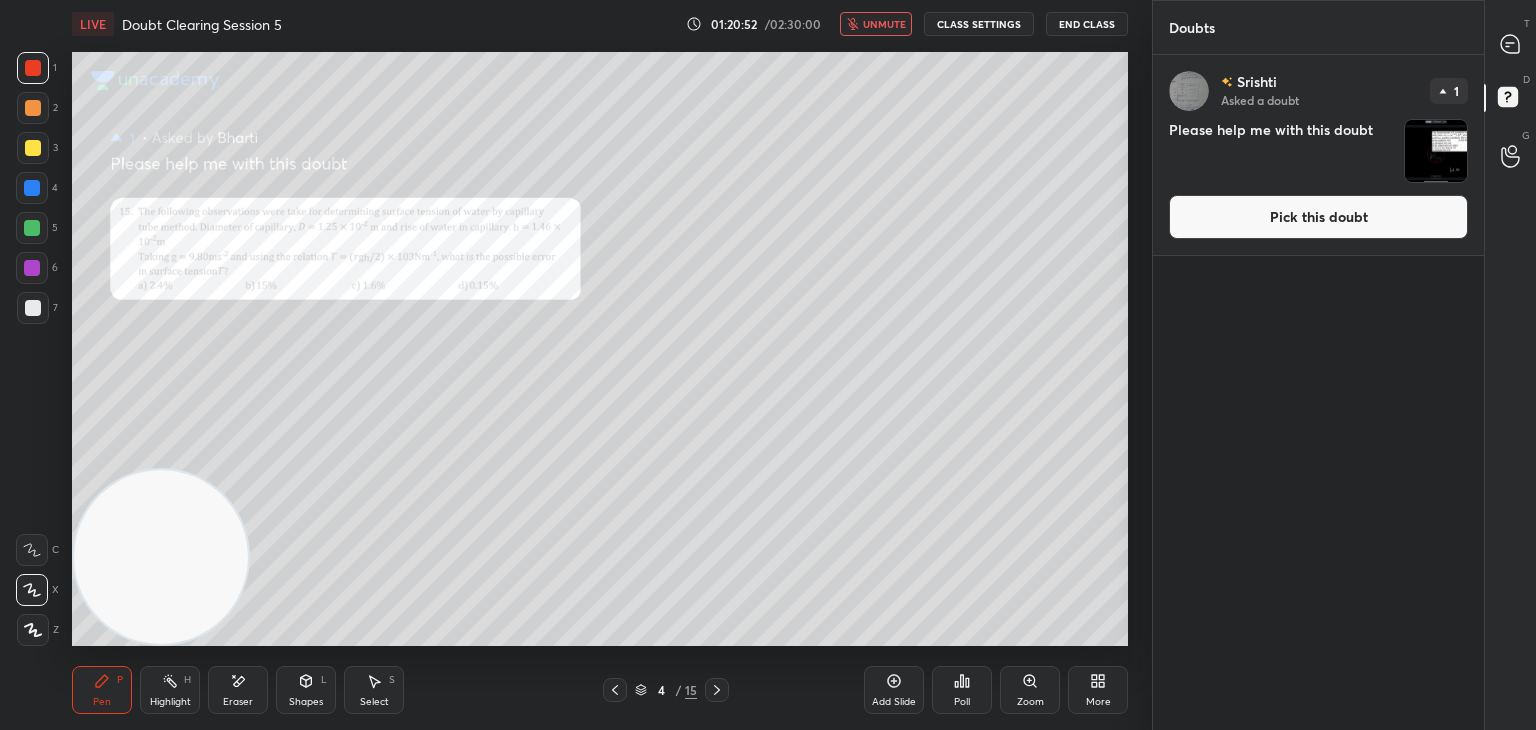 click at bounding box center (1436, 151) 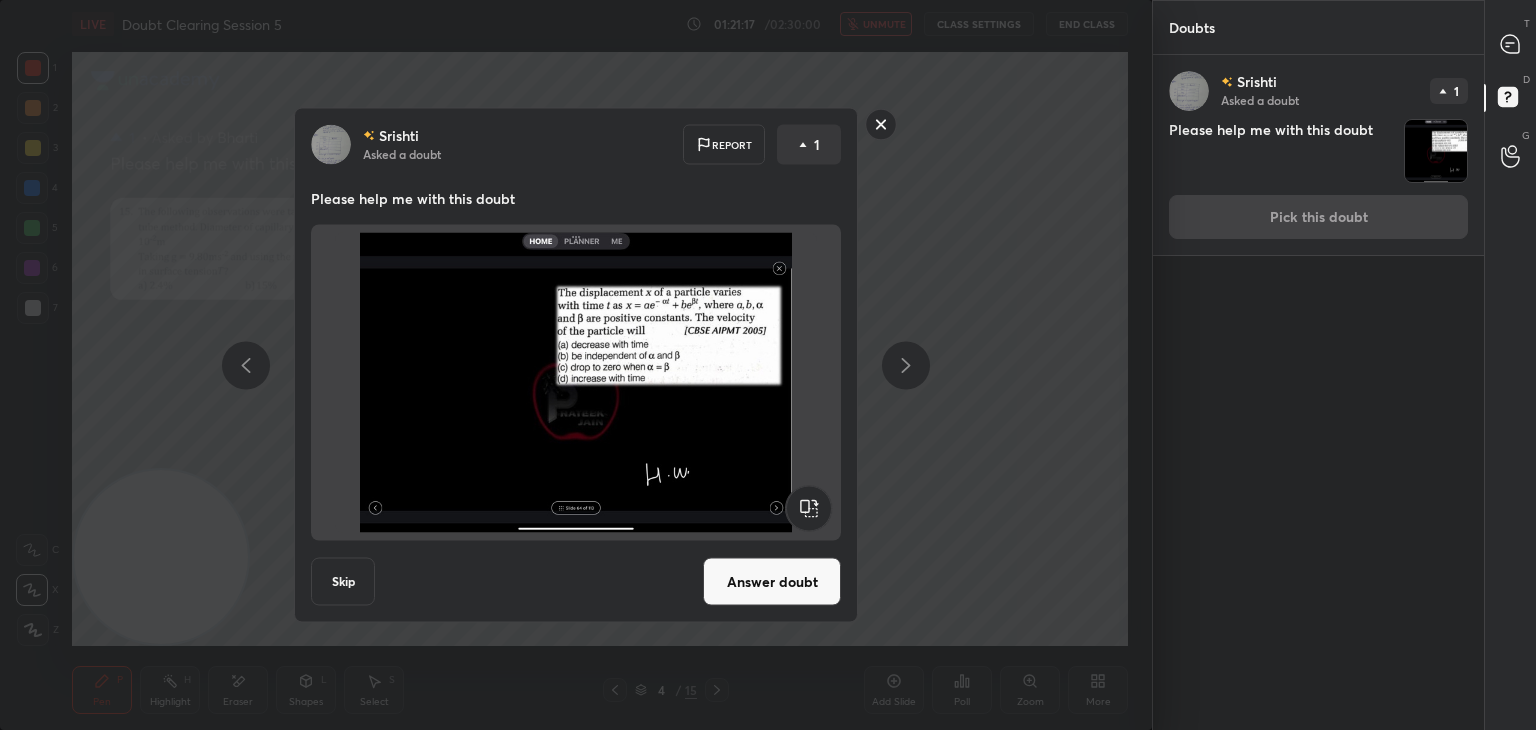 click at bounding box center [576, 383] 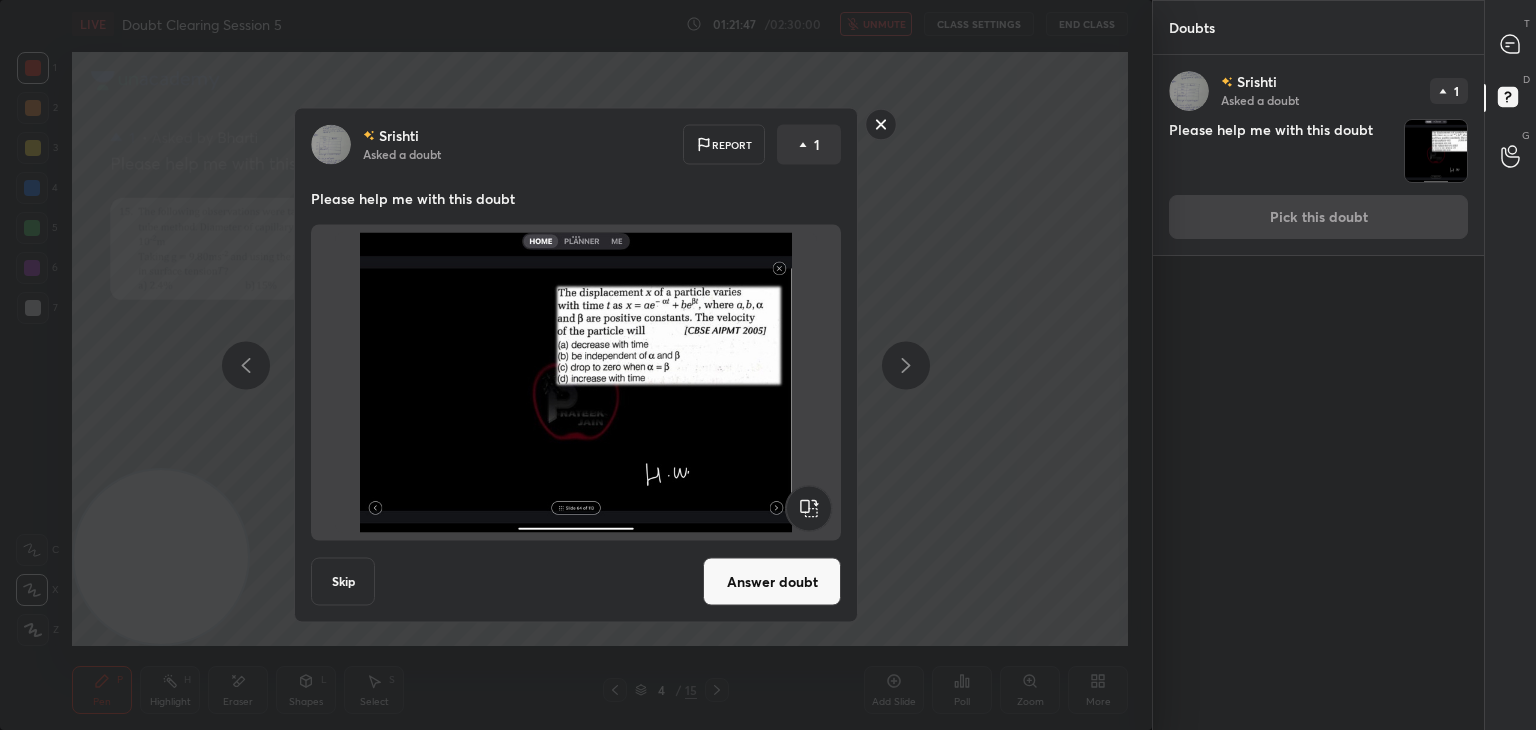 click at bounding box center [576, 383] 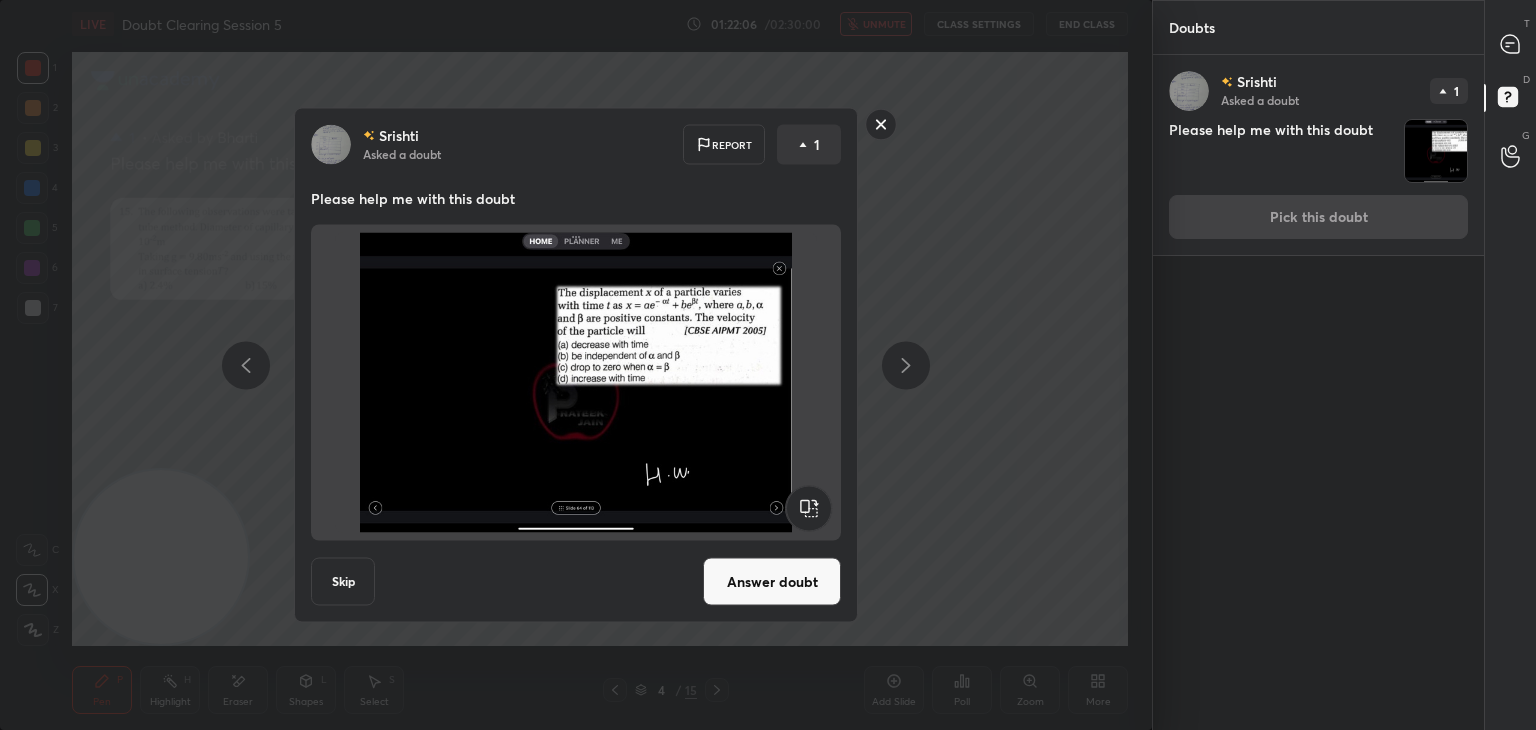 click on "Answer doubt" at bounding box center (772, 582) 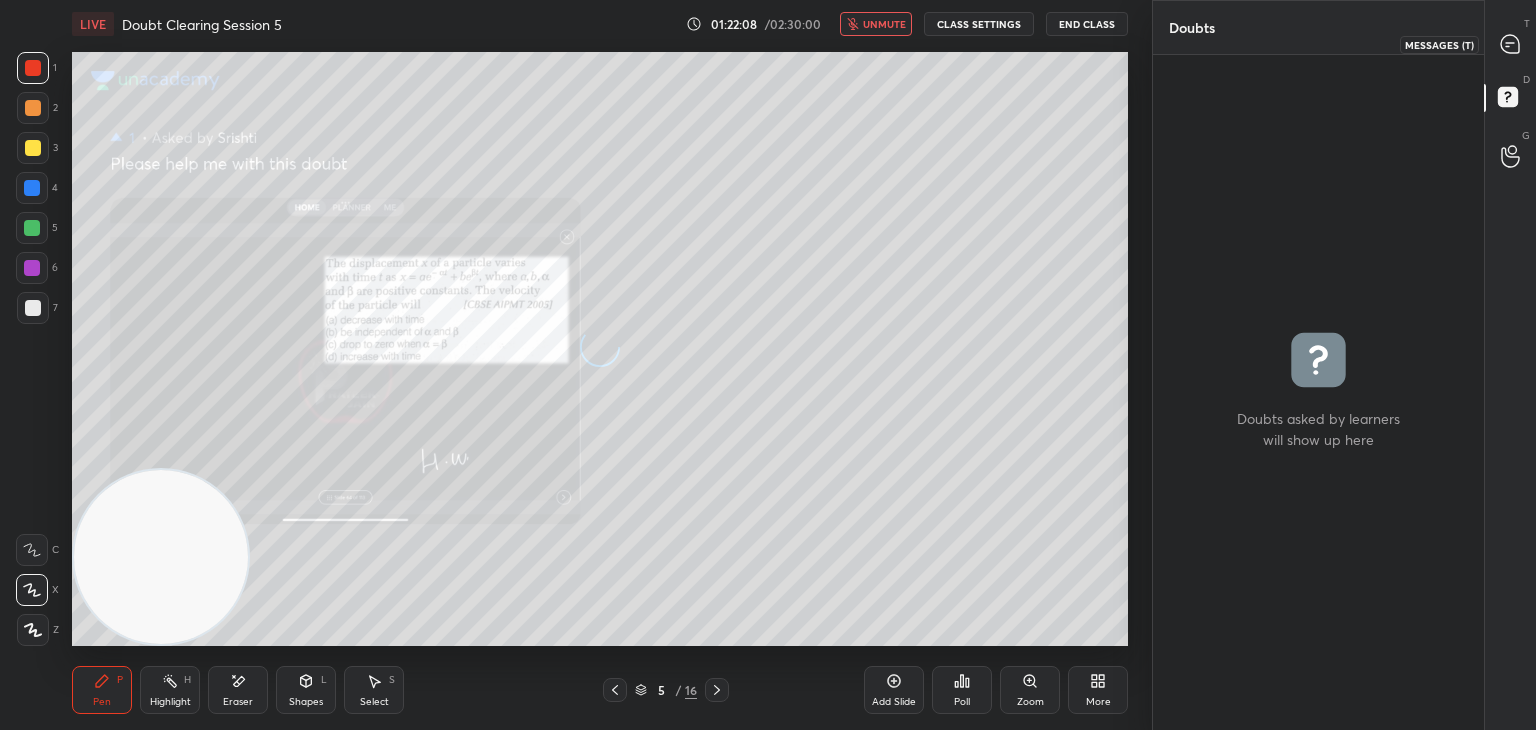 click 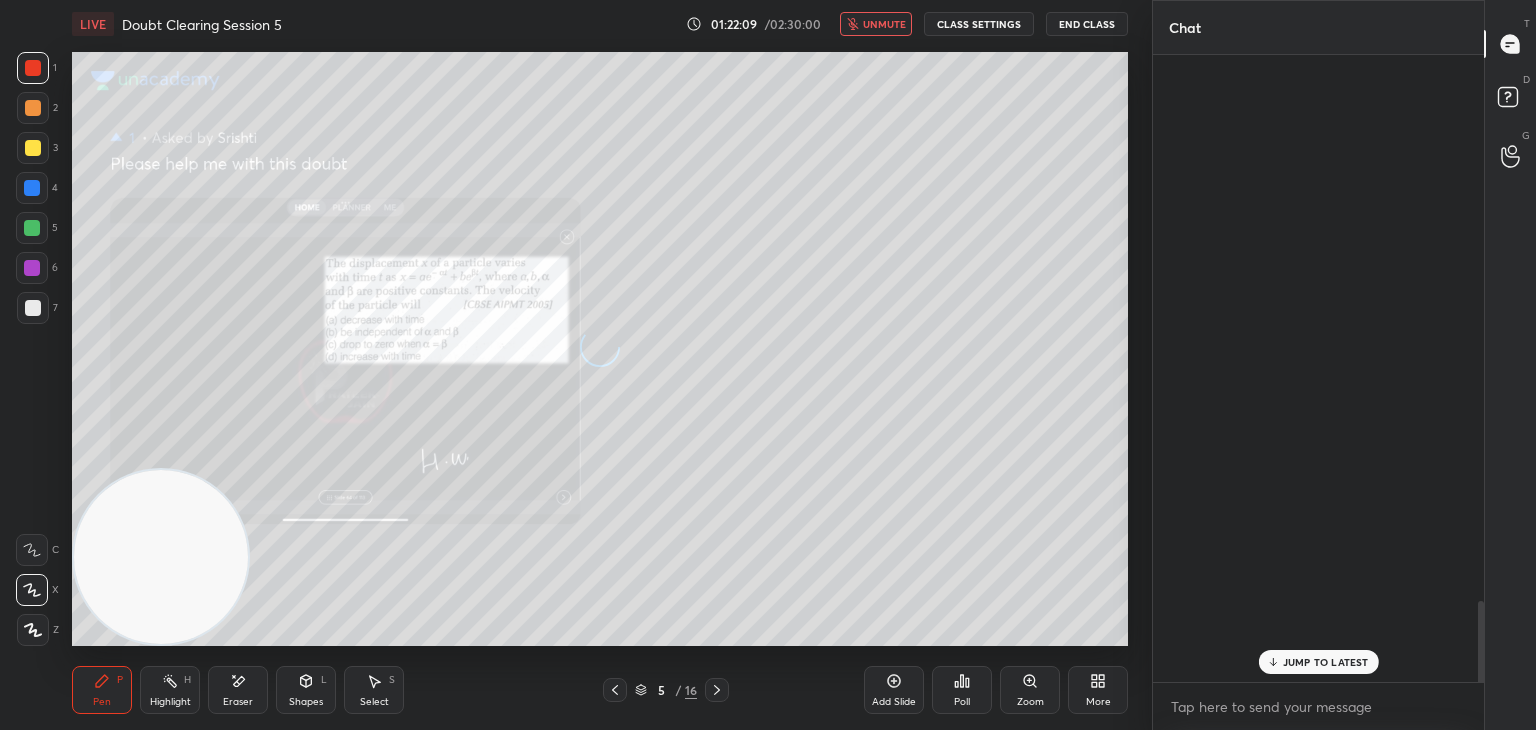 scroll, scrollTop: 4350, scrollLeft: 0, axis: vertical 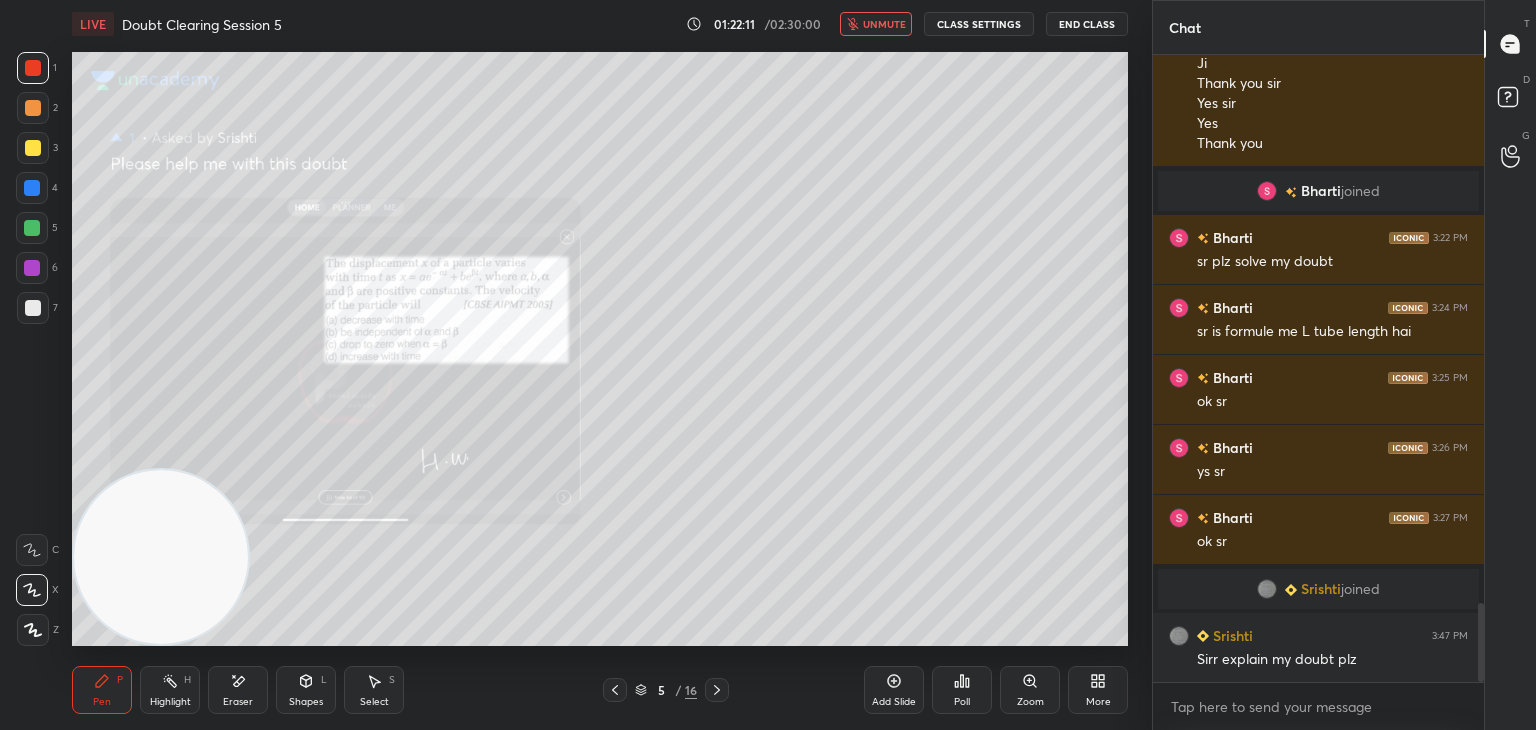click on "LIVE Doubt Clearing Session 5 01:22:11 /  02:30:00 unmute CLASS SETTINGS End Class" at bounding box center [600, 24] 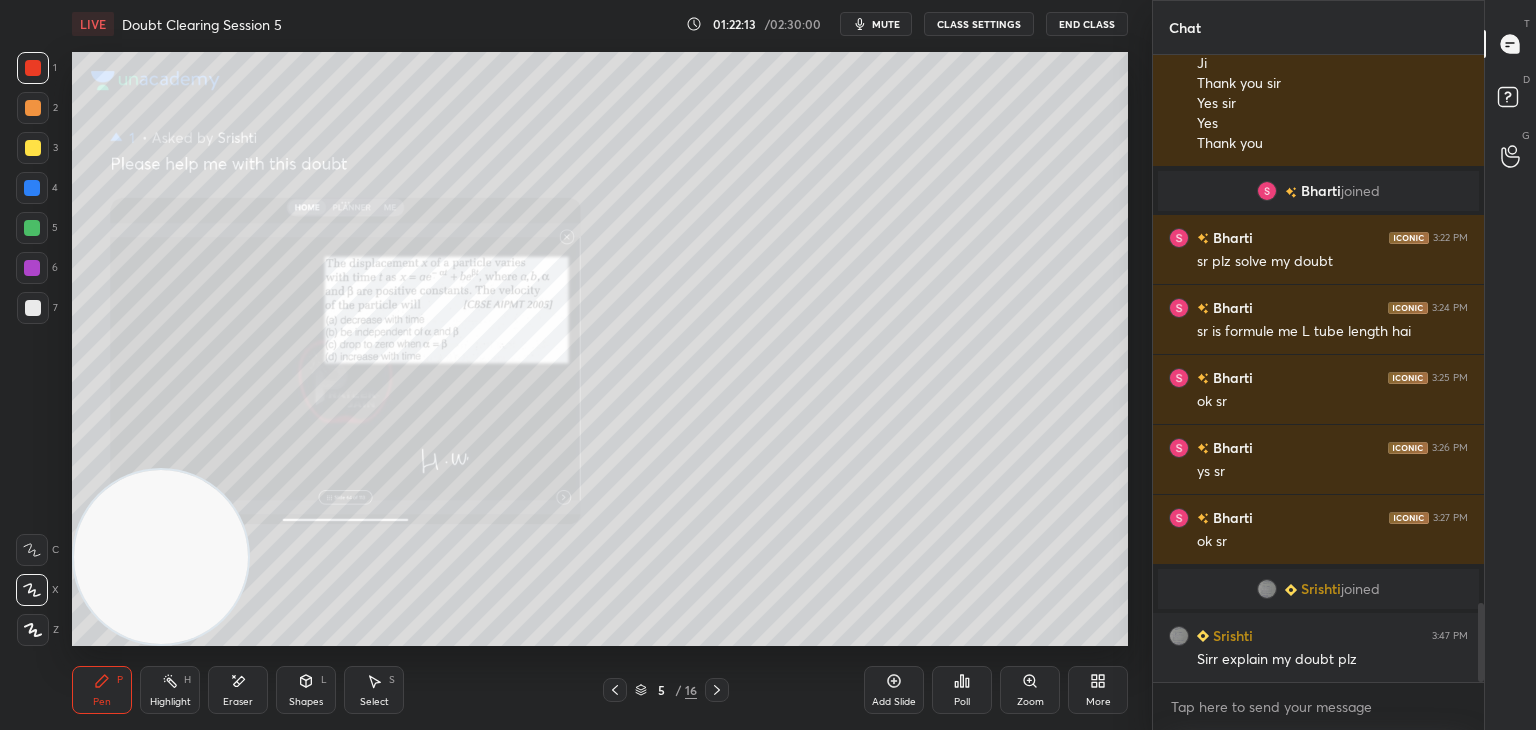 click on "Zoom" at bounding box center [1030, 690] 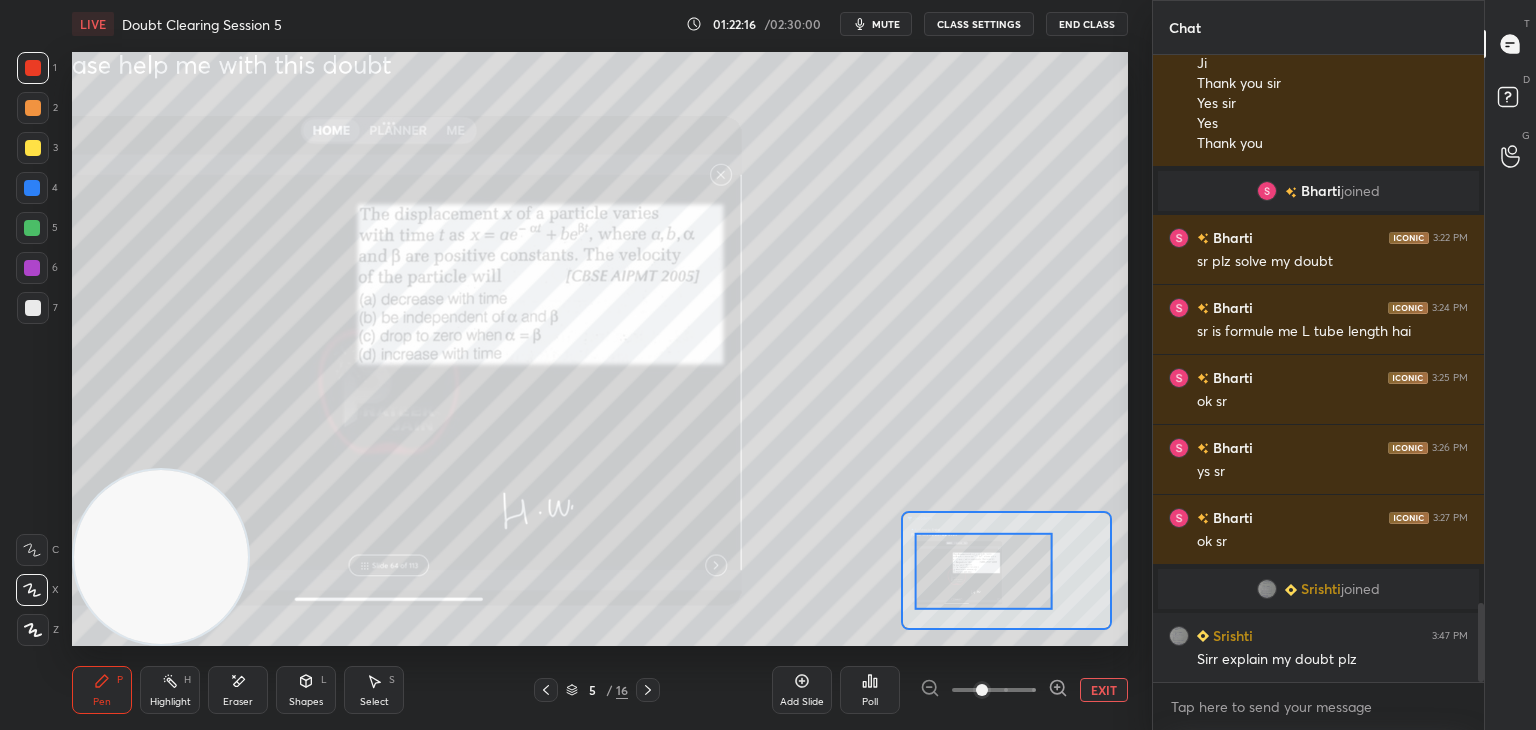 click 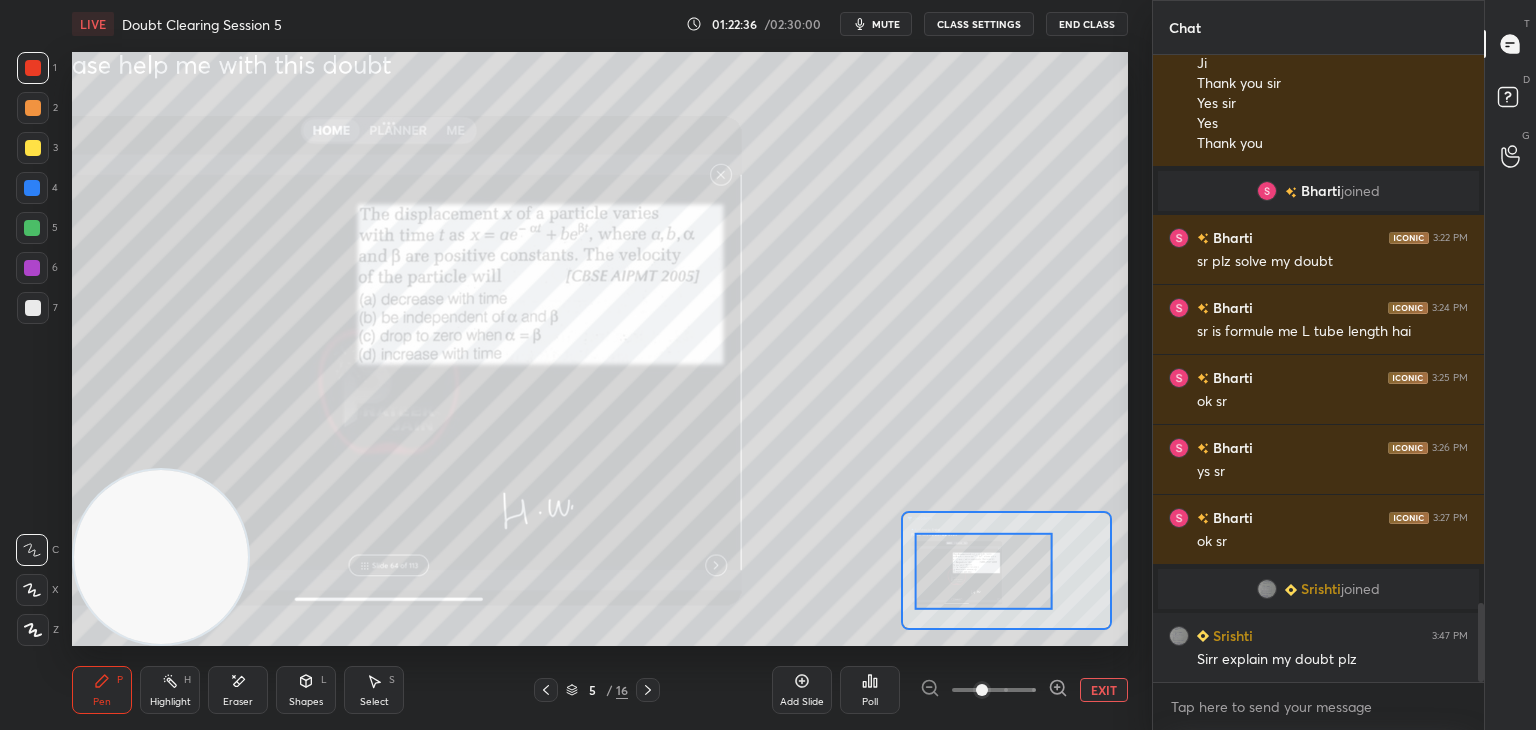 click on "EXIT" at bounding box center (1104, 690) 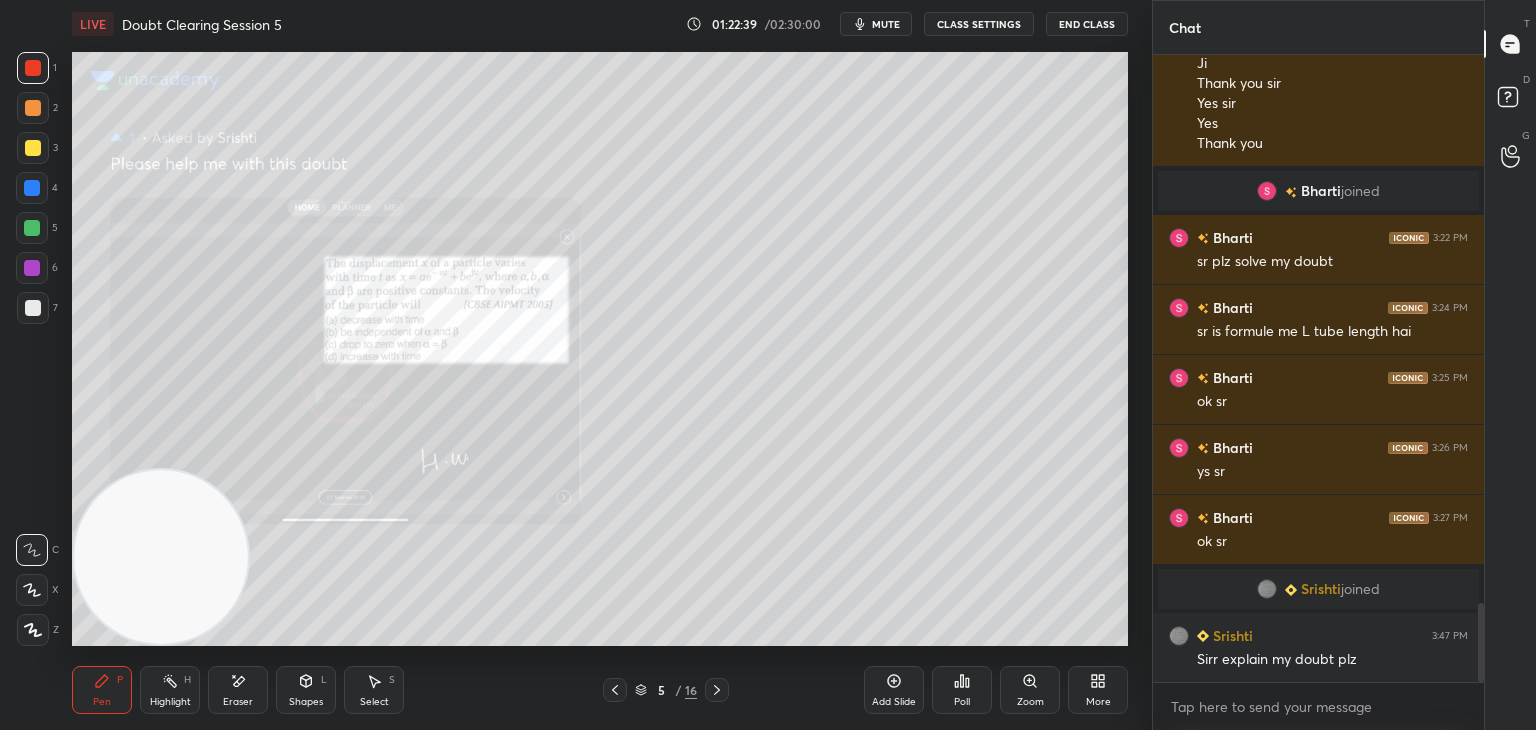click at bounding box center (32, 590) 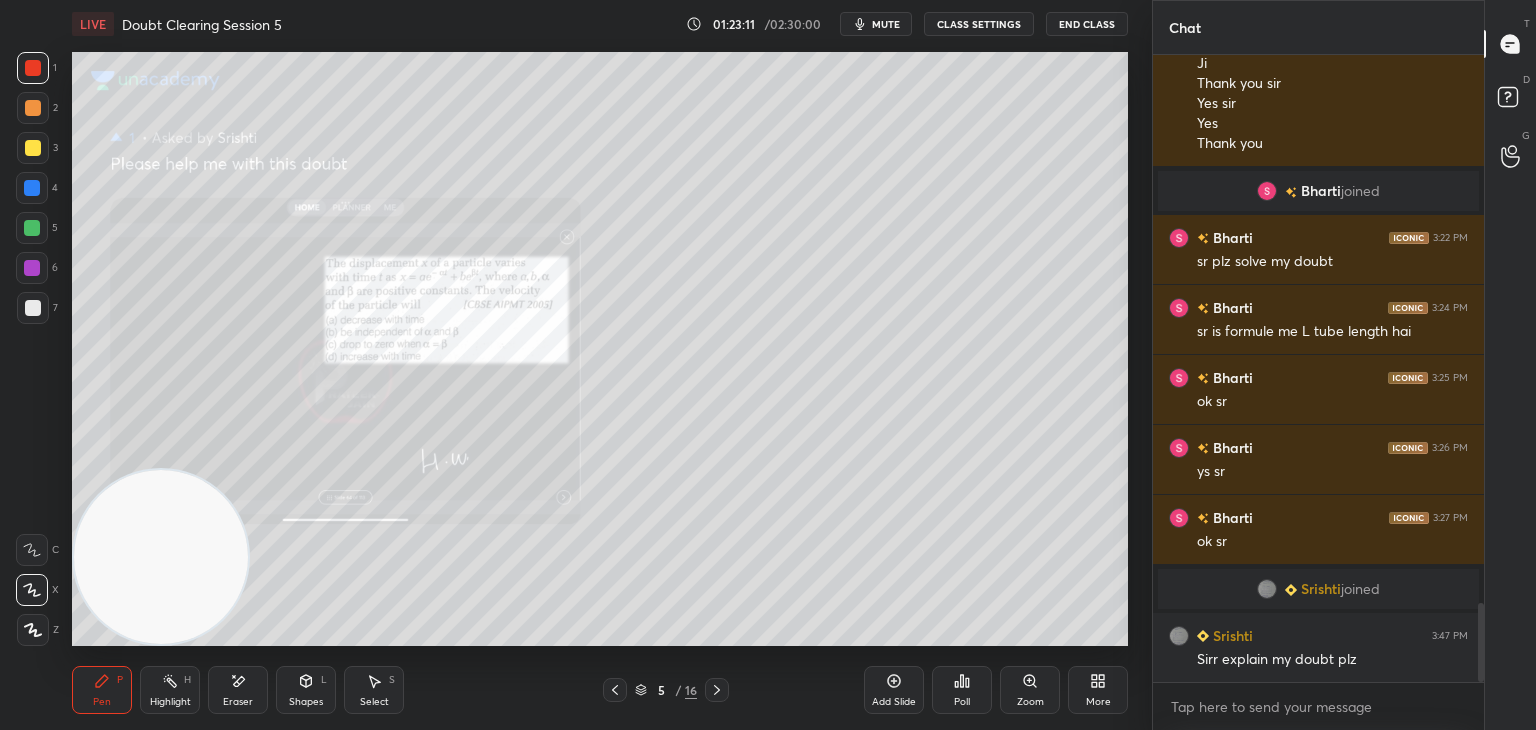 click 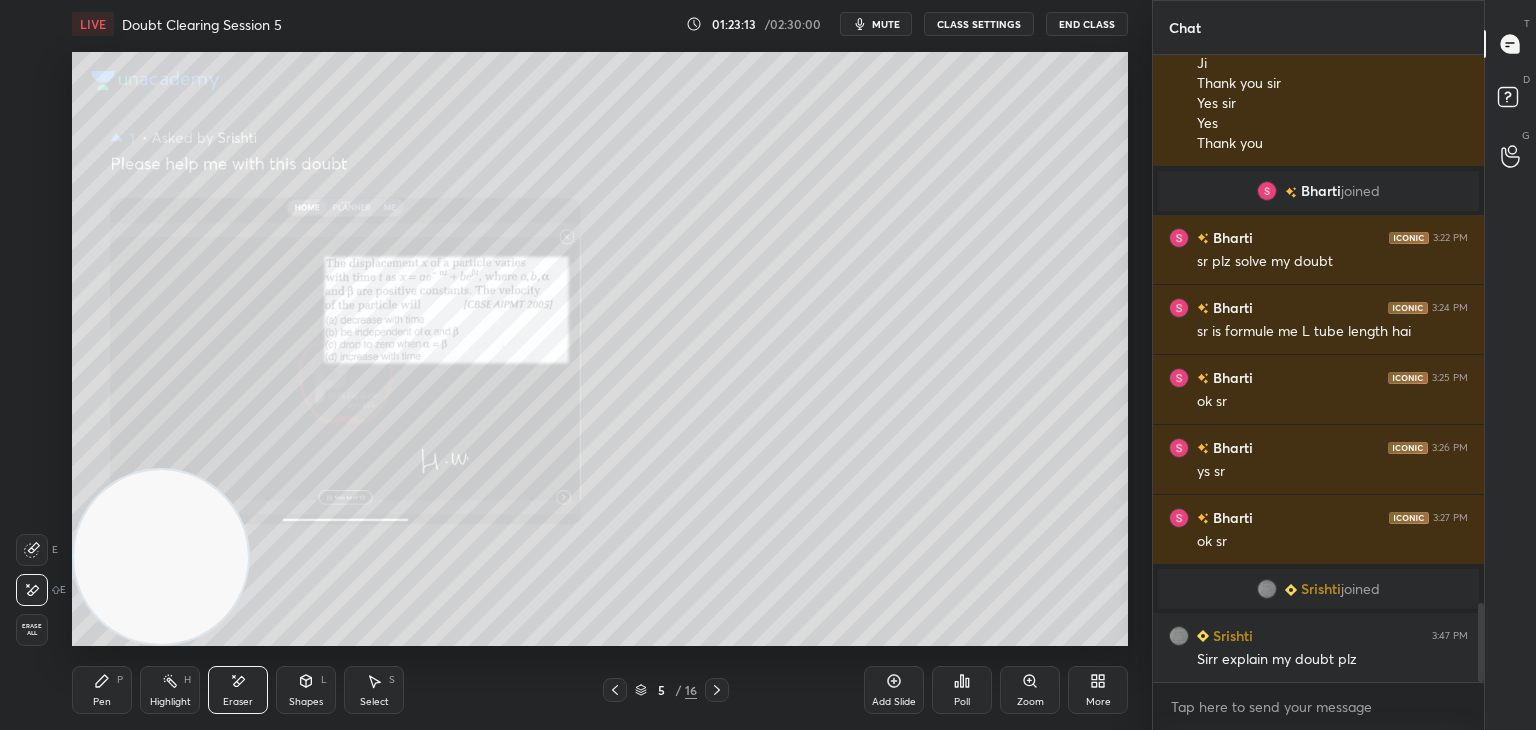 click 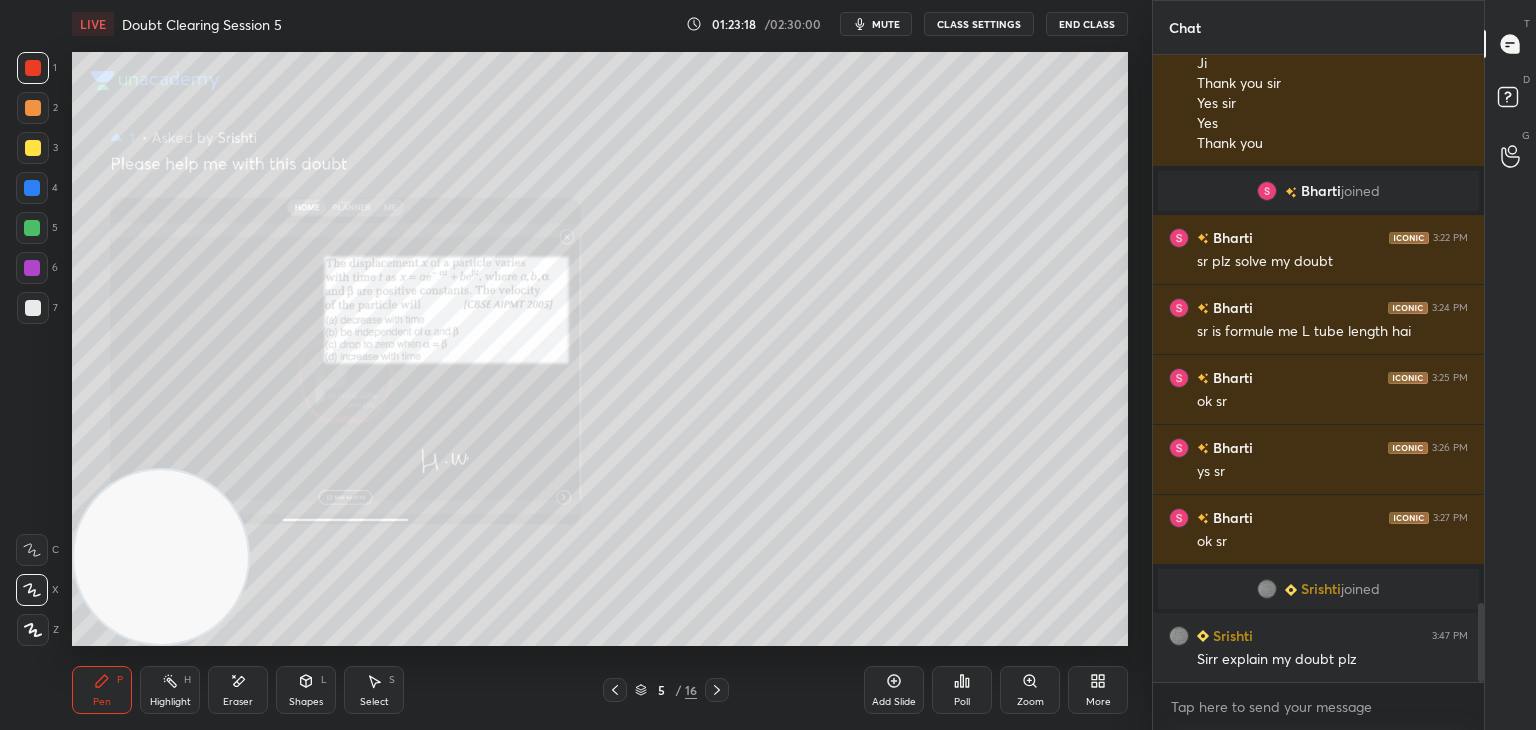 click on "Pen P Highlight H Eraser Shapes L Select S 5 / 16 Add Slide Poll Zoom More" at bounding box center [600, 690] 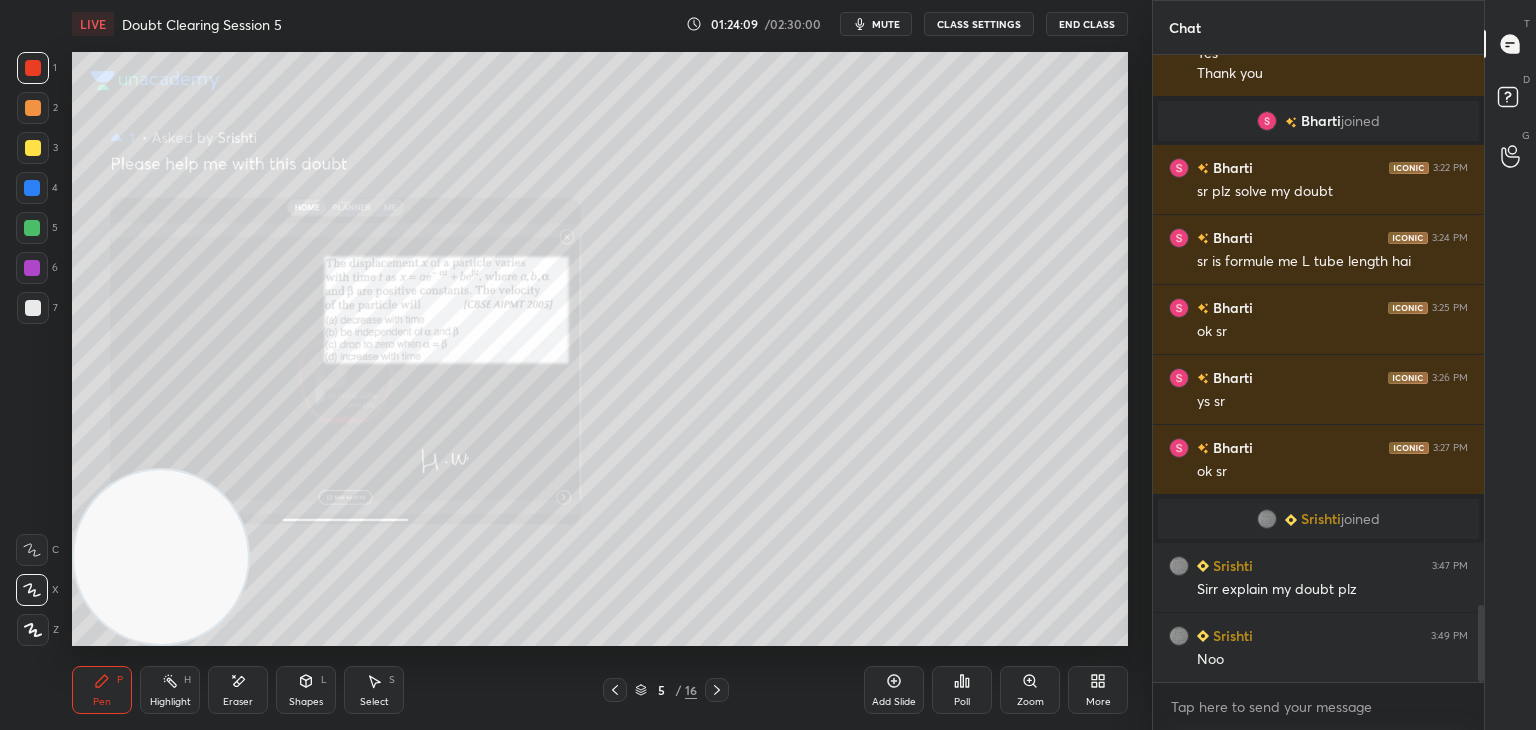scroll, scrollTop: 4488, scrollLeft: 0, axis: vertical 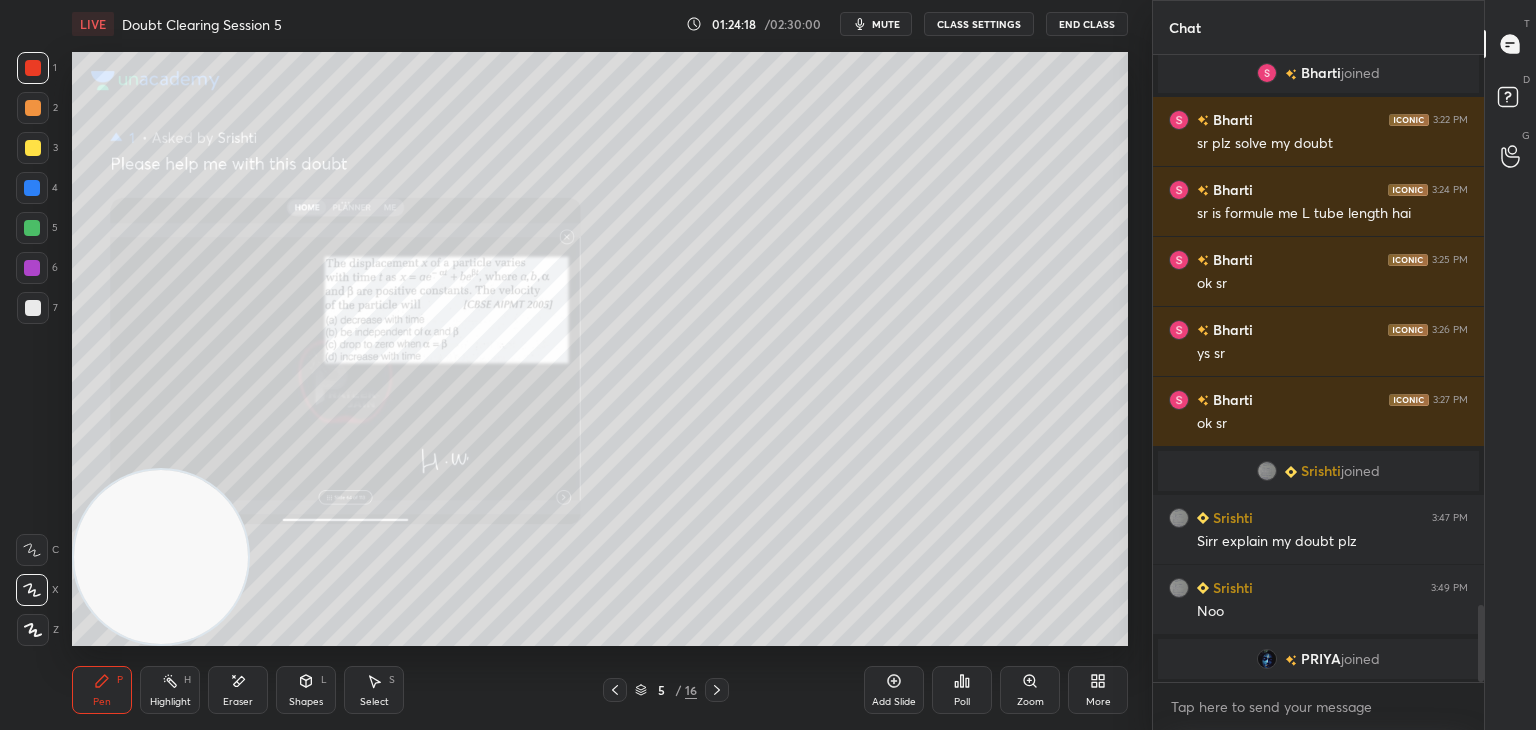 click at bounding box center (161, 557) 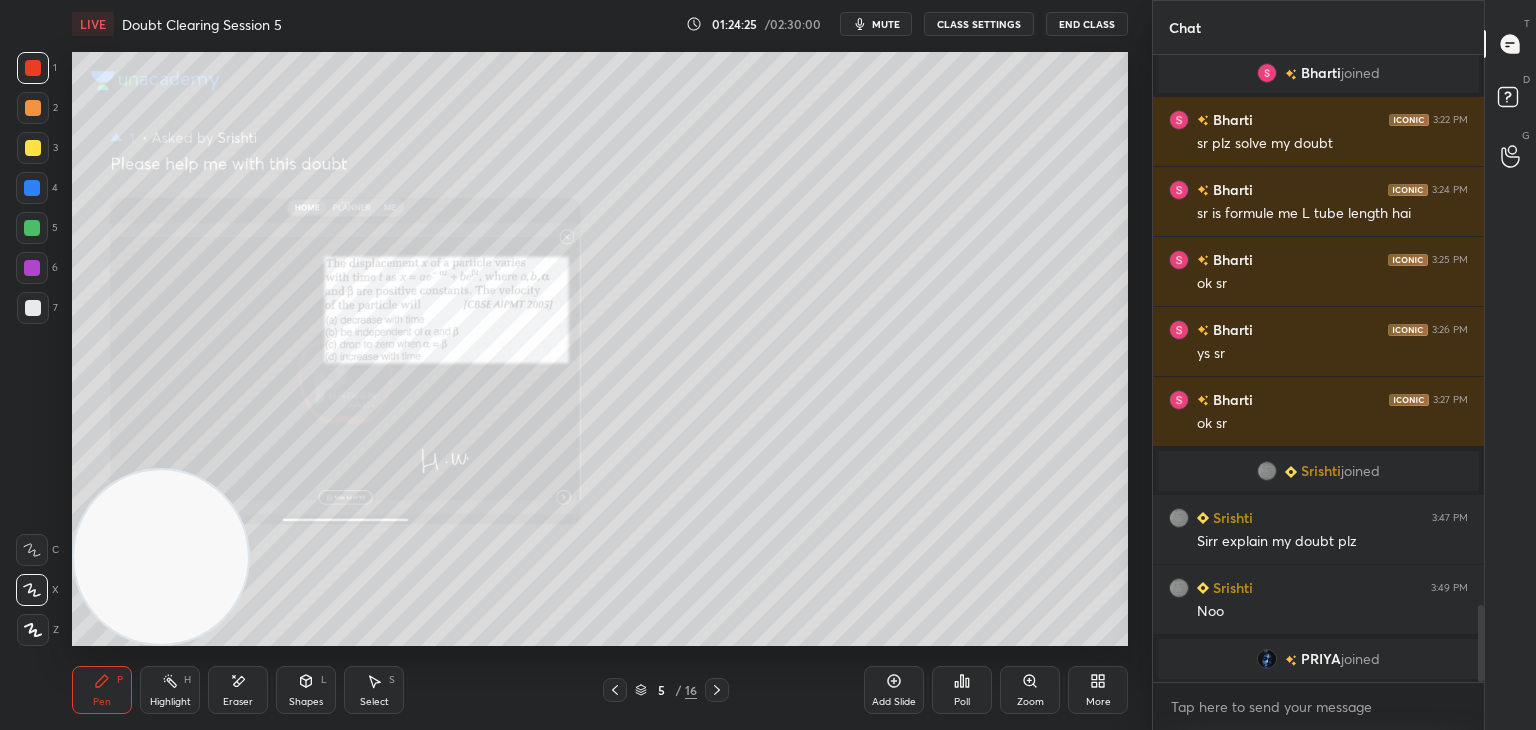 click on "mute" at bounding box center (876, 24) 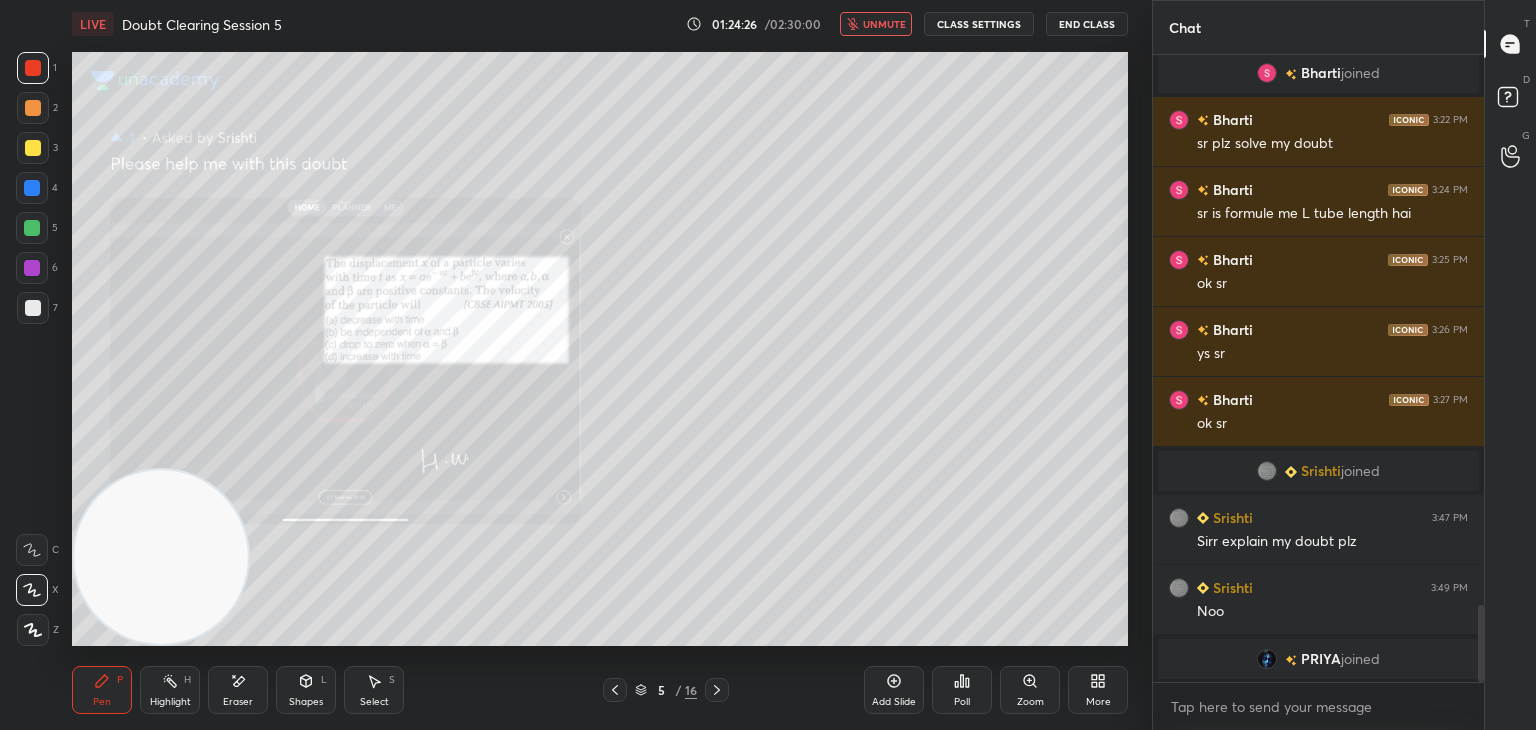 scroll, scrollTop: 4368, scrollLeft: 0, axis: vertical 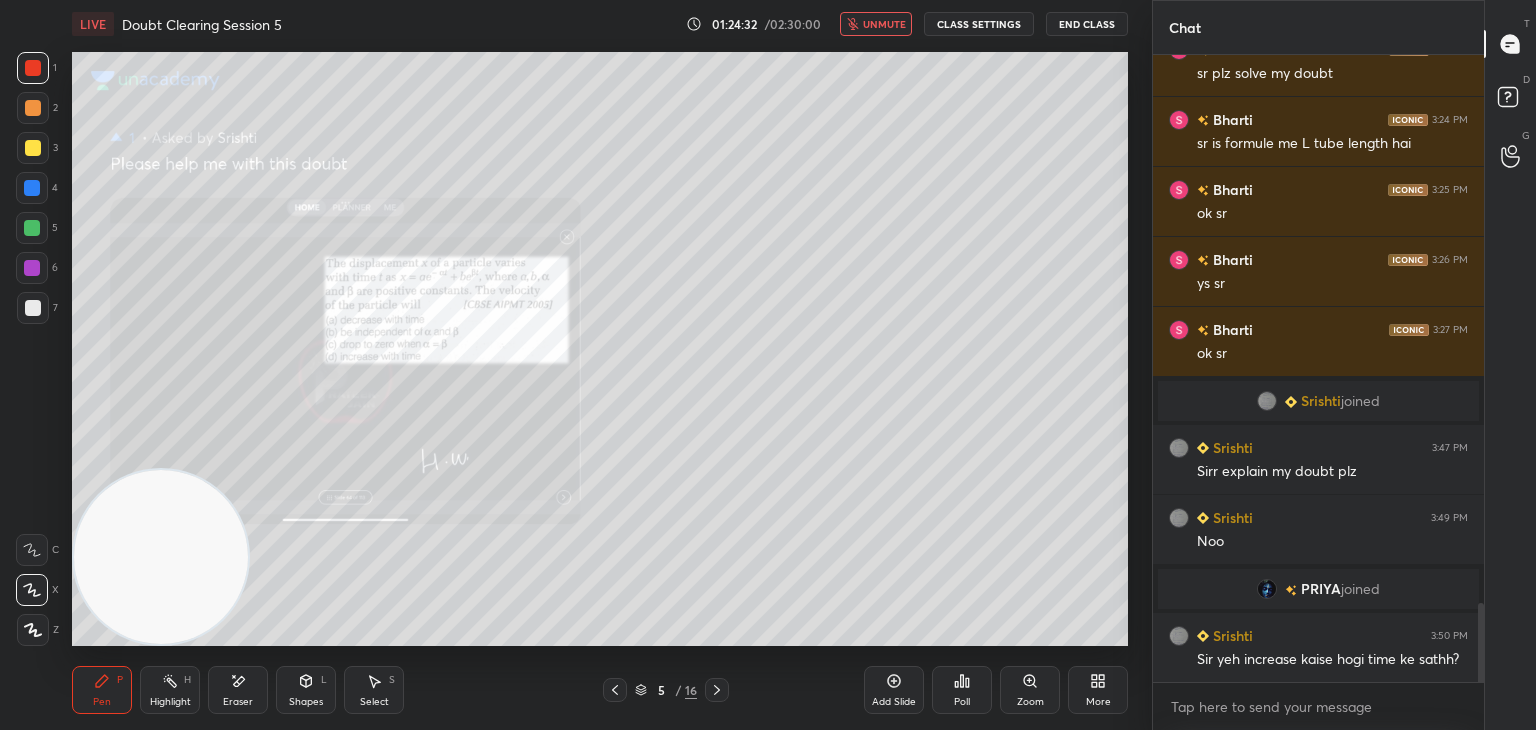 click on "unmute" at bounding box center [884, 24] 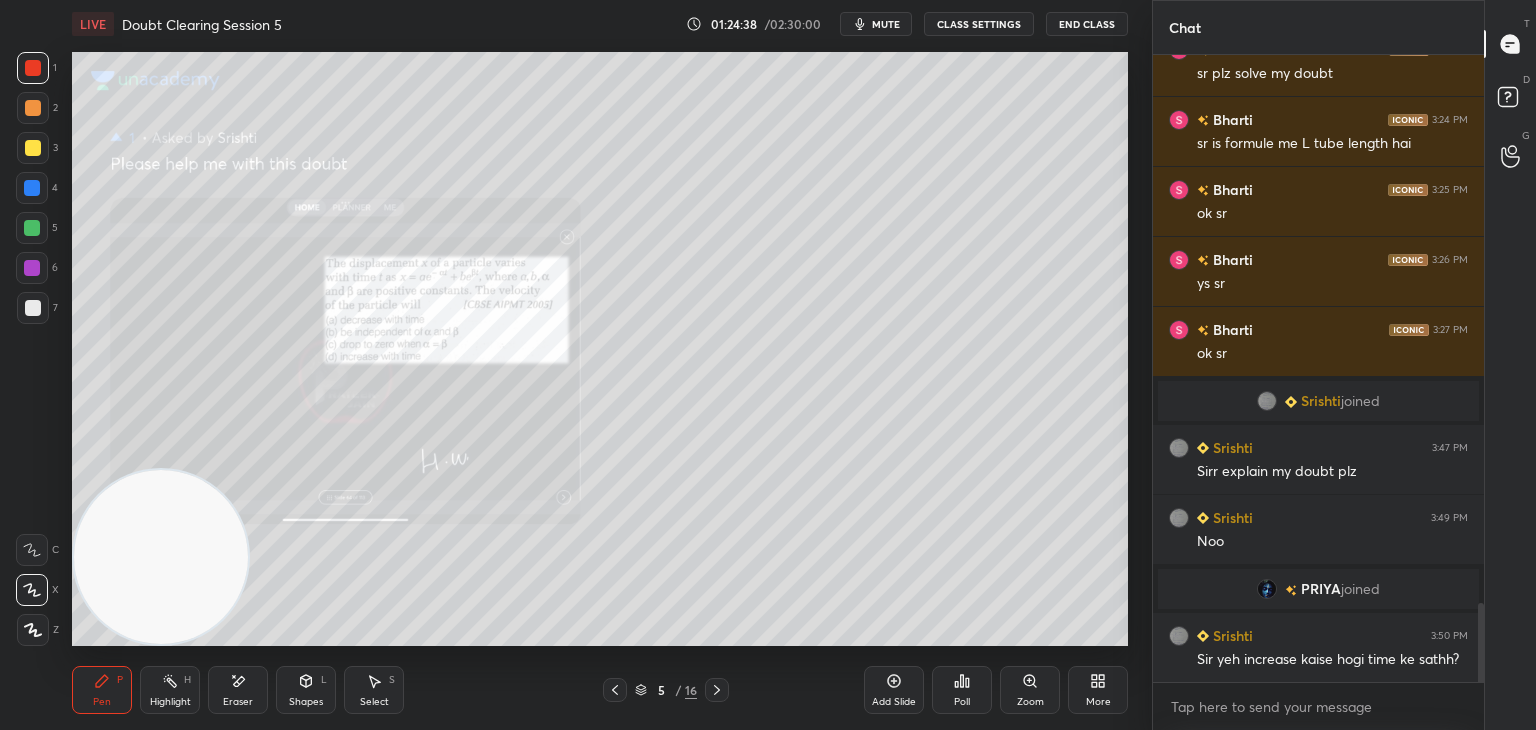 scroll, scrollTop: 581, scrollLeft: 325, axis: both 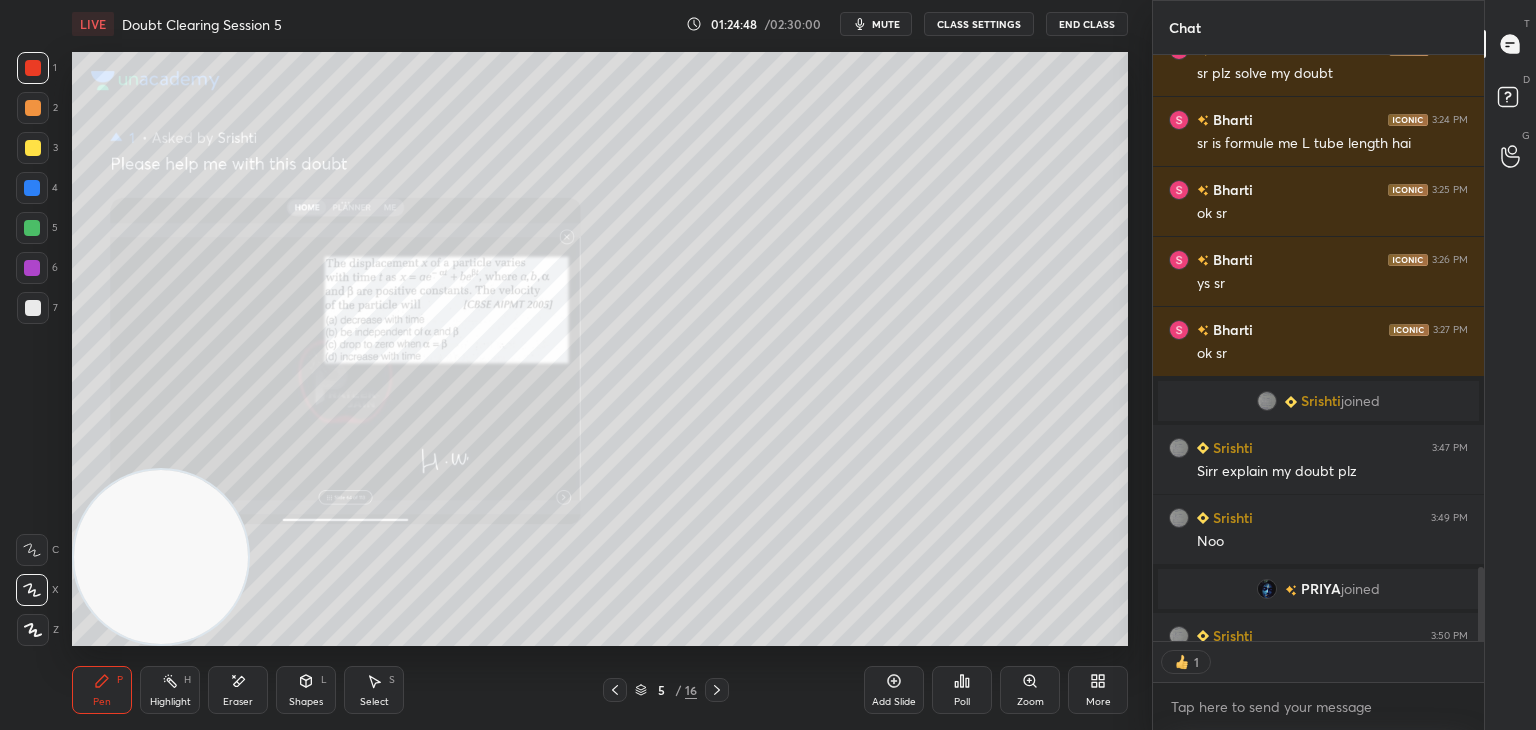 type on "x" 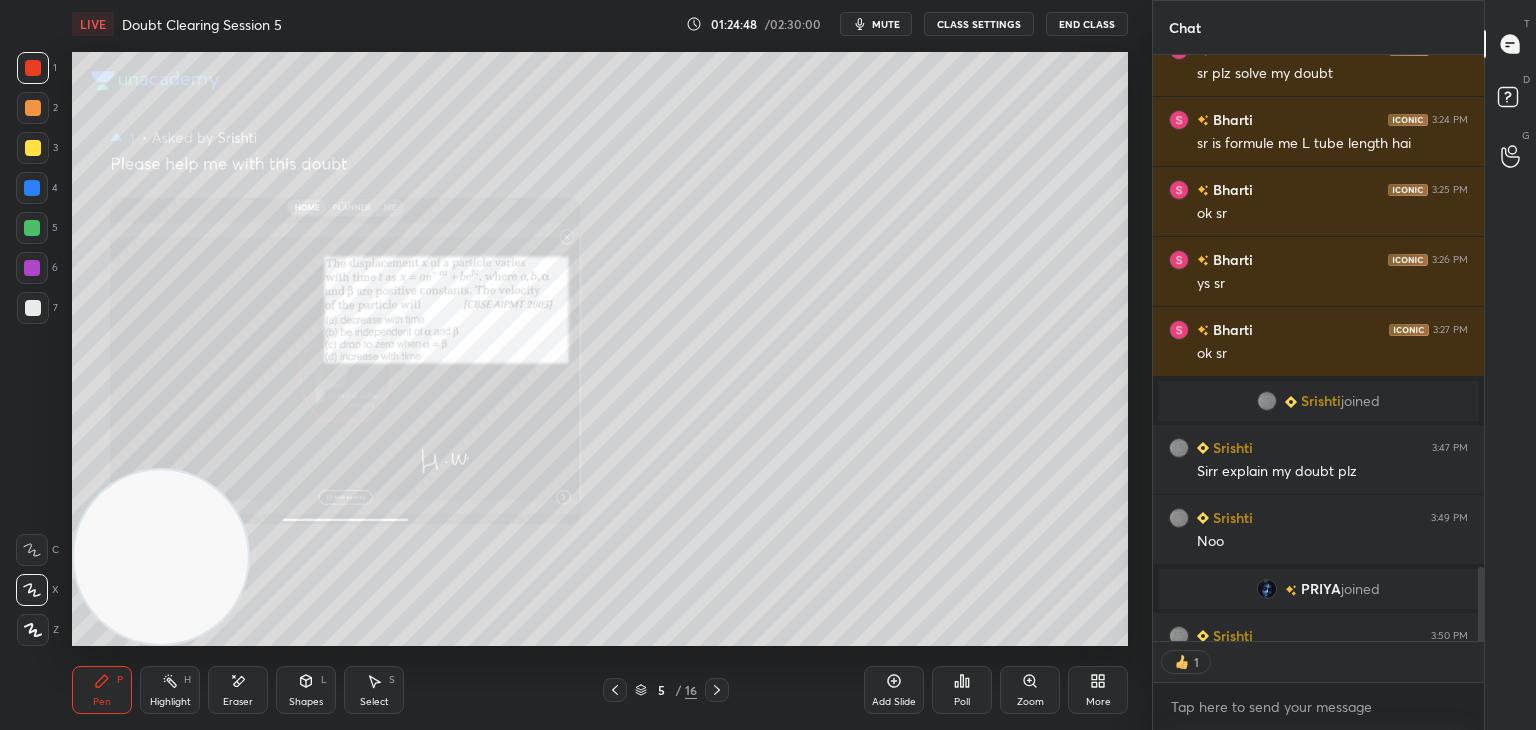 scroll, scrollTop: 6, scrollLeft: 6, axis: both 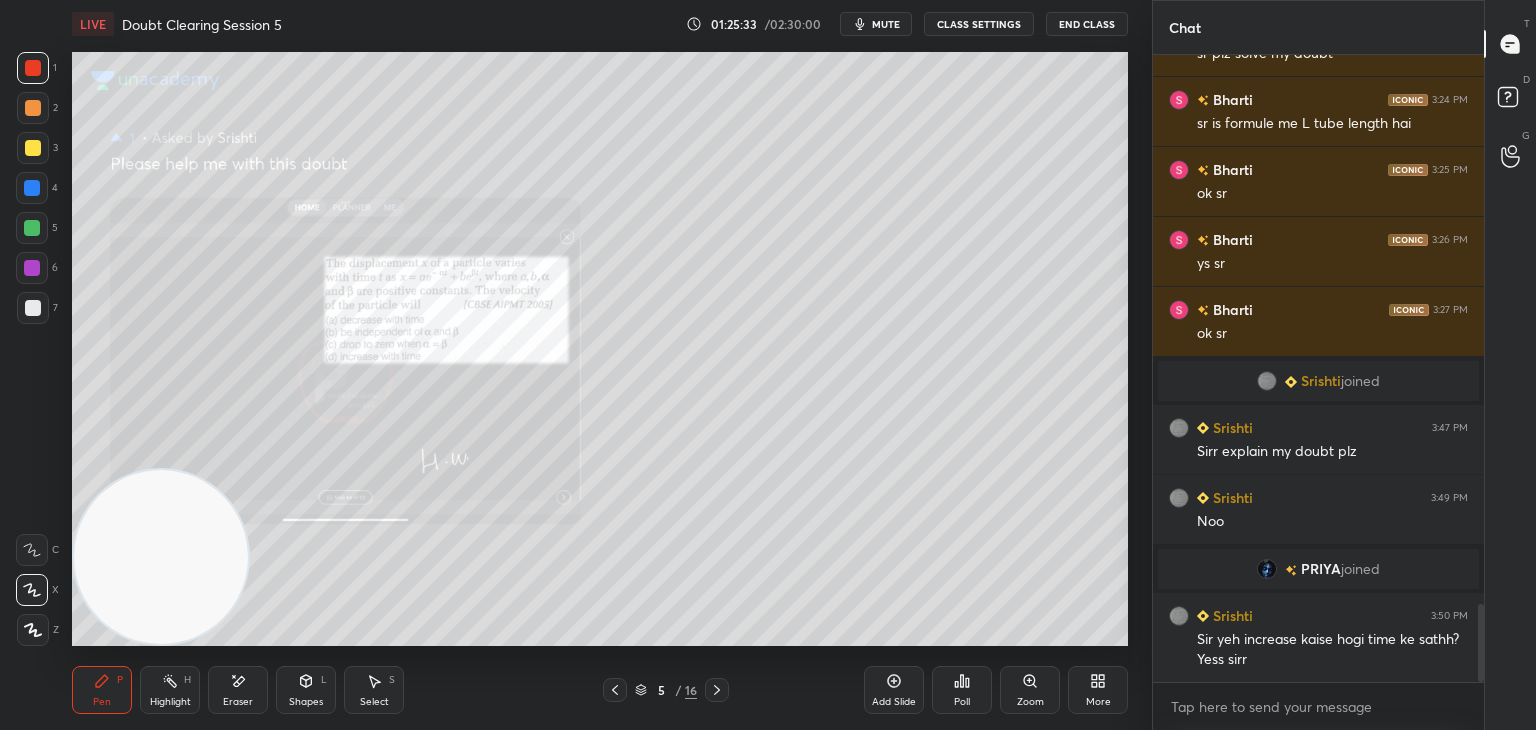 click on "mute" at bounding box center (886, 24) 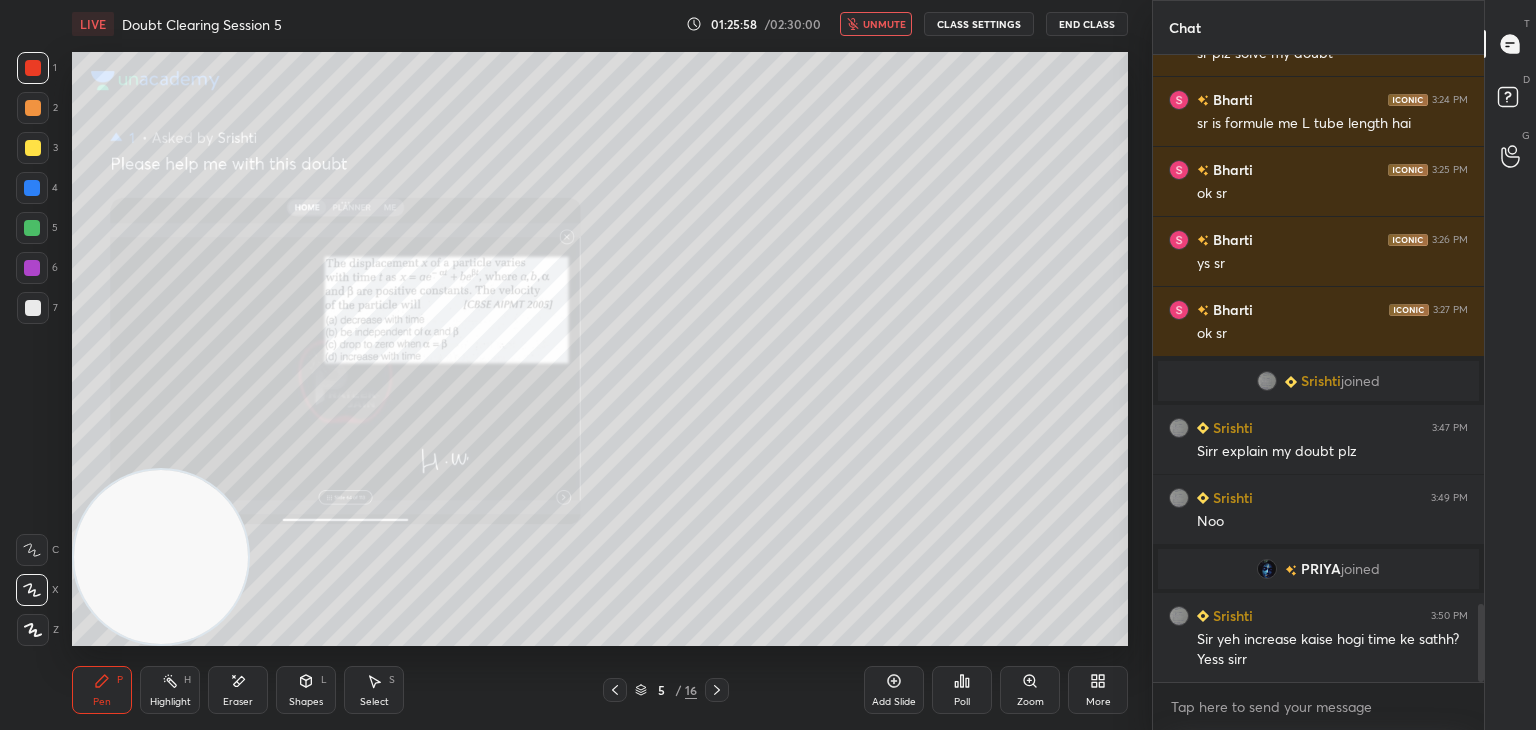 scroll, scrollTop: 4458, scrollLeft: 0, axis: vertical 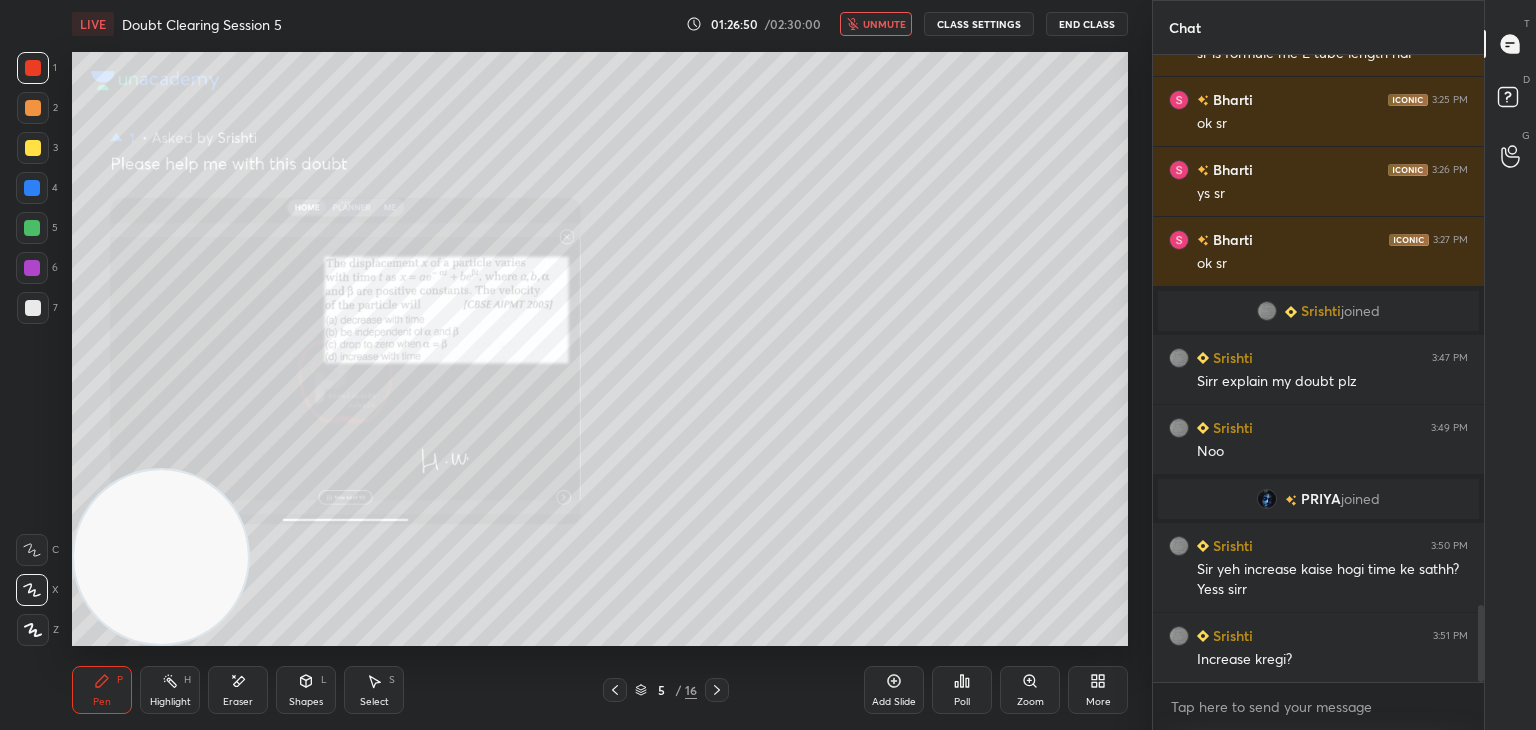 click on "unmute" at bounding box center (884, 24) 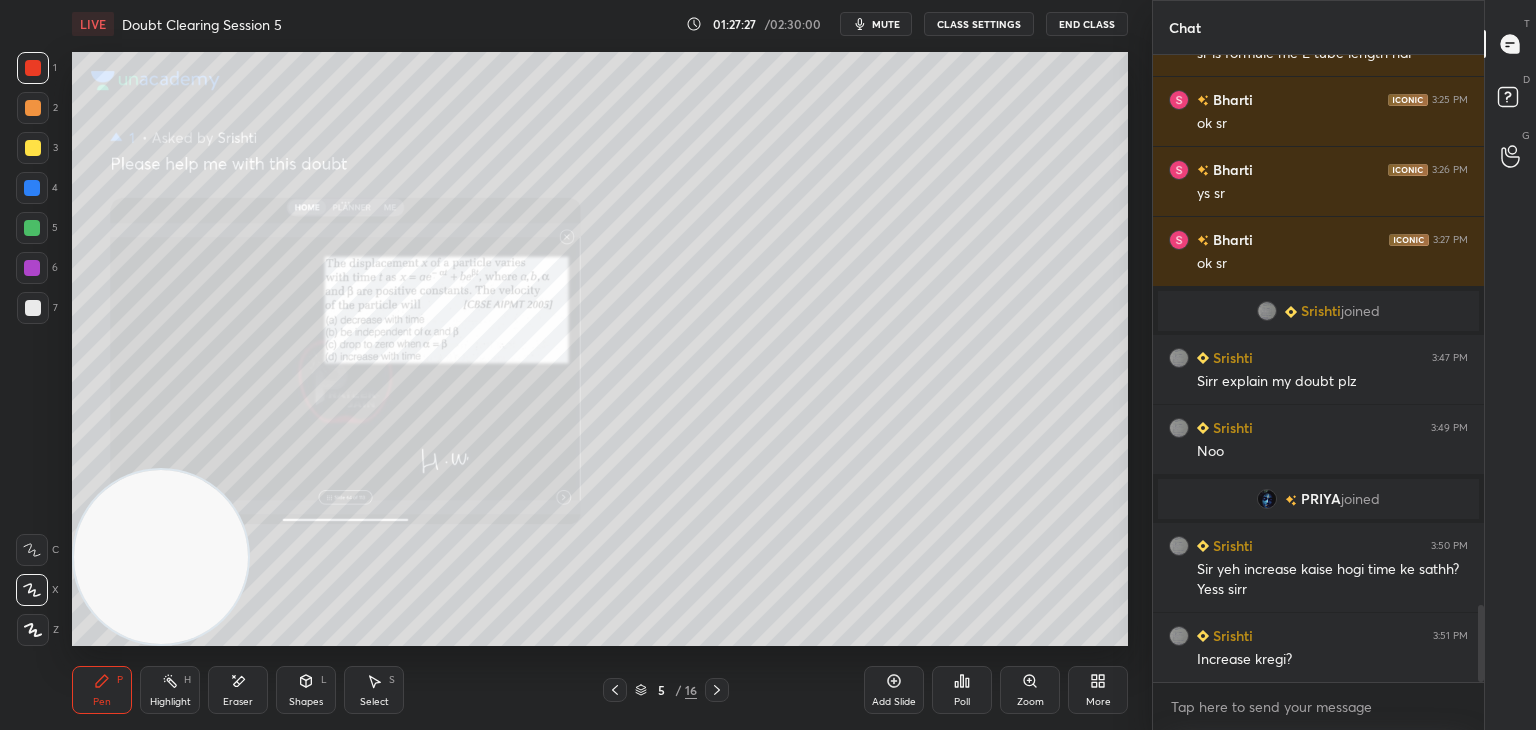 click on "mute" at bounding box center [886, 24] 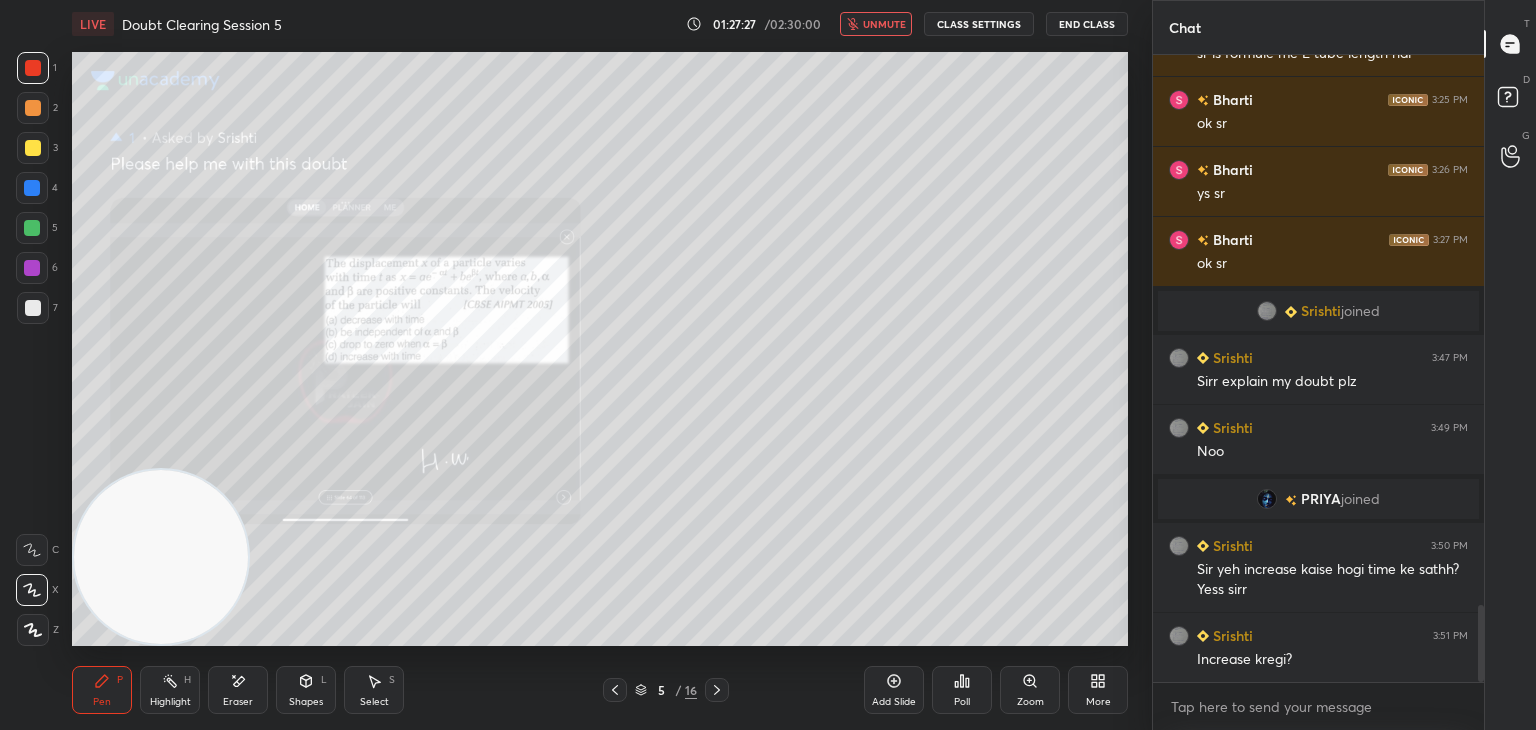 scroll, scrollTop: 4528, scrollLeft: 0, axis: vertical 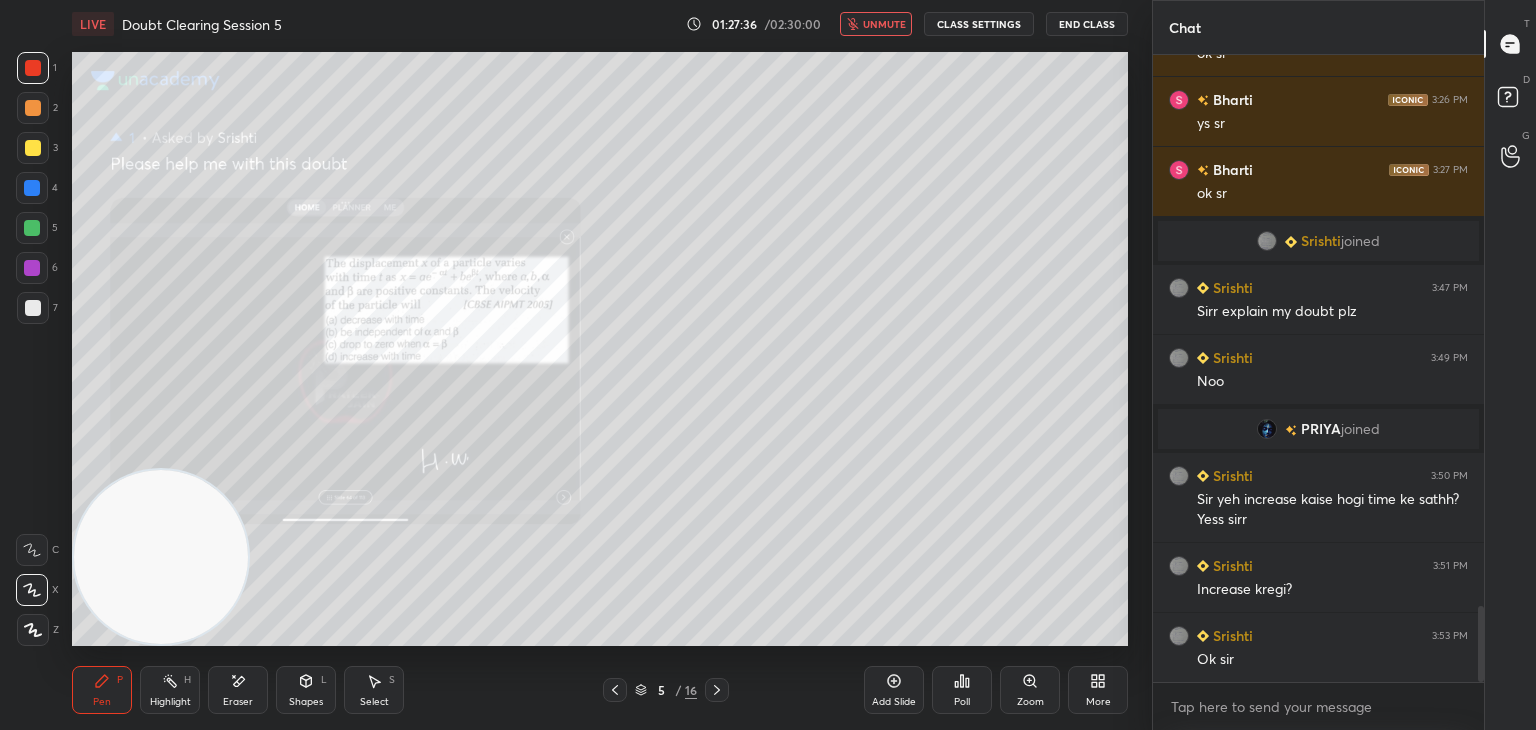 click 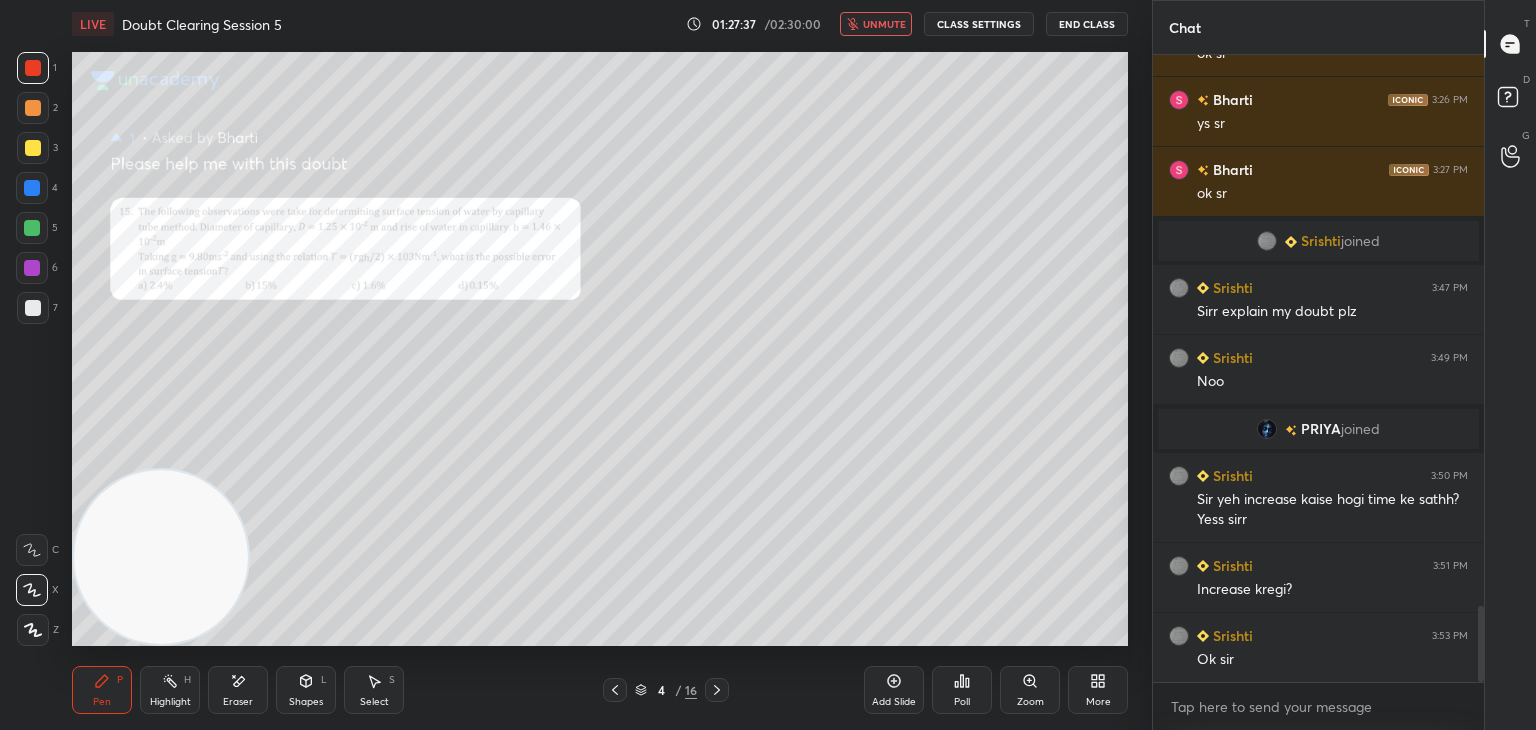 click 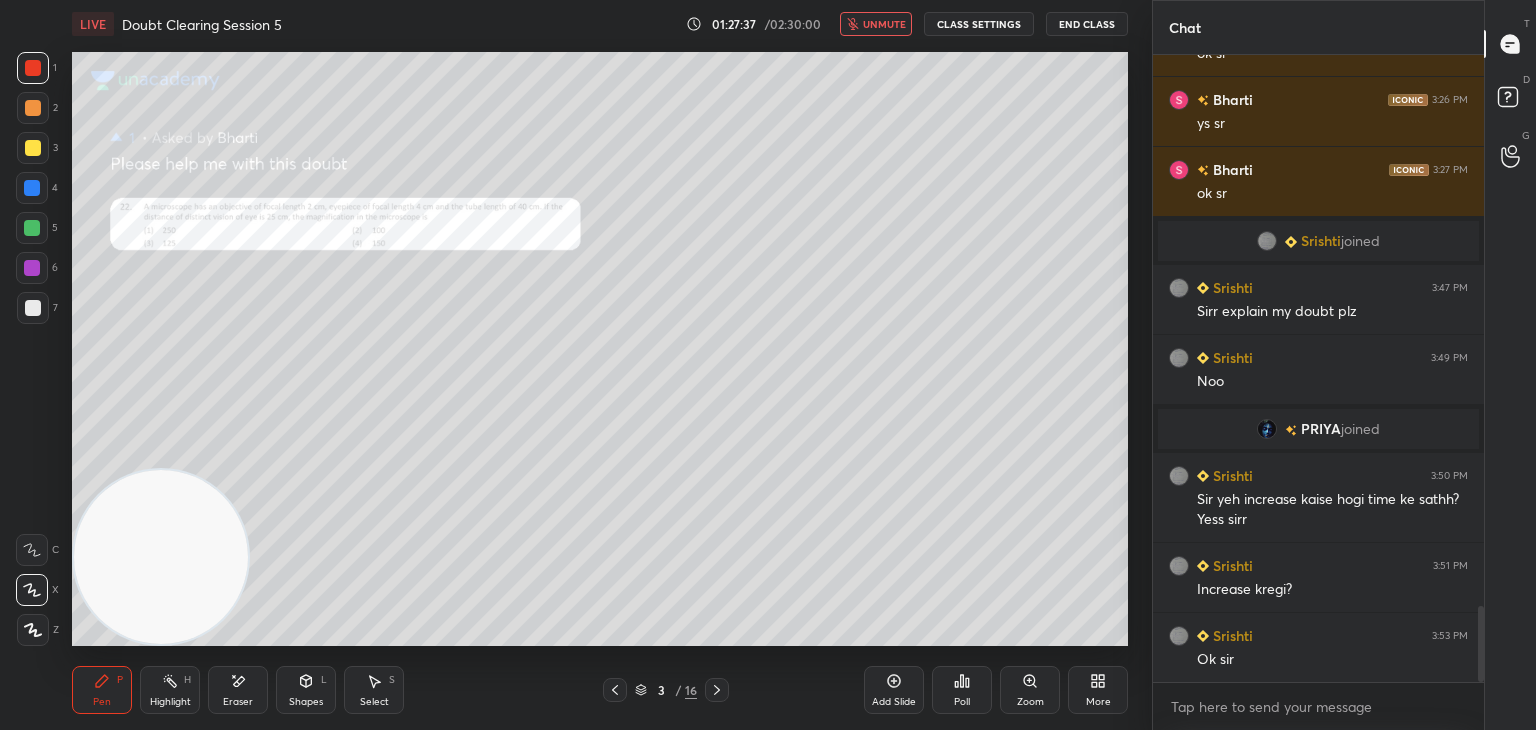 click 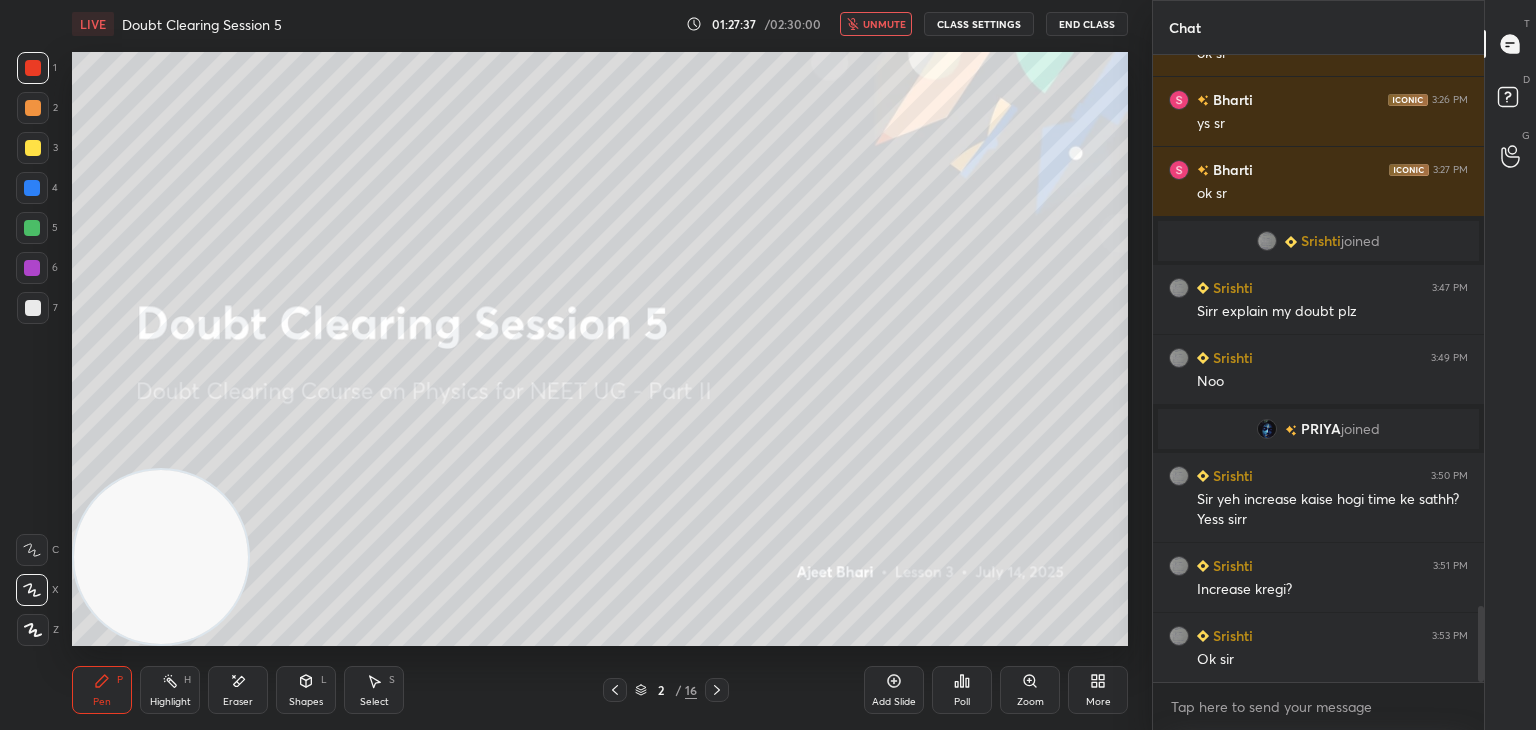 click 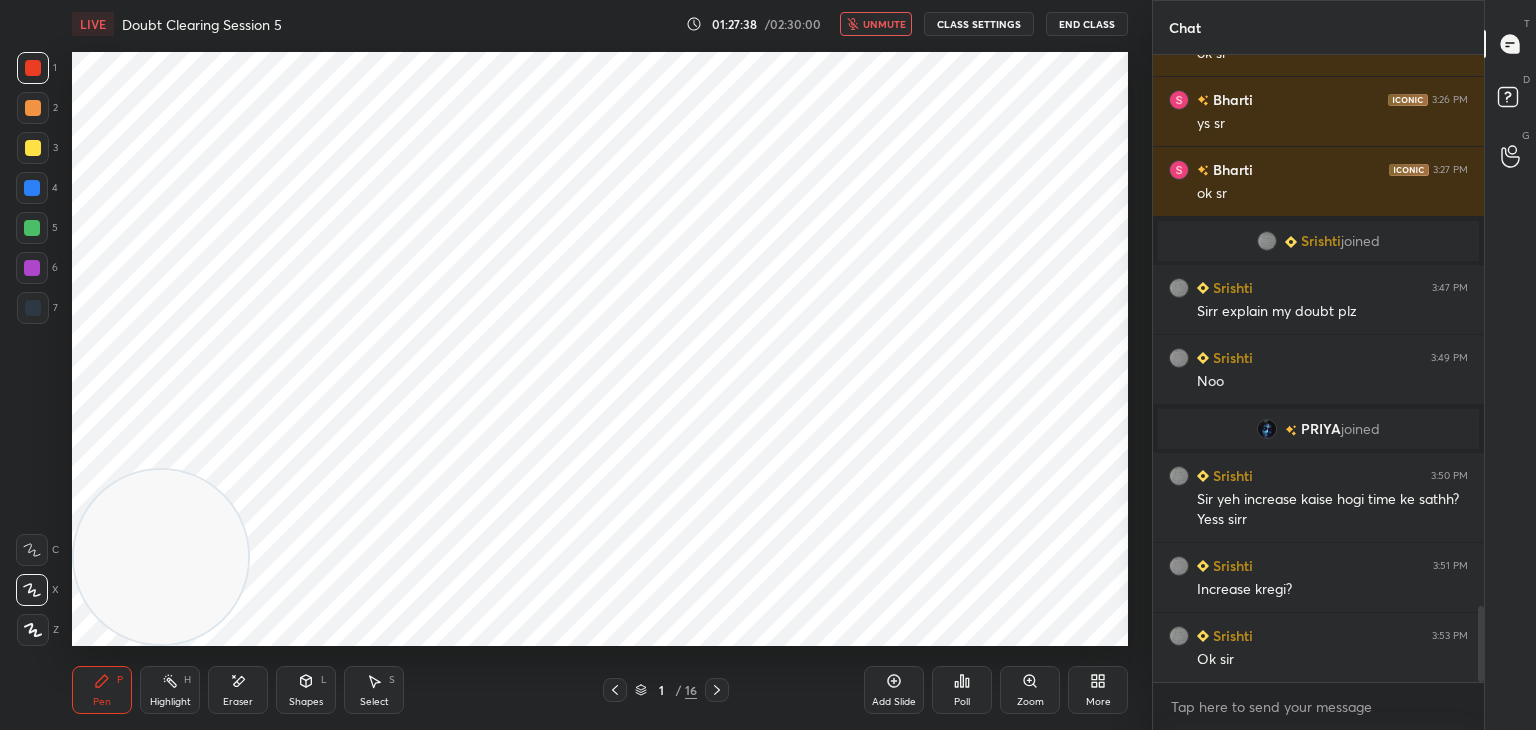 click 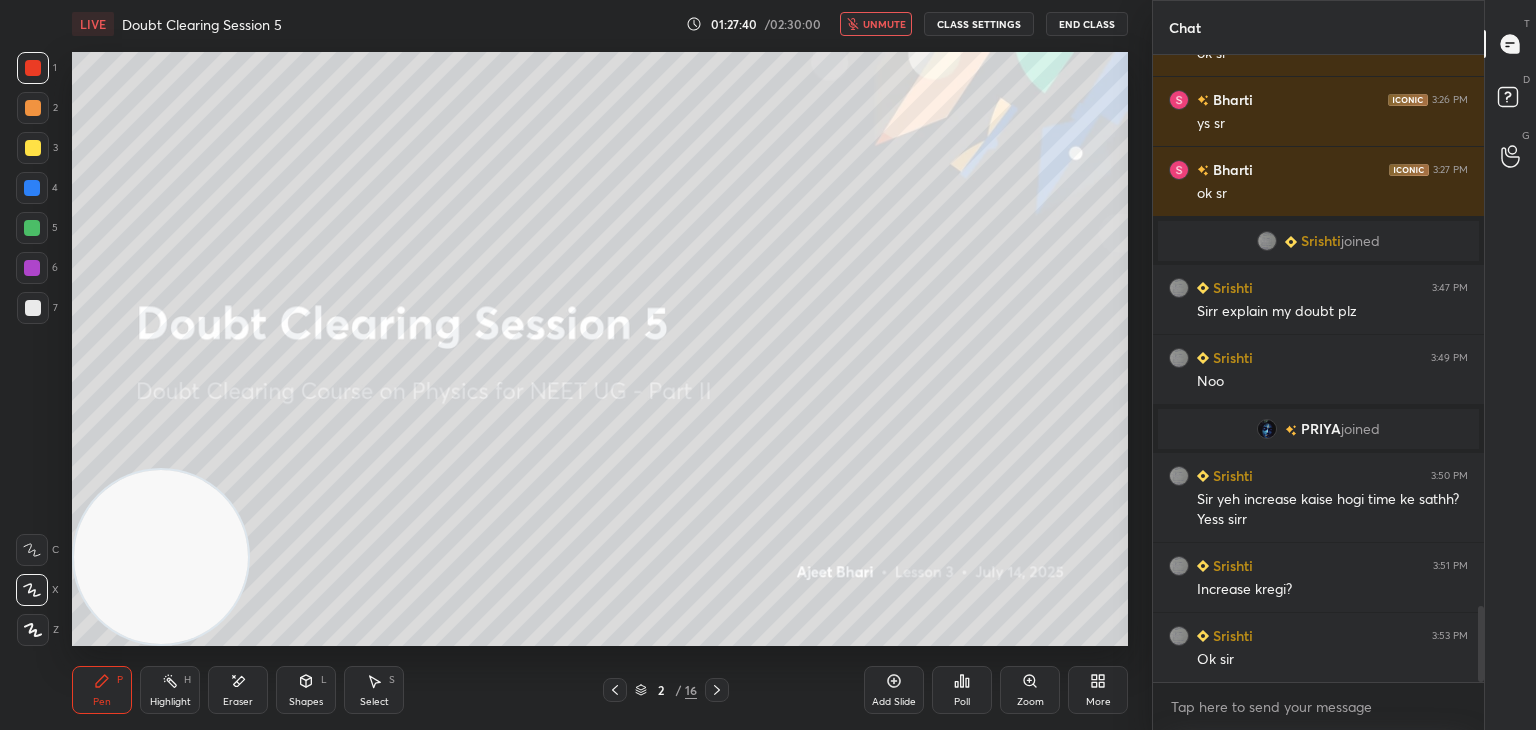 click at bounding box center (33, 308) 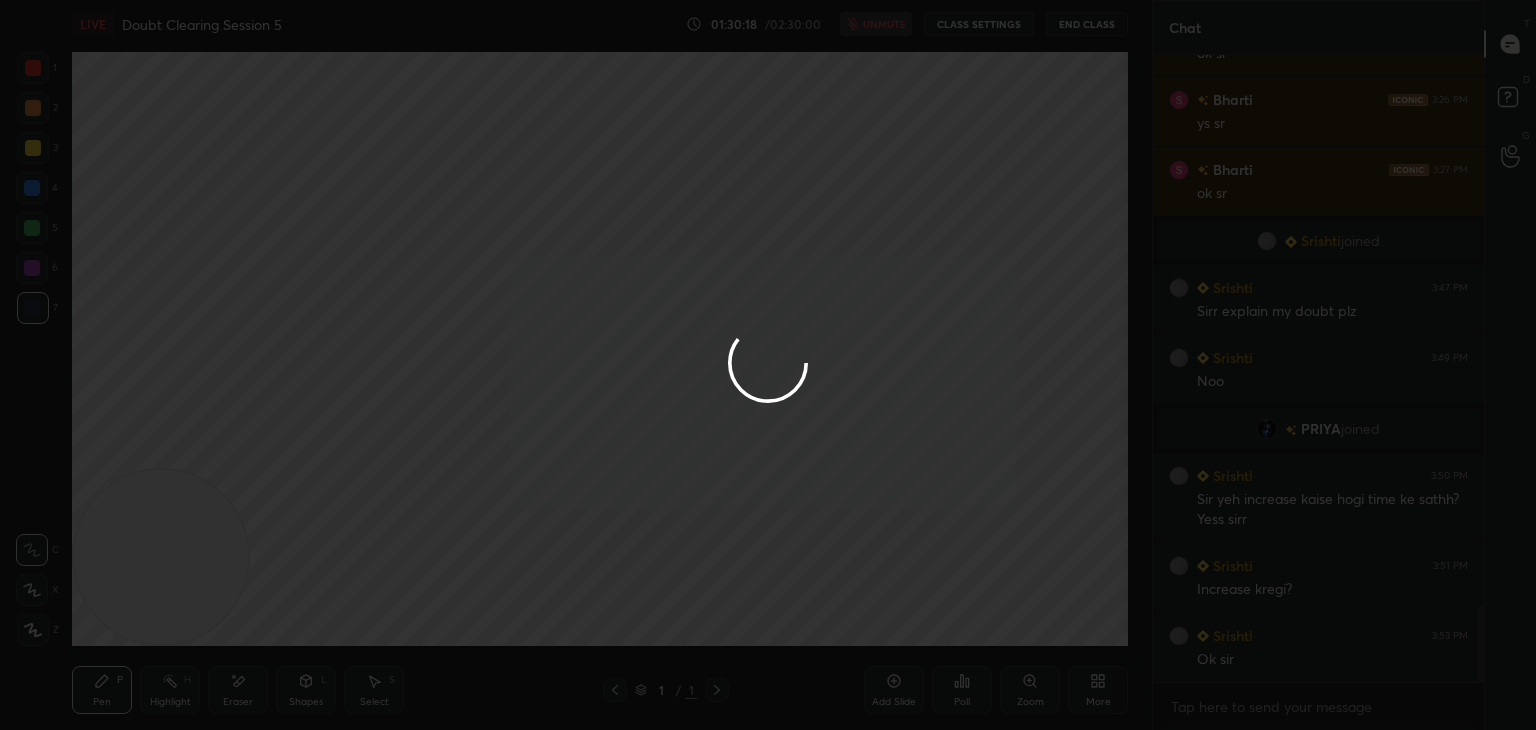 click at bounding box center (768, 365) 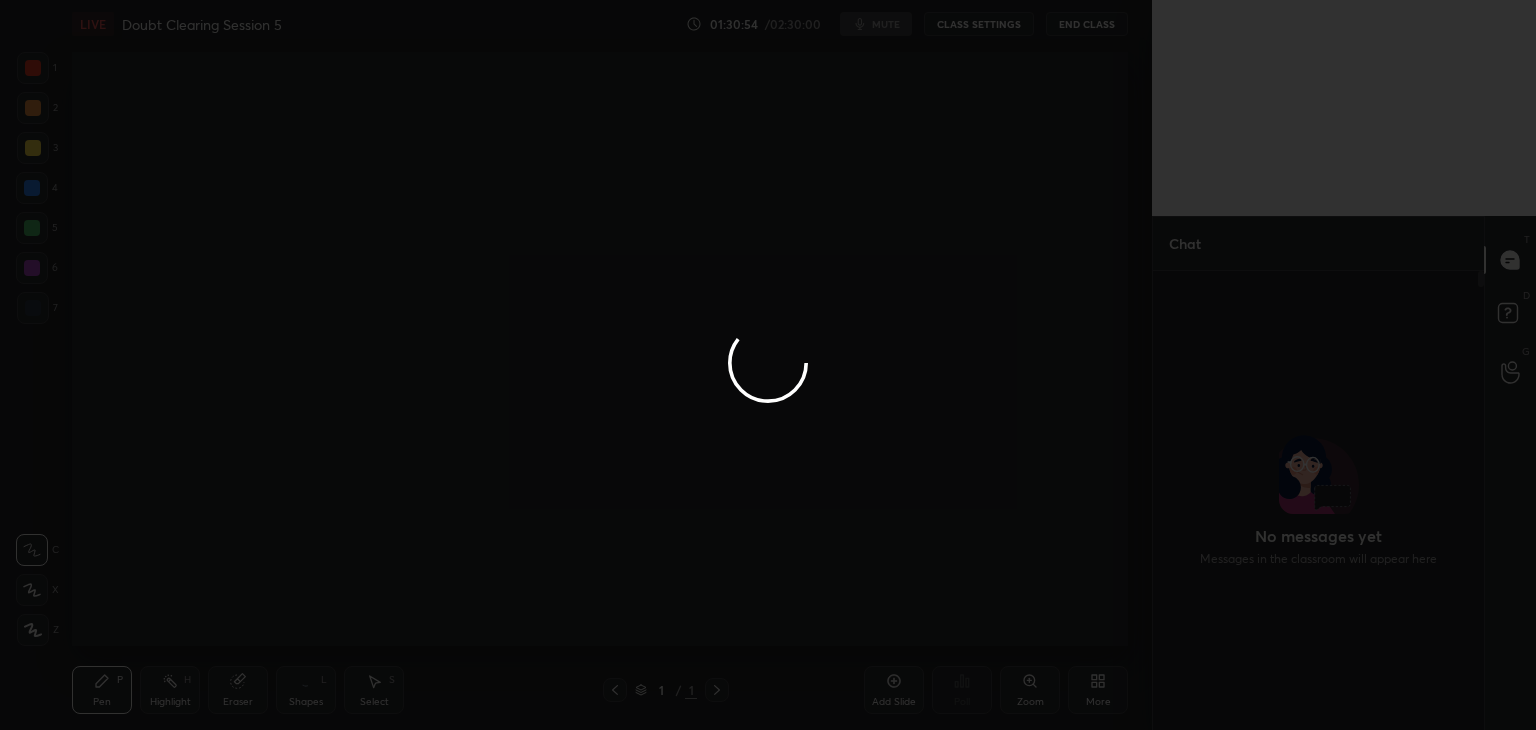 scroll, scrollTop: 0, scrollLeft: 0, axis: both 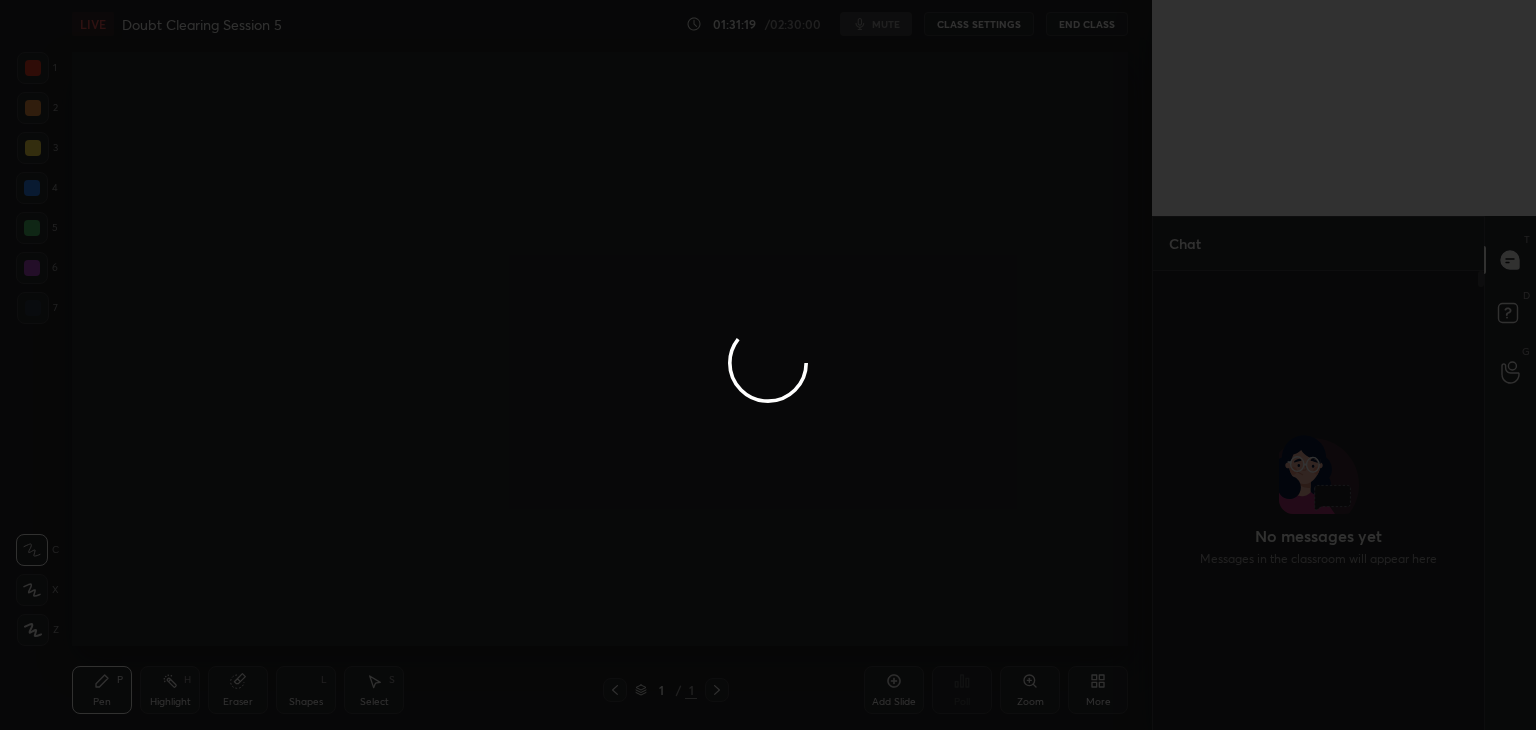click at bounding box center (768, 365) 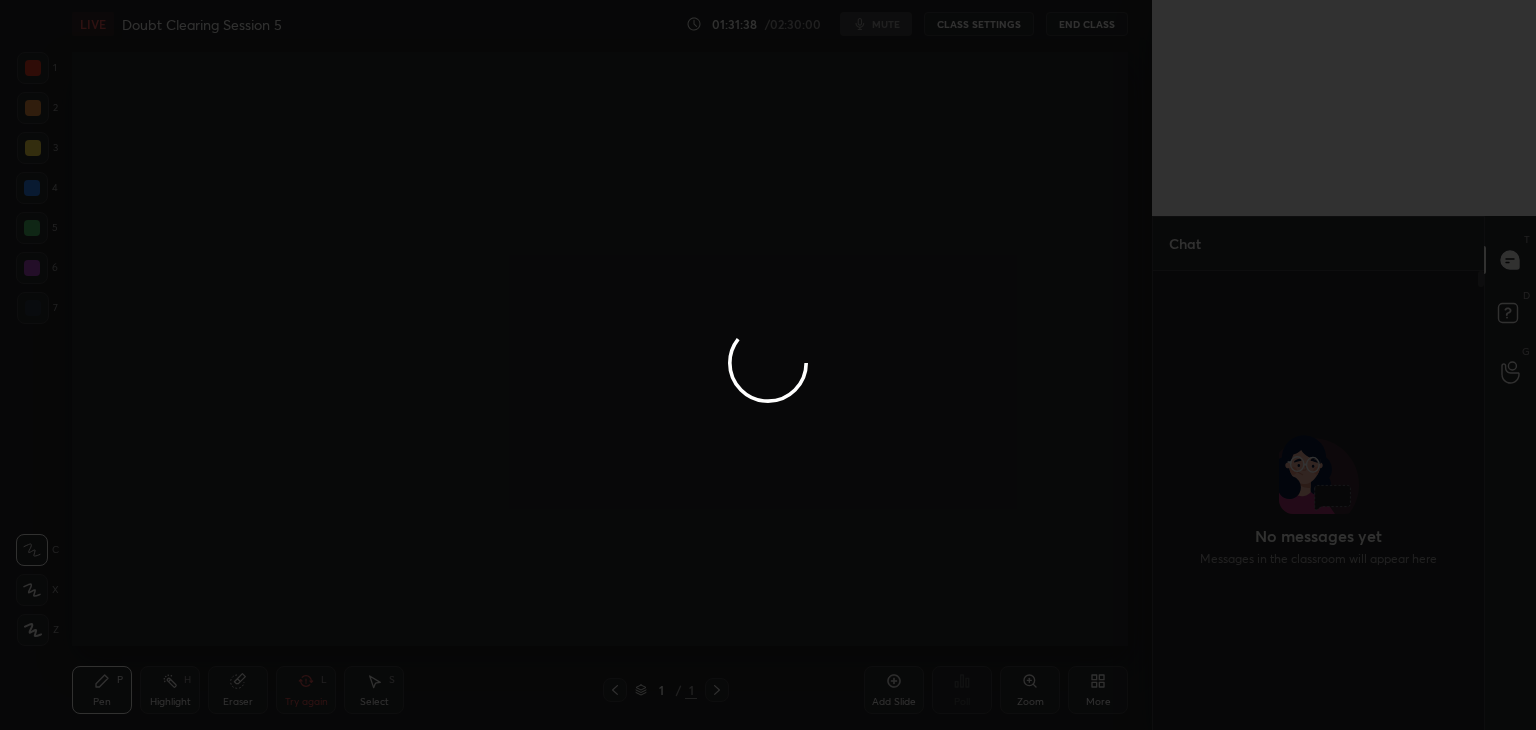 click at bounding box center (768, 365) 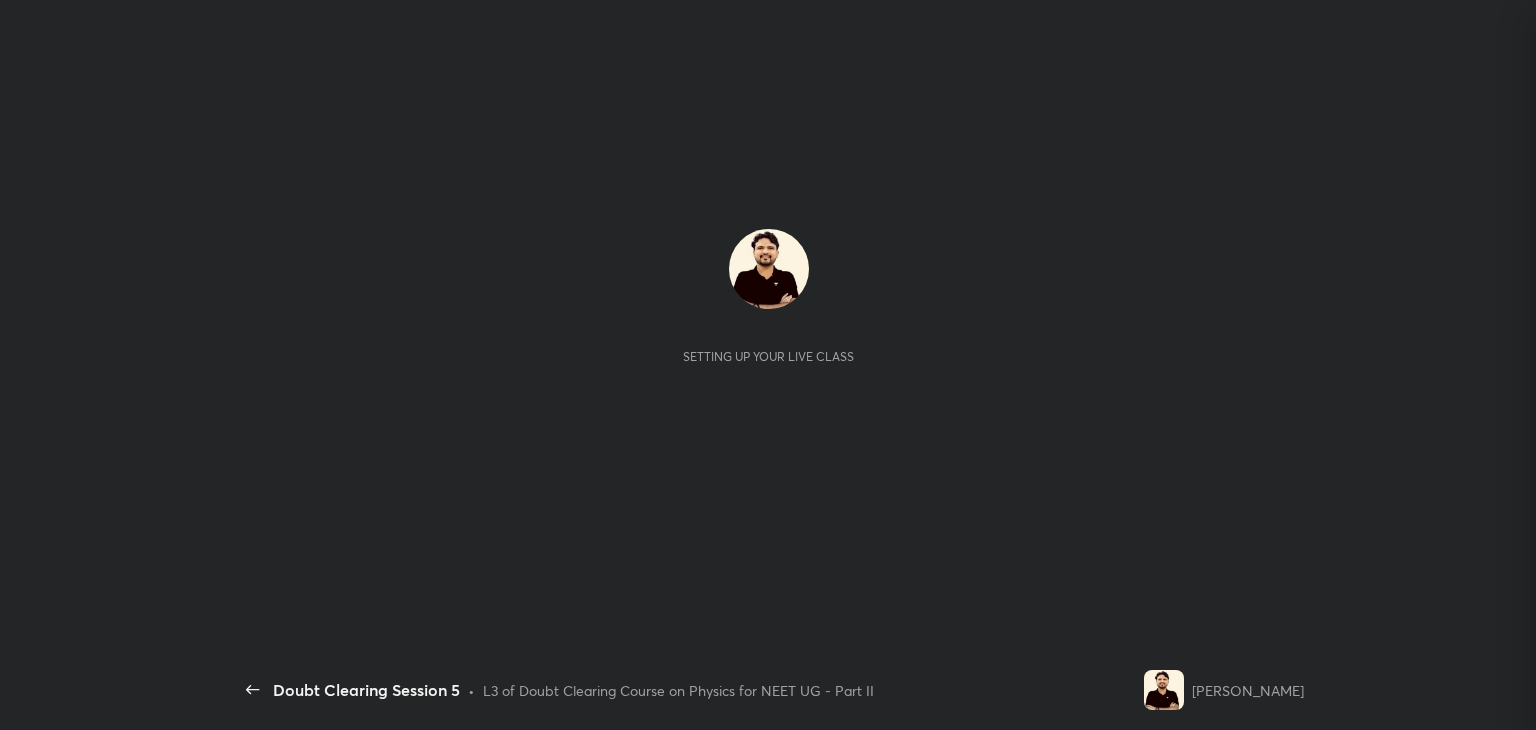 scroll, scrollTop: 0, scrollLeft: 0, axis: both 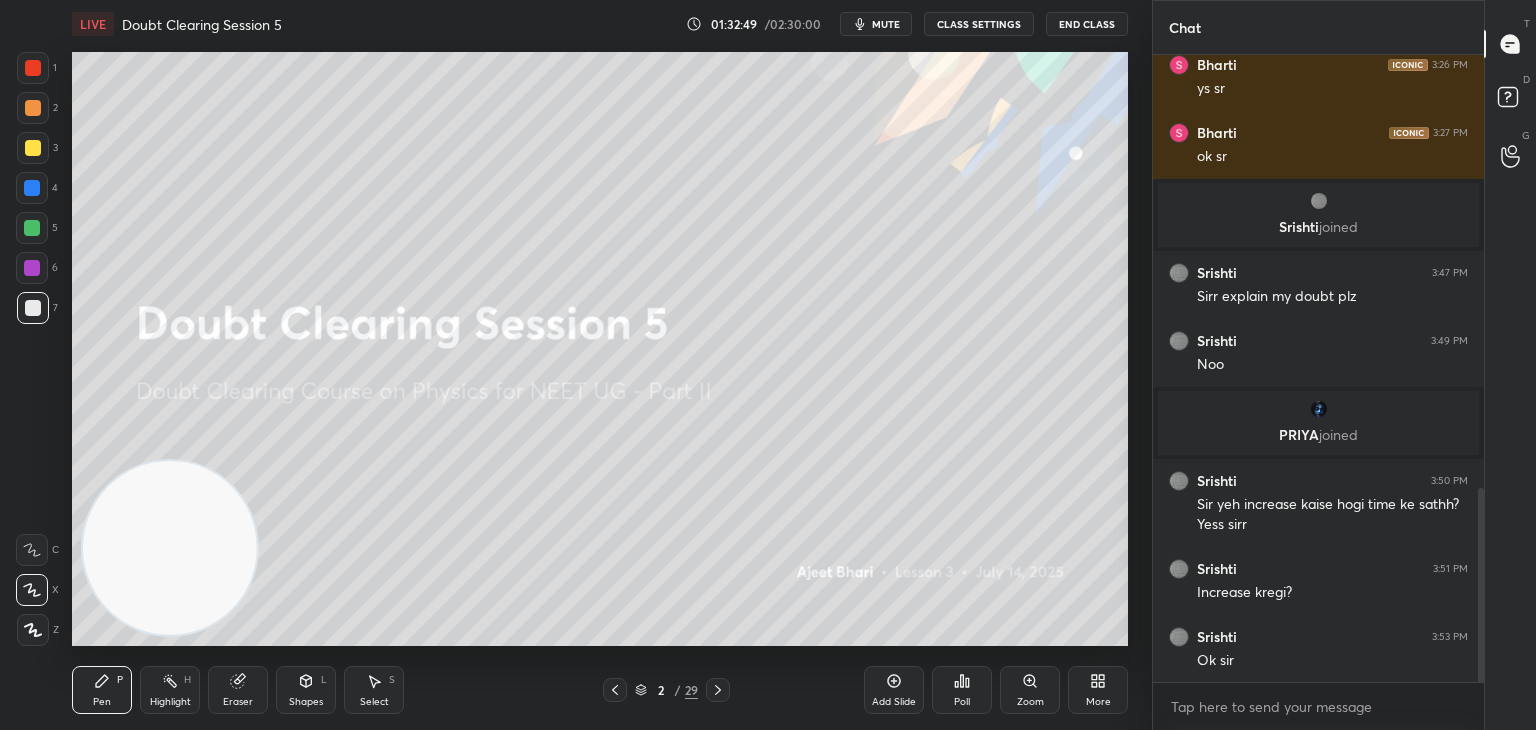 click on "mute" at bounding box center [876, 24] 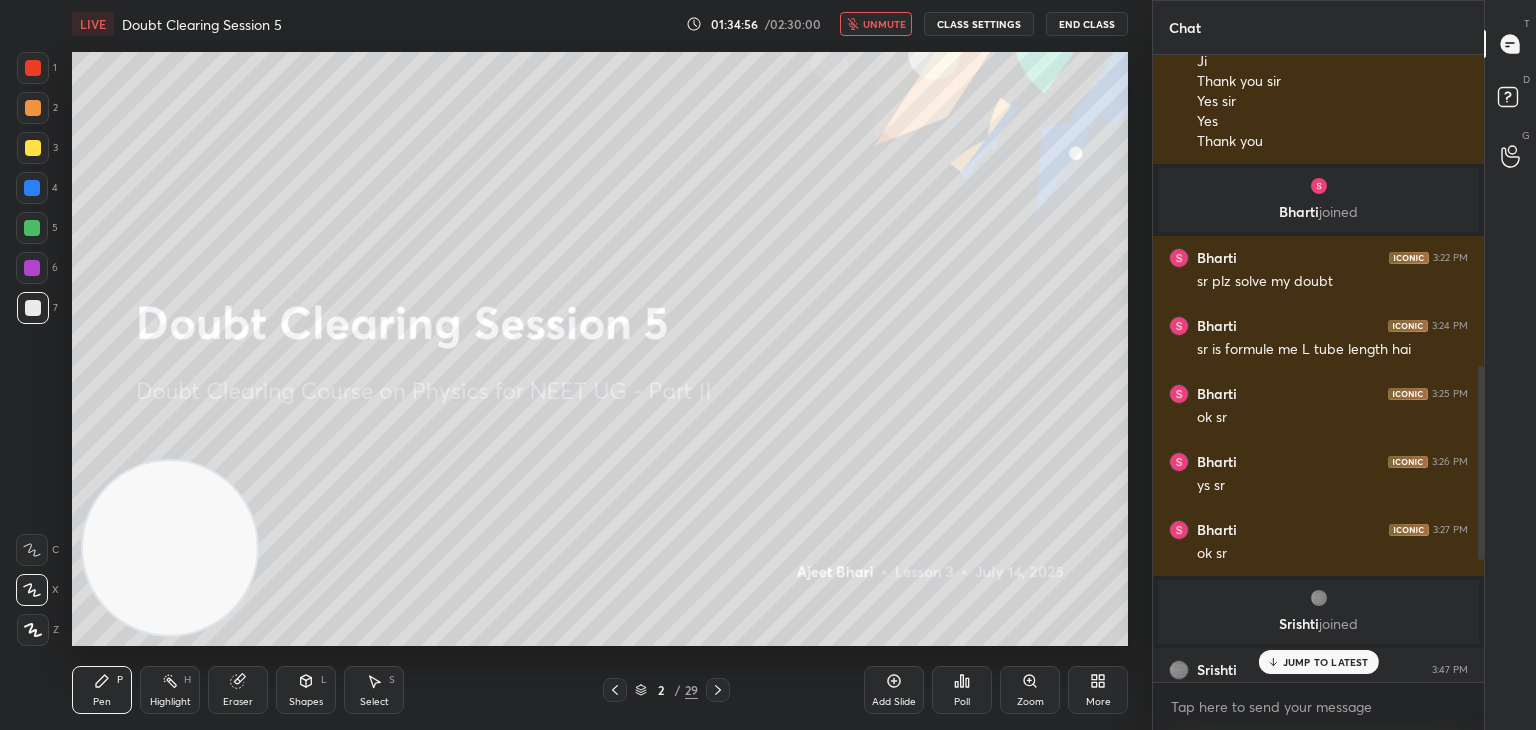scroll, scrollTop: 1402, scrollLeft: 0, axis: vertical 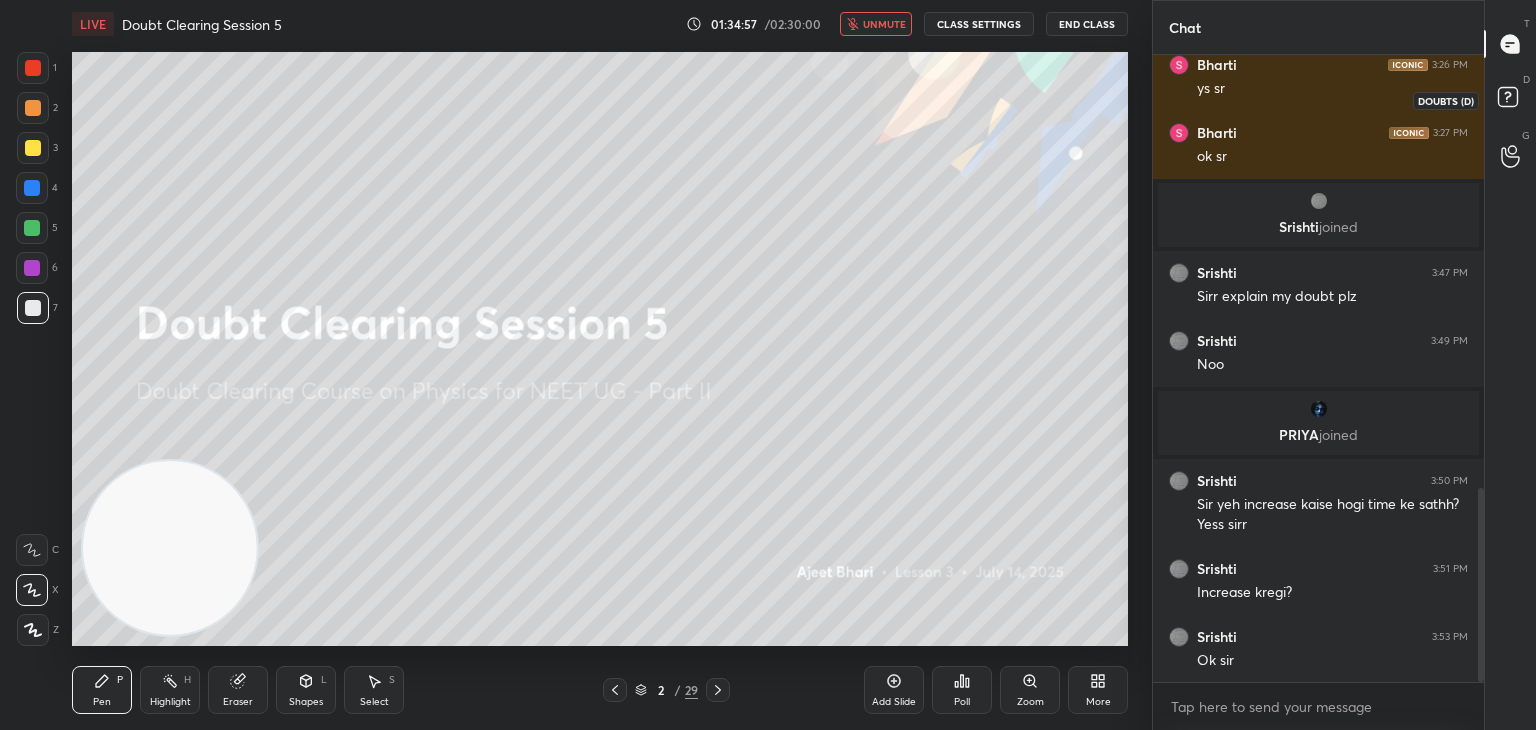 click on "D Doubts (D)" at bounding box center [1510, 100] 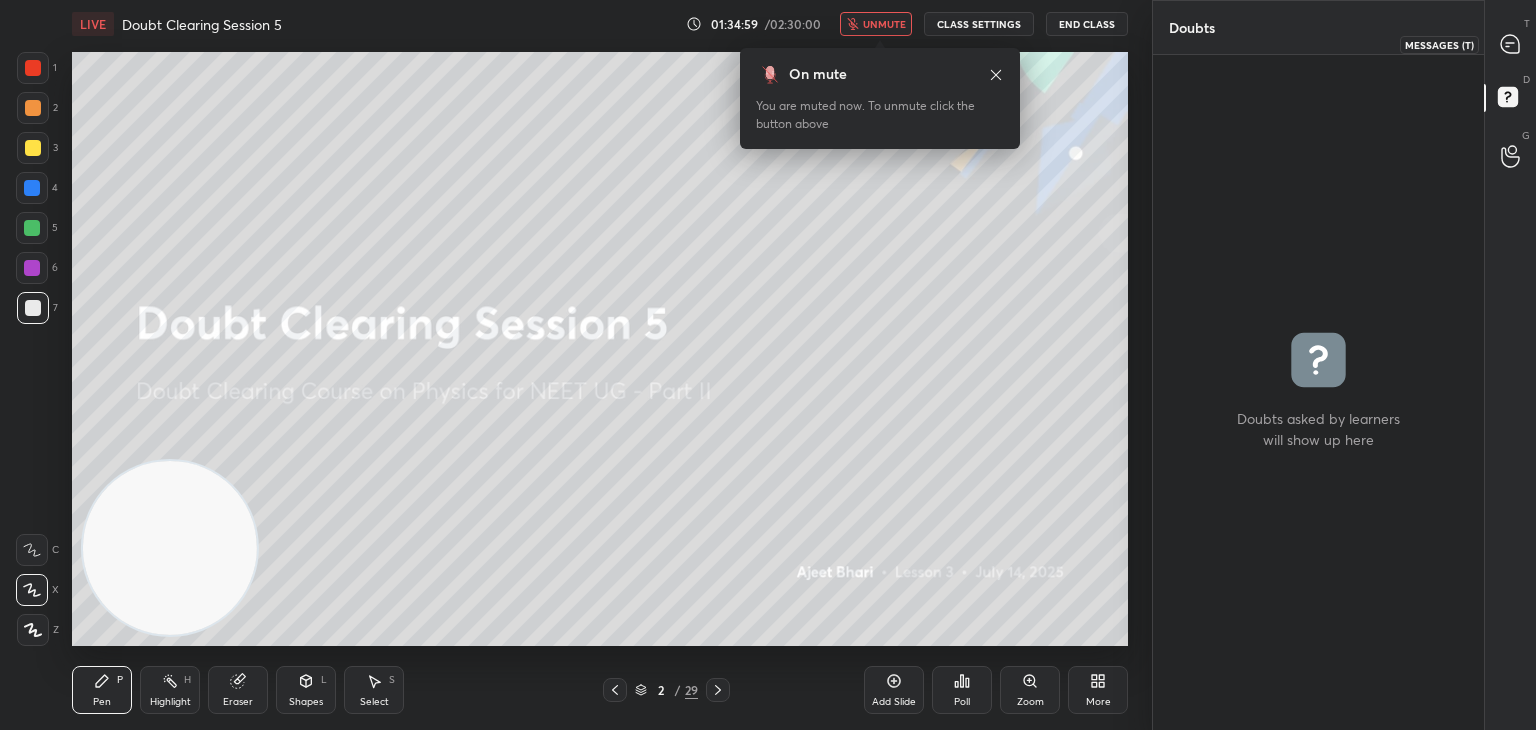click at bounding box center [1511, 44] 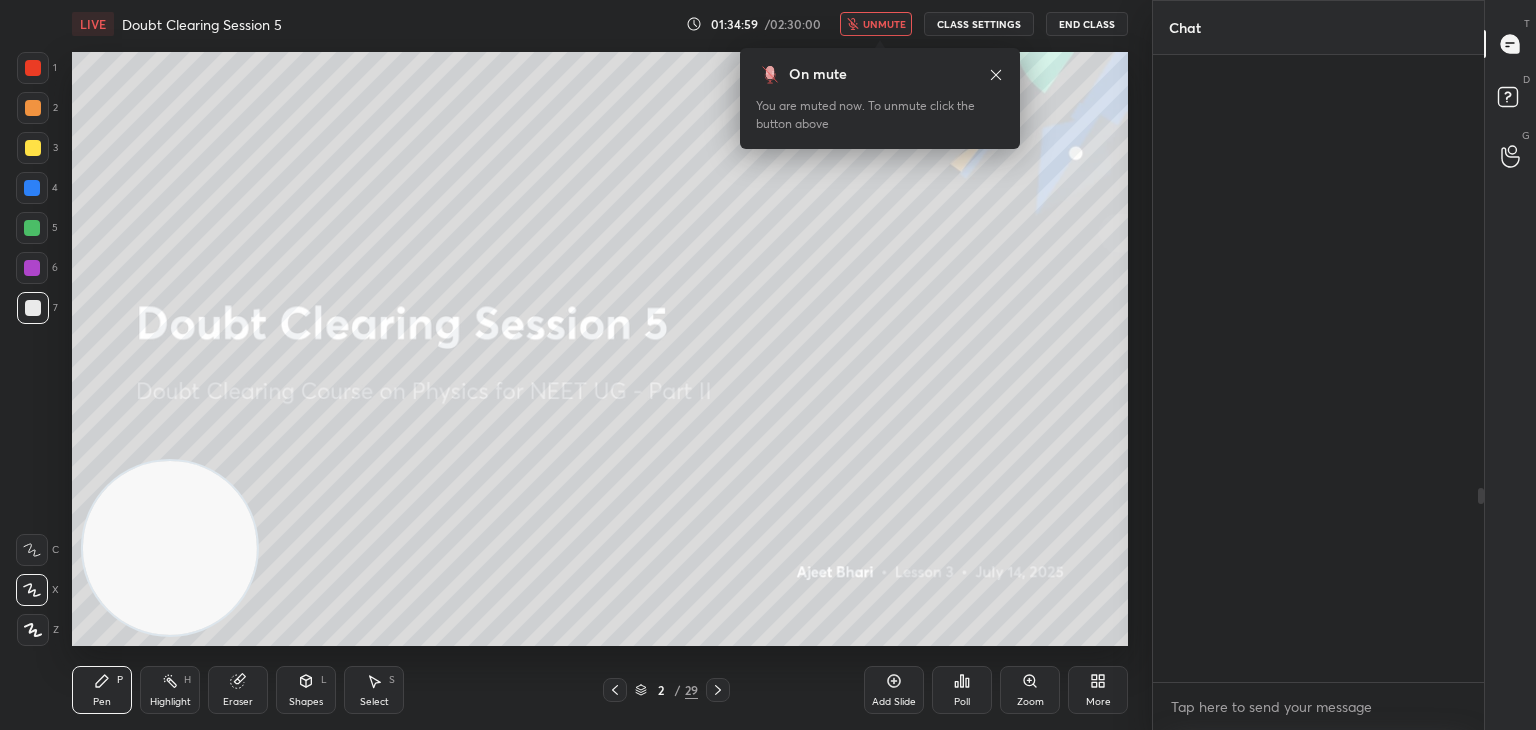 scroll, scrollTop: 1402, scrollLeft: 0, axis: vertical 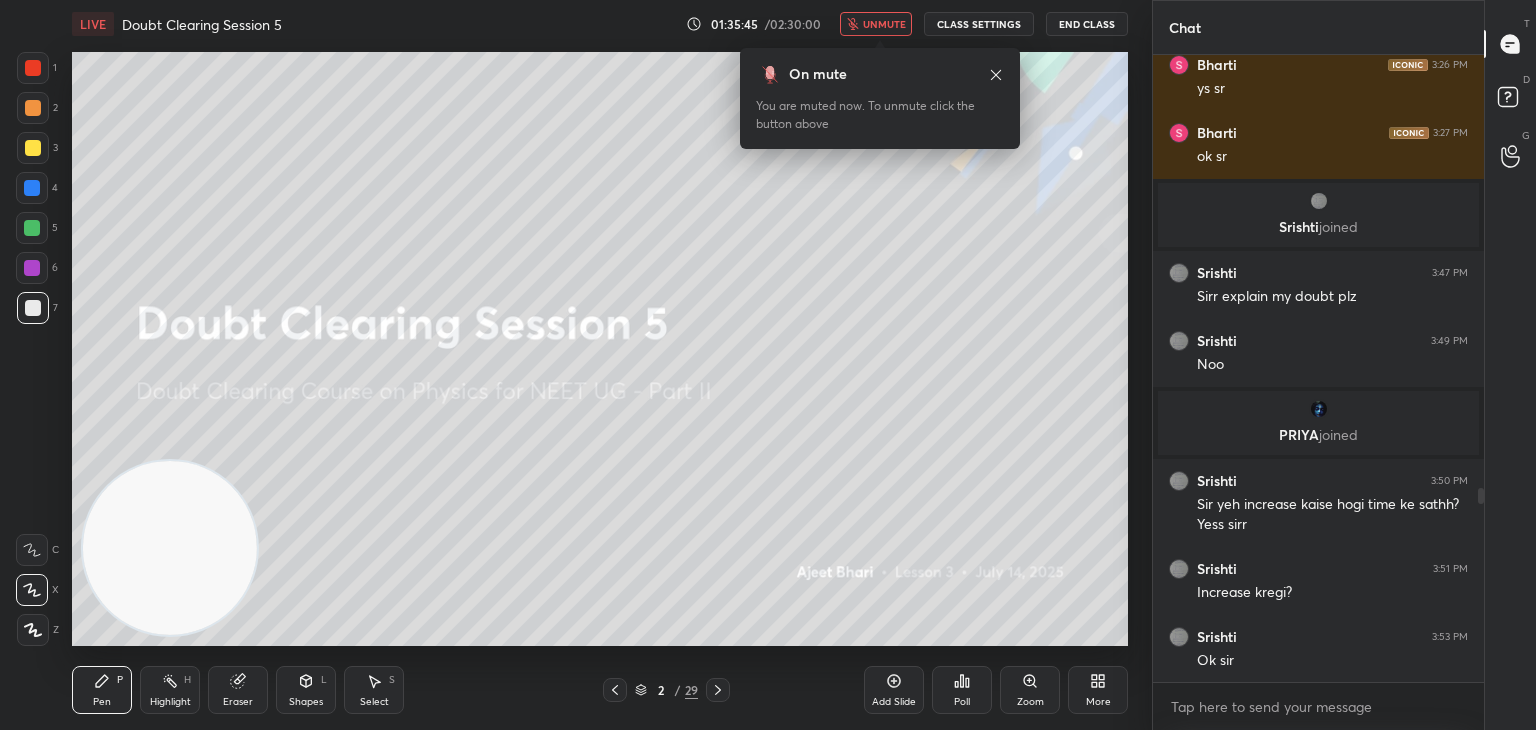 click 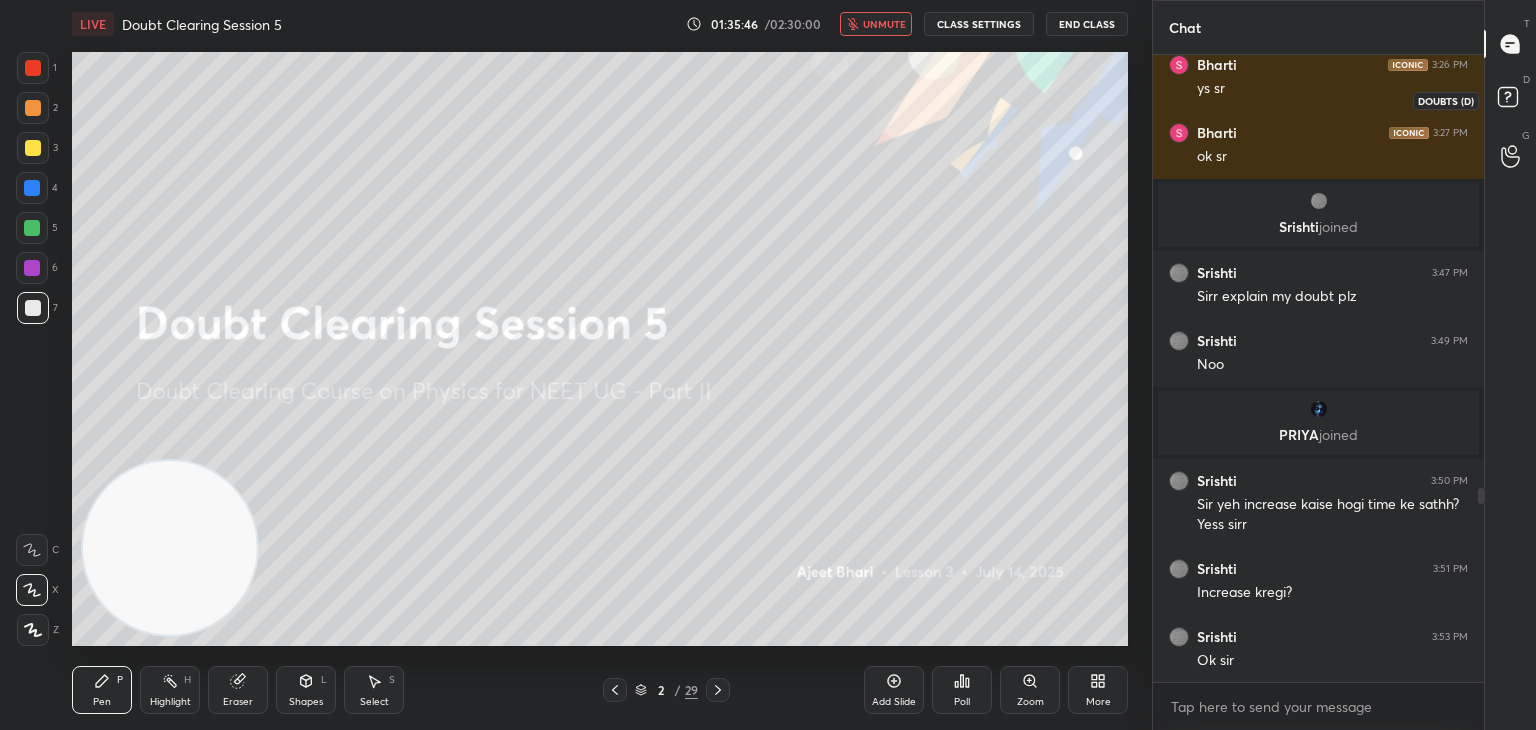 click 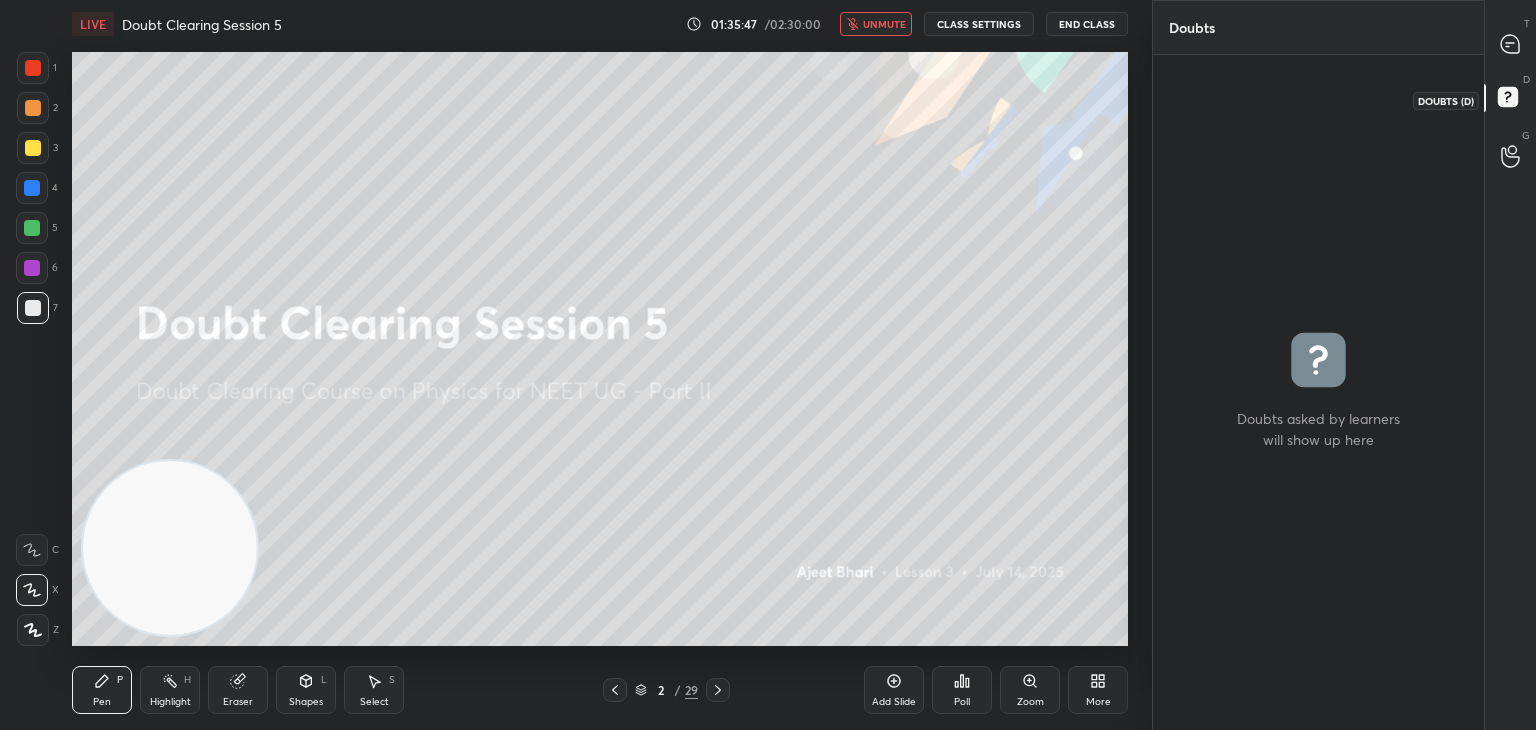click at bounding box center [1511, 44] 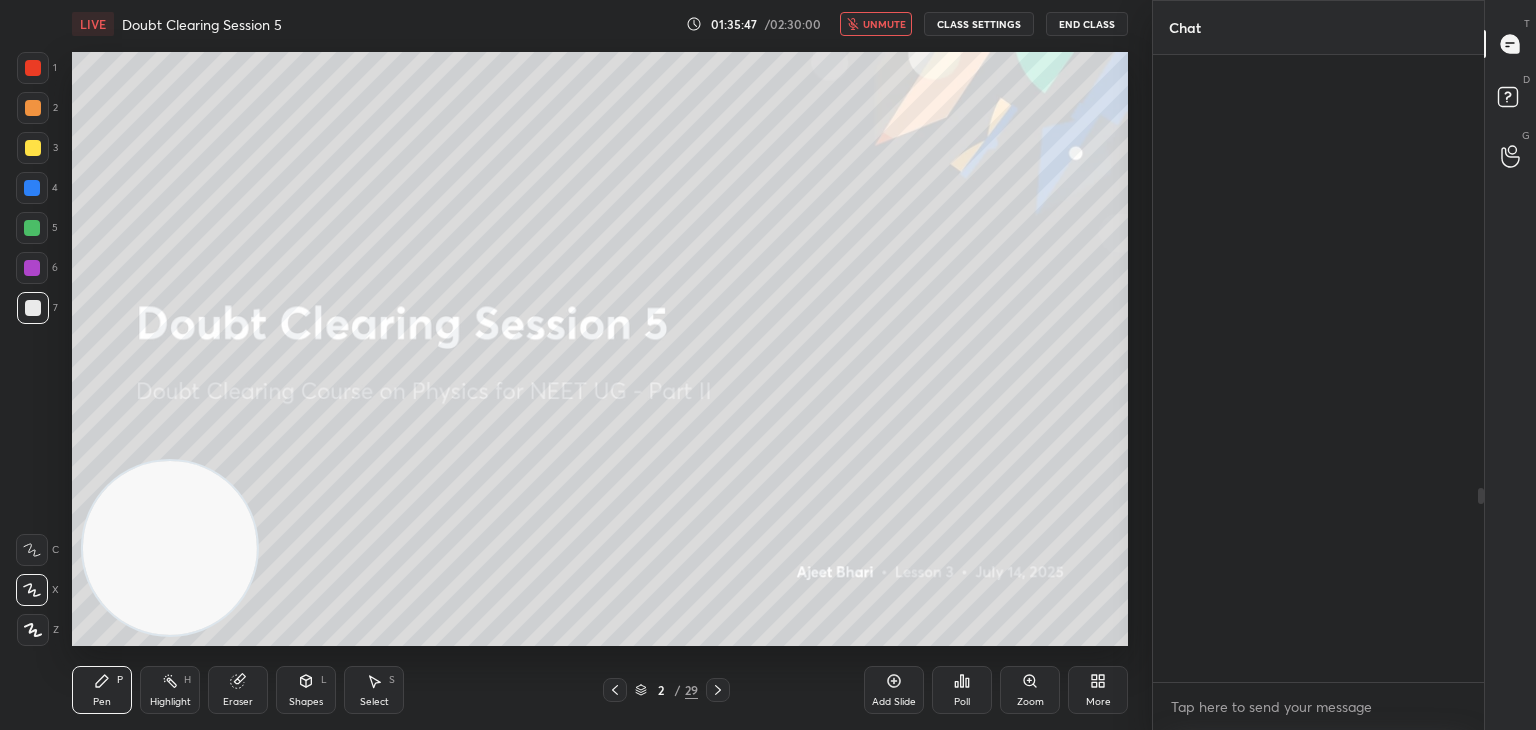 scroll, scrollTop: 1402, scrollLeft: 0, axis: vertical 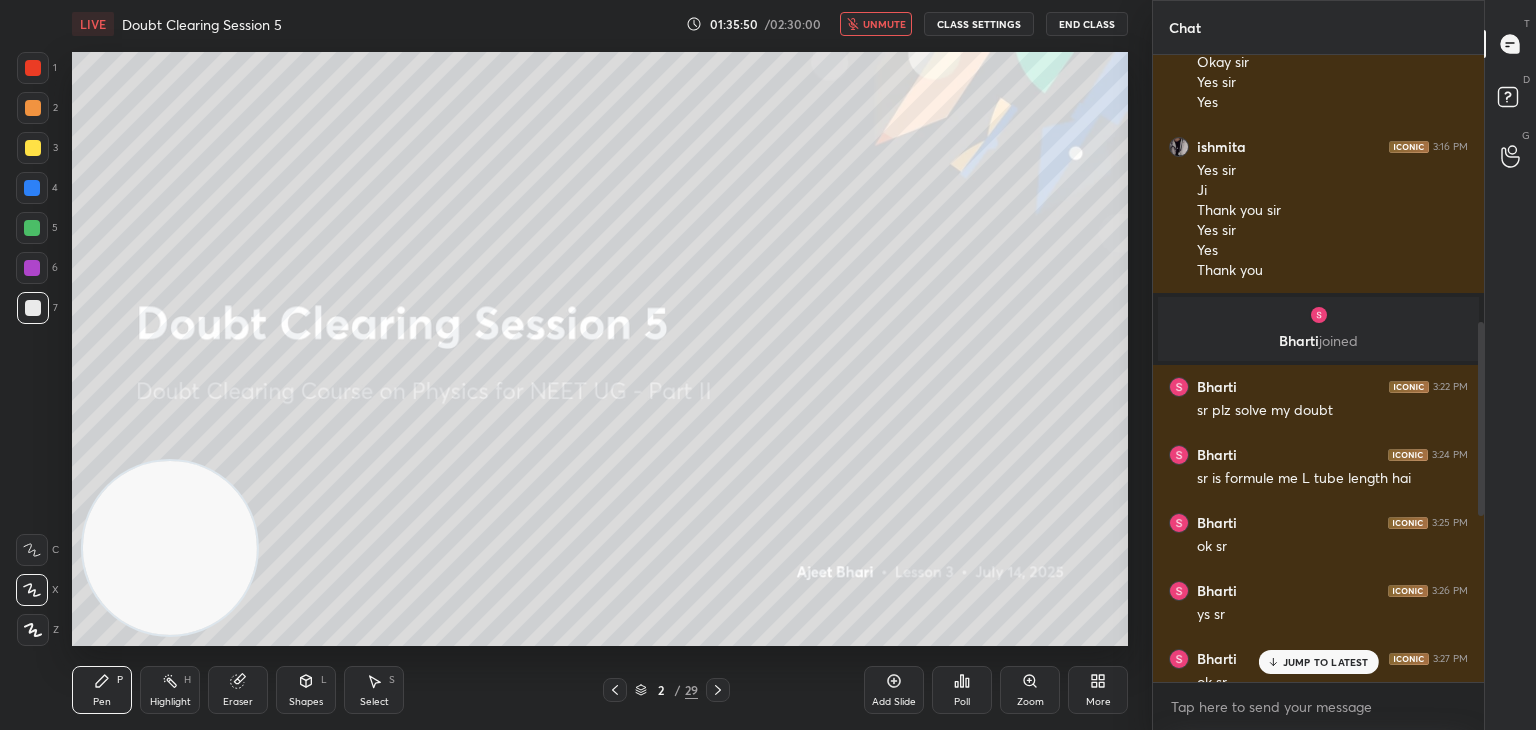 click on "Aayushi 3:08 PM kyu sr cube kyu nhi hoga logx ka Aayushi 3:09 PM jese sin theeta ka whole square hota h usme usko ham sin sq theeta bhi likh skte  h n AISE HI LOG K nhi hoga kya ha Aayushi 3:10 PM hmmm islly mistake kr di sr sr mere kl k test me 624 aaye sr vo eq wale q me bhi +5 kr lu??? Aayushi 3:11 PM ok ishmita 3:11 PM Sir muje concave lens mei problem h Focal length Yes sir Yes ishmita 3:12 PM Yes Yes sir ishmita 3:13 PM Yes sir Yes ishmita 3:14 PM Ji Sir ye oil k andr immersed hai hum tab bhi mun of surr 1 lenge? Surroundings* ishmita 3:15 PM Okay sir Yes sir Yes ishmita 3:16 PM Yes sir Ji Thank you sir Yes sir Yes Thank you Bharti  joined Bharti 3:22 PM sr plz solve my doubt Bharti 3:24 PM sr is formule me L tube length hai Bharti 3:25 PM ok sr Bharti 3:26 PM ys sr Bharti 3:27 PM ok sr Srishti  joined" at bounding box center [1318, 369] 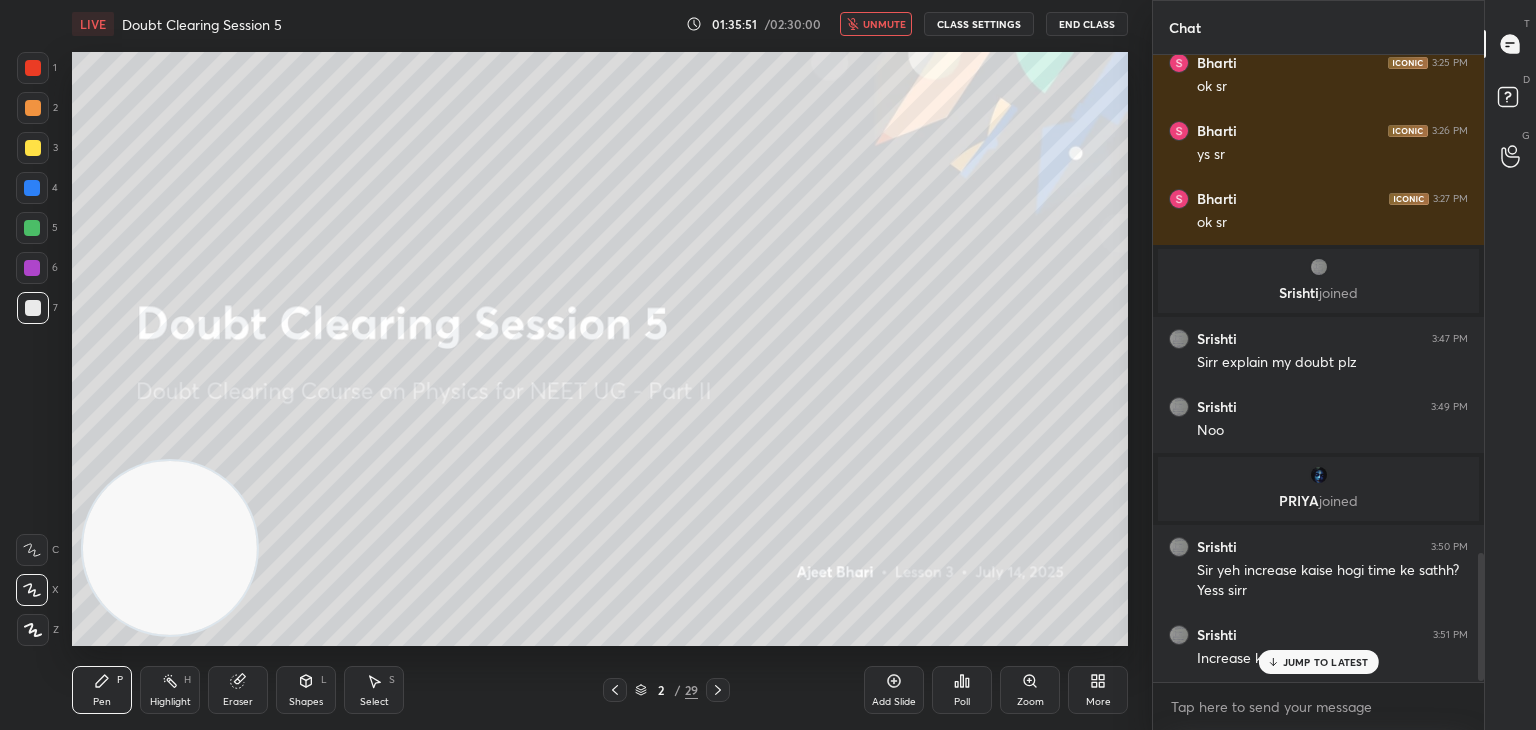scroll, scrollTop: 2450, scrollLeft: 0, axis: vertical 